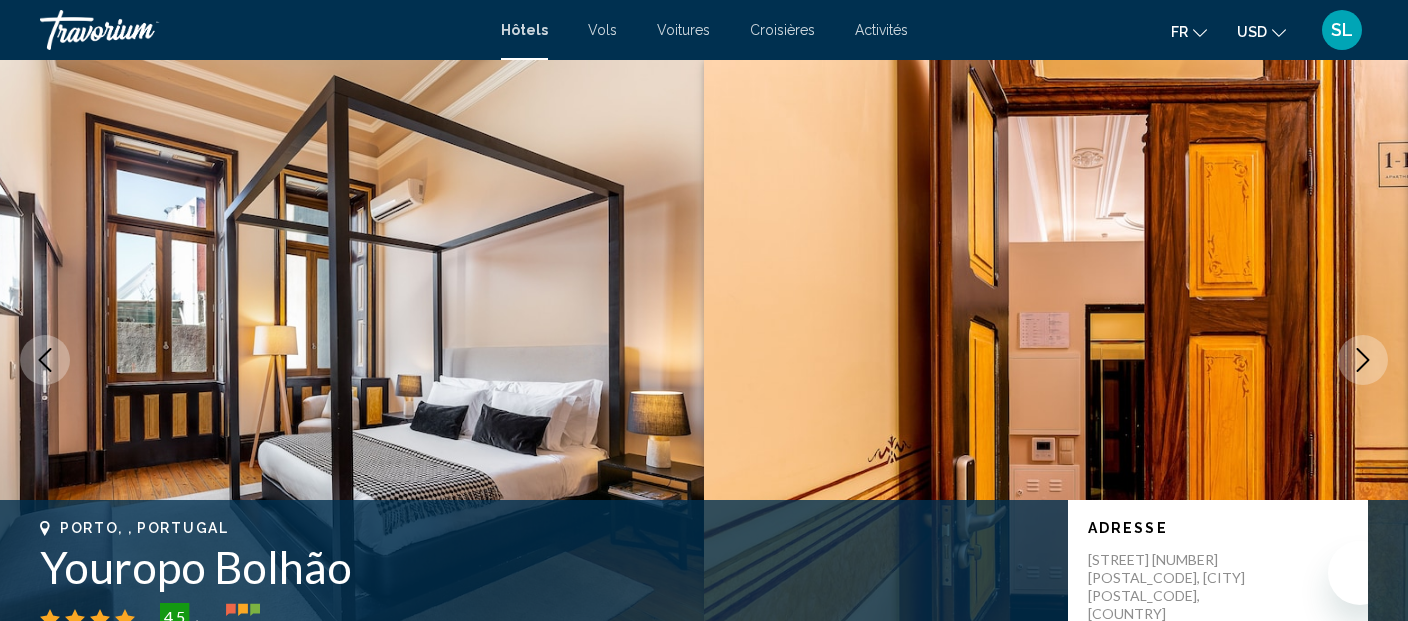 scroll, scrollTop: 0, scrollLeft: 0, axis: both 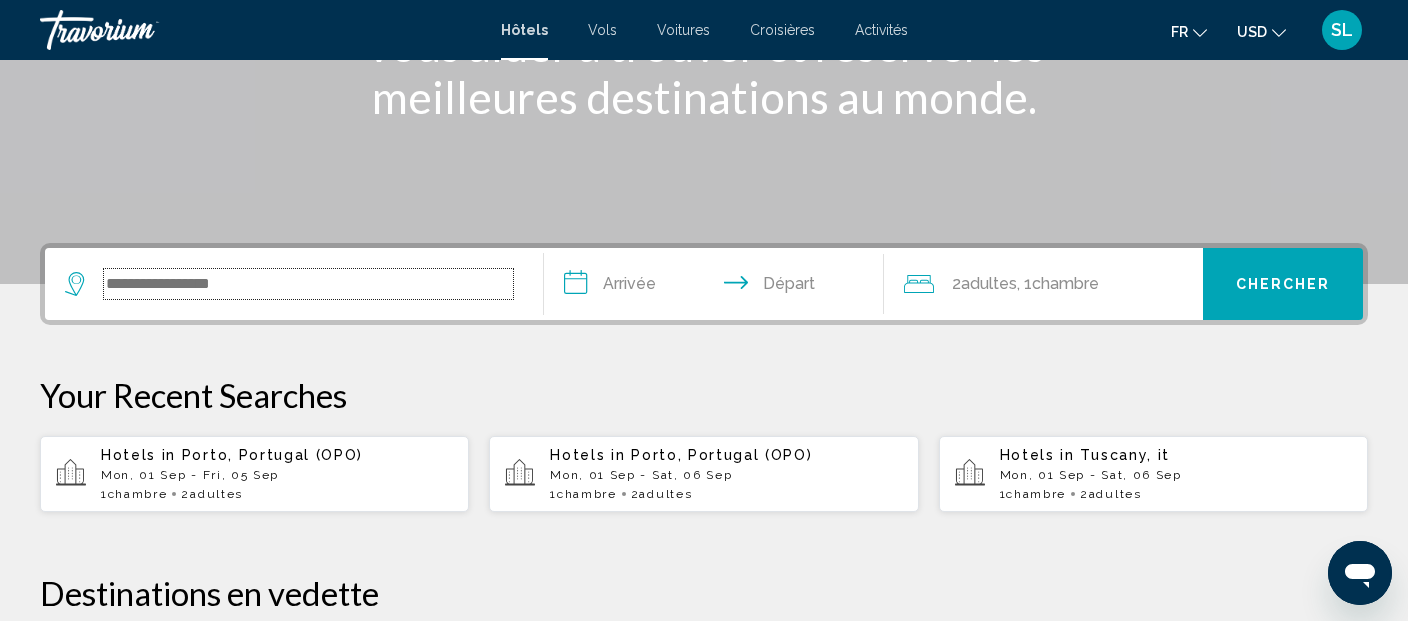 drag, startPoint x: 327, startPoint y: 287, endPoint x: 351, endPoint y: 258, distance: 37.64306 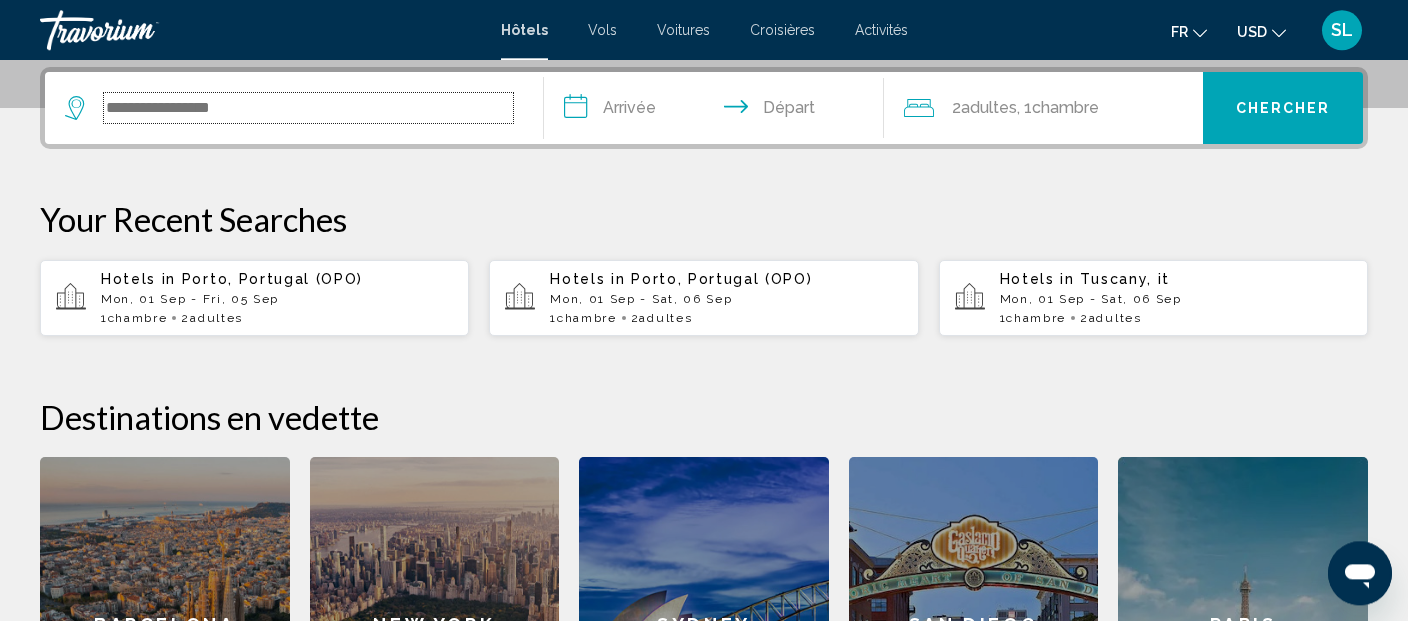 scroll, scrollTop: 493, scrollLeft: 0, axis: vertical 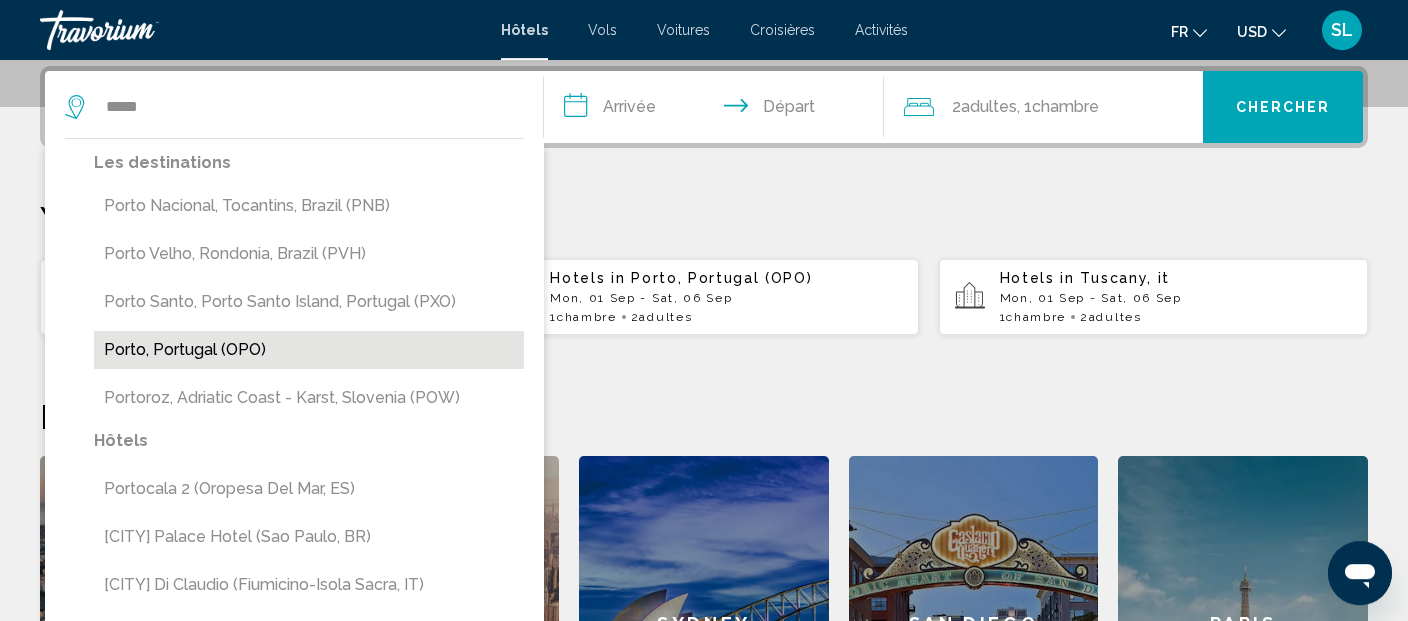 click on "Porto, Portugal (OPO)" at bounding box center (309, 350) 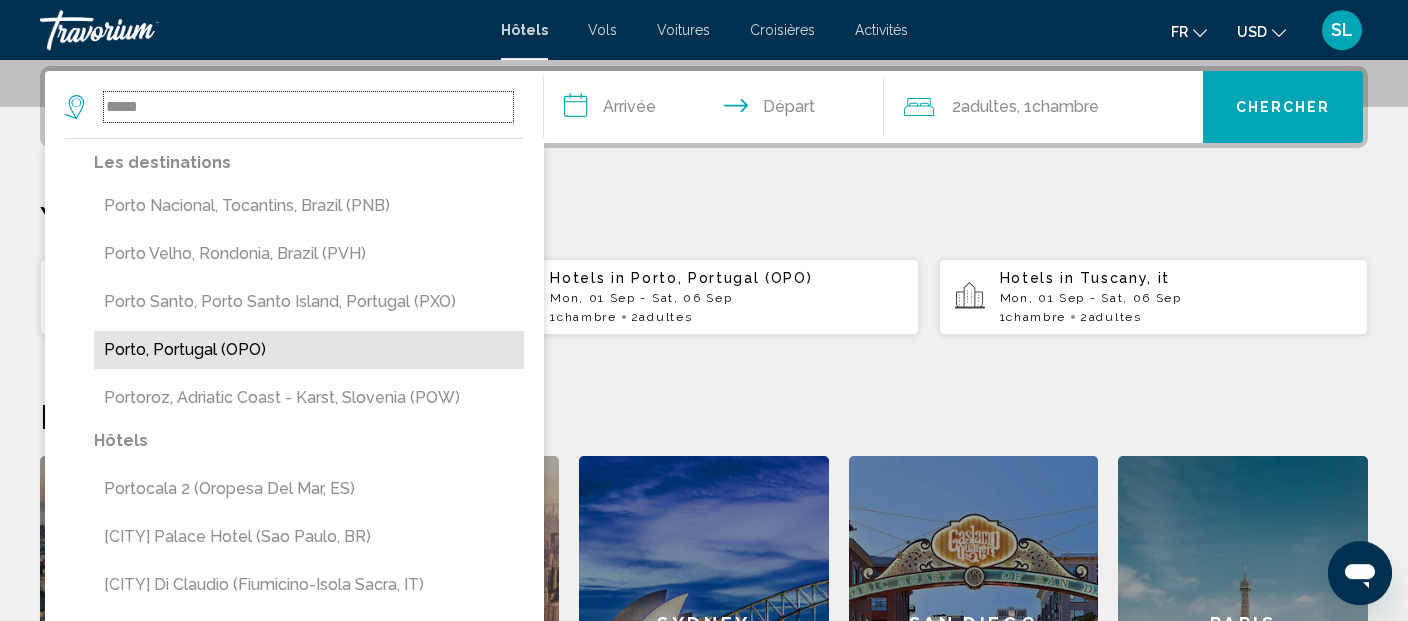 type on "**********" 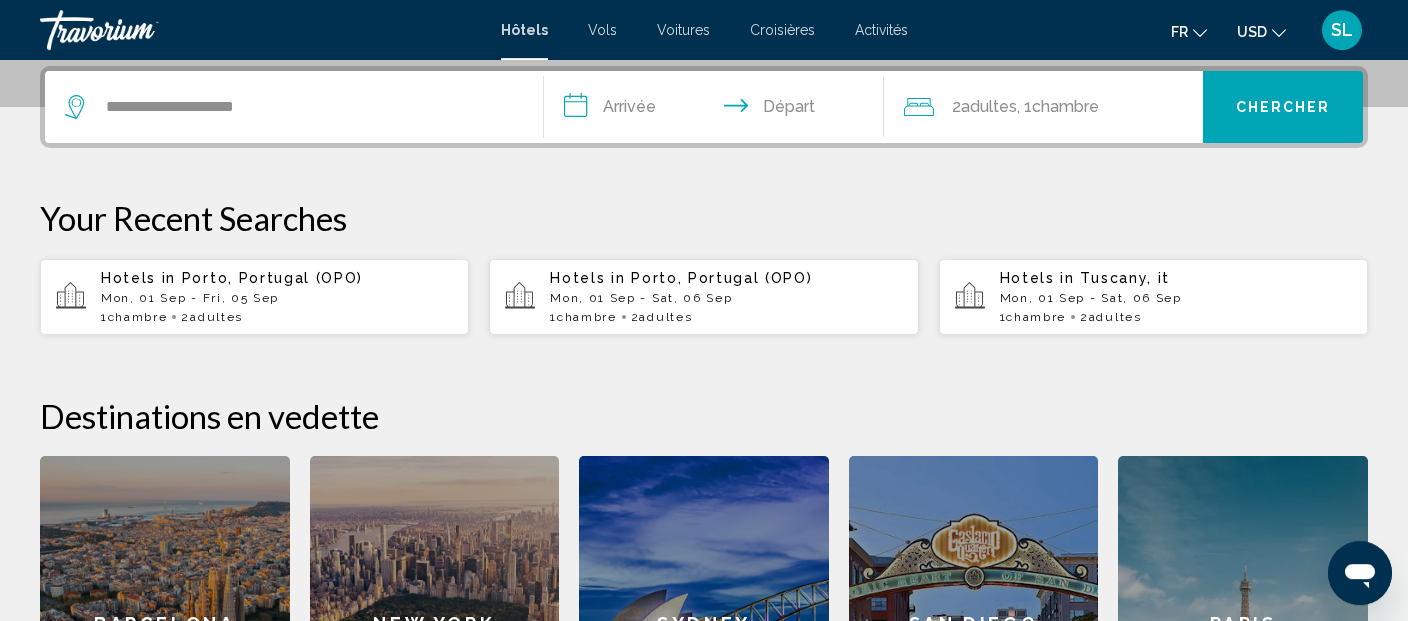 click on "**********" at bounding box center (718, 110) 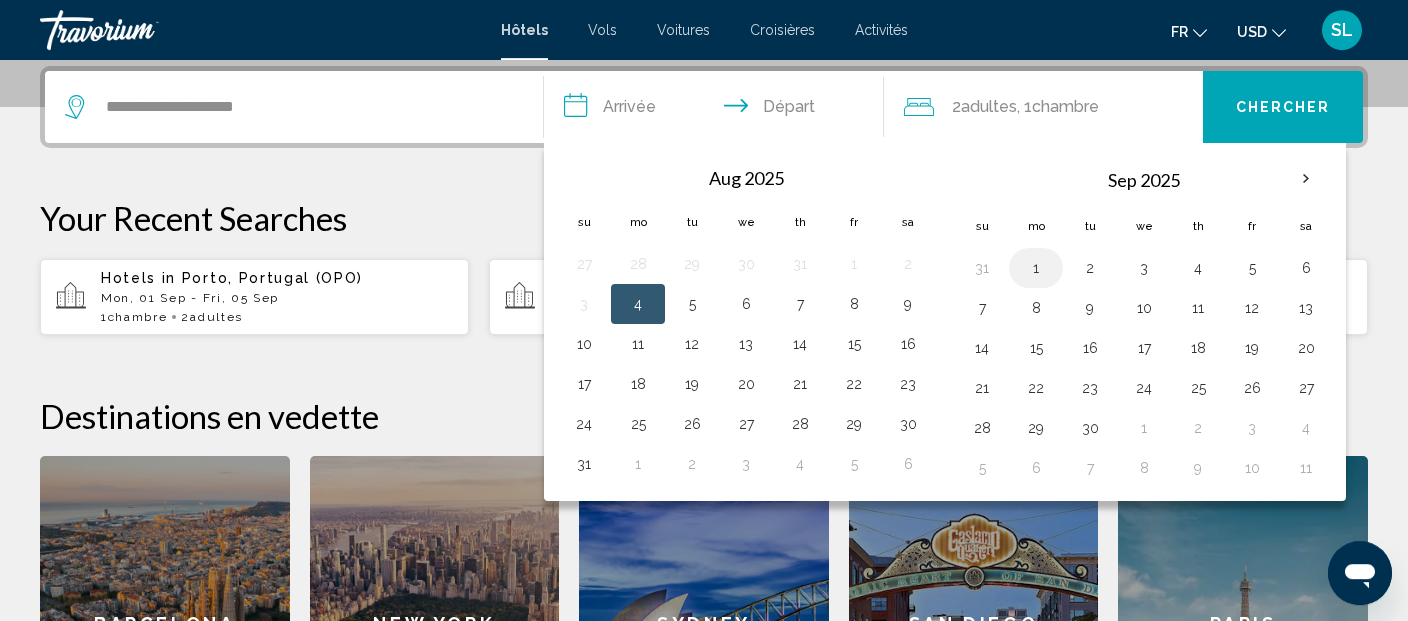 click on "1" at bounding box center (1036, 268) 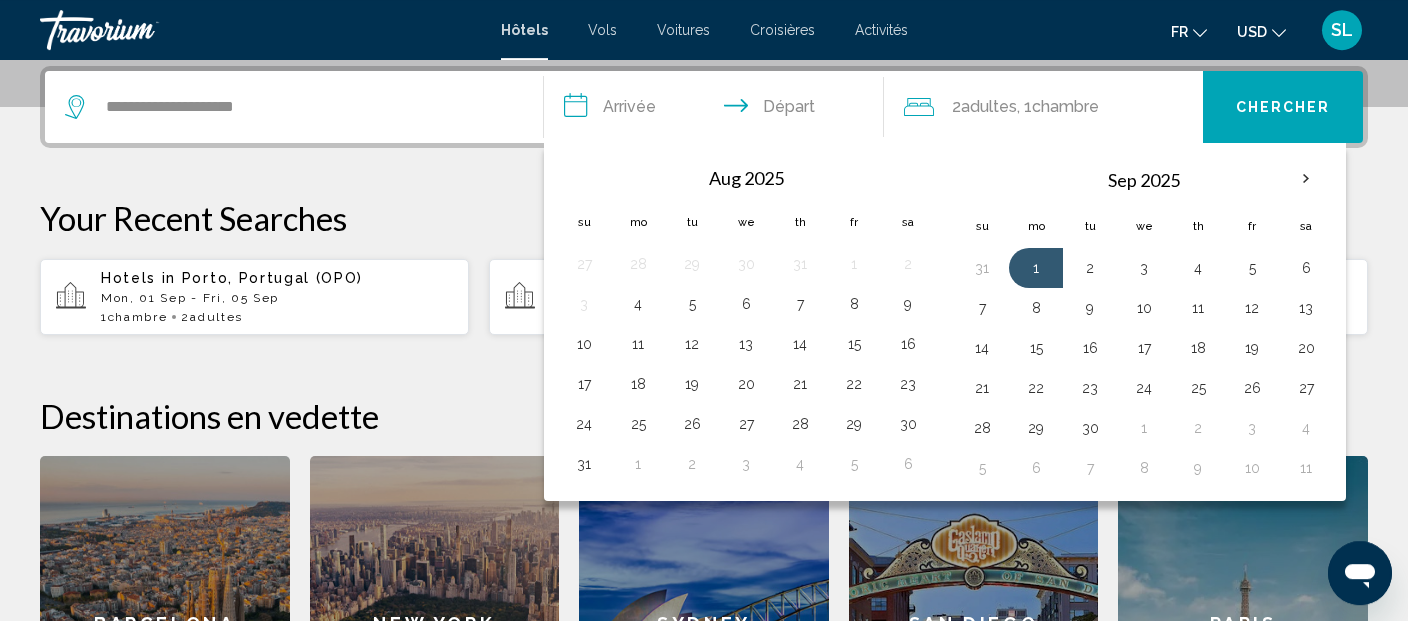 click on "**********" at bounding box center (718, 110) 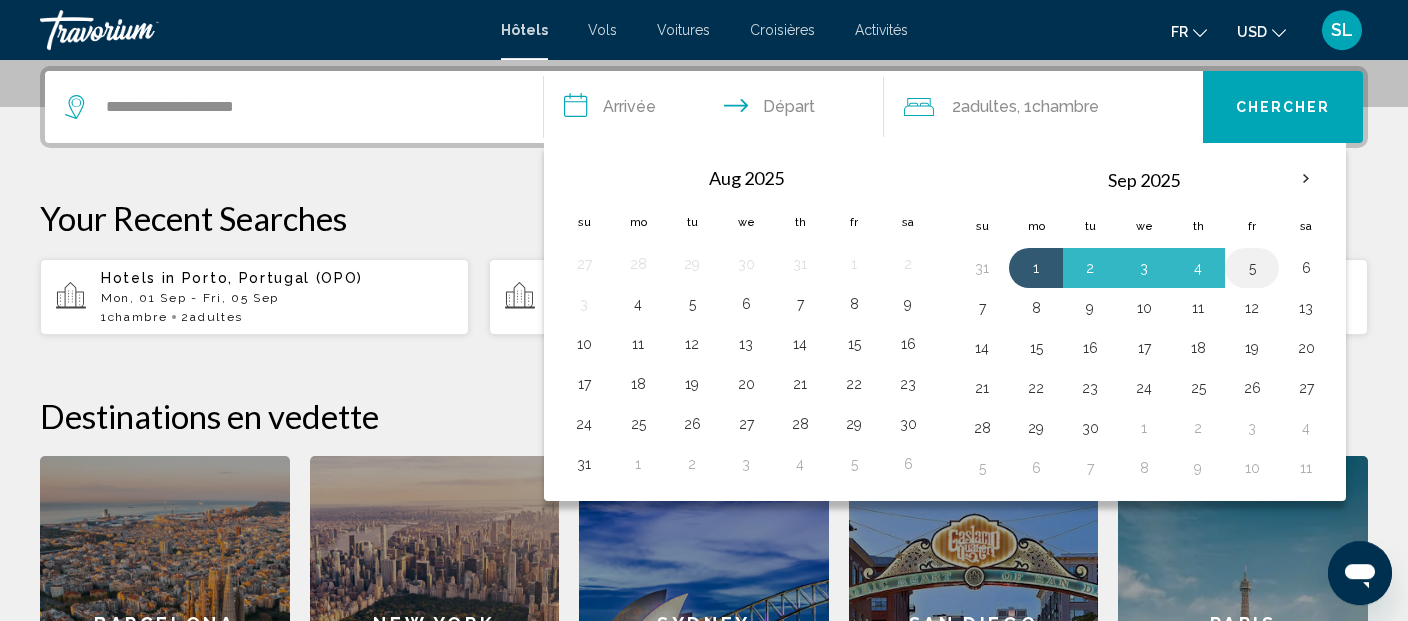 click on "5" at bounding box center (1252, 268) 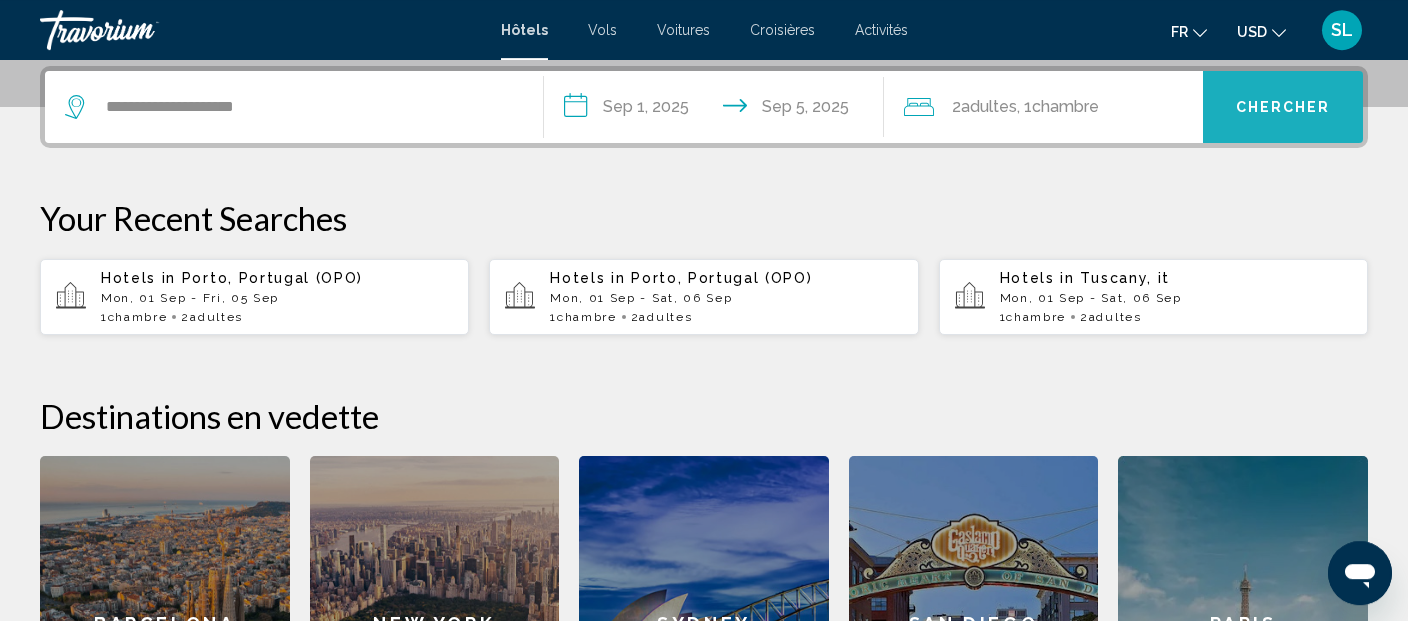click on "Chercher" at bounding box center [1283, 108] 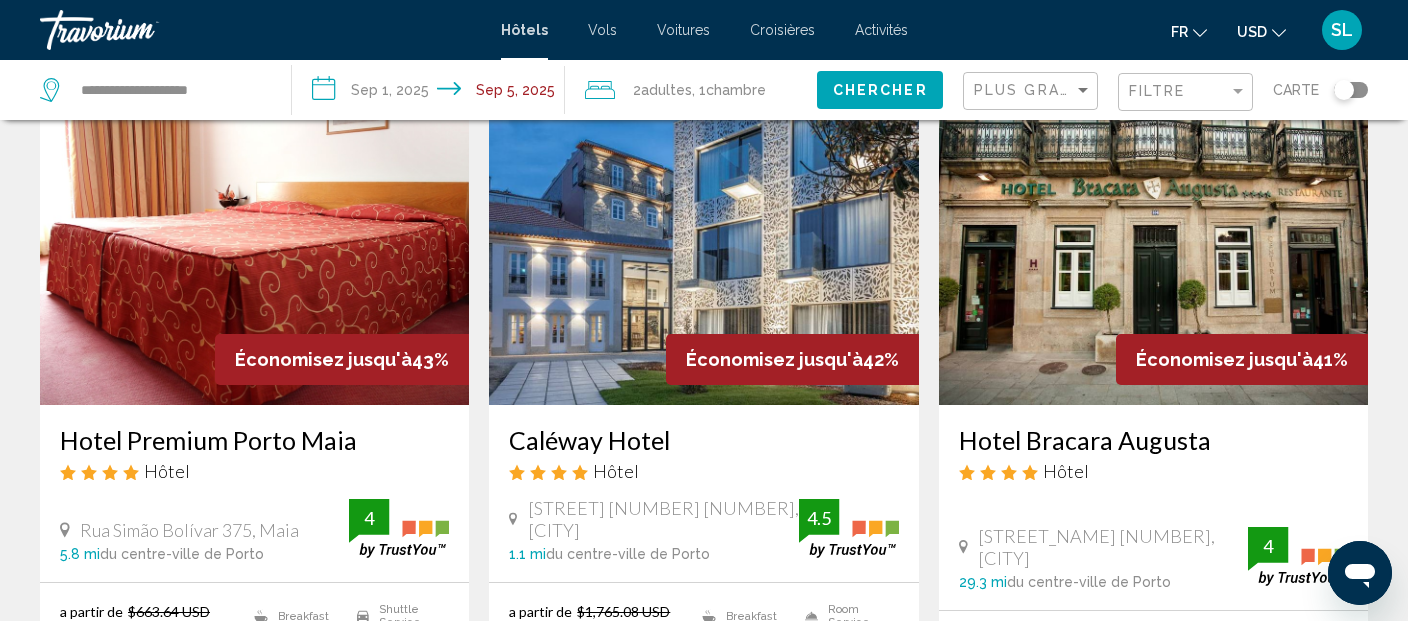 scroll, scrollTop: 0, scrollLeft: 0, axis: both 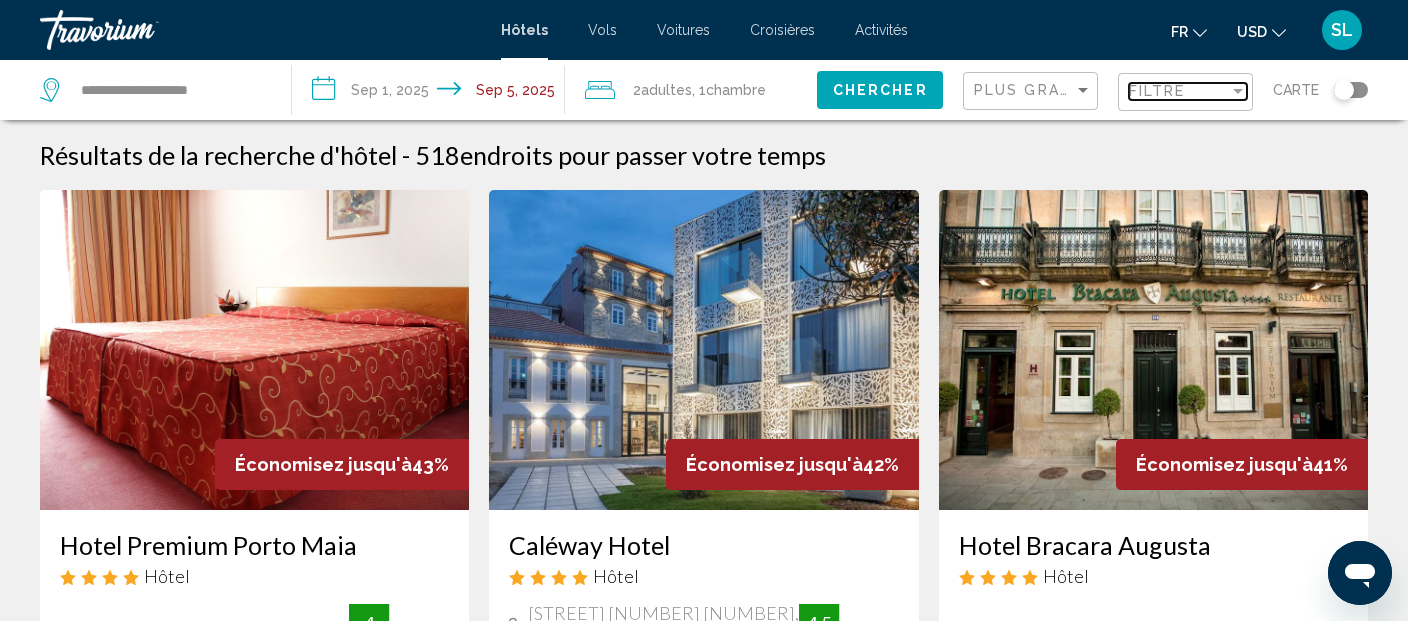 click on "Filtre" at bounding box center [1179, 91] 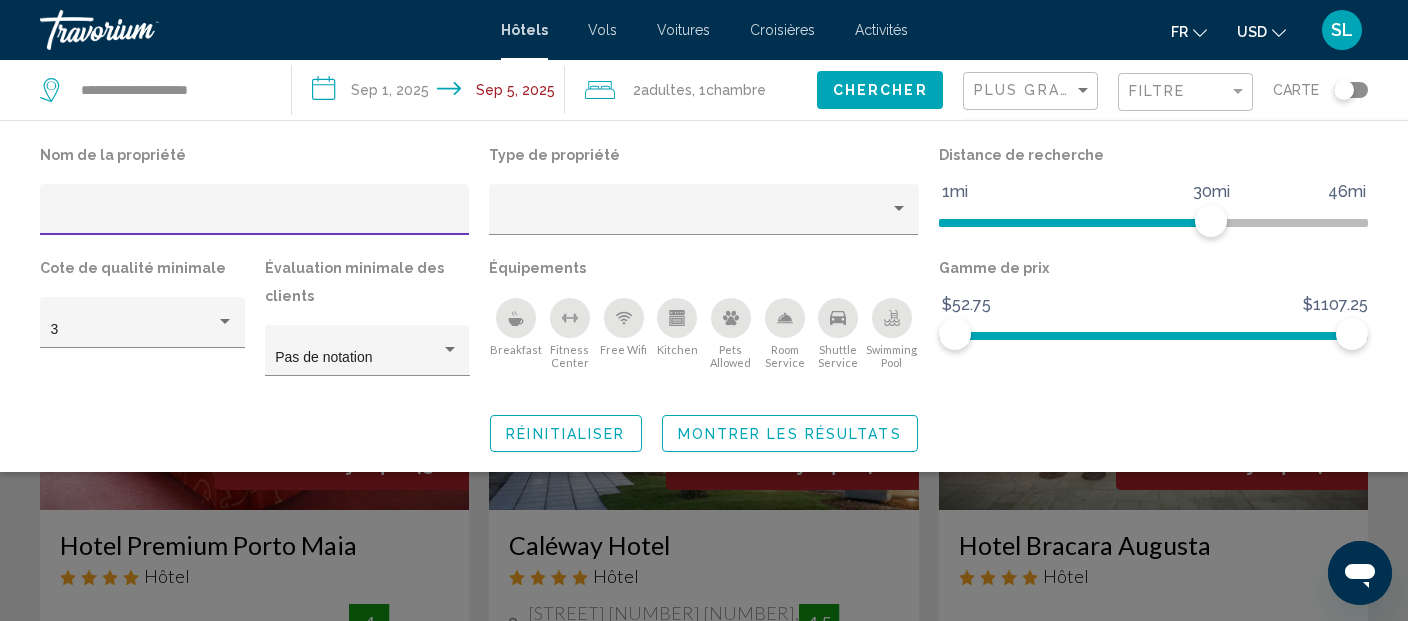click 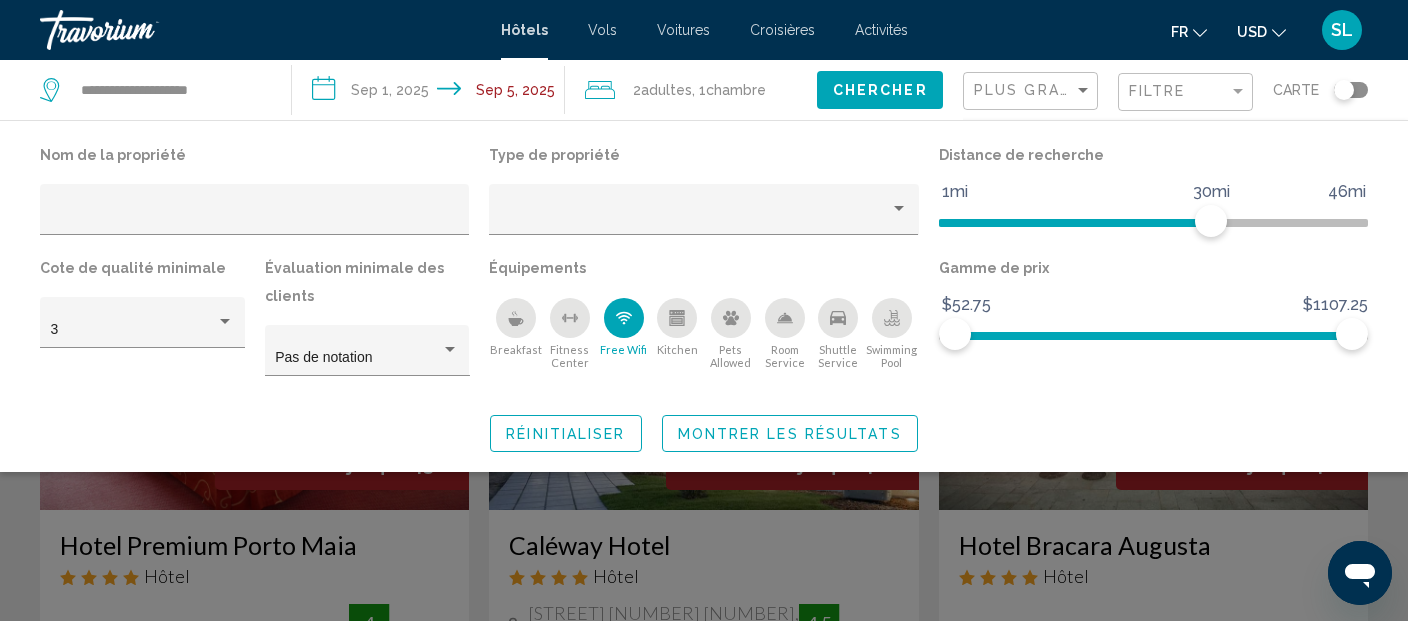 click 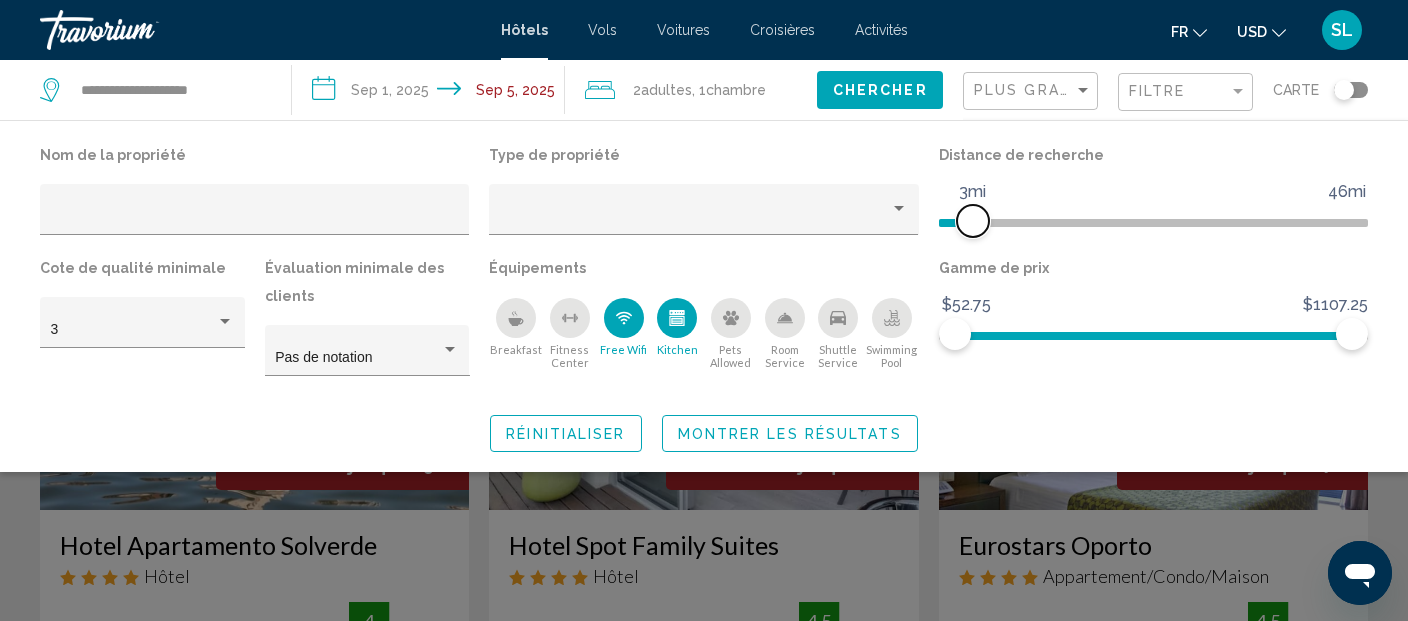 drag, startPoint x: 1218, startPoint y: 225, endPoint x: 973, endPoint y: 241, distance: 245.5219 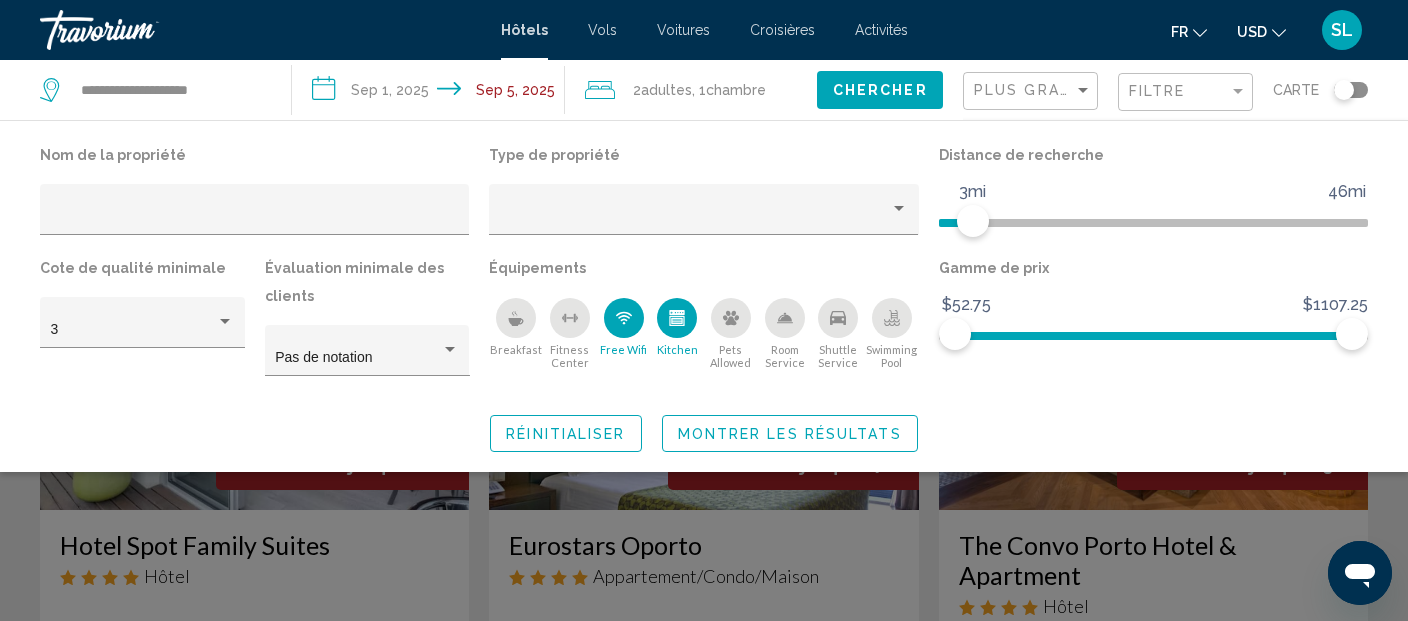 click 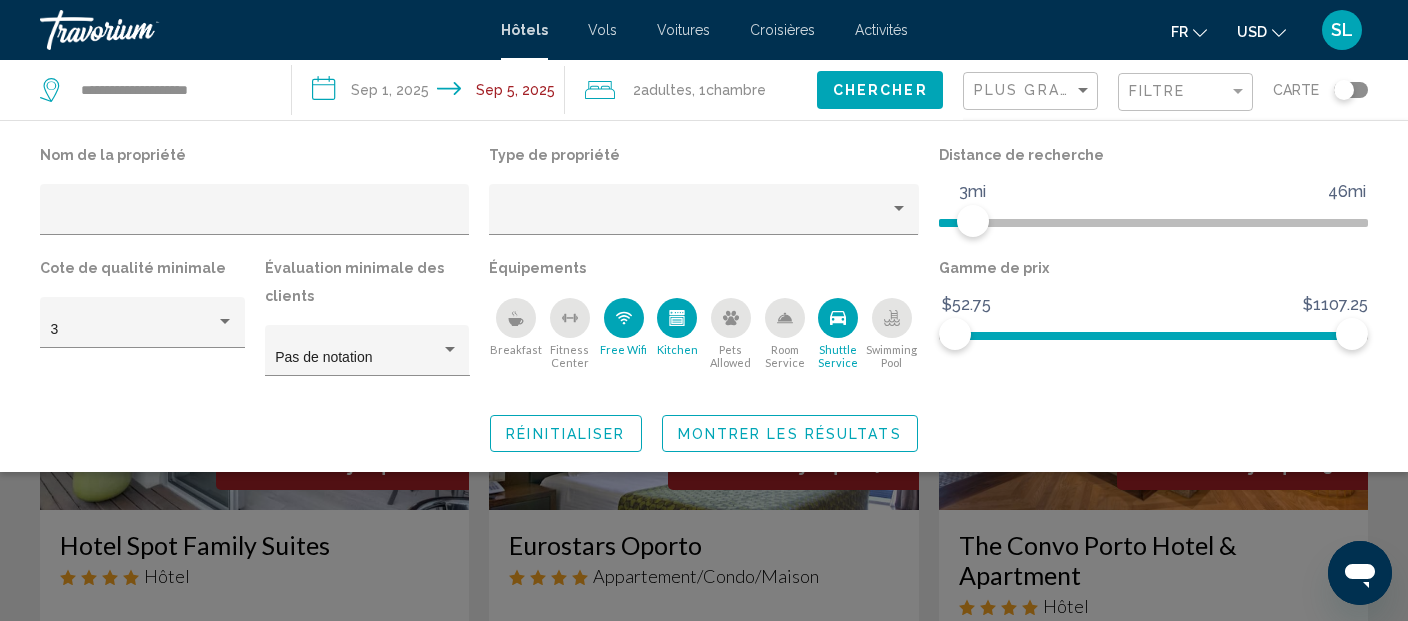 click on "Montrer les résultats" 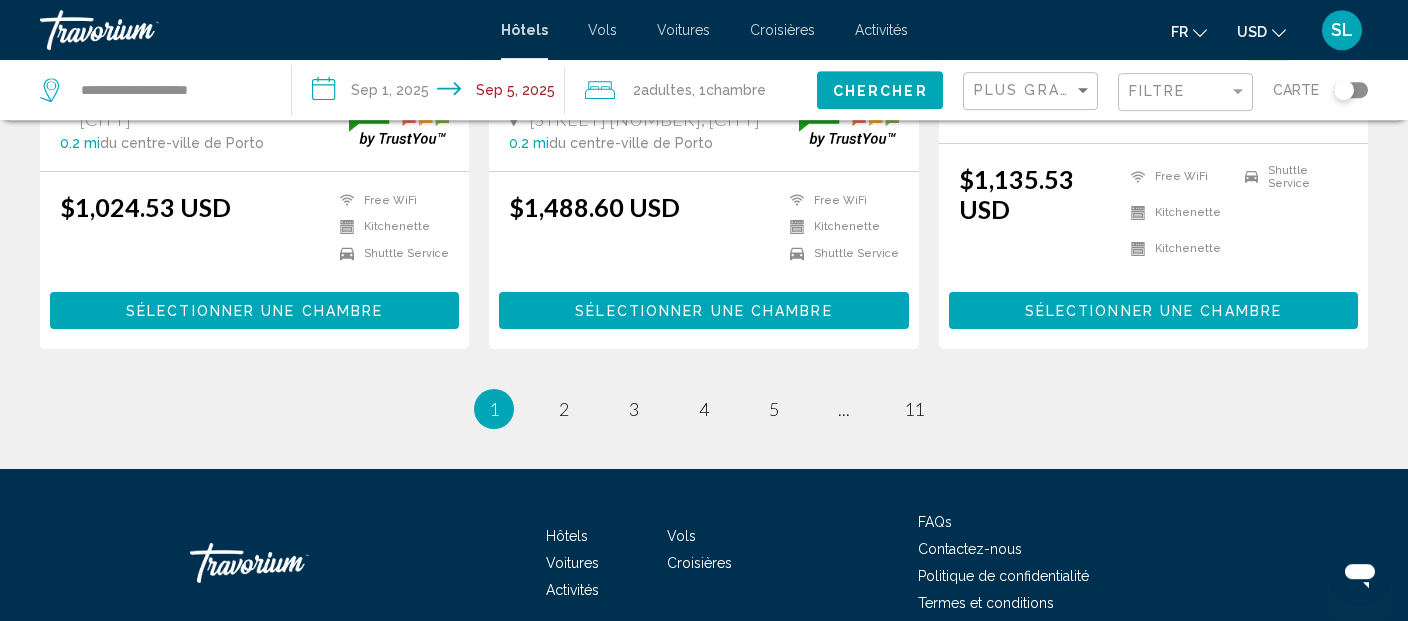 scroll, scrollTop: 2891, scrollLeft: 0, axis: vertical 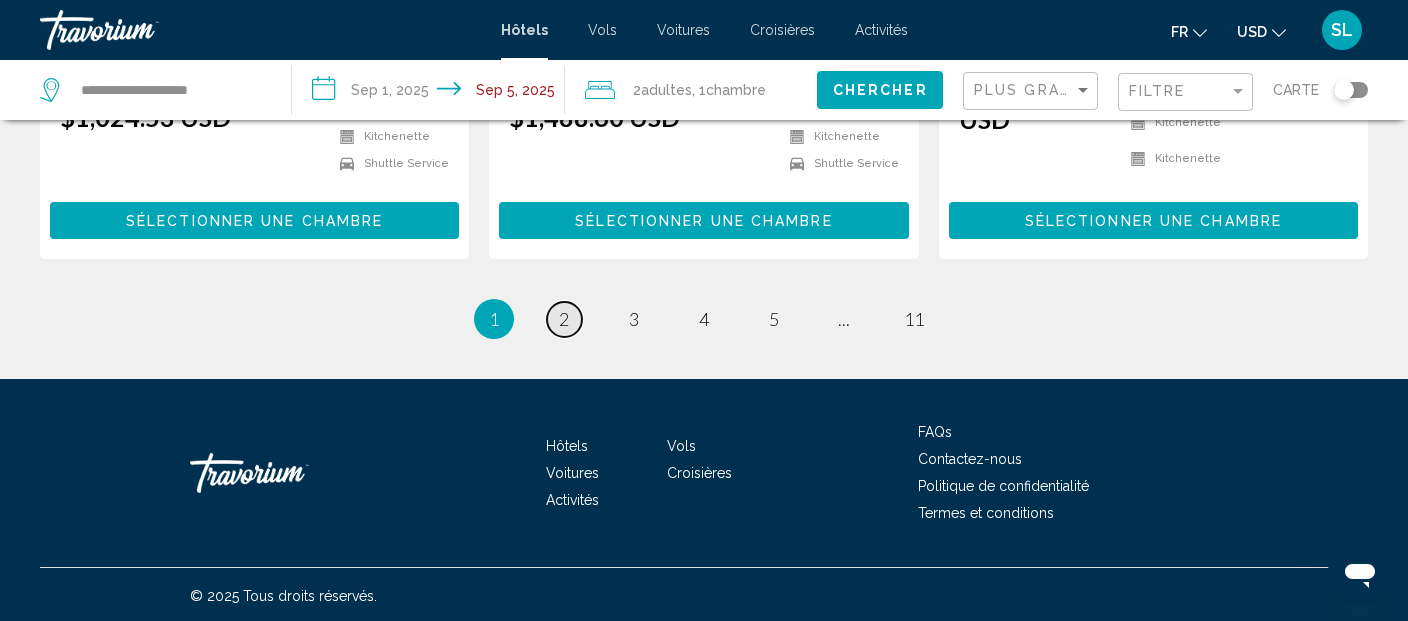 click on "page  2" at bounding box center [564, 319] 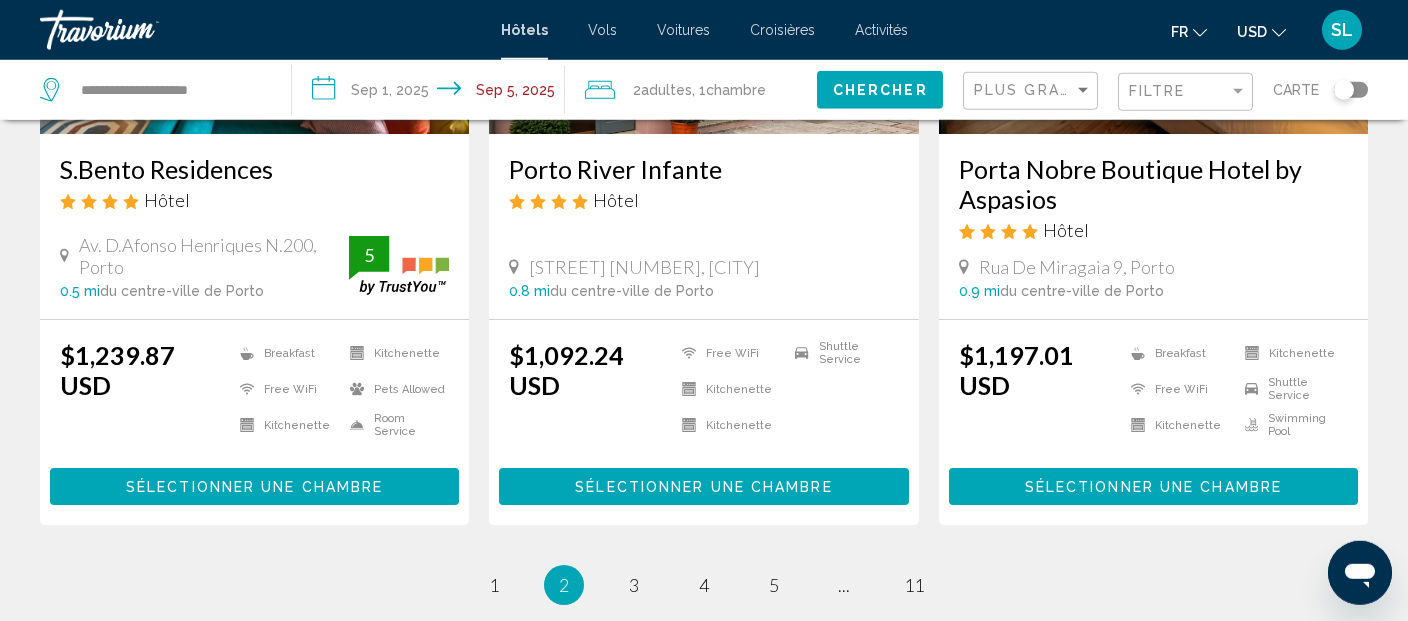 scroll, scrollTop: 2914, scrollLeft: 0, axis: vertical 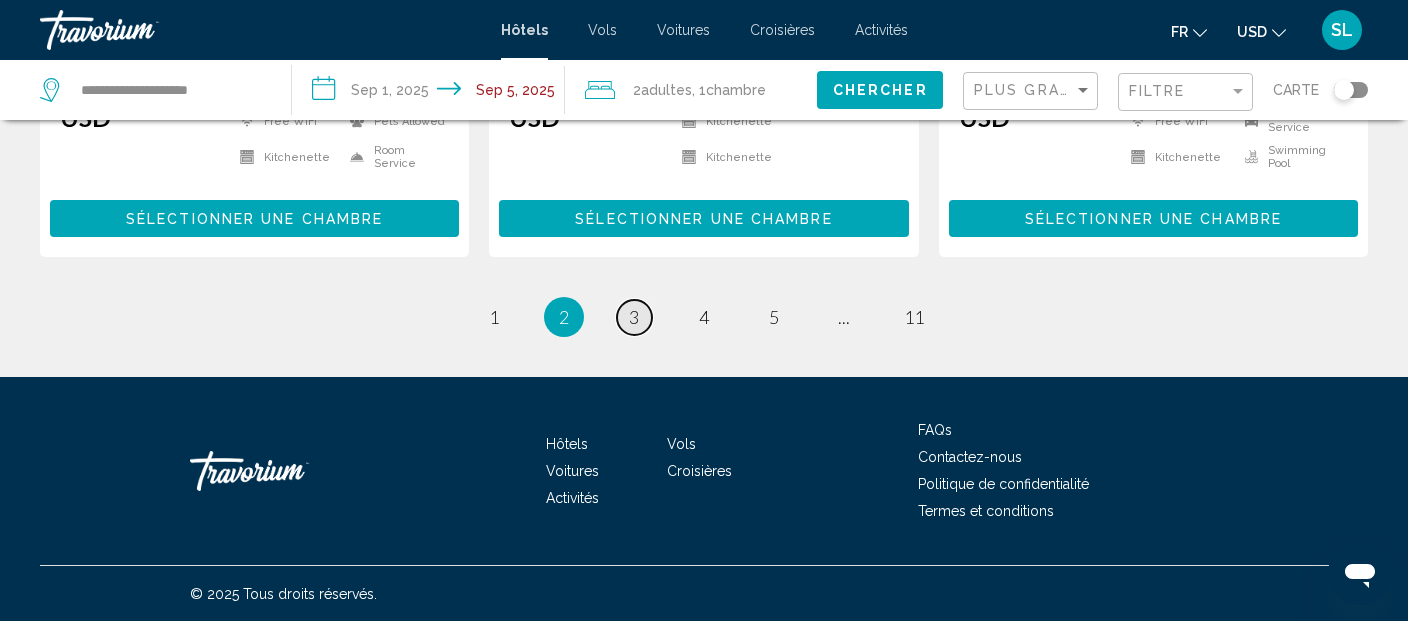 click on "page  3" at bounding box center [634, 317] 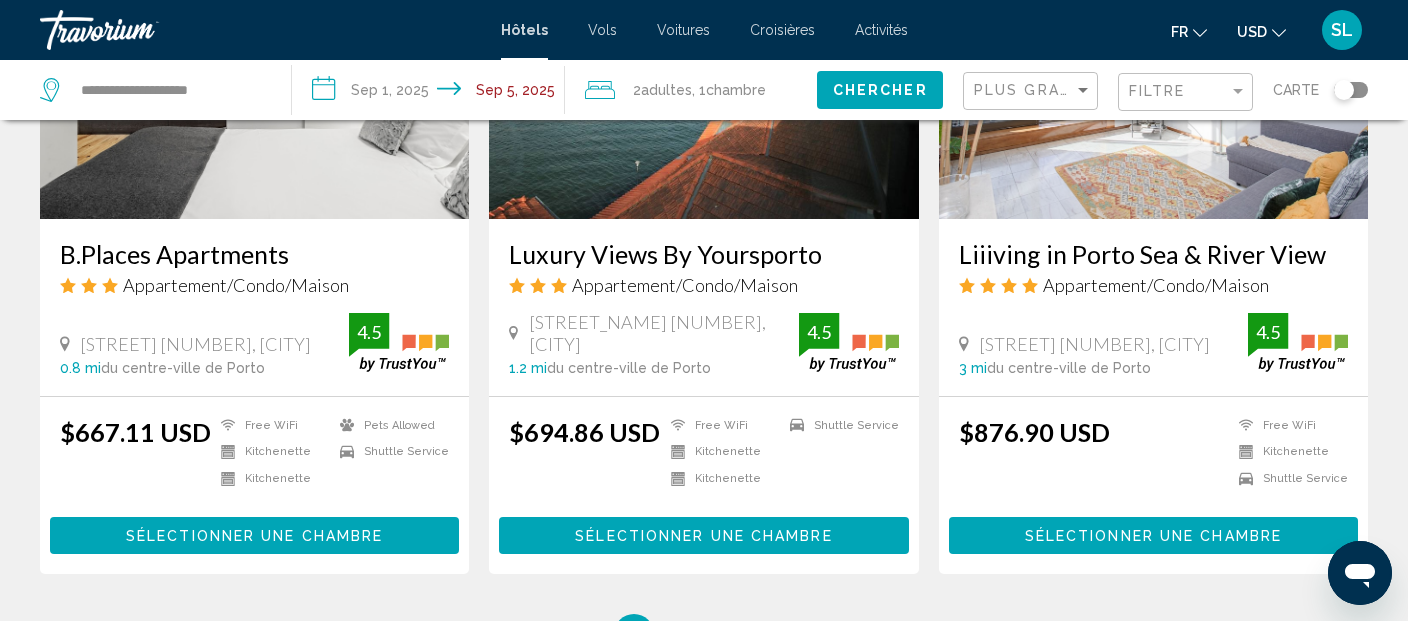 scroll, scrollTop: 2817, scrollLeft: 0, axis: vertical 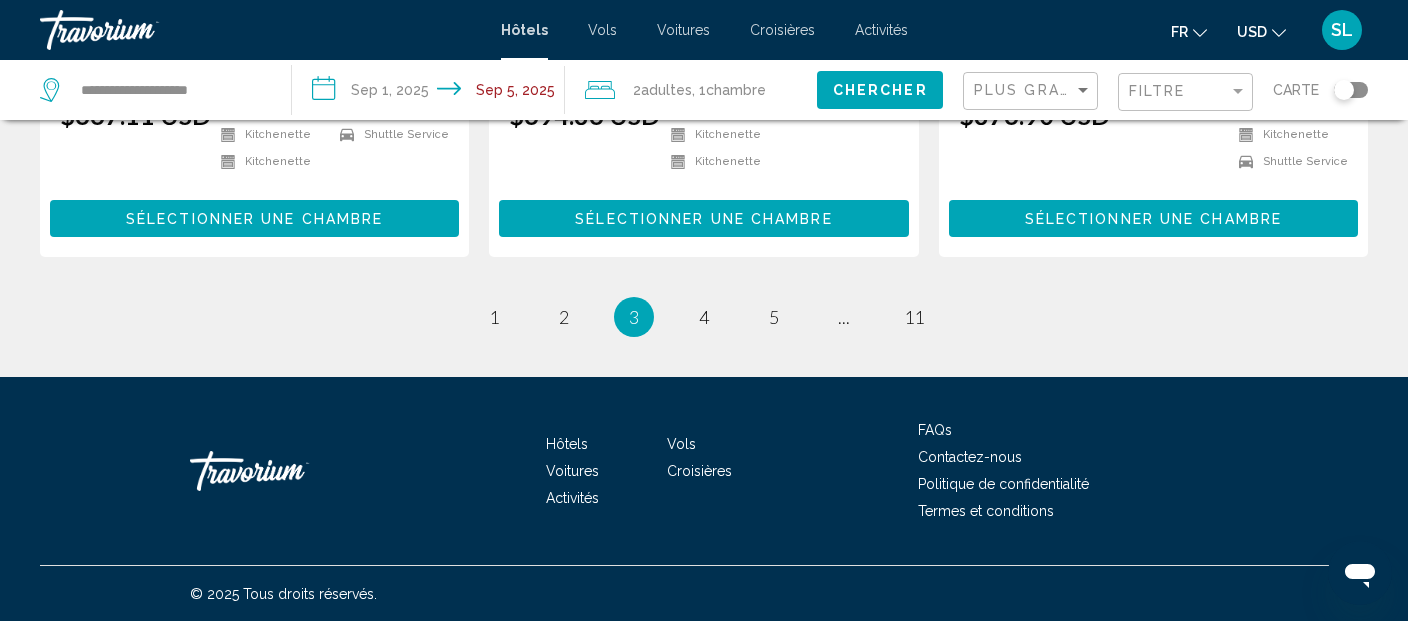 click on "Résultats de la recherche d'hôtel  -   130  endroits pour passer votre temps  São Bento Deluxe 42
Appartement/Condo/Maison
Praça De Almeida Garrett 42, Porto 0.4 mi  du centre-ville de Porto de l'hôtel $2,004.66 USD
Free WiFi
Kitchenette
Shuttle Service  Sélectionner une chambre  The Rebello Hotel & Spa Small Luxury Hotels Of The World
Hôtel
380 Cais De Gaia, Vila Nova De Gaia 1.2 mi  du centre-ville de Porto de l'hôtel $1,143.52 USD
Fitness Center
Hôtel" at bounding box center (704, -1170) 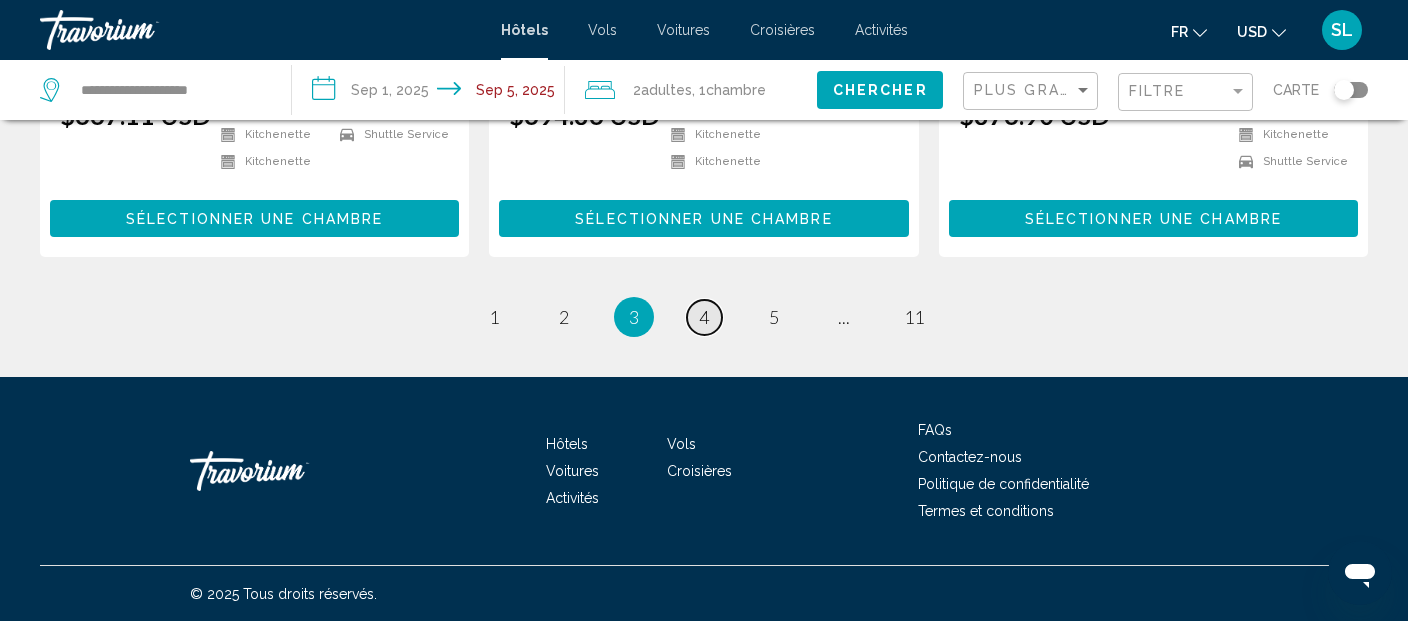 click on "page  4" at bounding box center (704, 317) 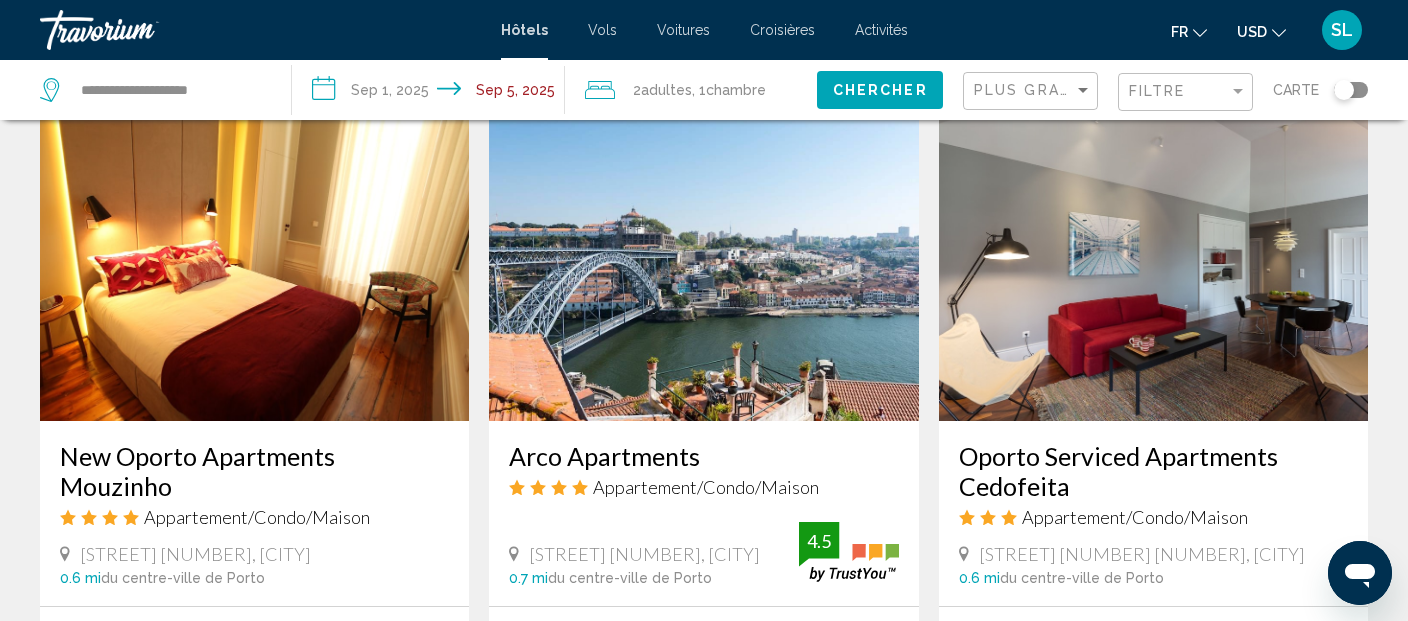 scroll, scrollTop: 2762, scrollLeft: 0, axis: vertical 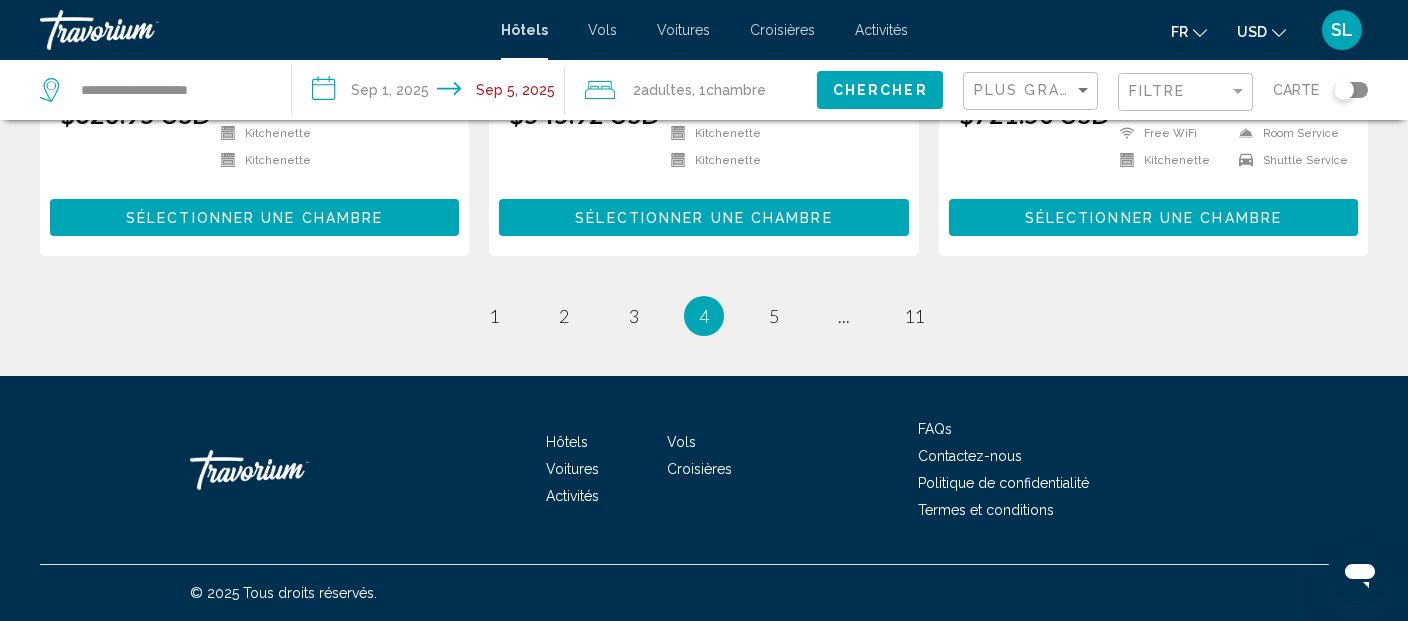click on "4" at bounding box center (704, 316) 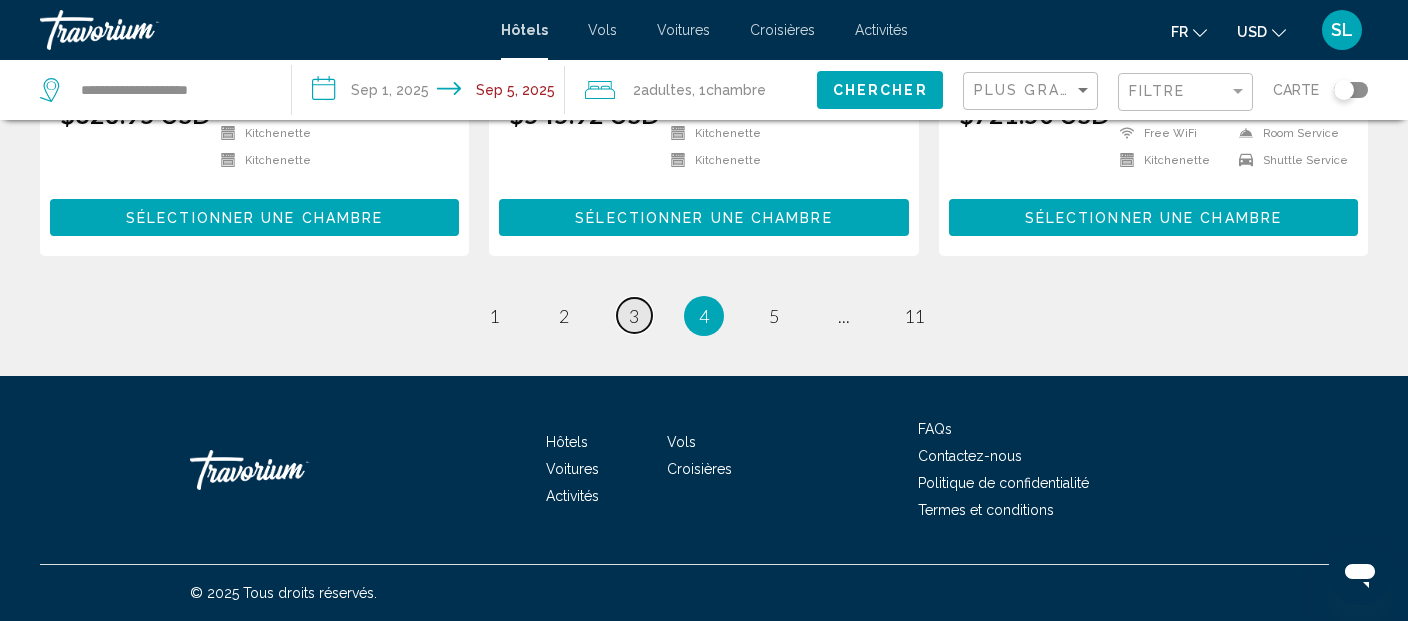 click on "page  3" at bounding box center (634, 315) 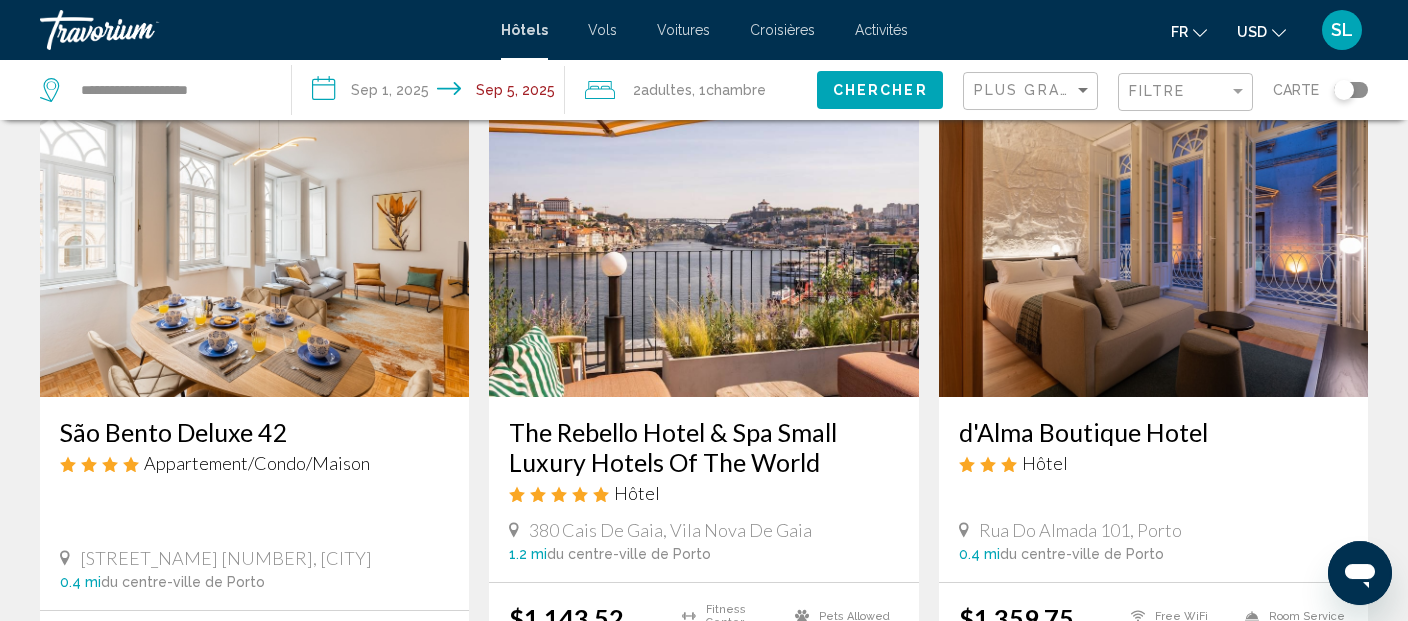 scroll, scrollTop: 211, scrollLeft: 0, axis: vertical 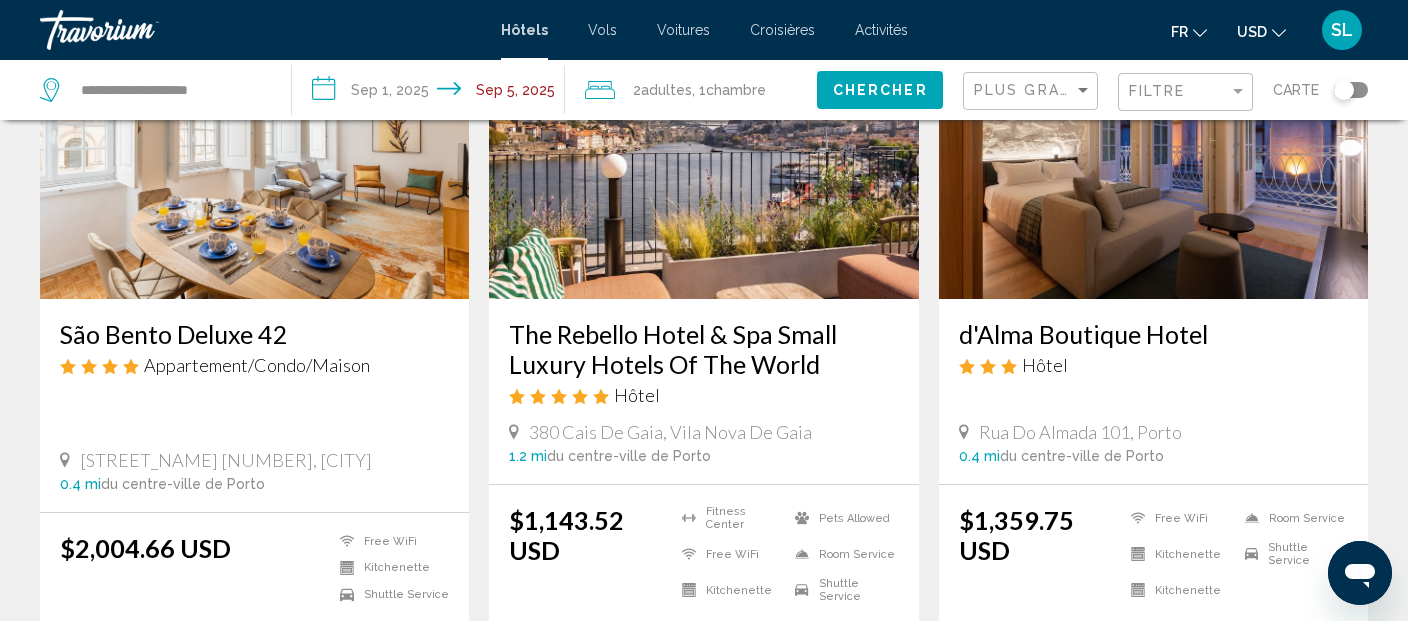 click on "d'Alma Boutique Hotel
Hôtel
Rua Do Almada 101, Porto 0.4 mi  du centre-ville de Porto de l'hôtel" at bounding box center [1153, 391] 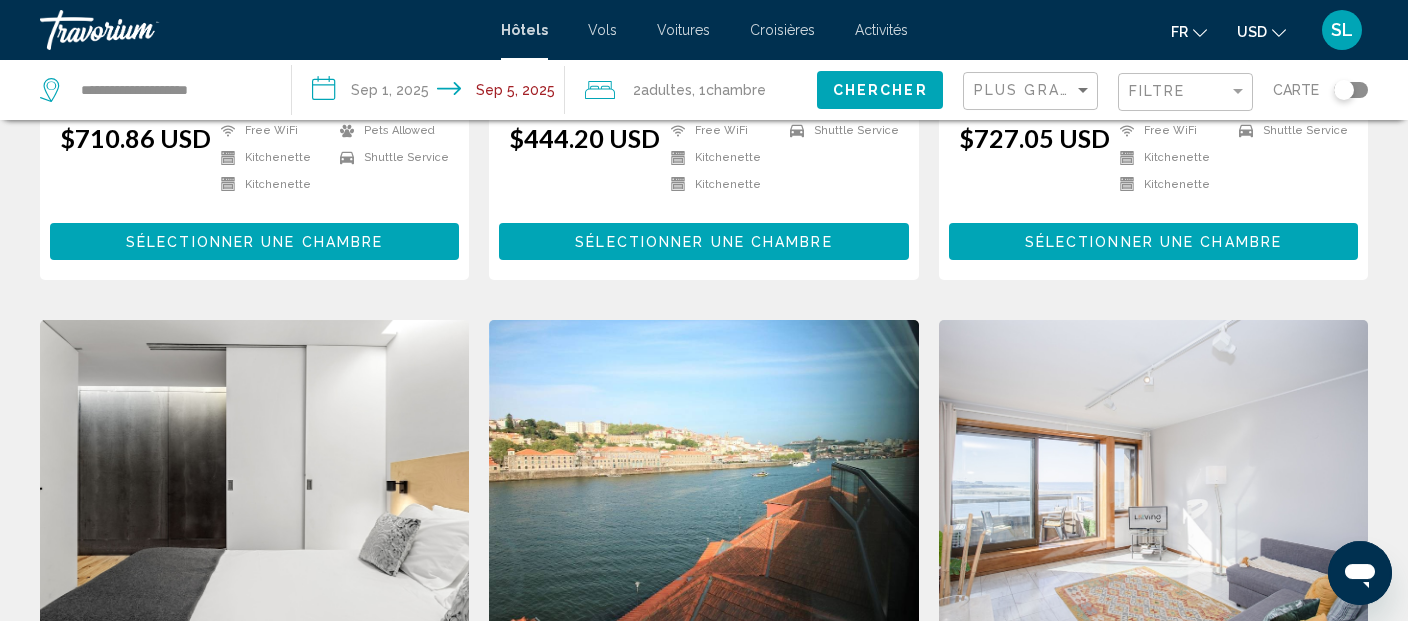 scroll, scrollTop: 2640, scrollLeft: 0, axis: vertical 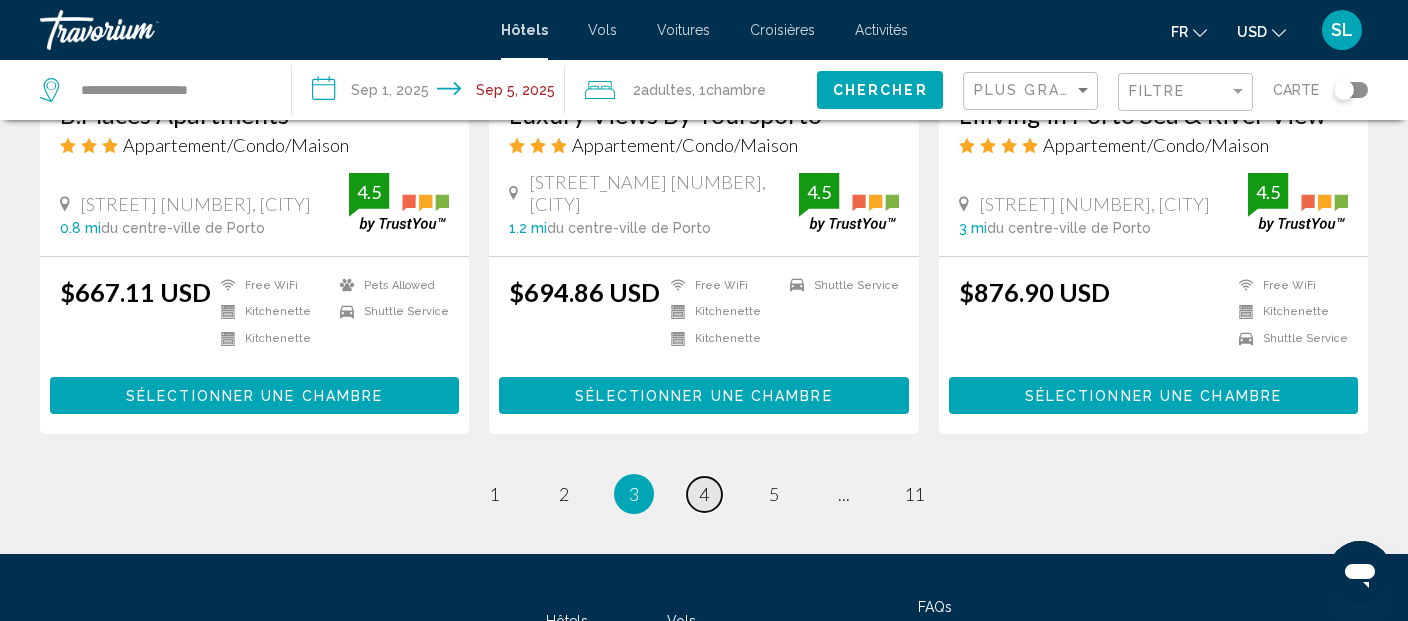 click on "page  4" at bounding box center (704, 494) 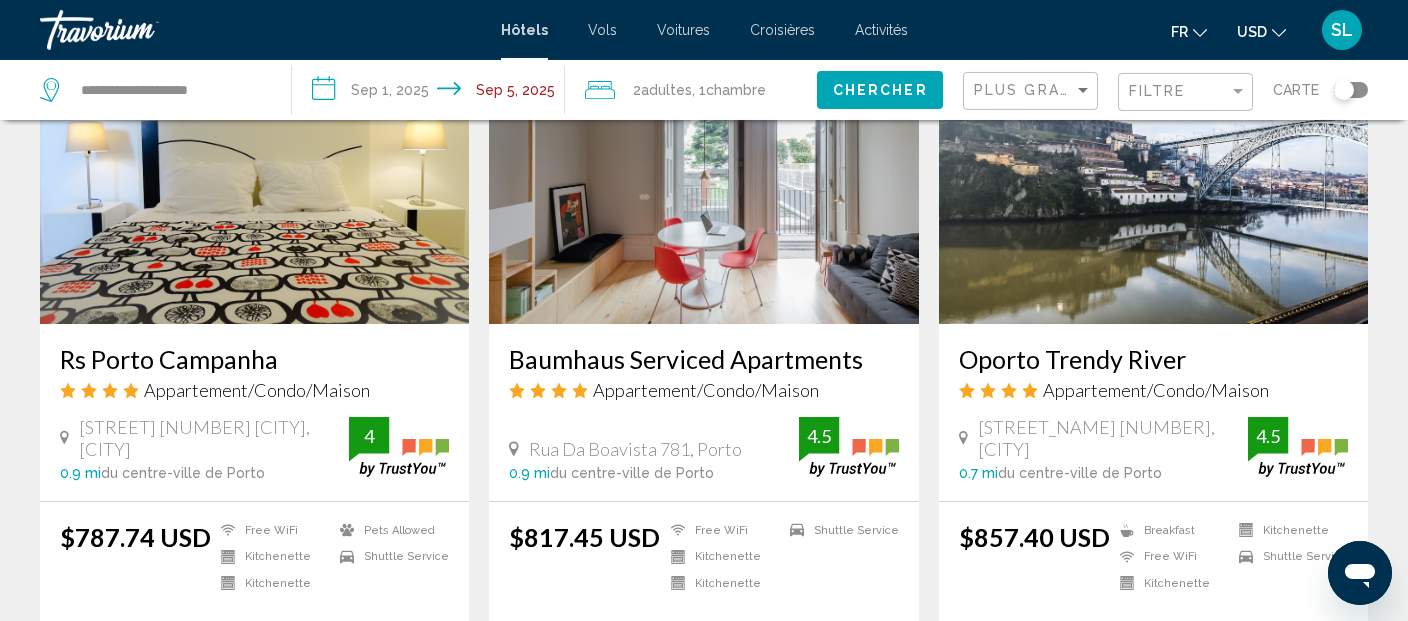 scroll, scrollTop: 950, scrollLeft: 0, axis: vertical 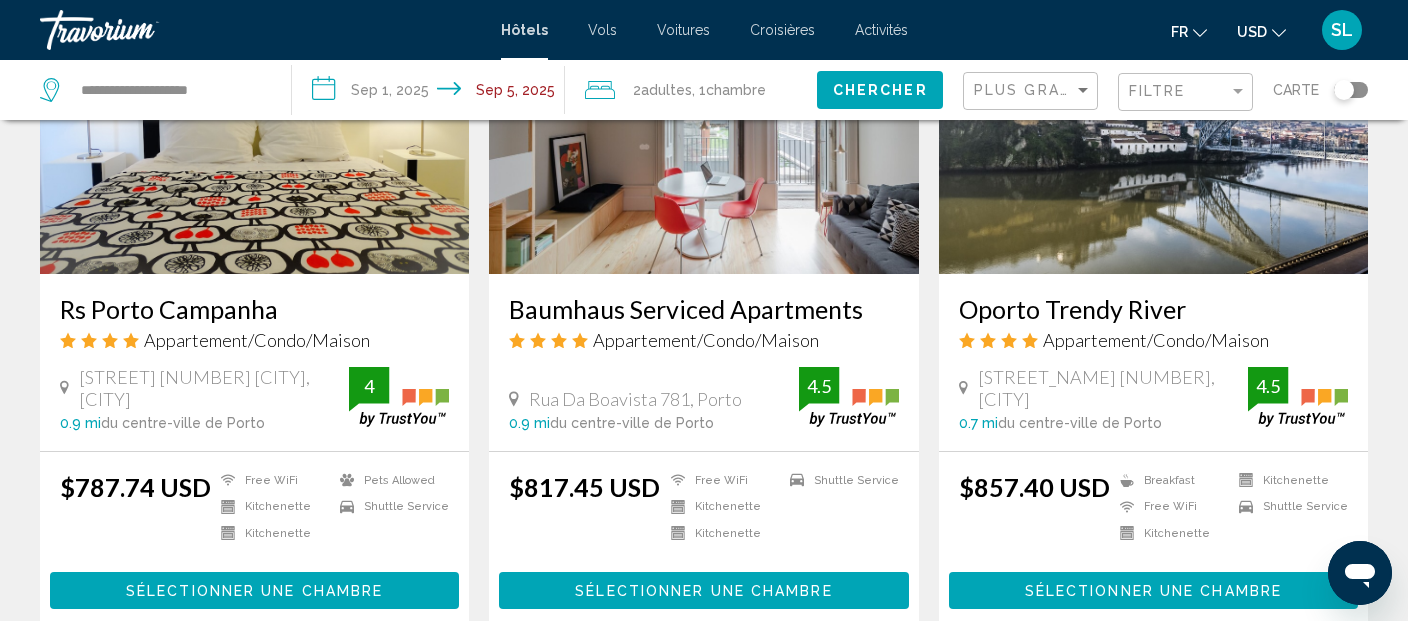 click on "Baumhaus Serviced Apartments" at bounding box center (703, 309) 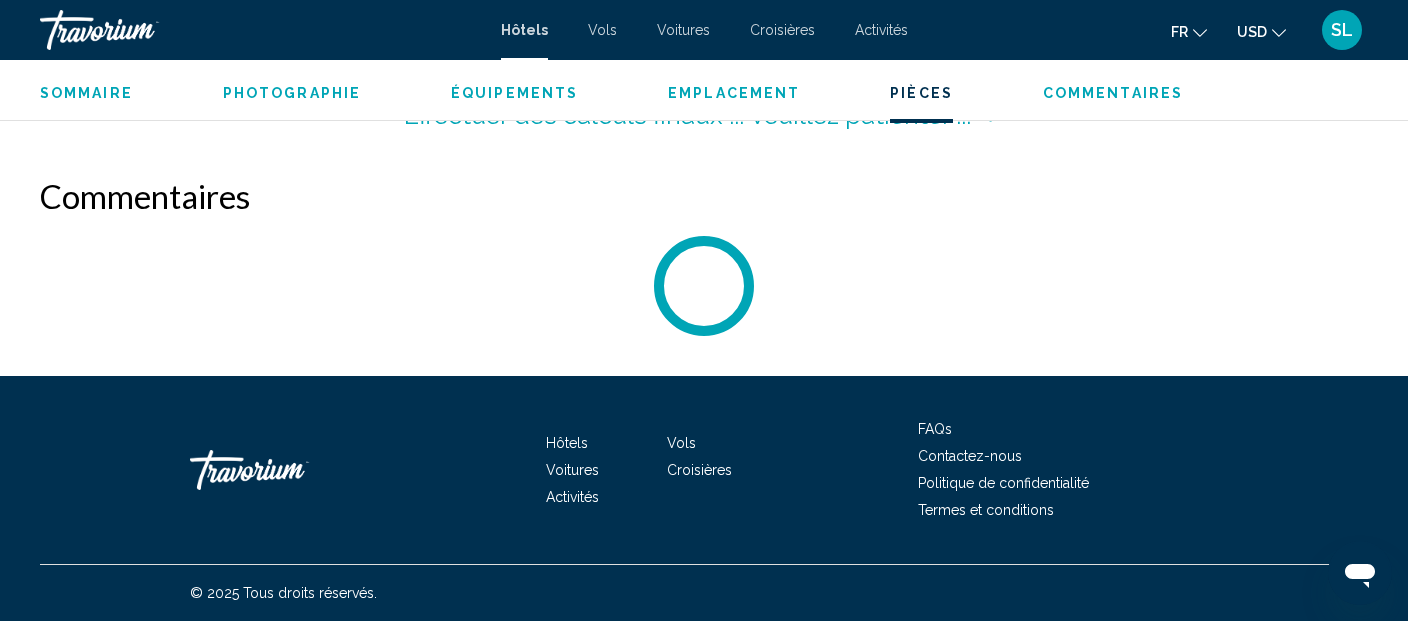scroll, scrollTop: 2961, scrollLeft: 0, axis: vertical 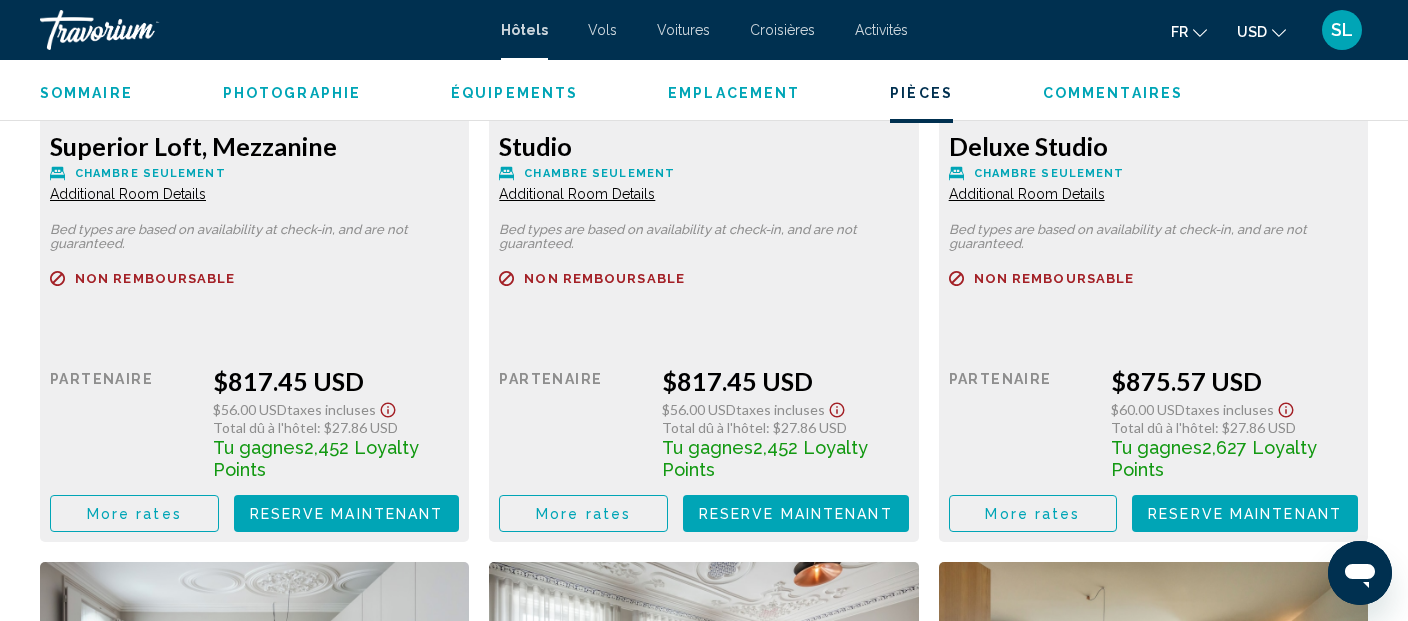 click on "Additional Room Details" at bounding box center (128, 194) 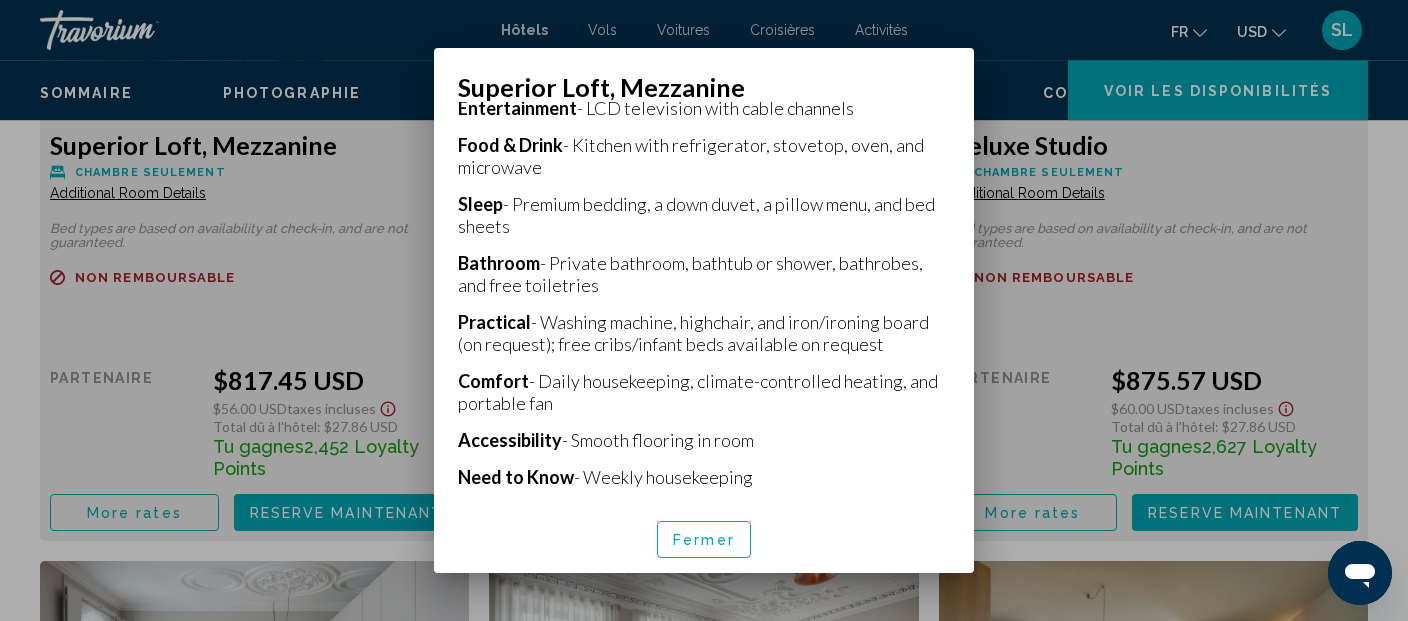 scroll, scrollTop: 782, scrollLeft: 0, axis: vertical 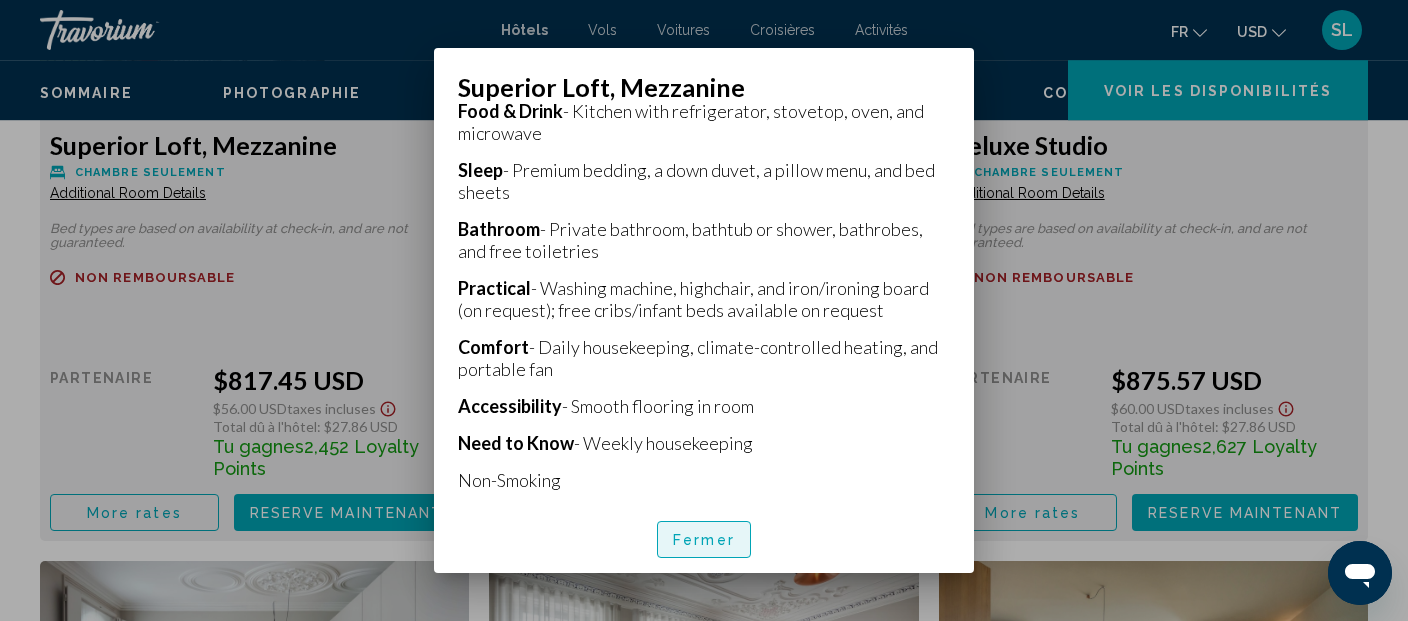 click on "Fermer" at bounding box center (704, 539) 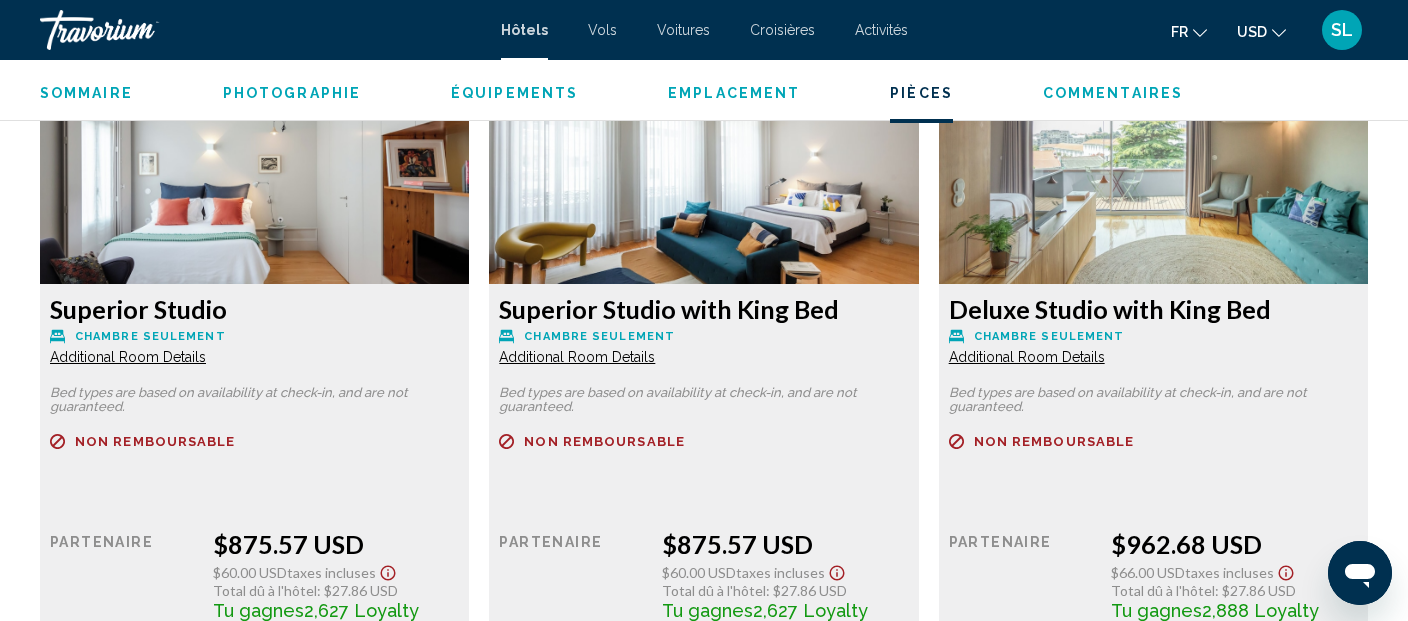 scroll, scrollTop: 3595, scrollLeft: 0, axis: vertical 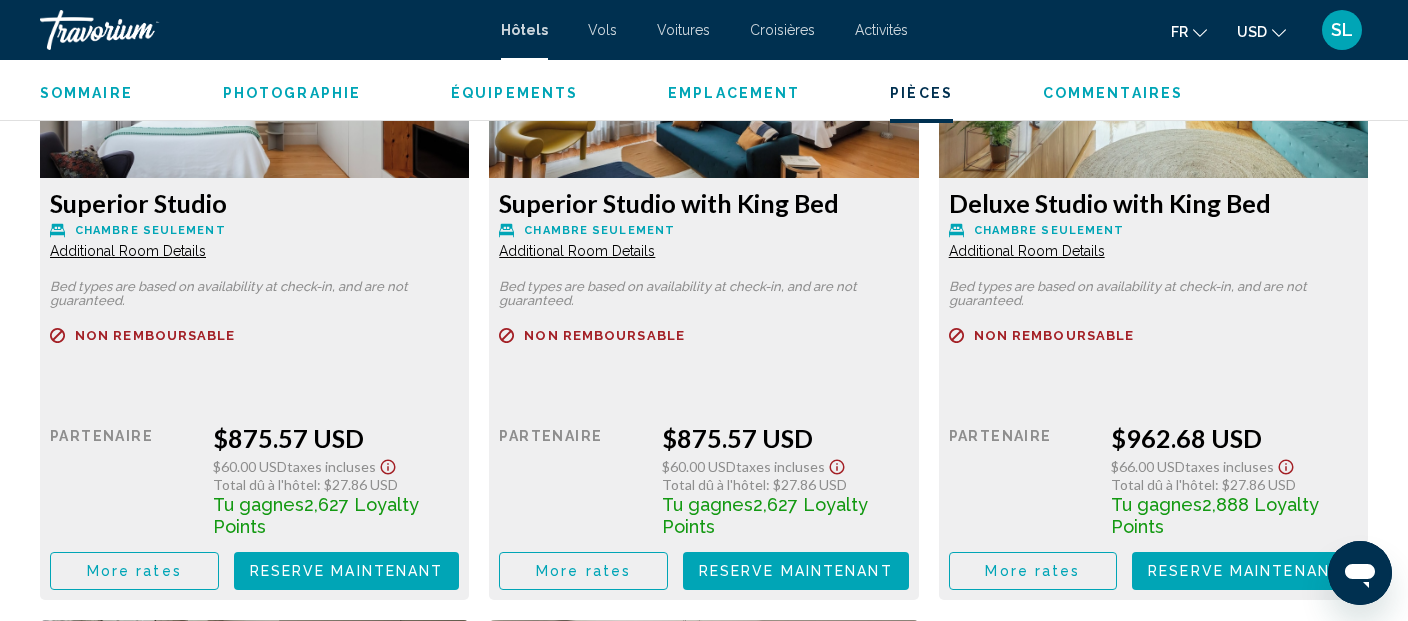 click on "Additional Room Details" at bounding box center [128, -440] 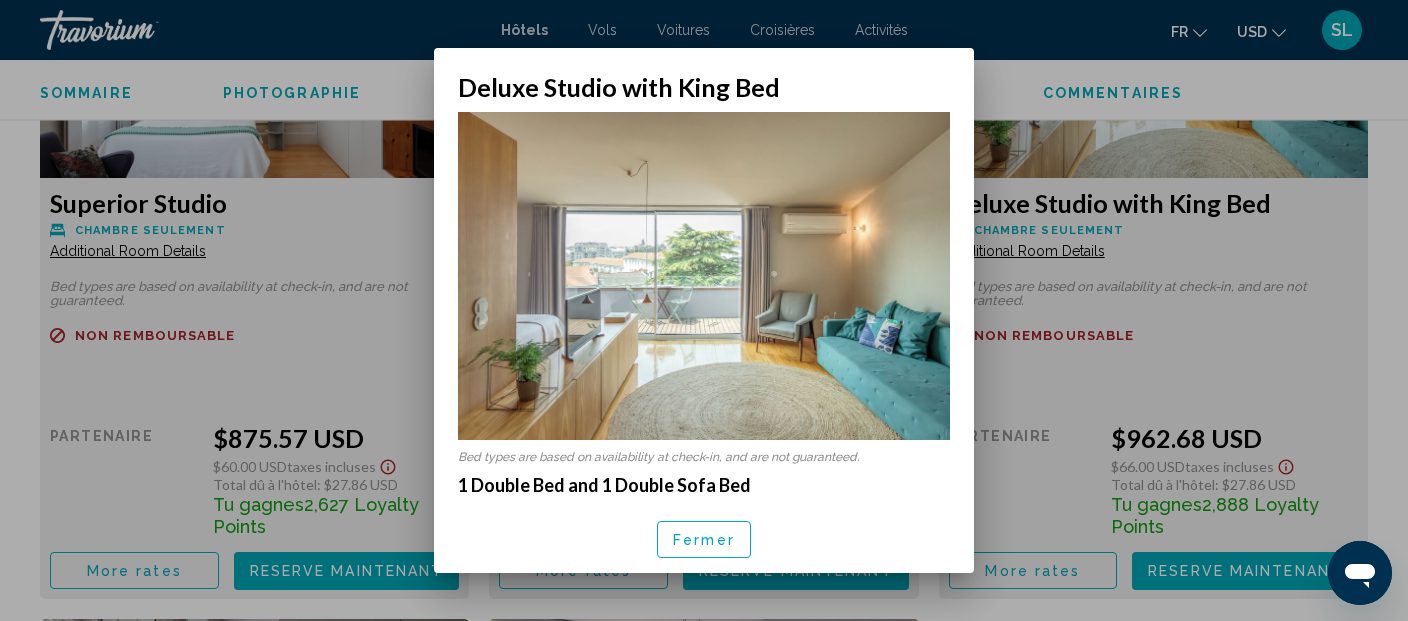 scroll, scrollTop: 0, scrollLeft: 0, axis: both 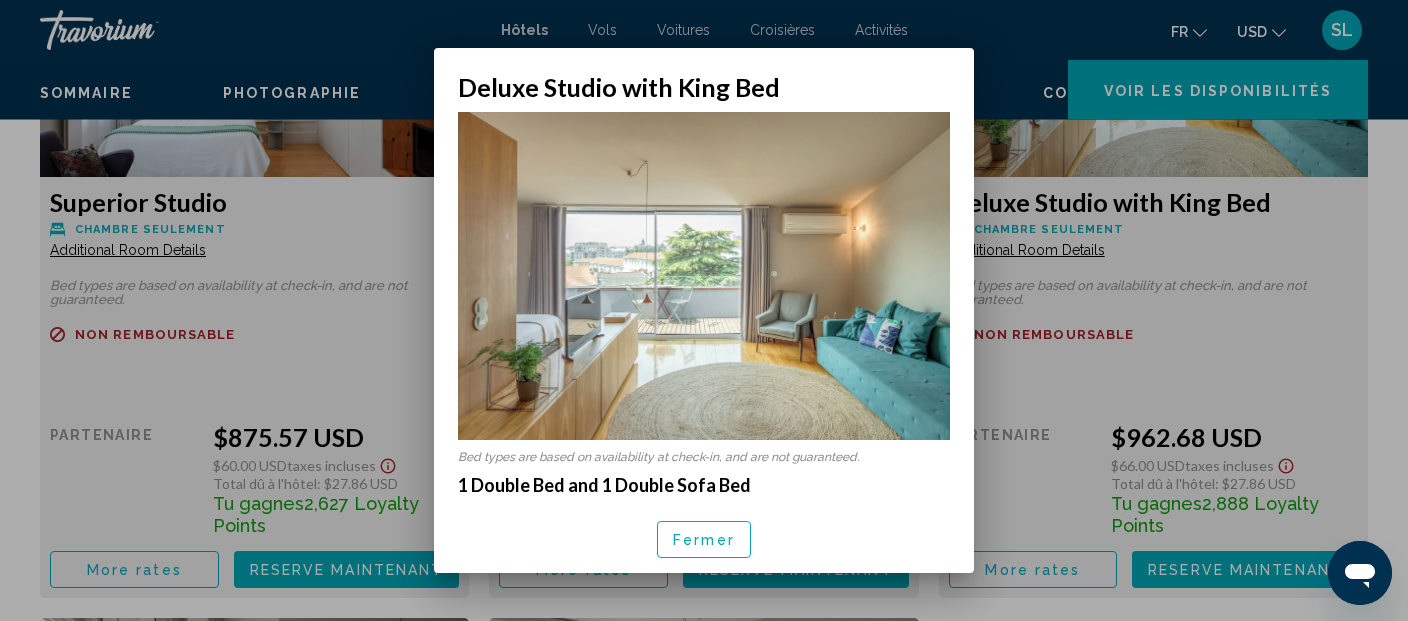 click on "Fermer" at bounding box center (704, 540) 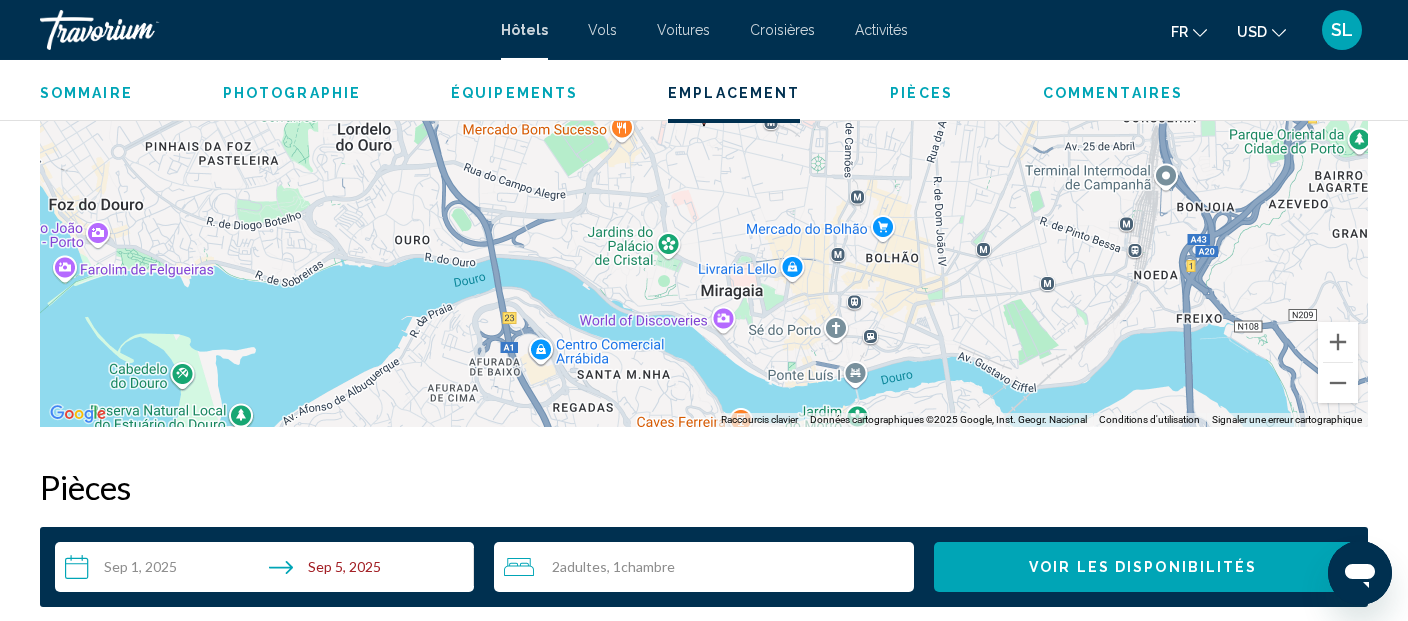 scroll, scrollTop: 2117, scrollLeft: 0, axis: vertical 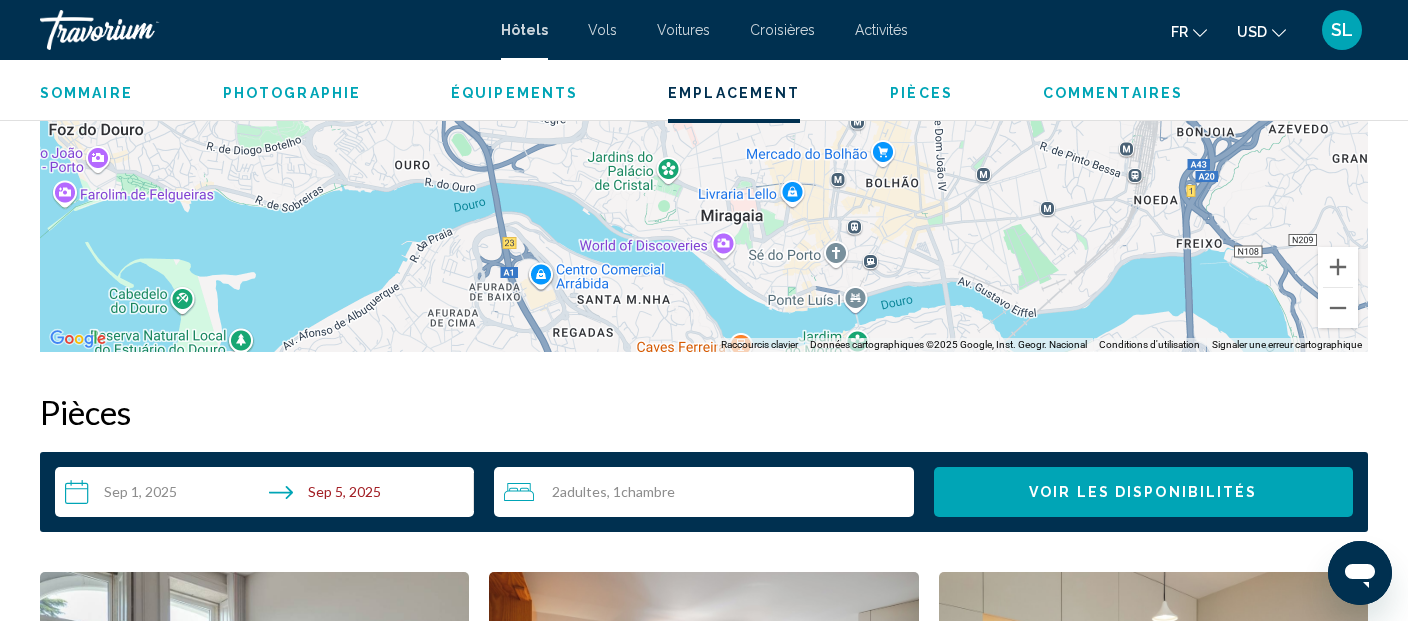 drag, startPoint x: 939, startPoint y: 646, endPoint x: 935, endPoint y: 656, distance: 10.770329 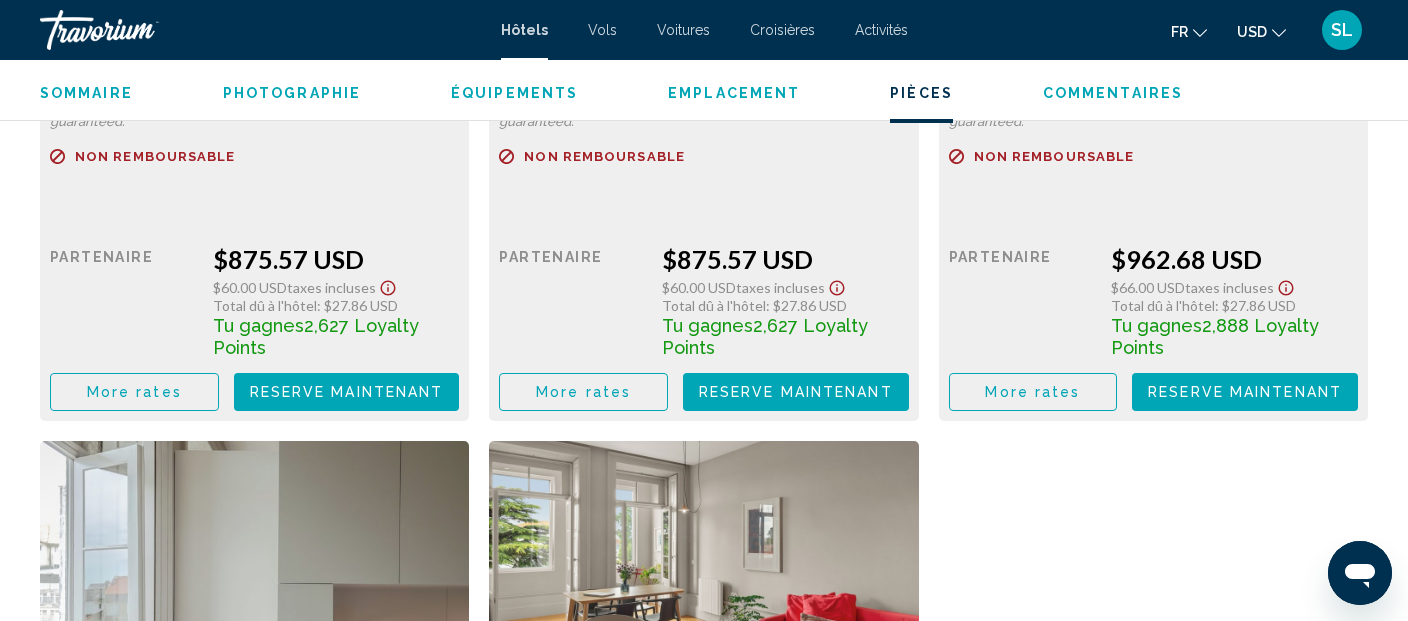 scroll, scrollTop: 3563, scrollLeft: 0, axis: vertical 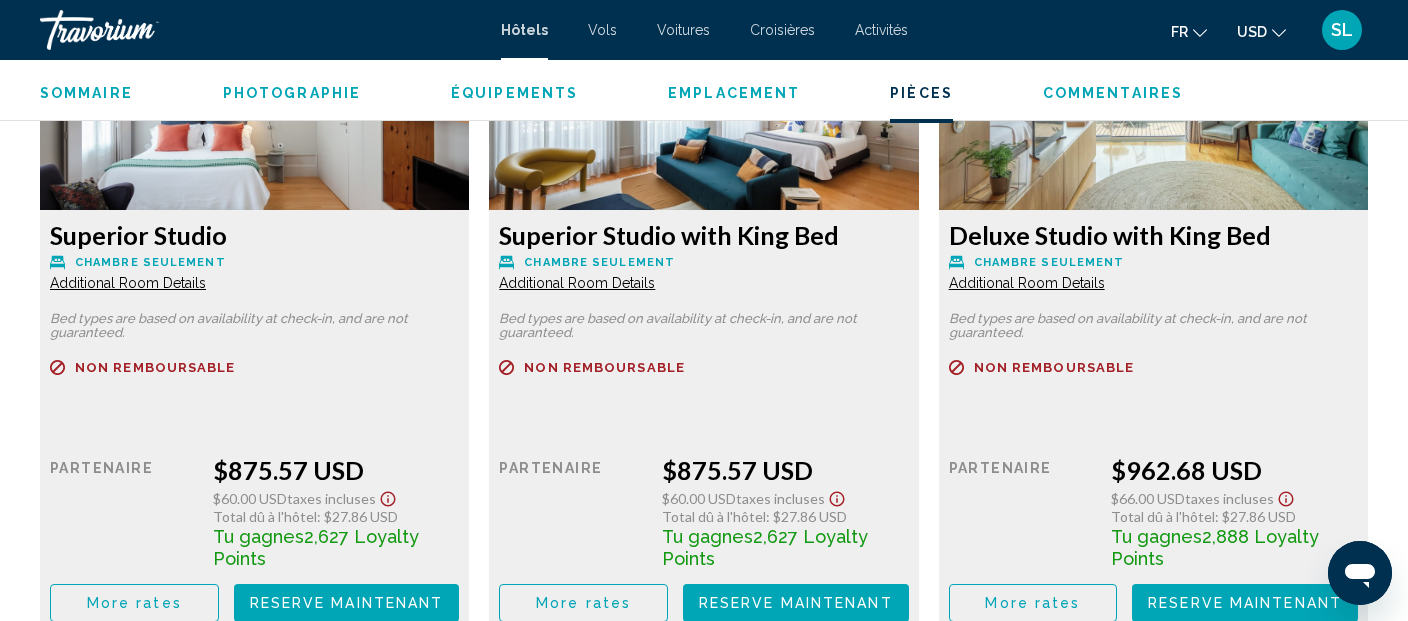 click on "Additional Room Details" at bounding box center [128, -408] 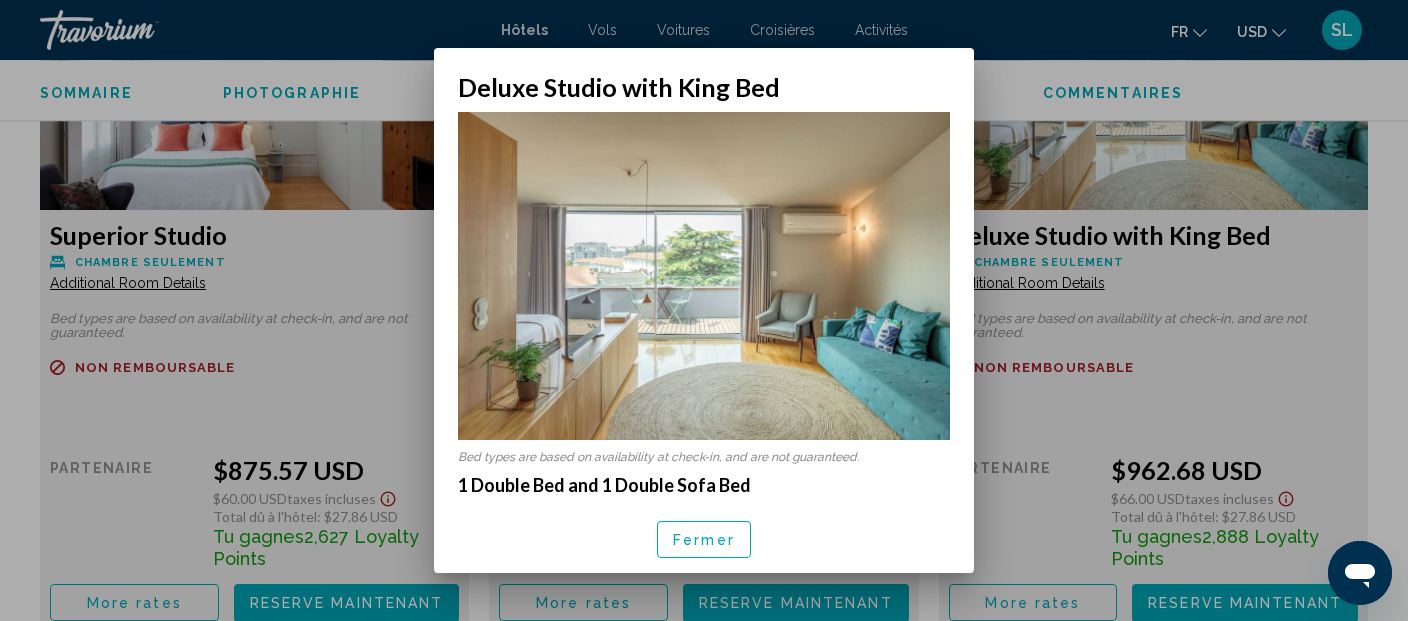 scroll, scrollTop: 0, scrollLeft: 0, axis: both 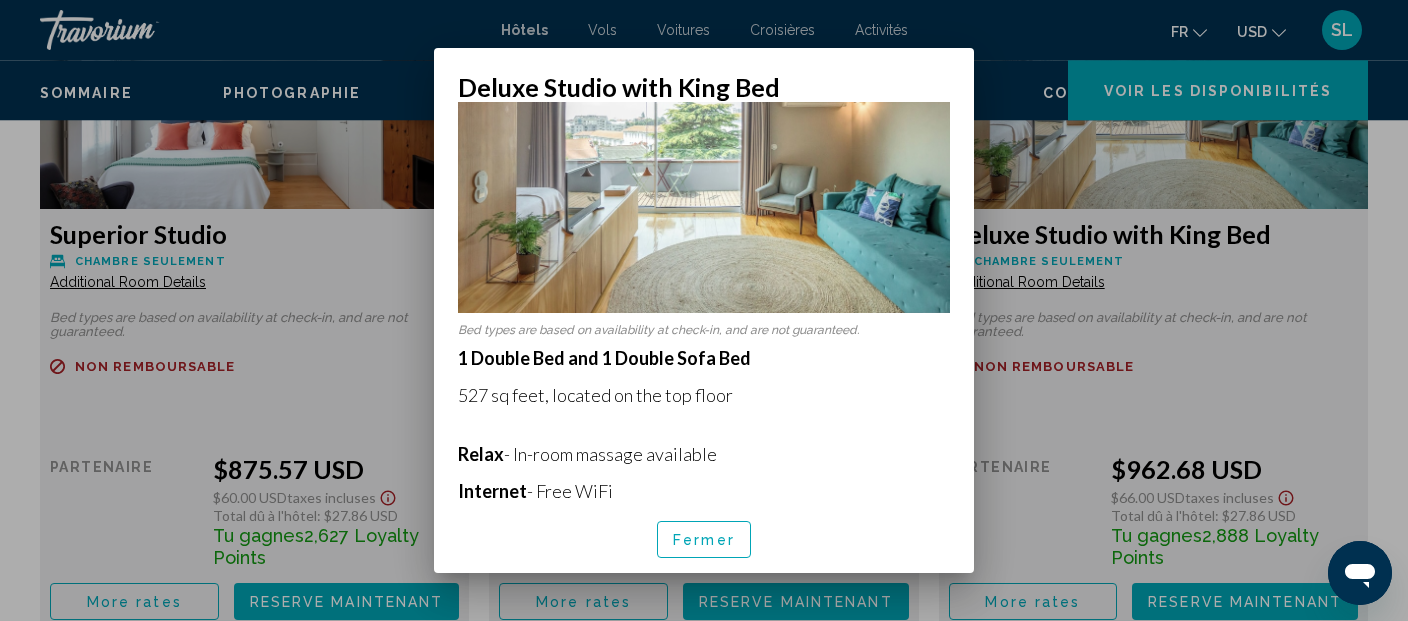click at bounding box center [704, 310] 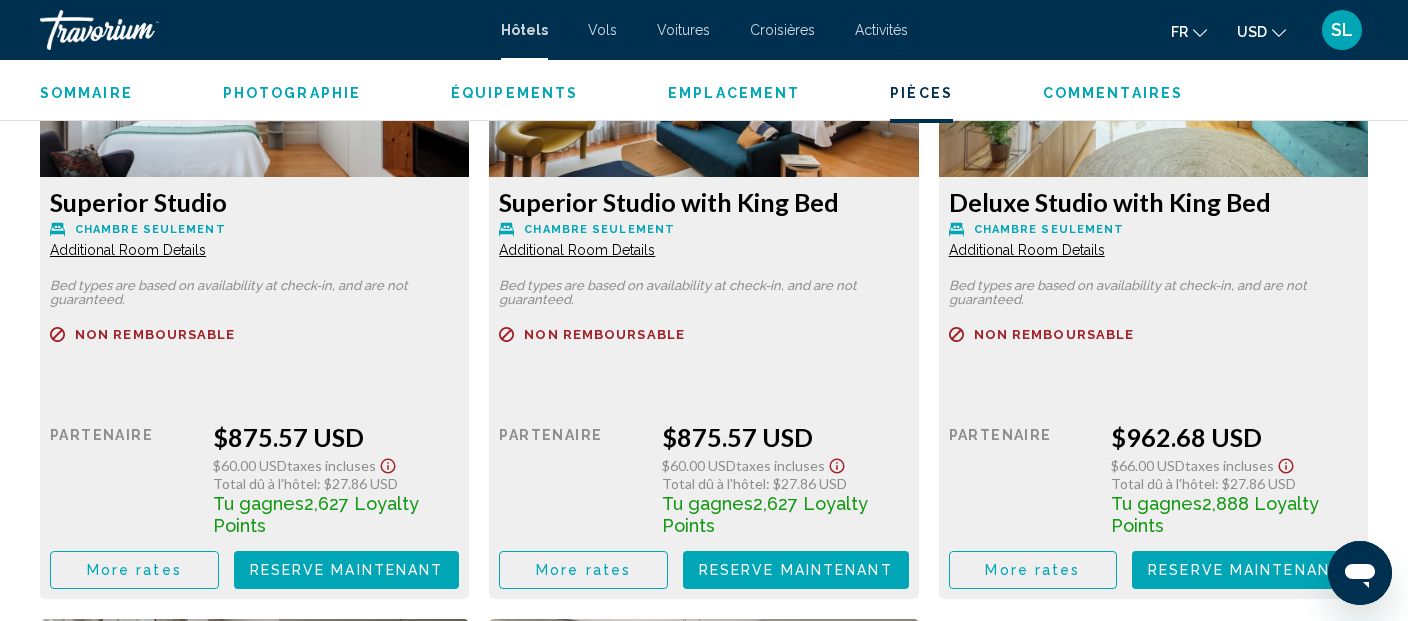 scroll, scrollTop: 3669, scrollLeft: 0, axis: vertical 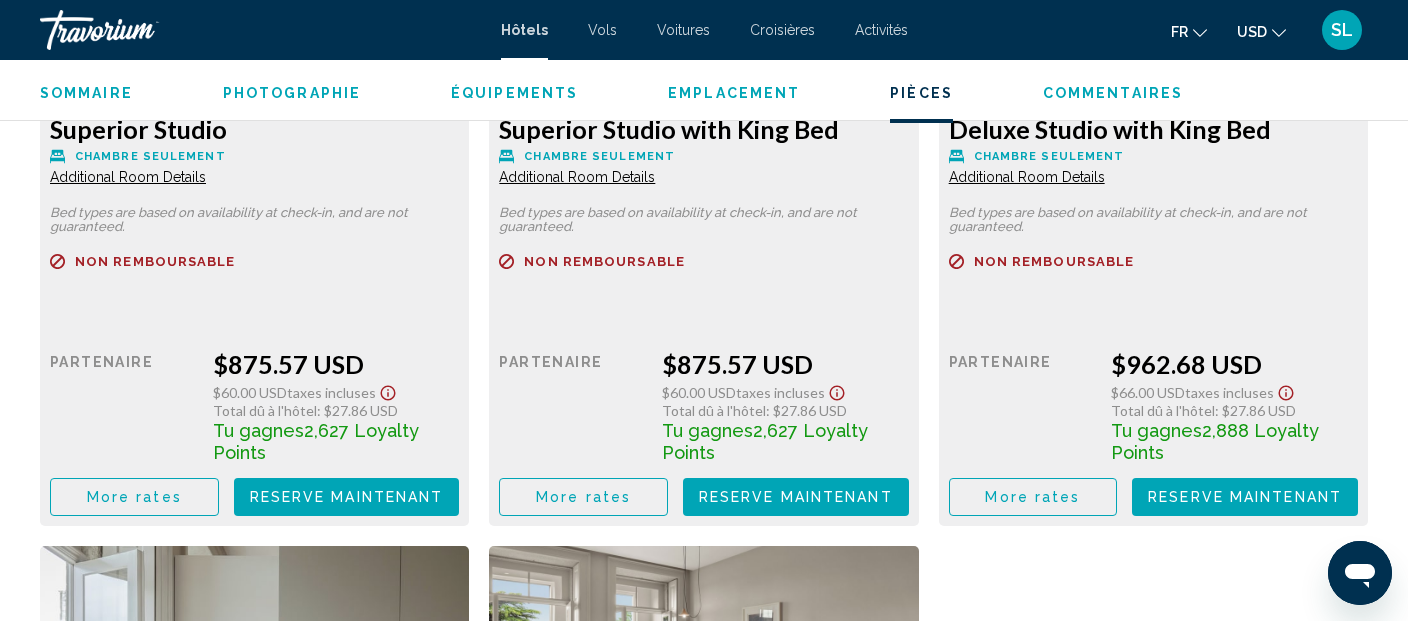 click on "More rates" at bounding box center [134, -194] 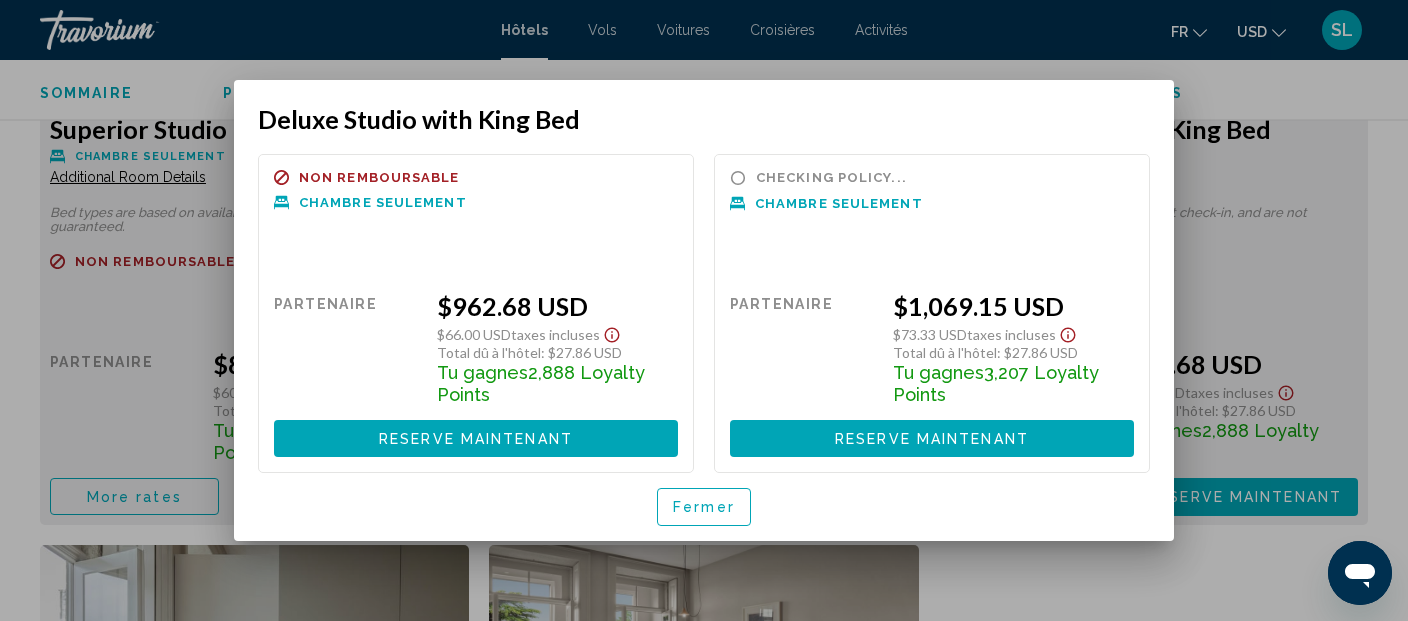 scroll, scrollTop: 0, scrollLeft: 0, axis: both 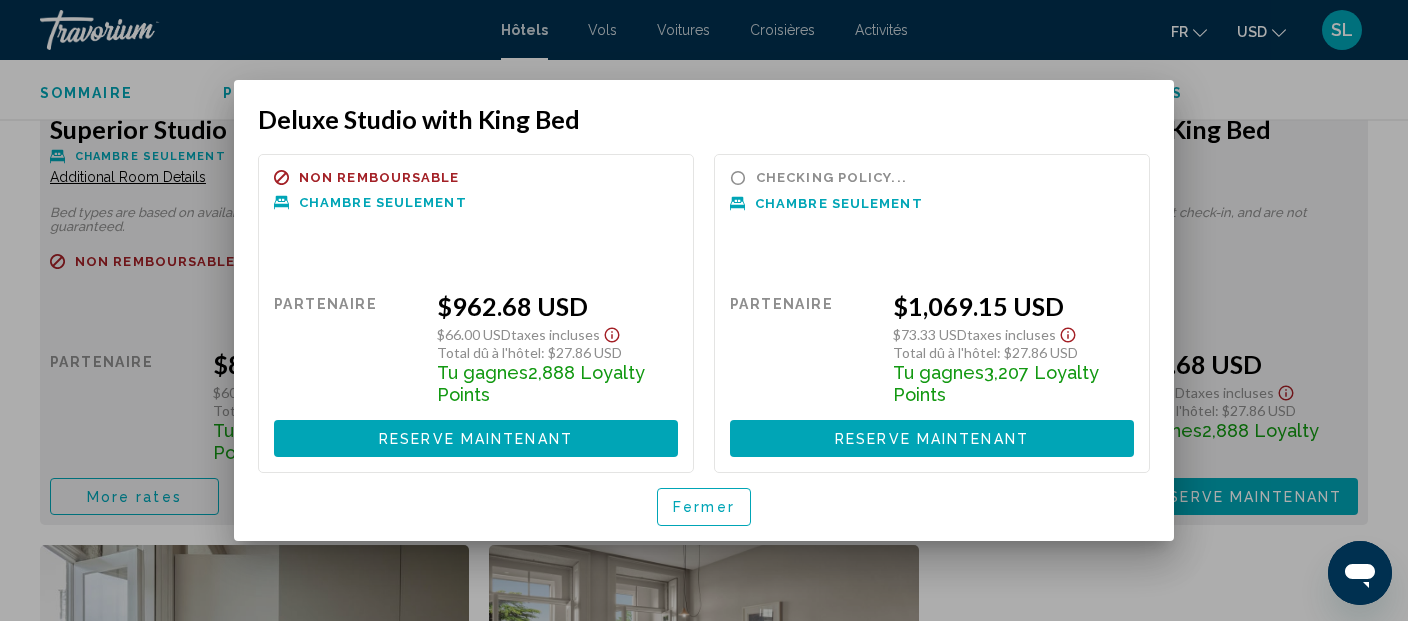 click at bounding box center [704, 310] 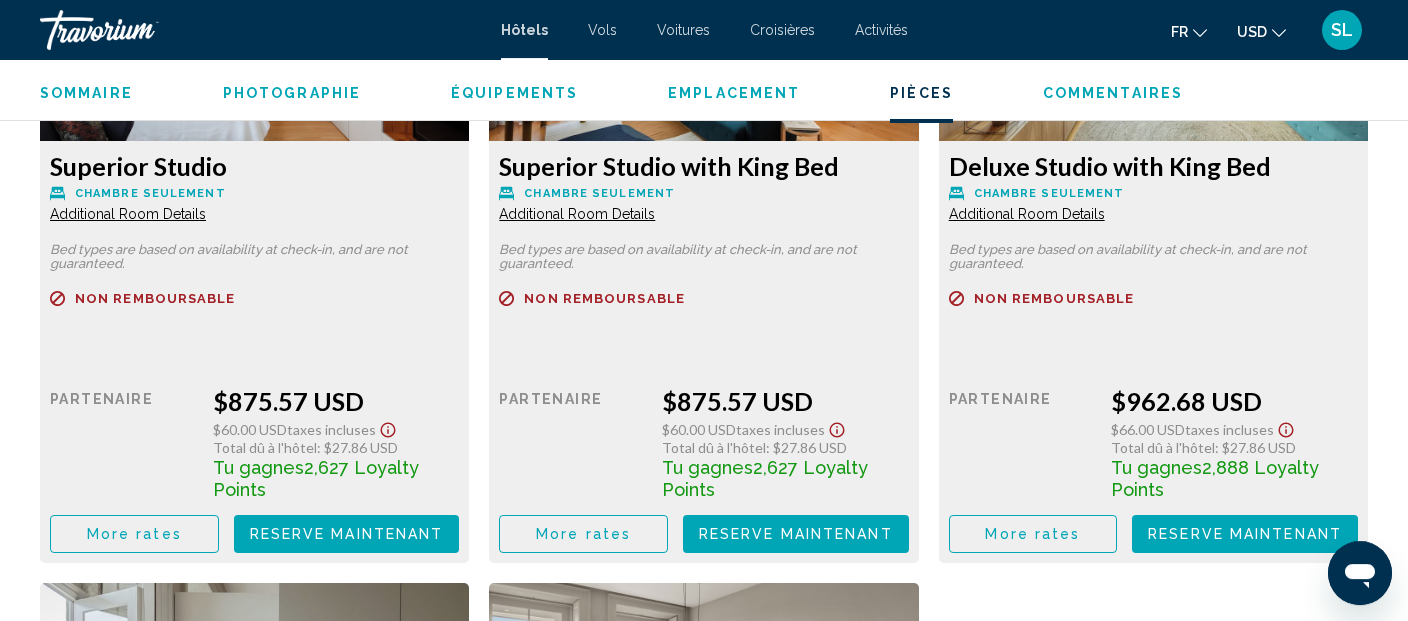 scroll, scrollTop: 3669, scrollLeft: 0, axis: vertical 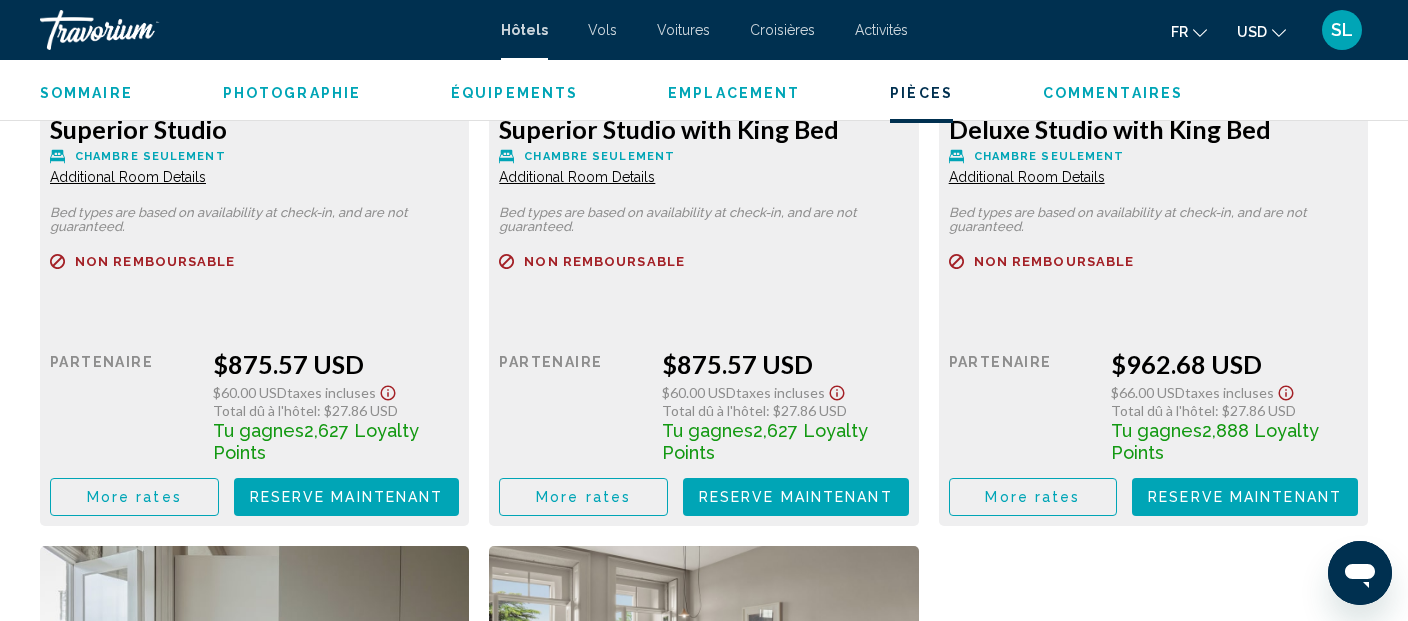 click on "Reserve maintenant" at bounding box center [347, -194] 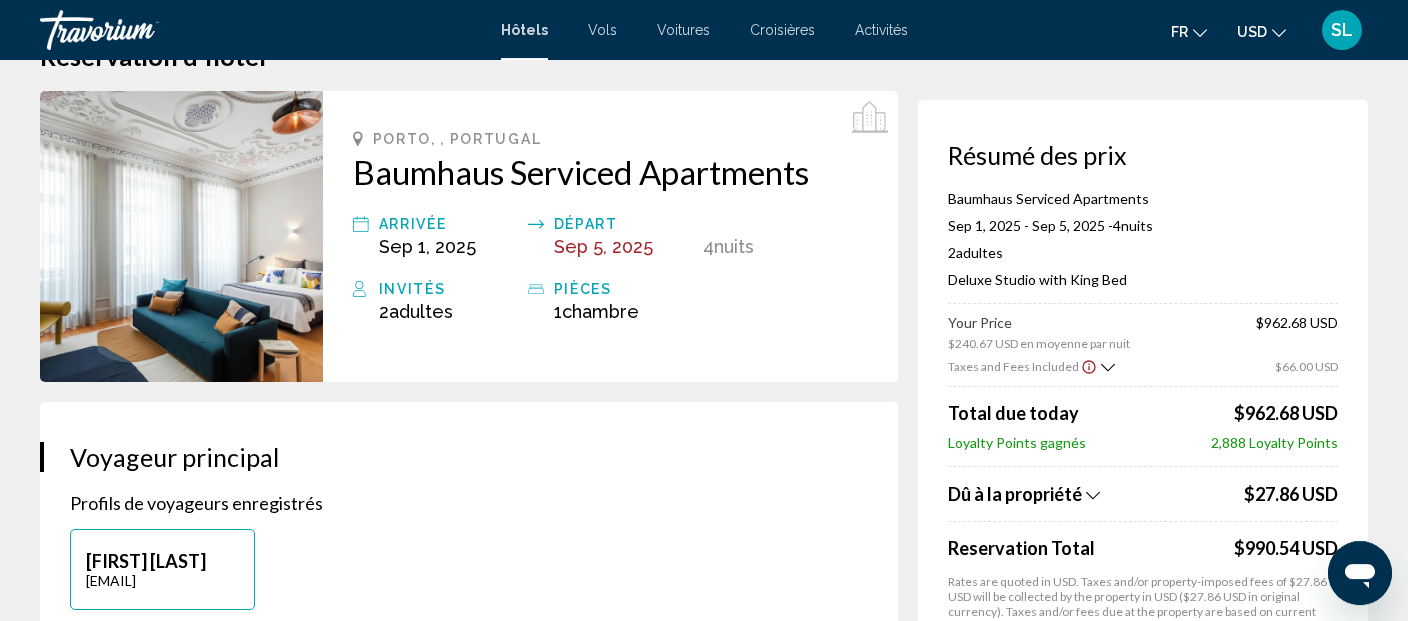 scroll, scrollTop: 0, scrollLeft: 0, axis: both 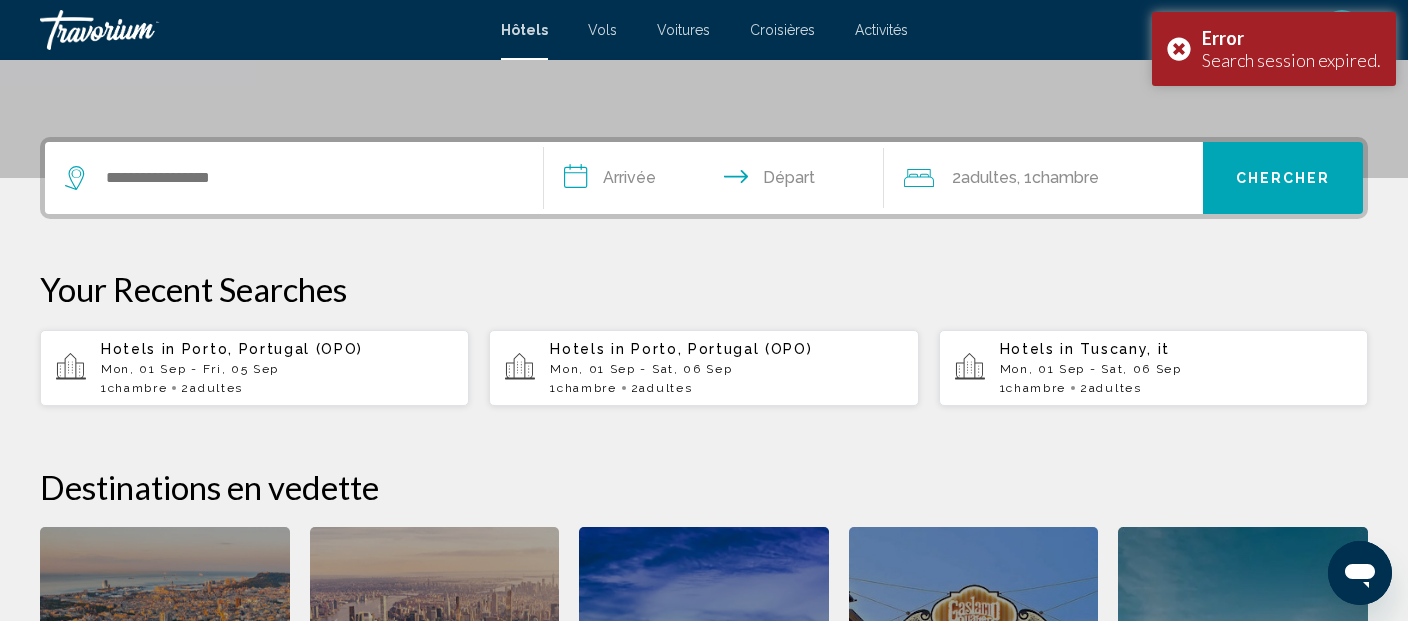 click at bounding box center (704, -122) 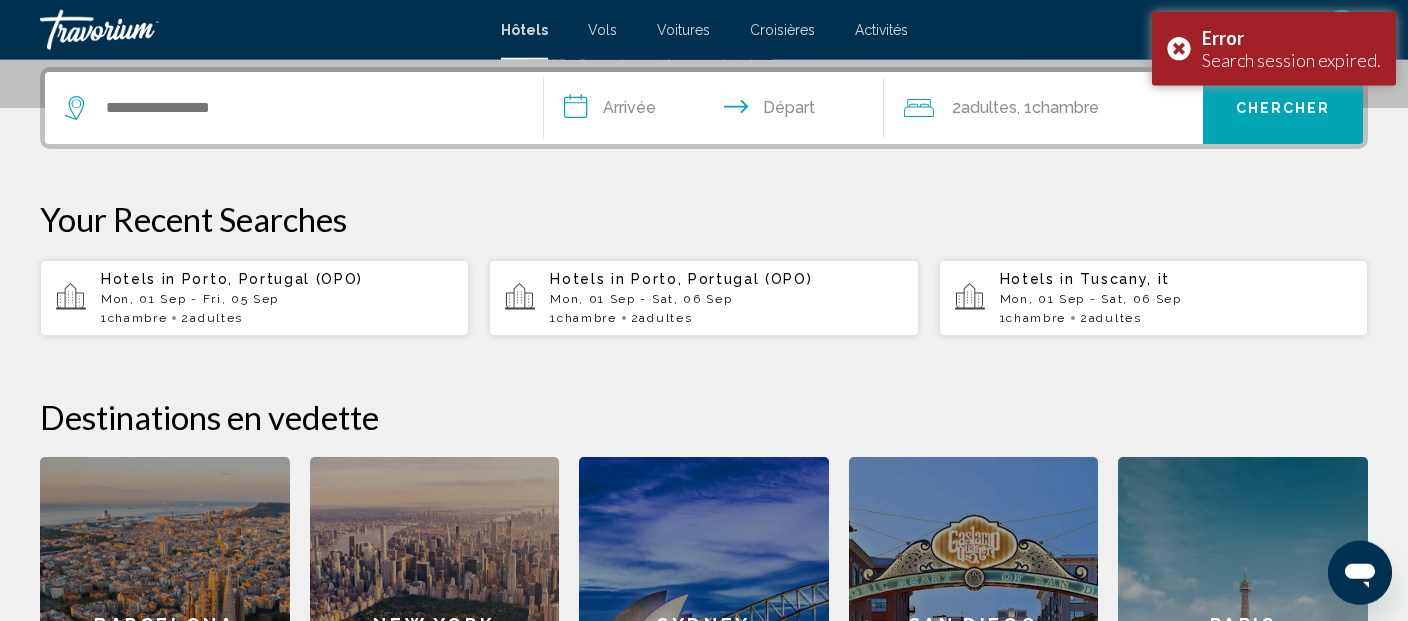 scroll, scrollTop: 493, scrollLeft: 0, axis: vertical 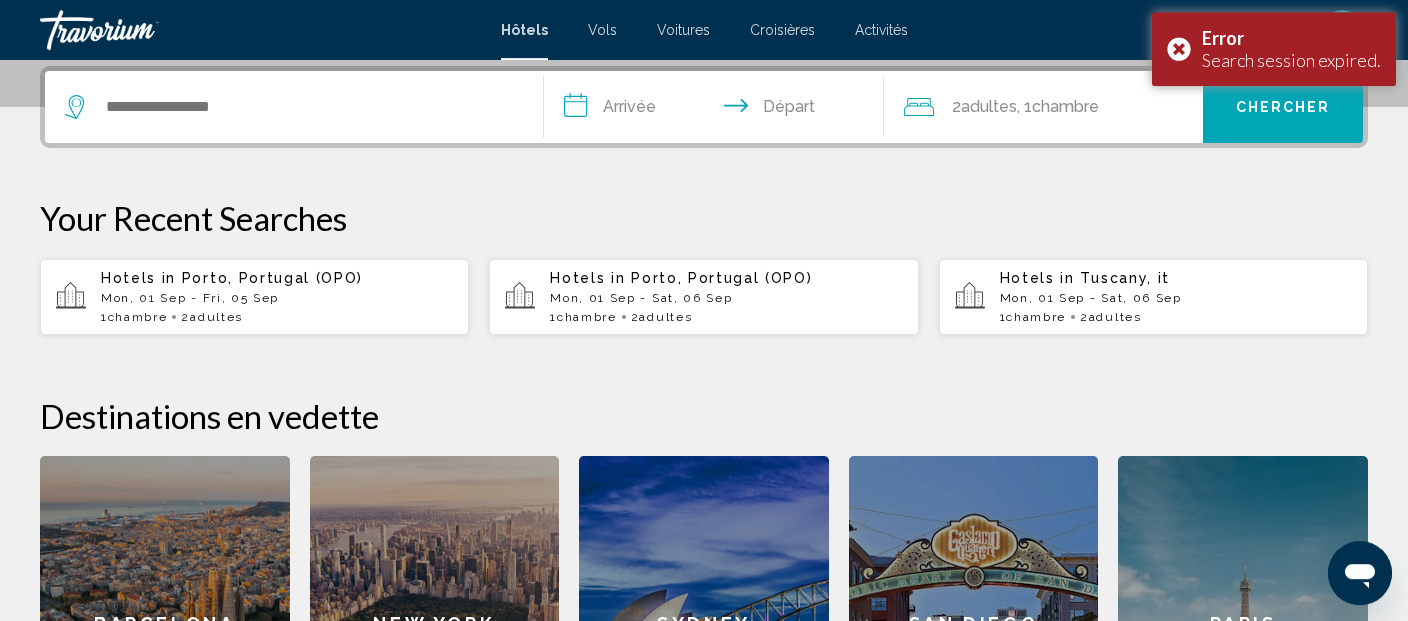 drag, startPoint x: 353, startPoint y: 126, endPoint x: 351, endPoint y: 114, distance: 12.165525 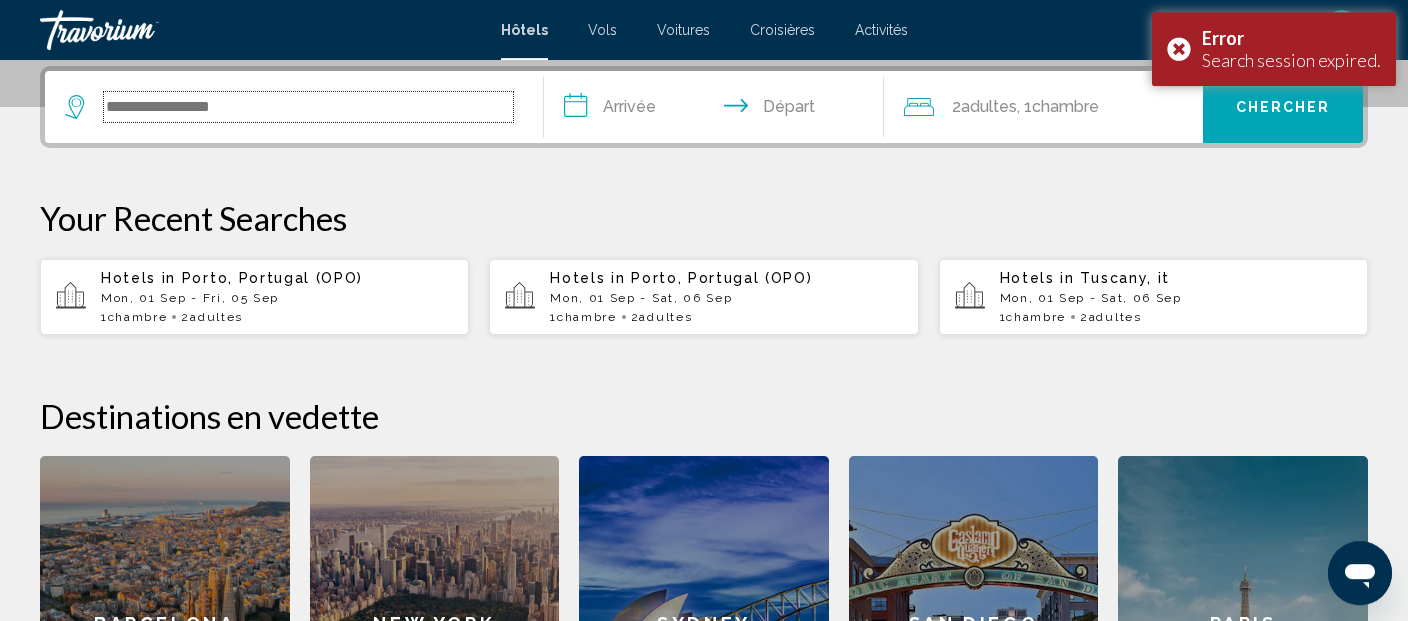 click at bounding box center [308, 107] 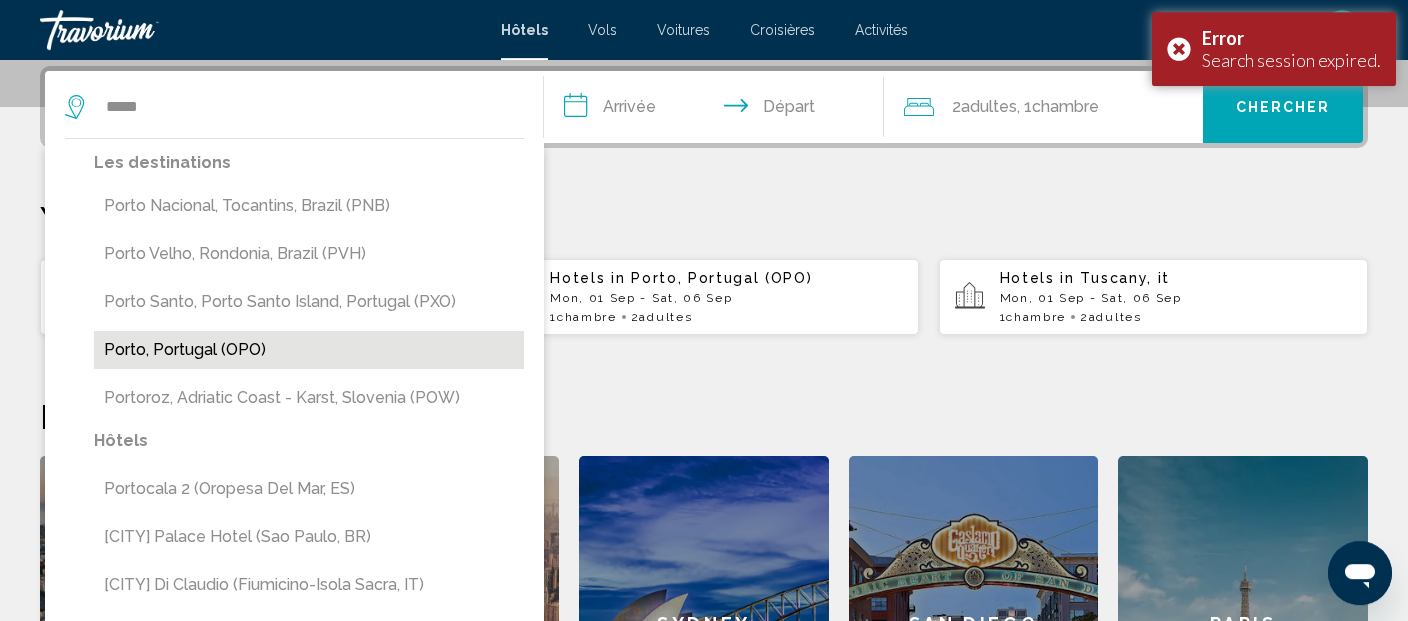 click on "Porto, Portugal (OPO)" at bounding box center [309, 350] 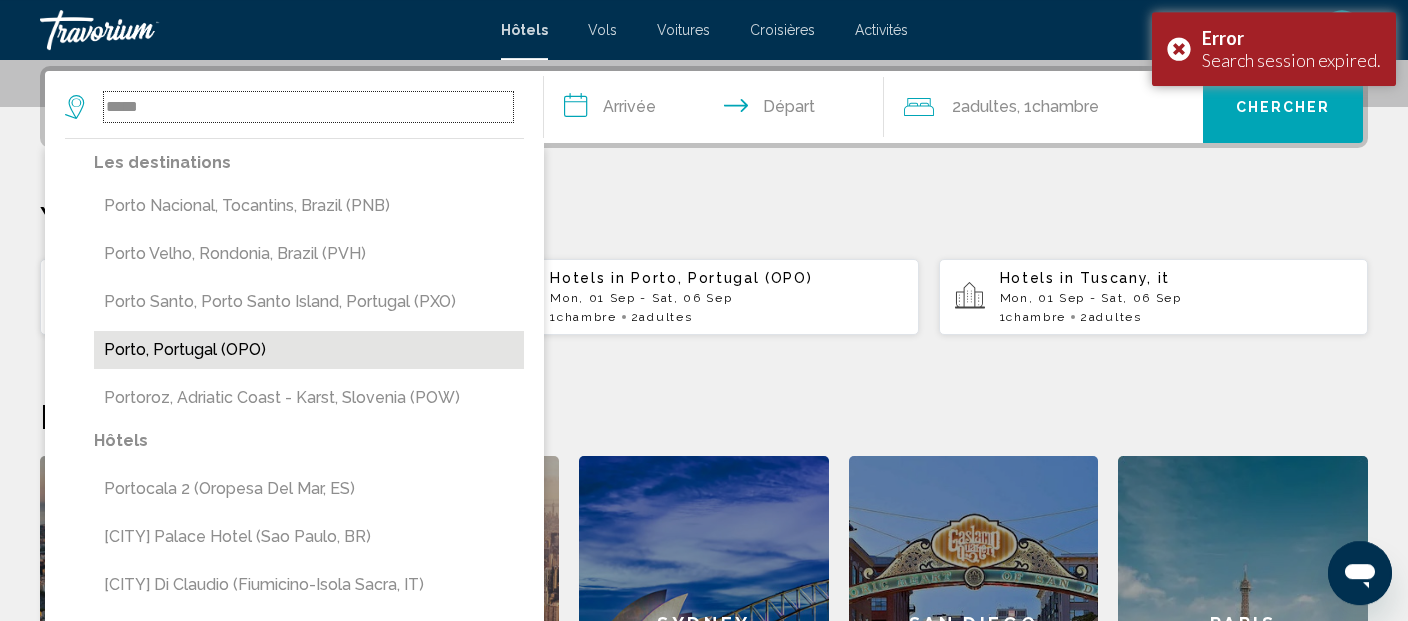 type on "**********" 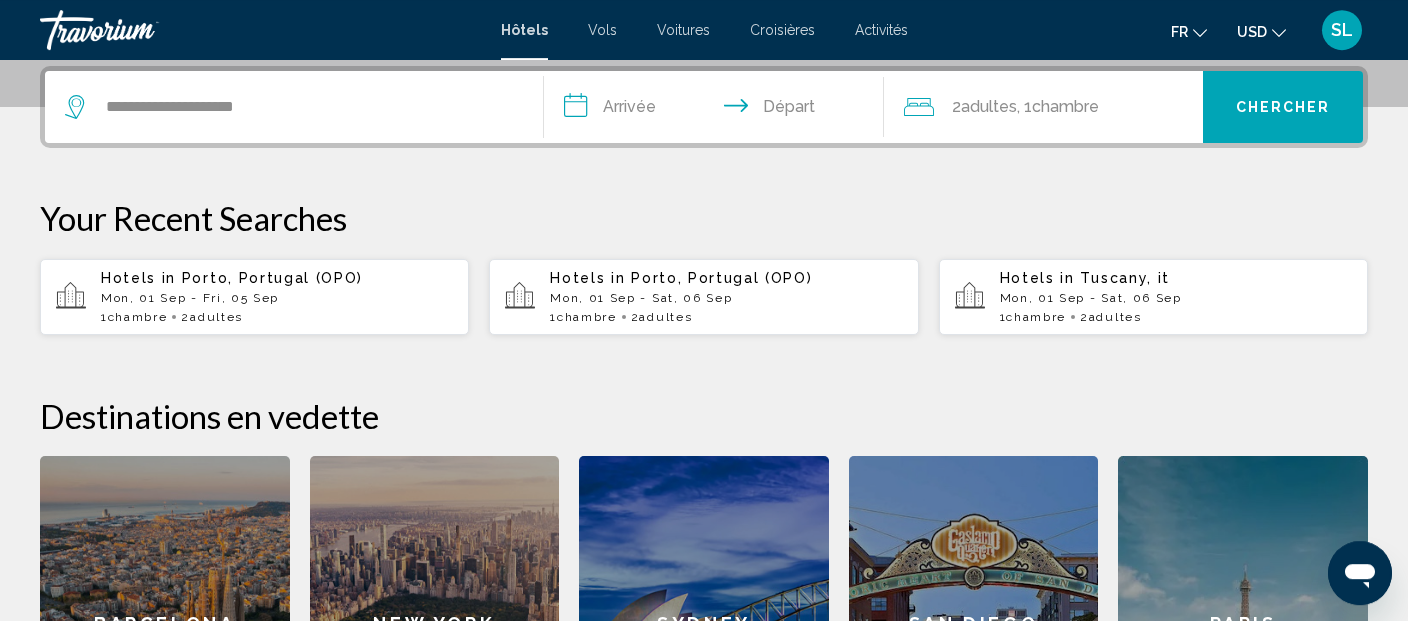 click on "**********" at bounding box center [718, 110] 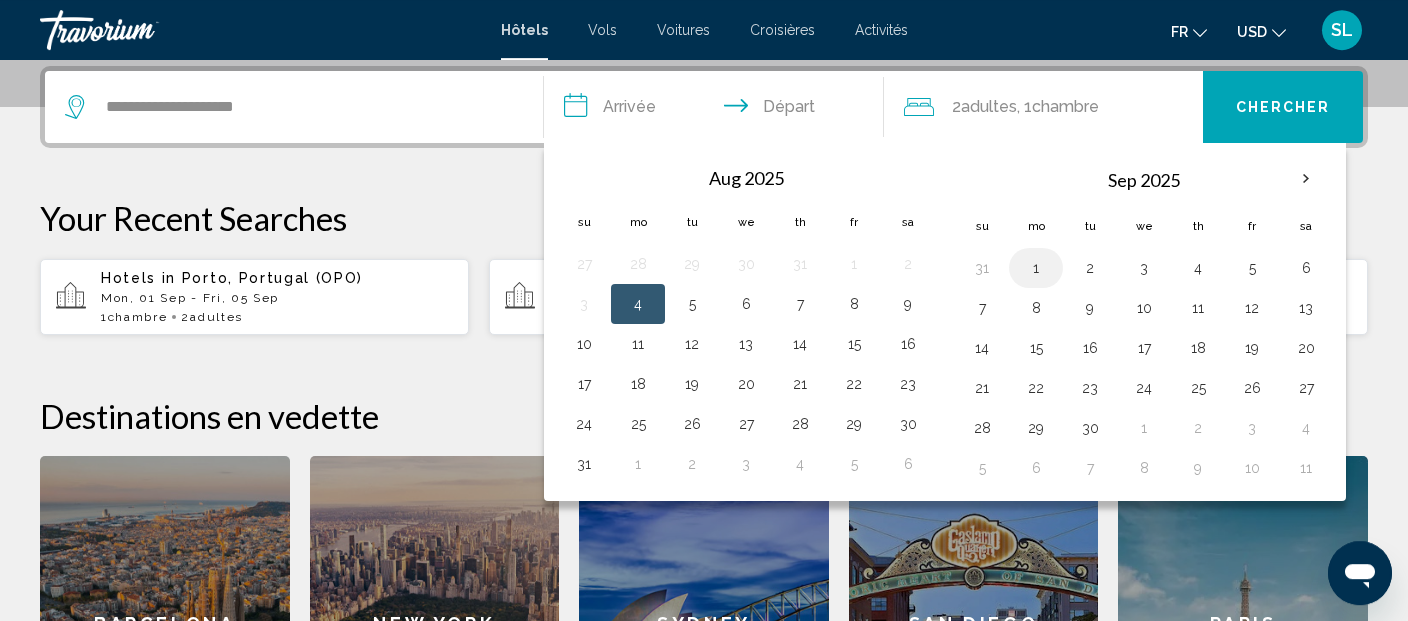 click on "1" at bounding box center [1036, 268] 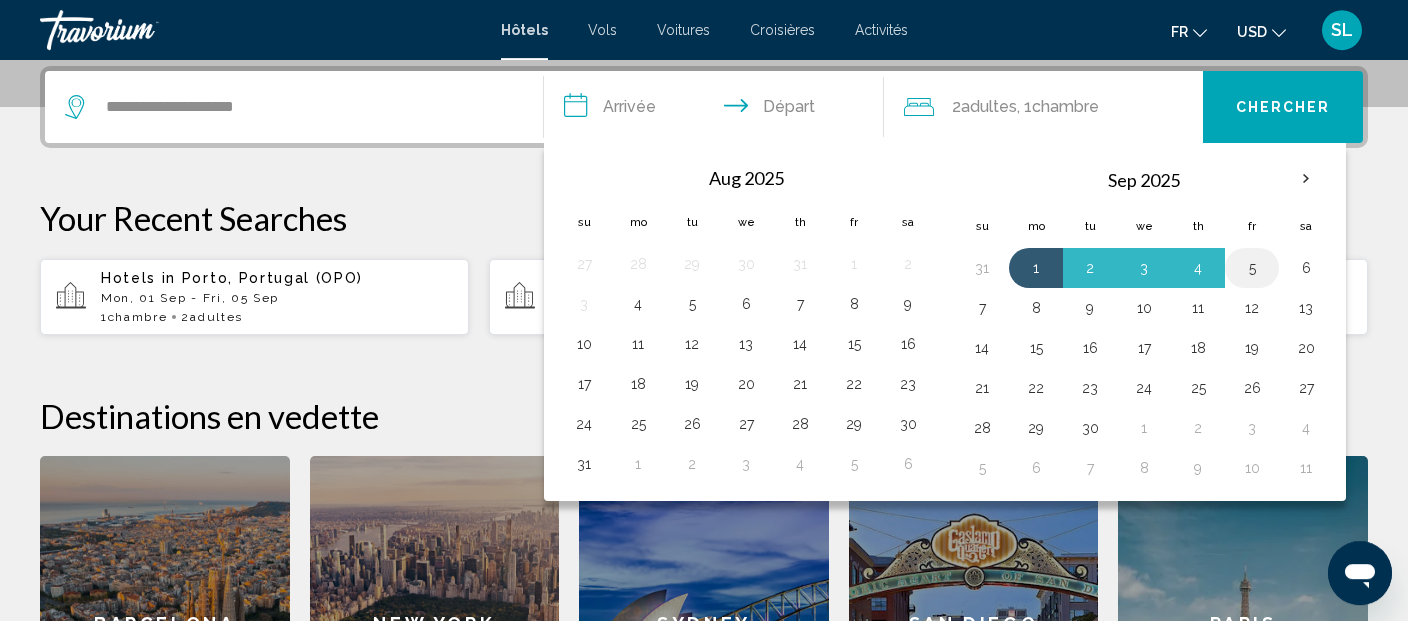 click on "5" at bounding box center [1252, 268] 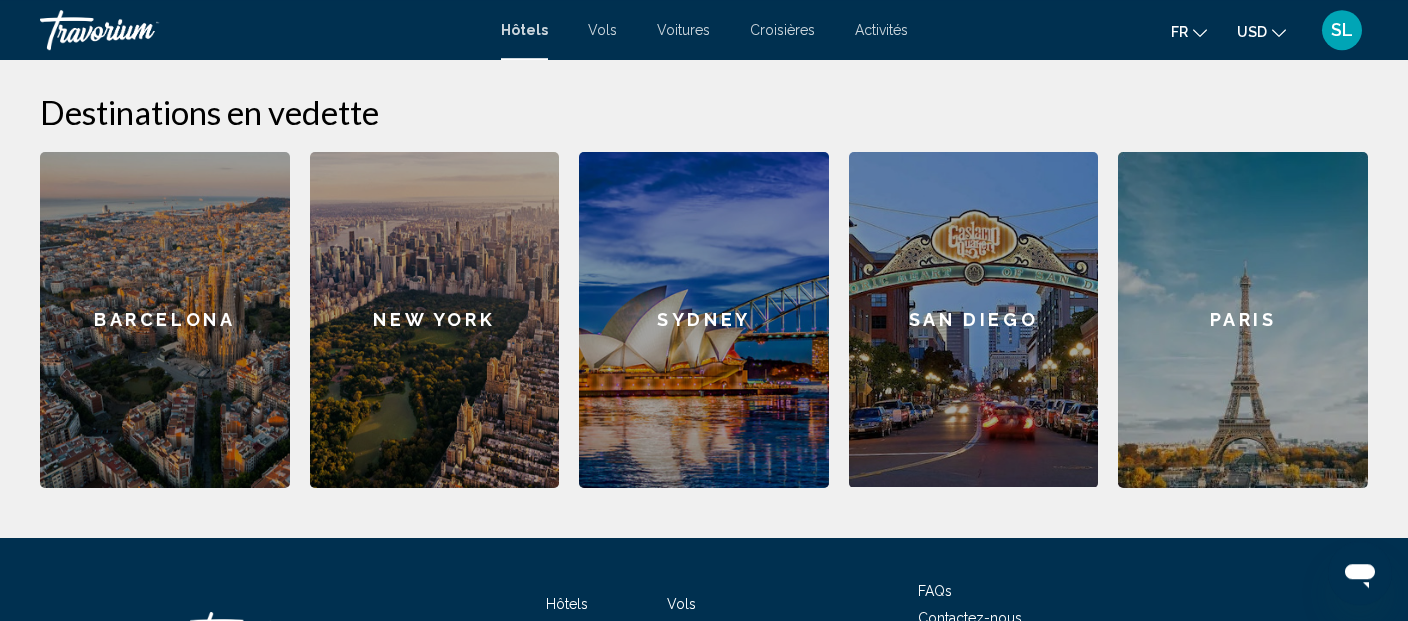 scroll, scrollTop: 387, scrollLeft: 0, axis: vertical 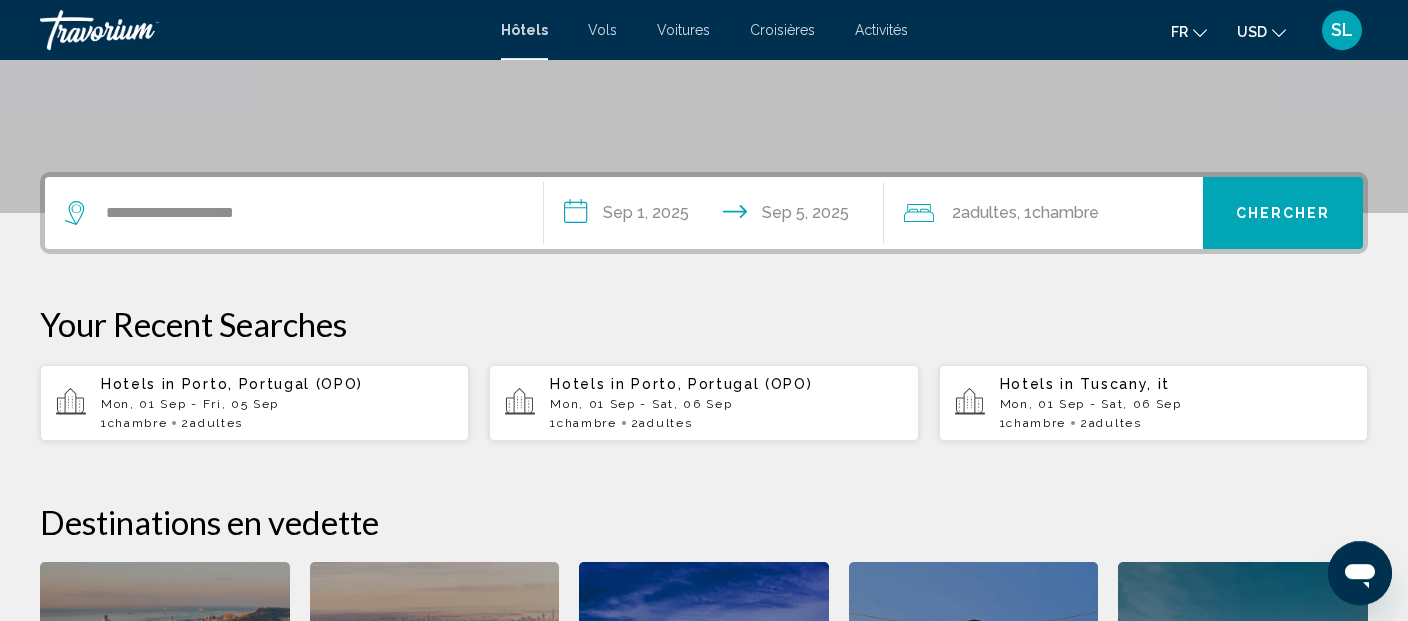 click on "Chercher" at bounding box center [1283, 213] 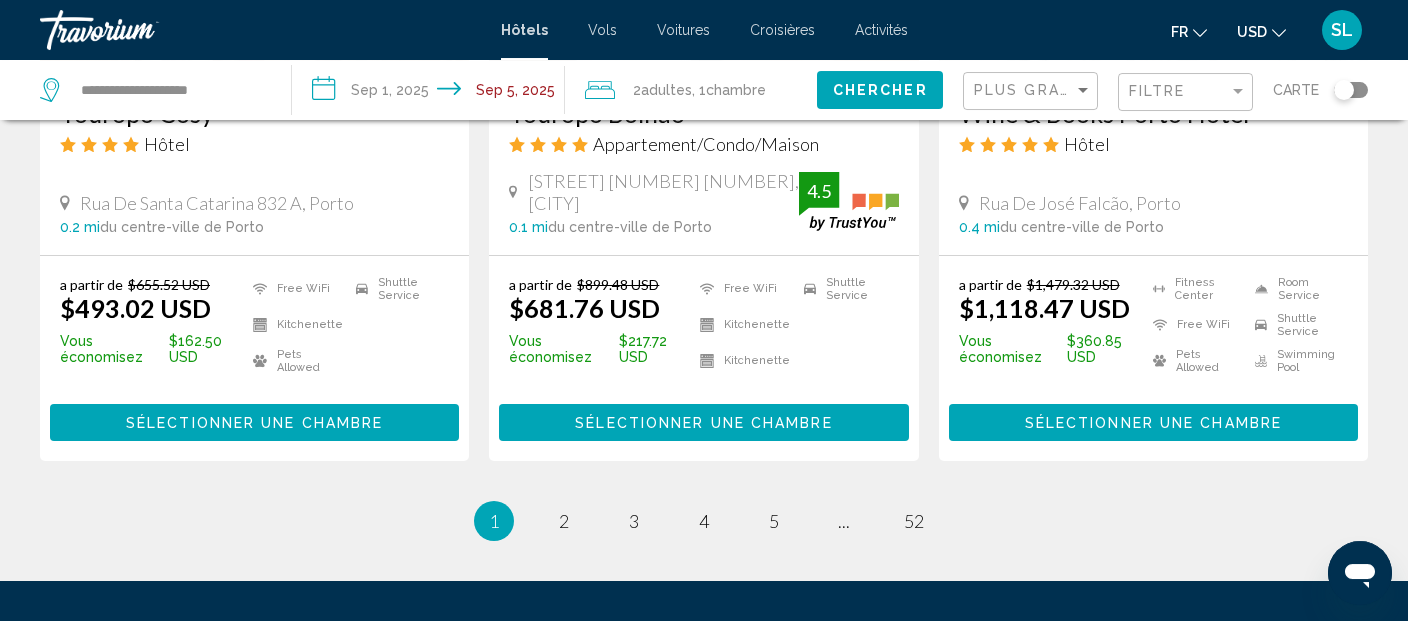 scroll, scrollTop: 2862, scrollLeft: 0, axis: vertical 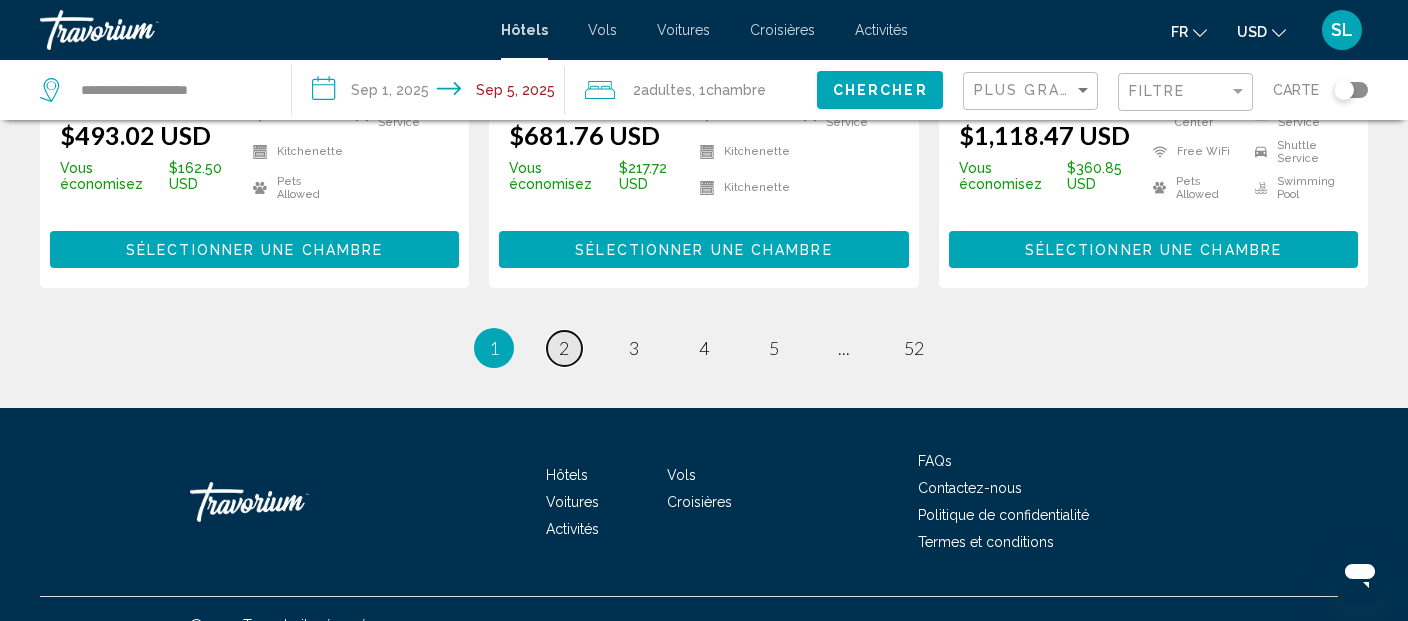 click on "2" at bounding box center [564, 348] 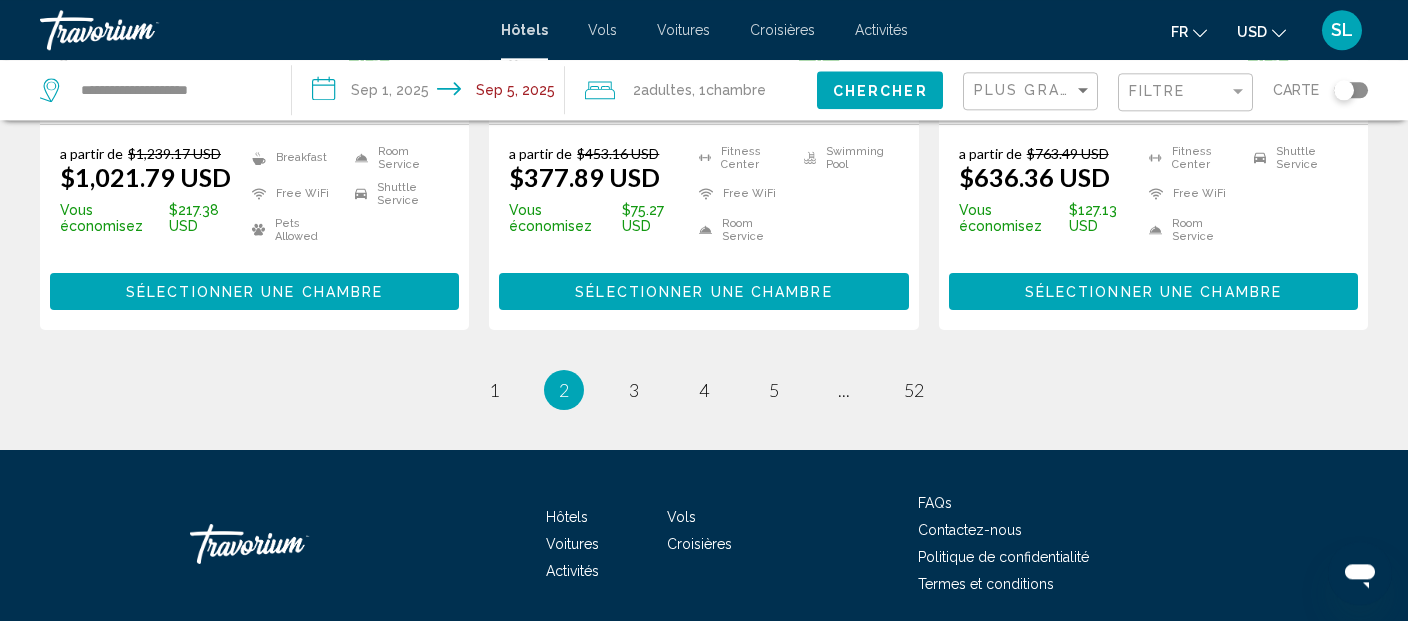 scroll, scrollTop: 2926, scrollLeft: 0, axis: vertical 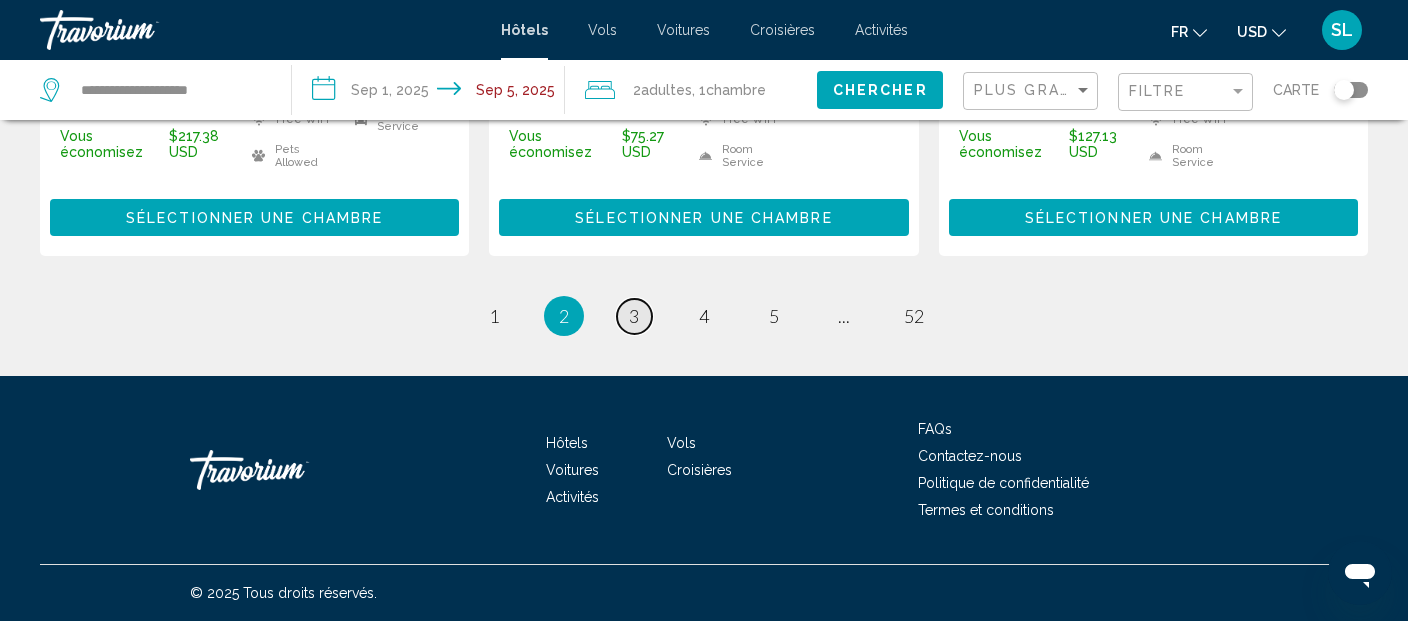 click on "3" at bounding box center [634, 316] 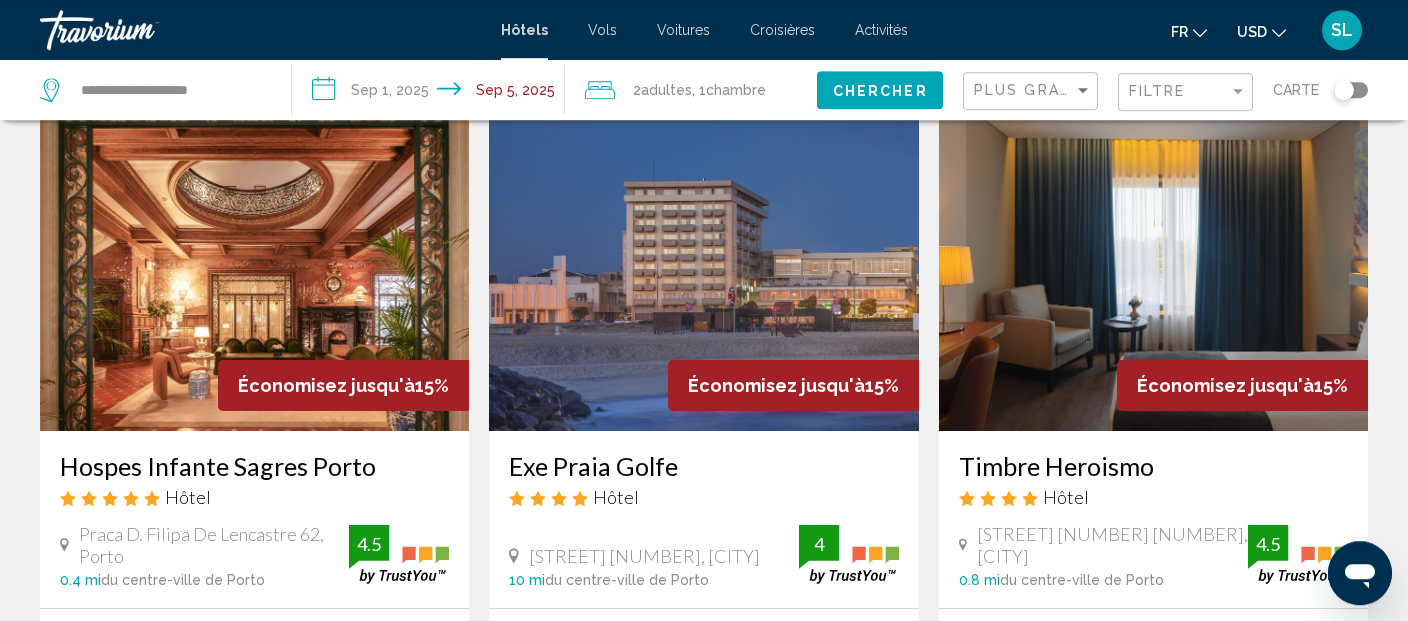 scroll, scrollTop: 784, scrollLeft: 0, axis: vertical 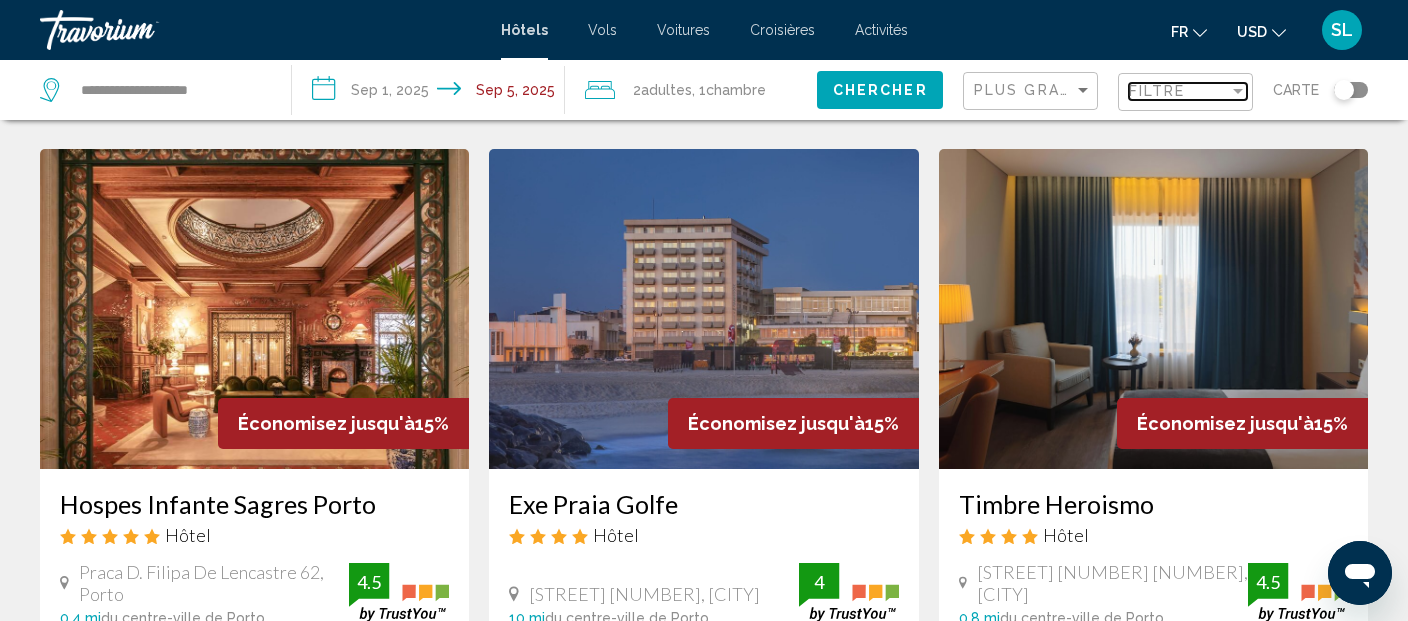 click on "Filtre" at bounding box center (1179, 91) 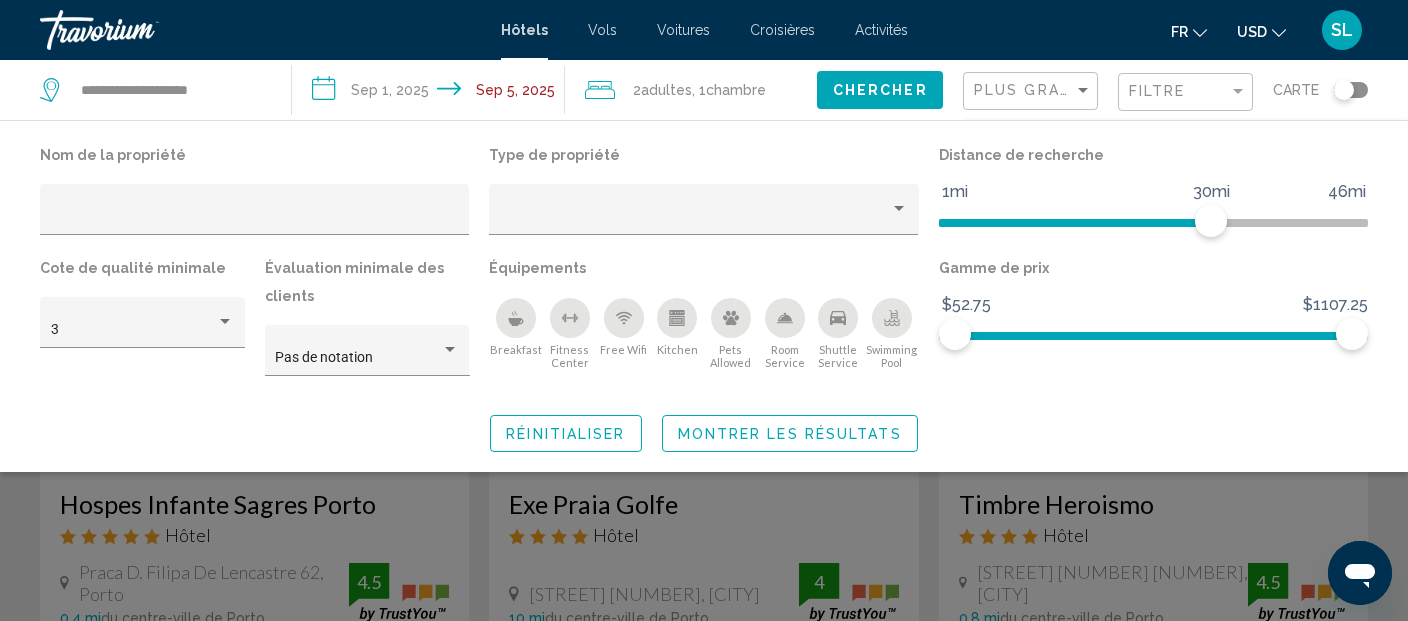click 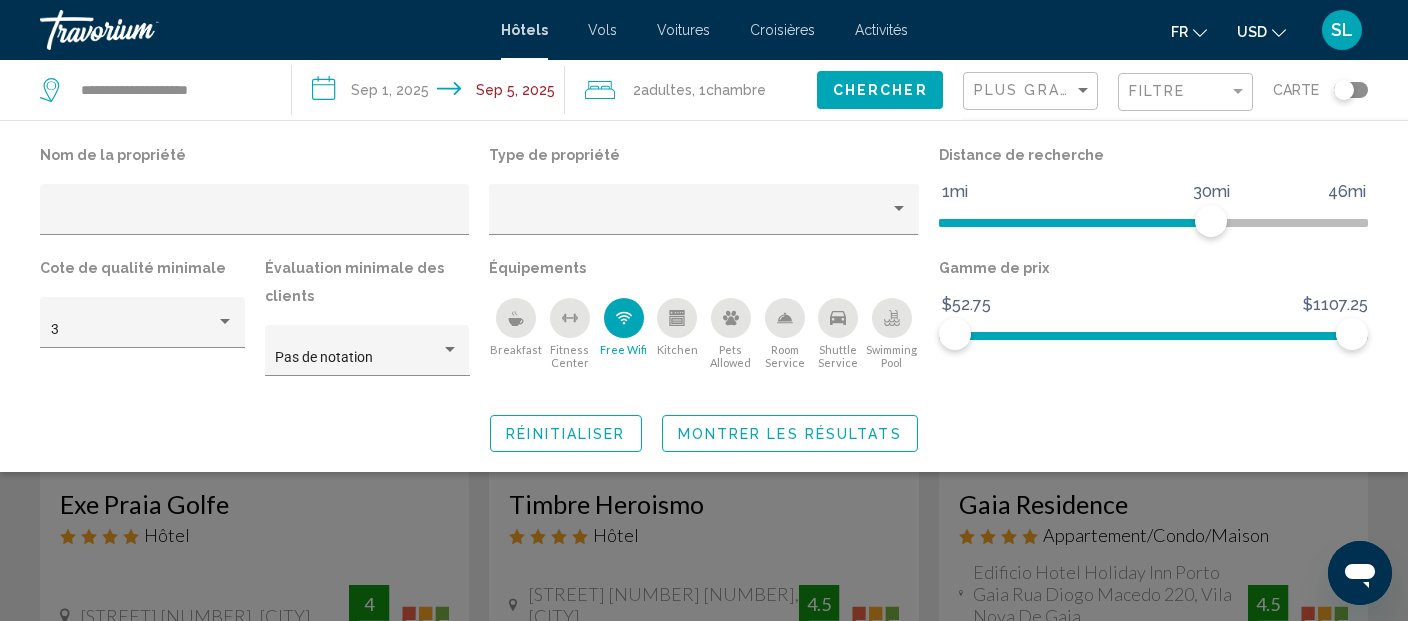 click 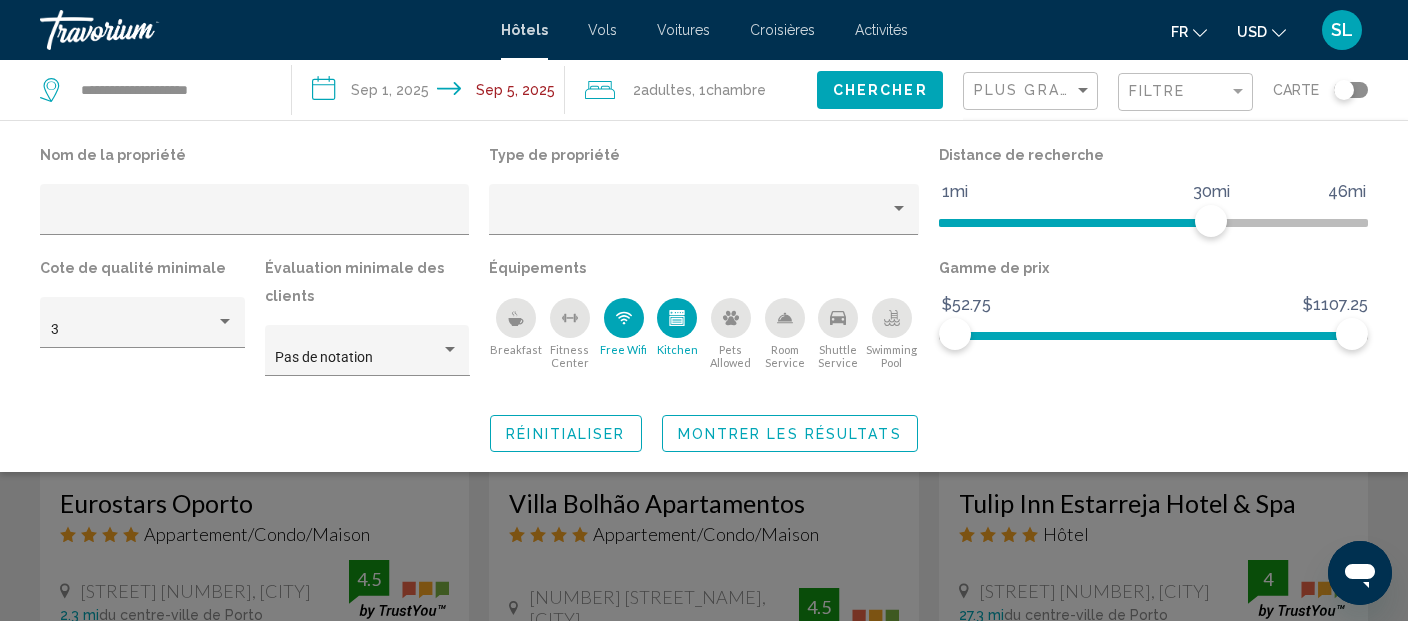 click 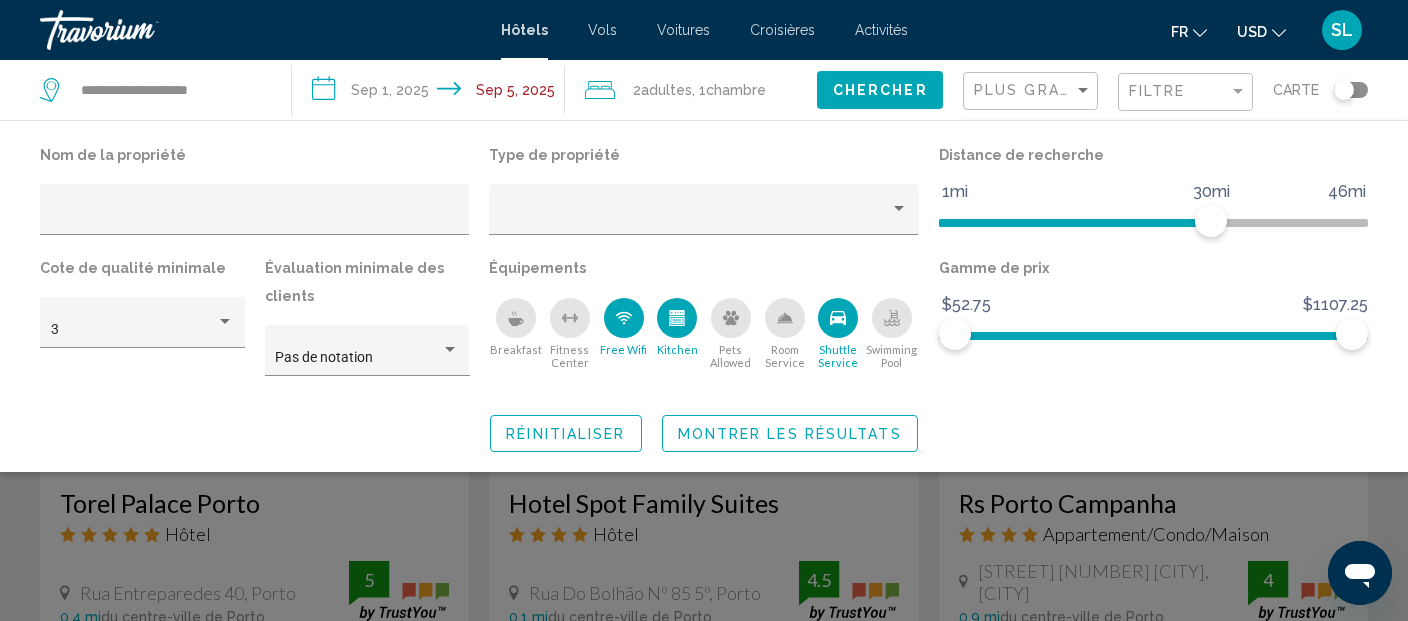 scroll, scrollTop: 41, scrollLeft: 0, axis: vertical 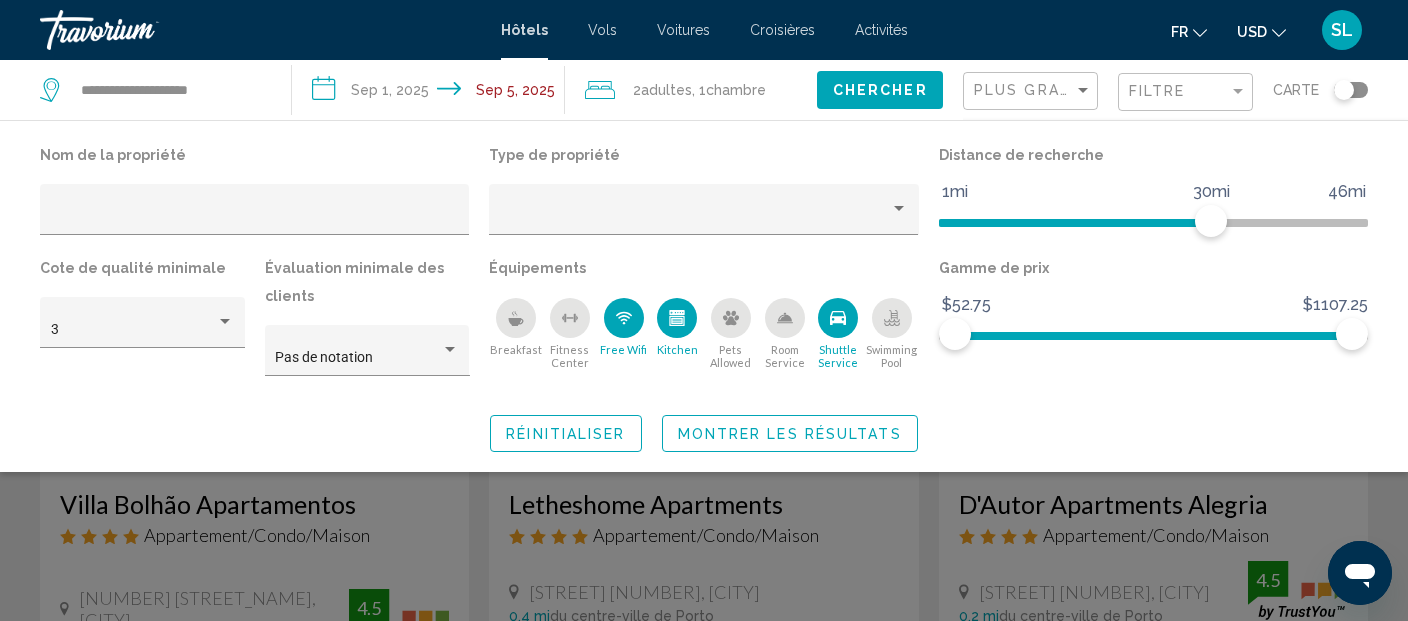 click on "Montrer les résultats" 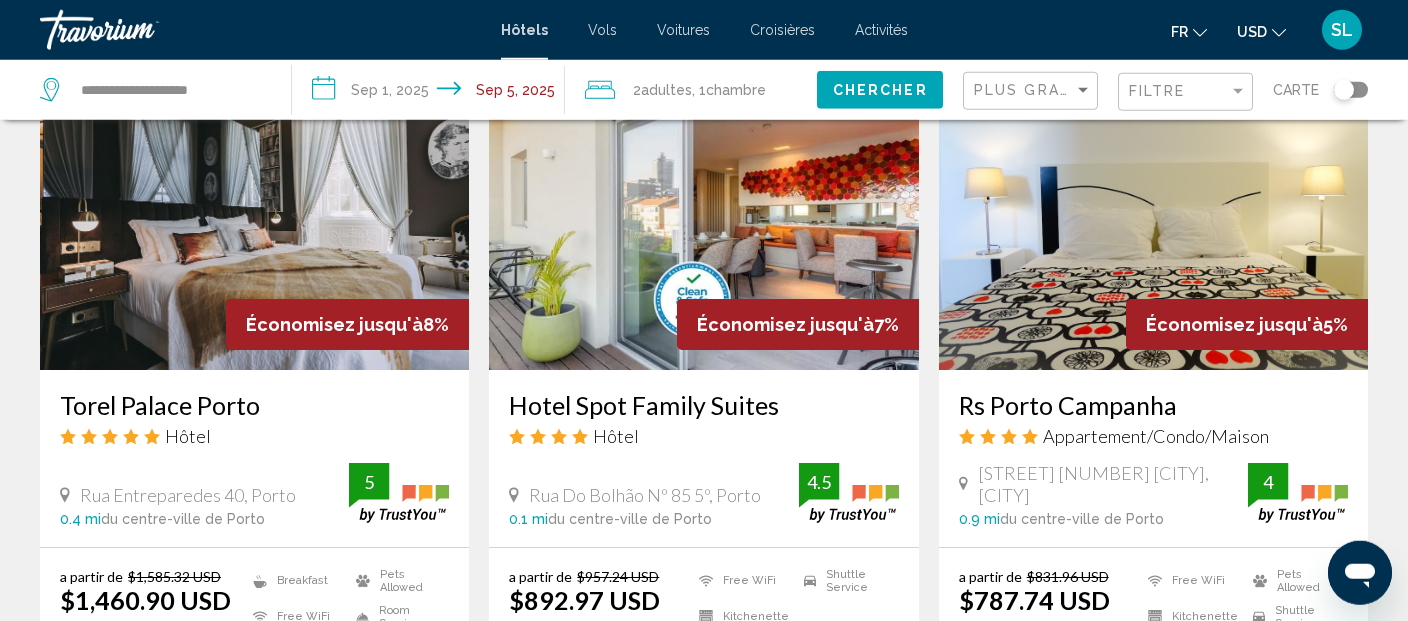 scroll, scrollTop: 844, scrollLeft: 0, axis: vertical 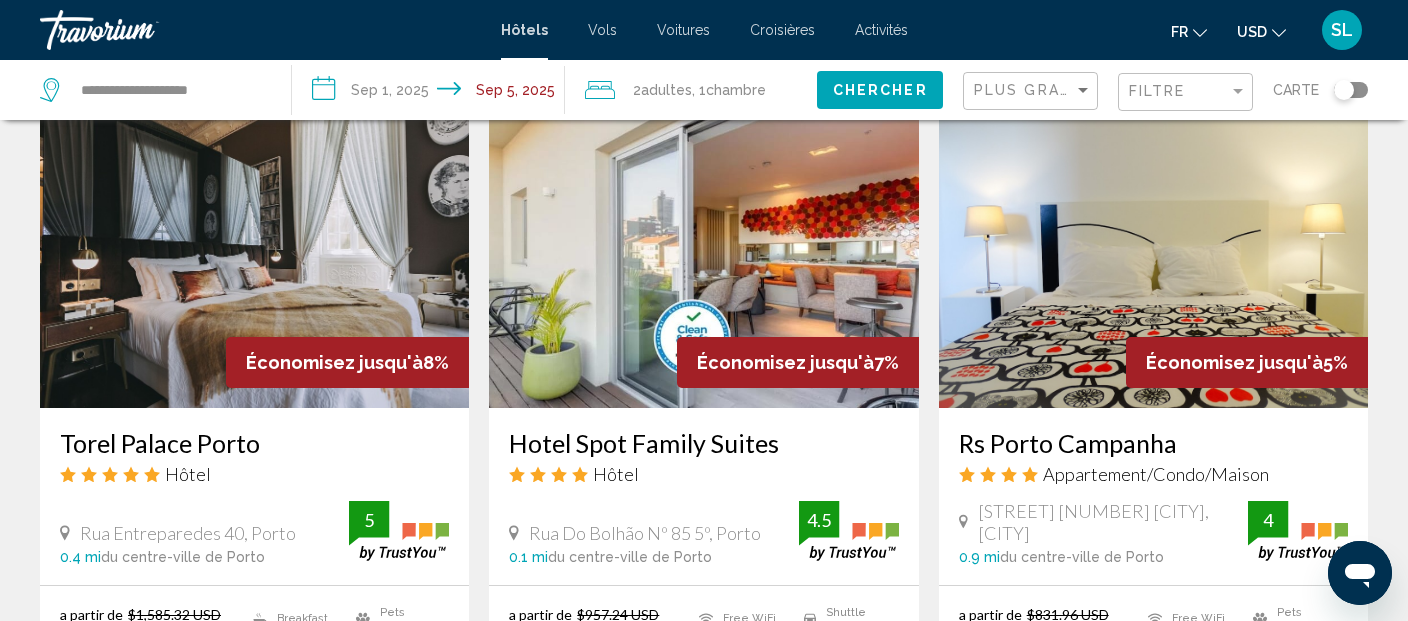 click at bounding box center [703, 248] 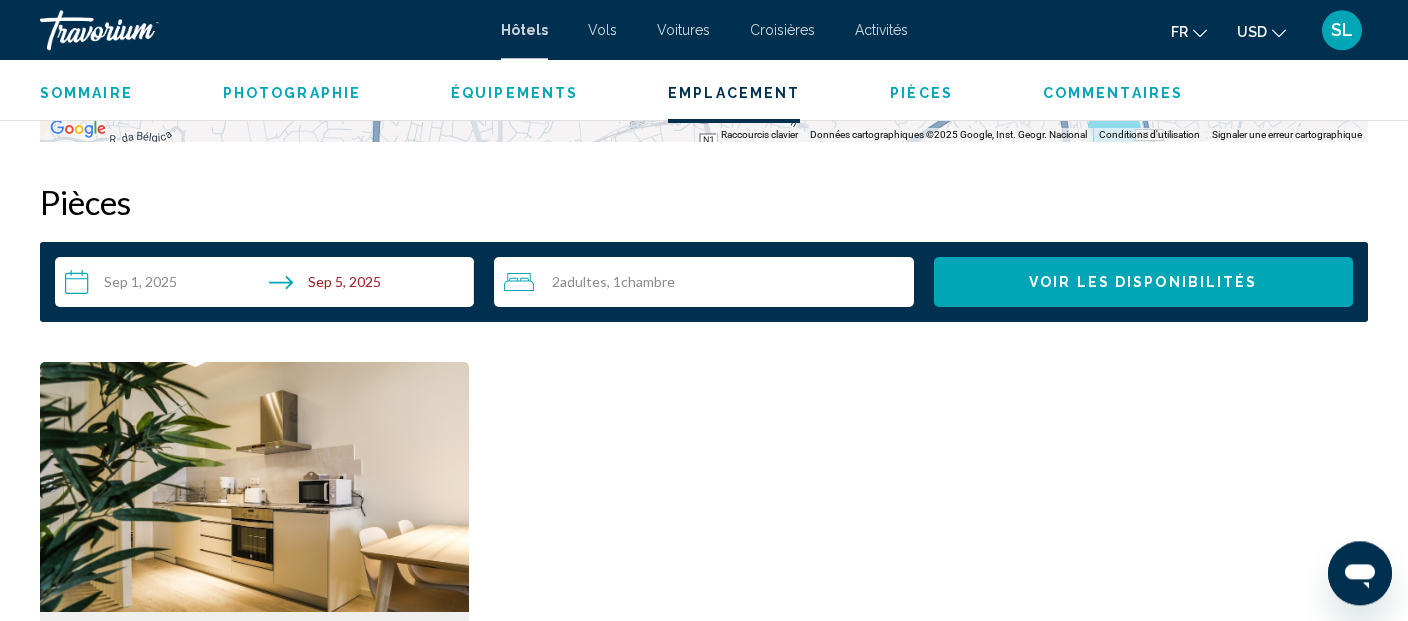 scroll, scrollTop: 2425, scrollLeft: 0, axis: vertical 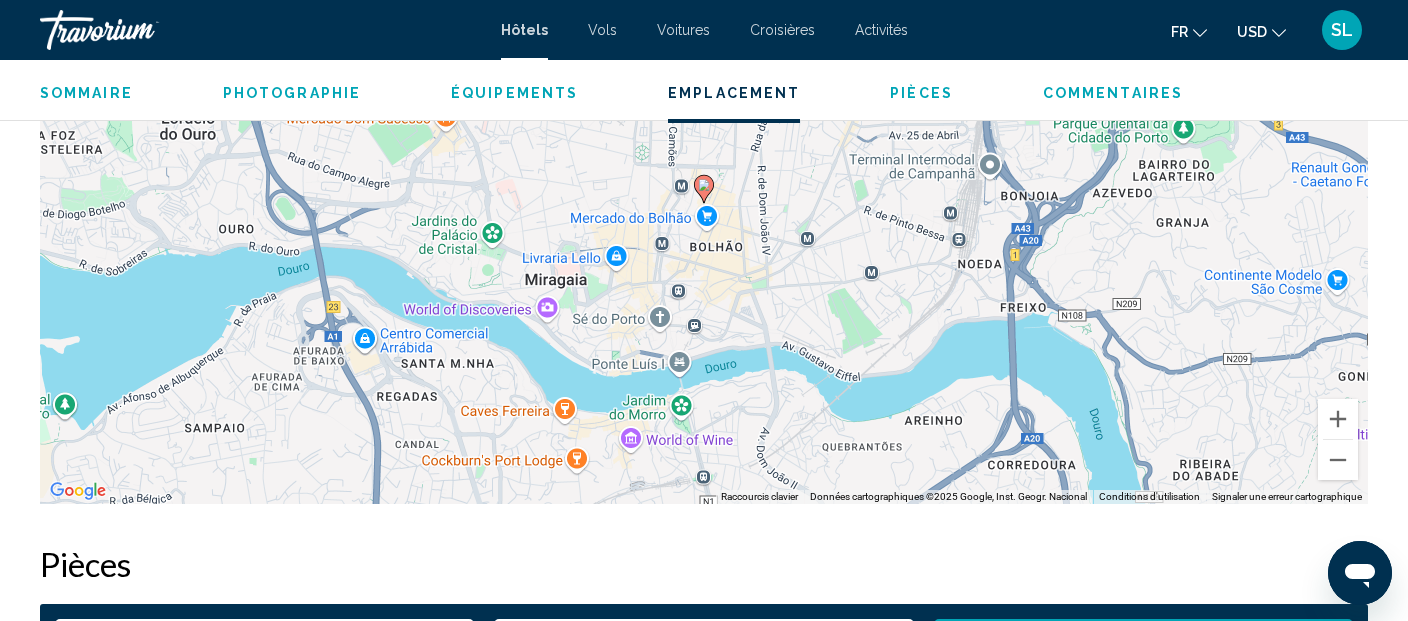 click on "Équipements" at bounding box center (514, 93) 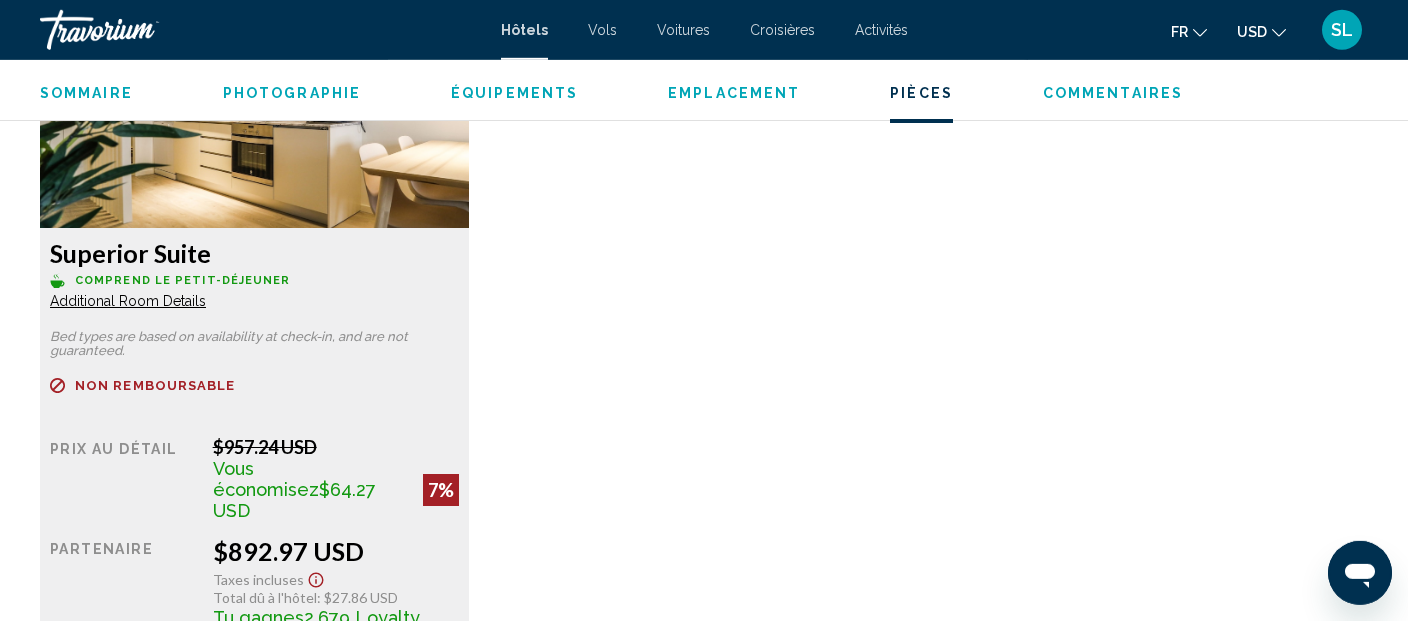 scroll, scrollTop: 2861, scrollLeft: 0, axis: vertical 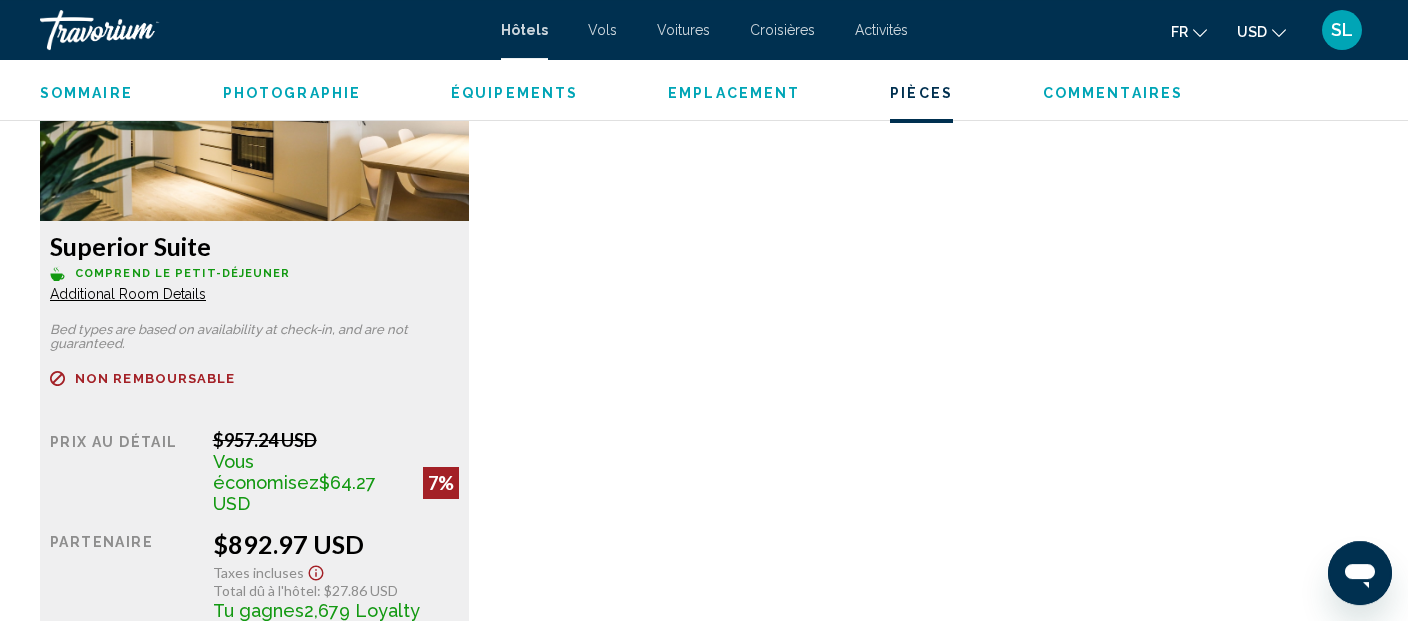 click on "Additional Room Details" at bounding box center [128, 294] 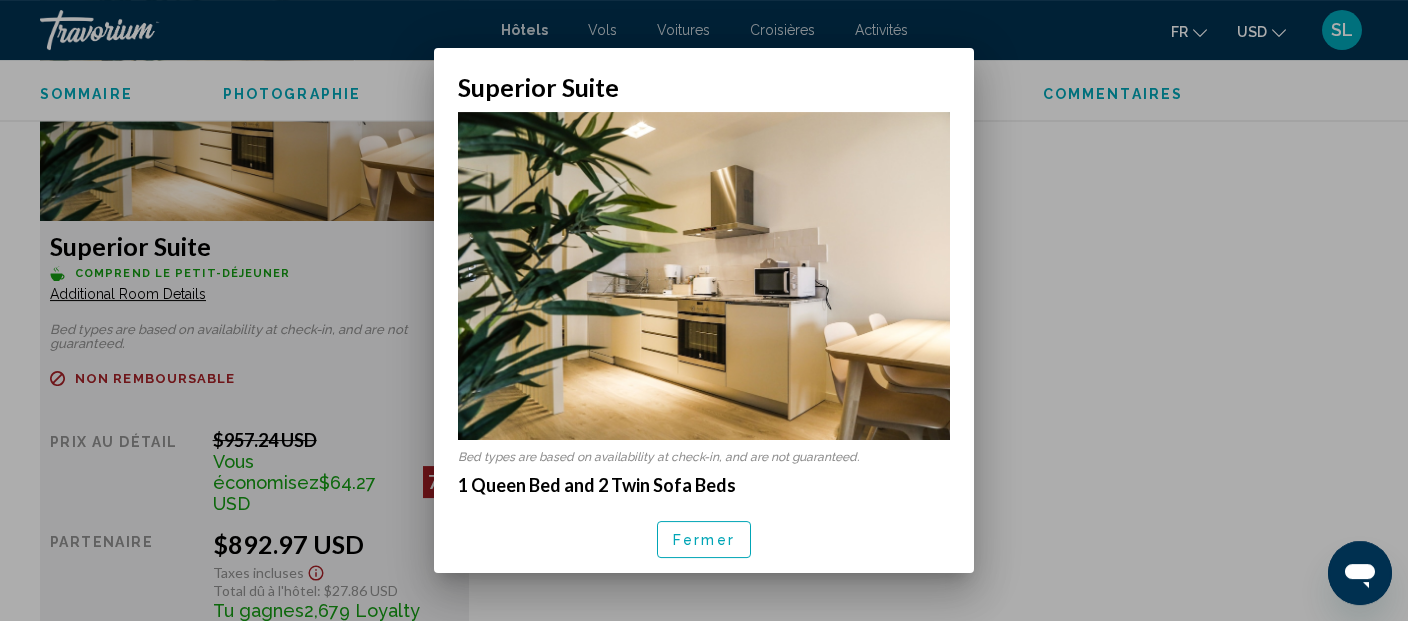 scroll, scrollTop: 0, scrollLeft: 0, axis: both 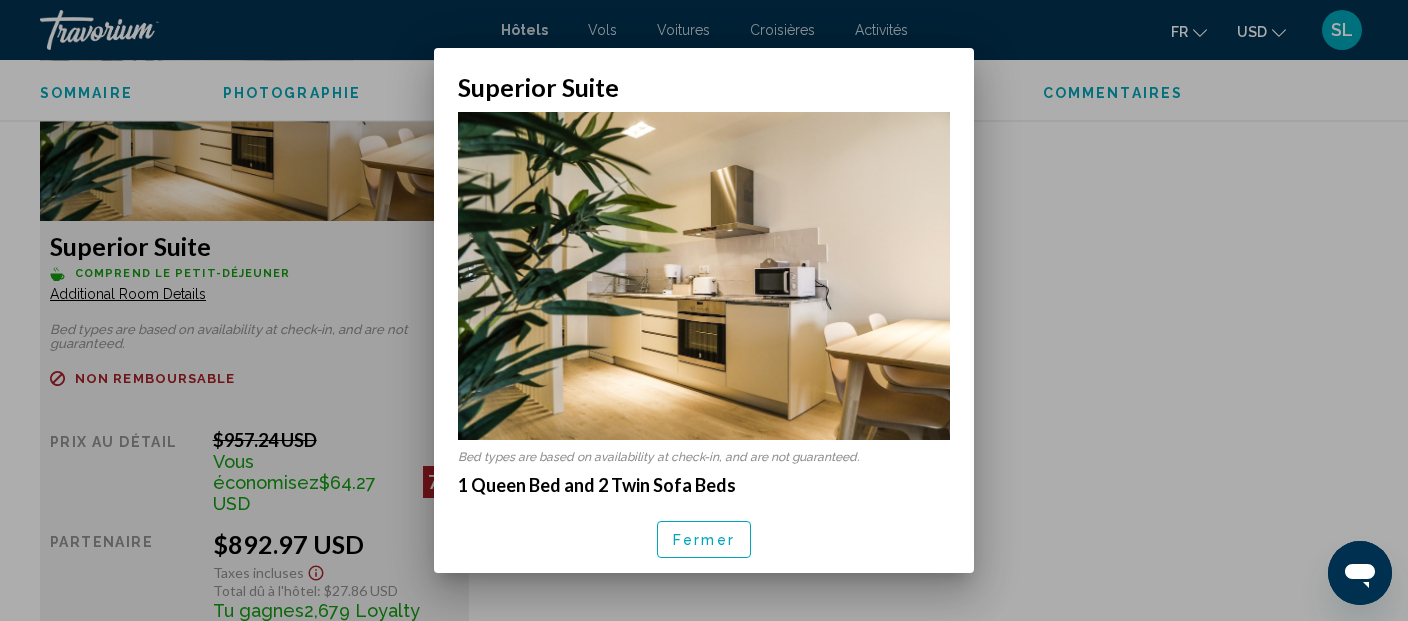 click on "Fermer" at bounding box center [704, 540] 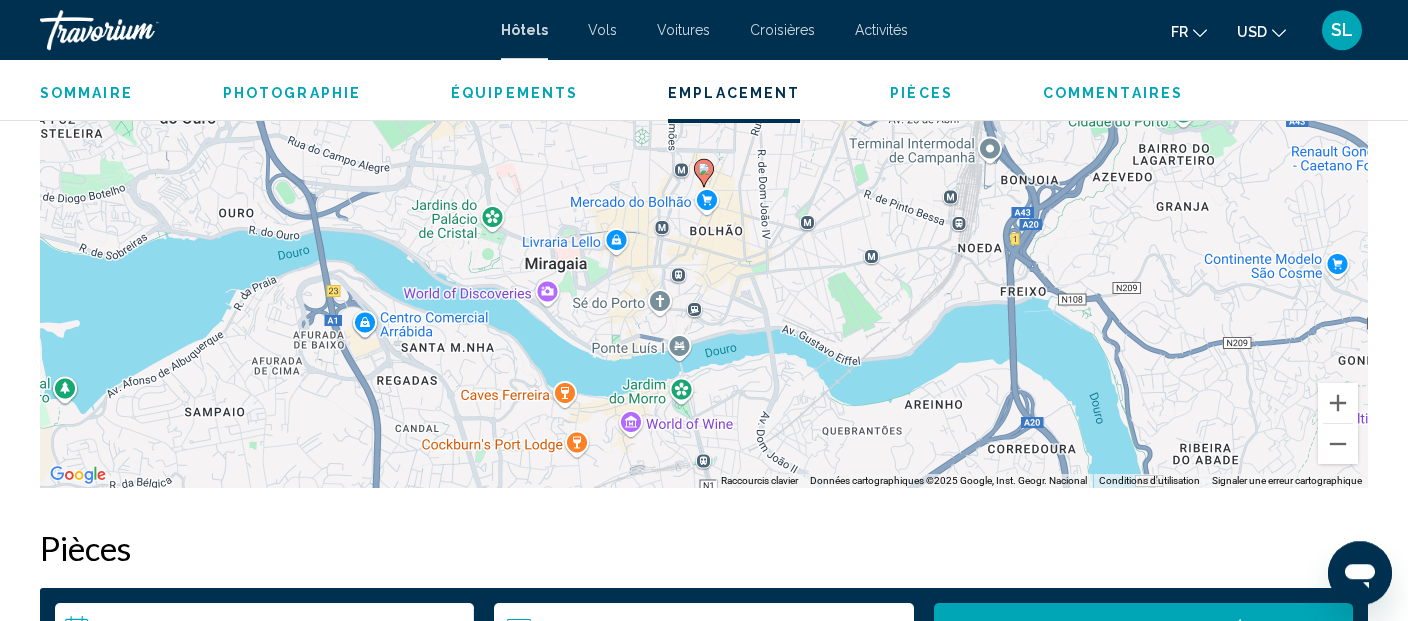 scroll, scrollTop: 2122, scrollLeft: 0, axis: vertical 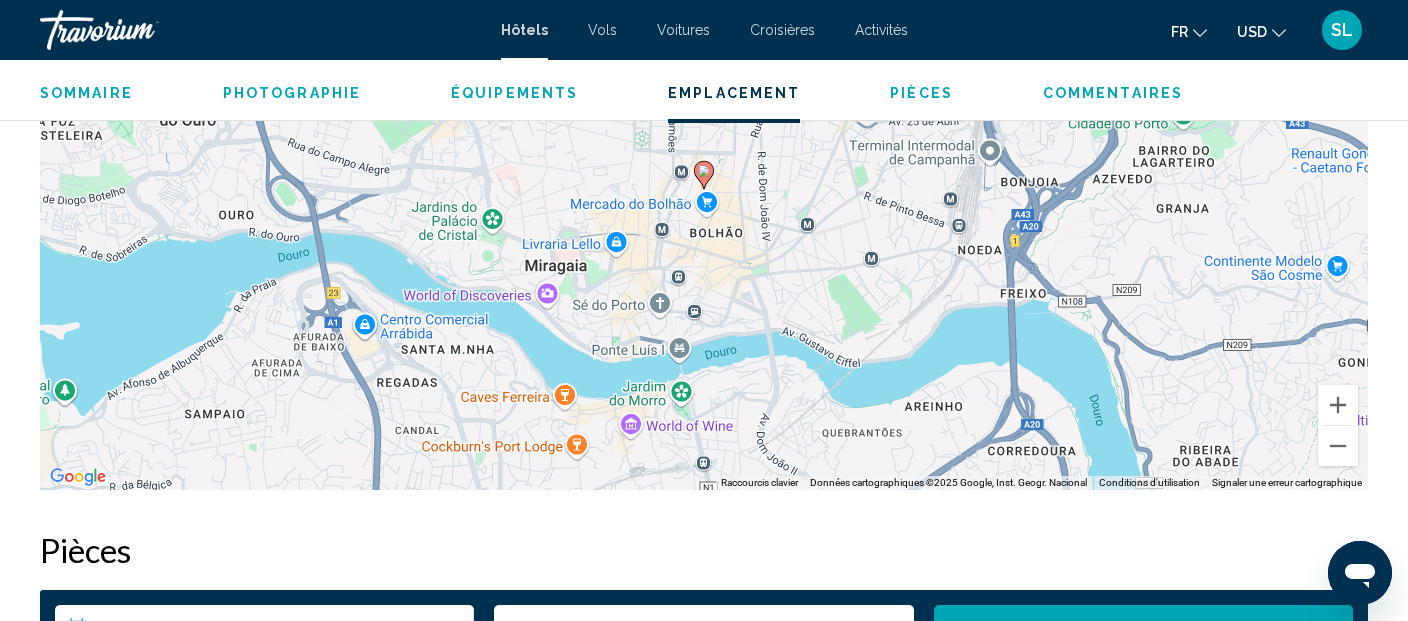 click on "Sommaire
Photographie
Équipements
Emplacement
Pièces
Commentaires
Voir les disponibilités" 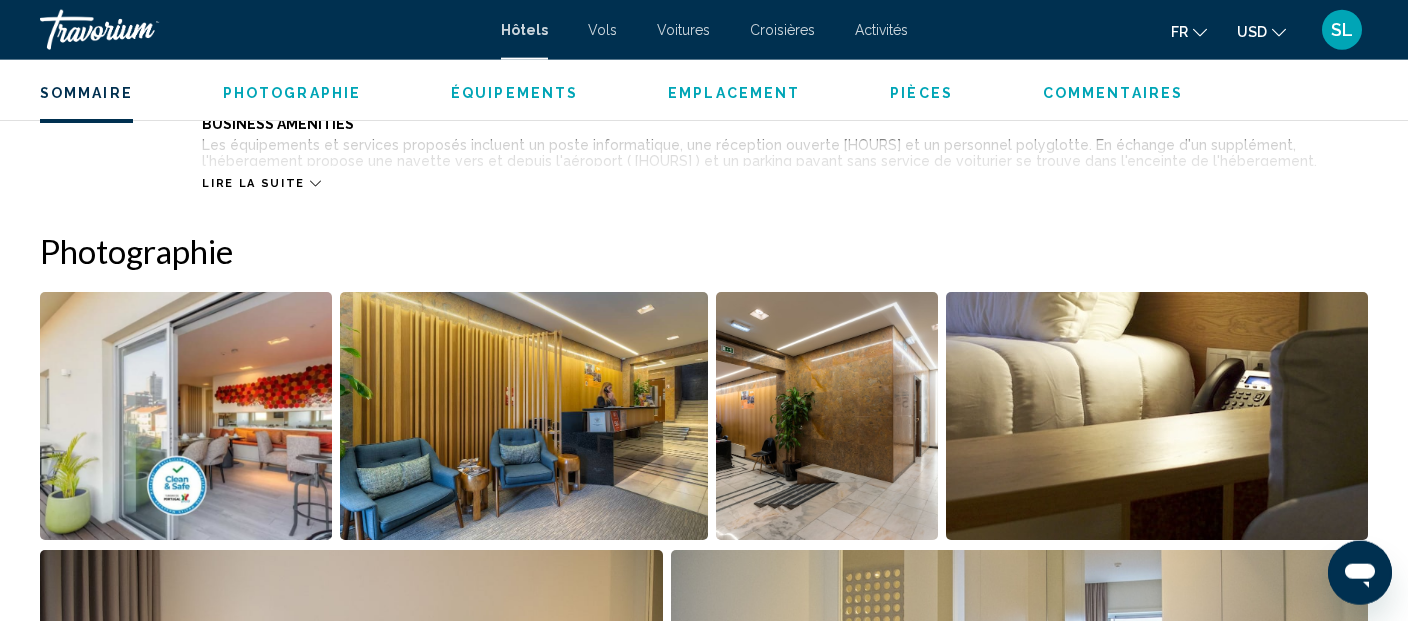 scroll, scrollTop: 947, scrollLeft: 0, axis: vertical 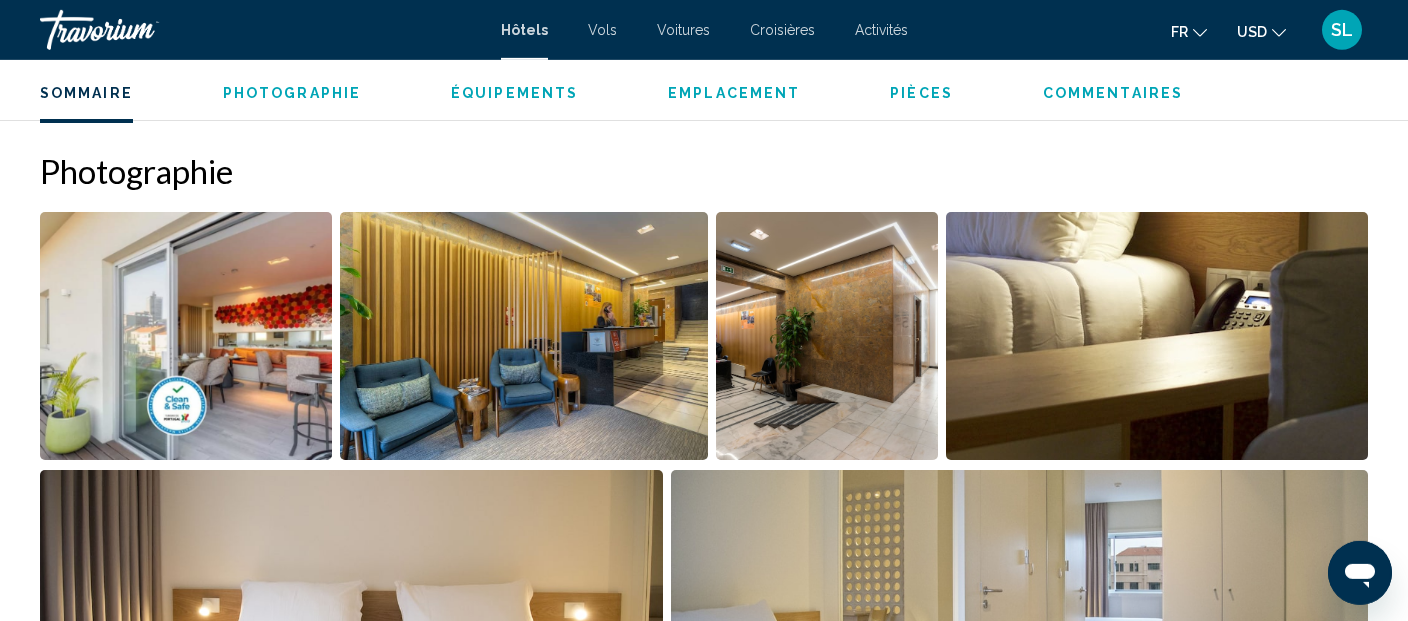click at bounding box center (186, 336) 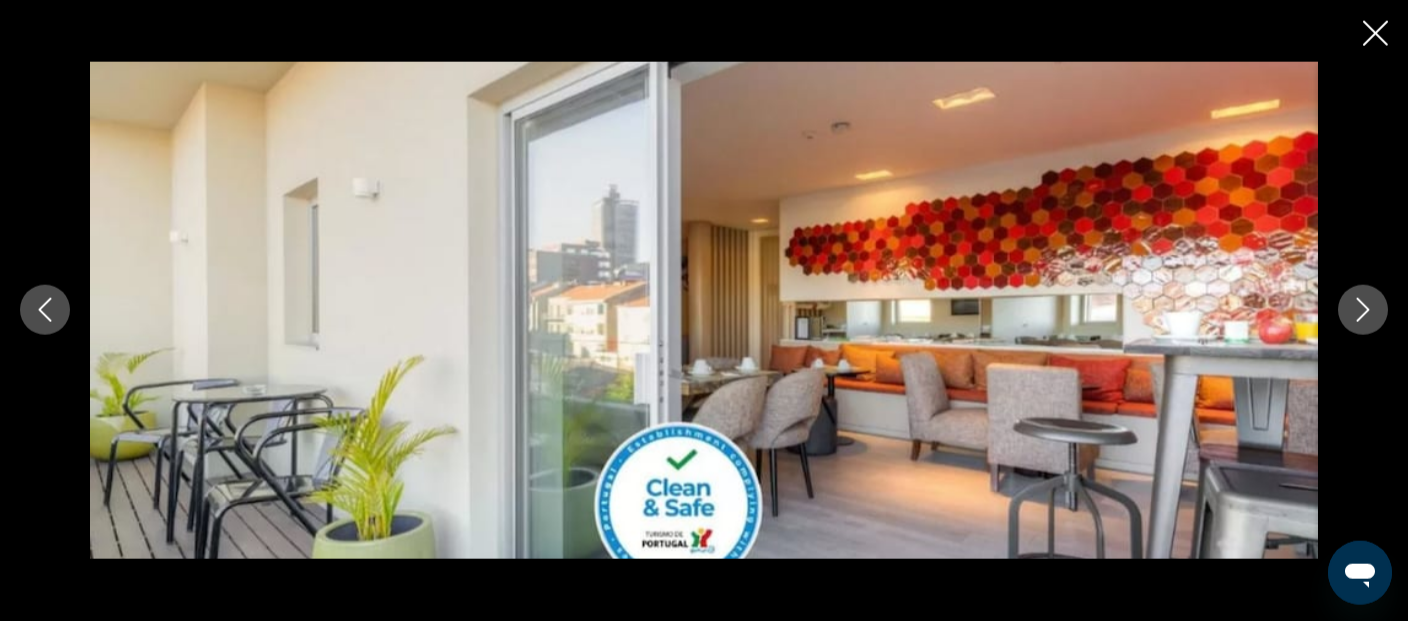 scroll, scrollTop: 1053, scrollLeft: 0, axis: vertical 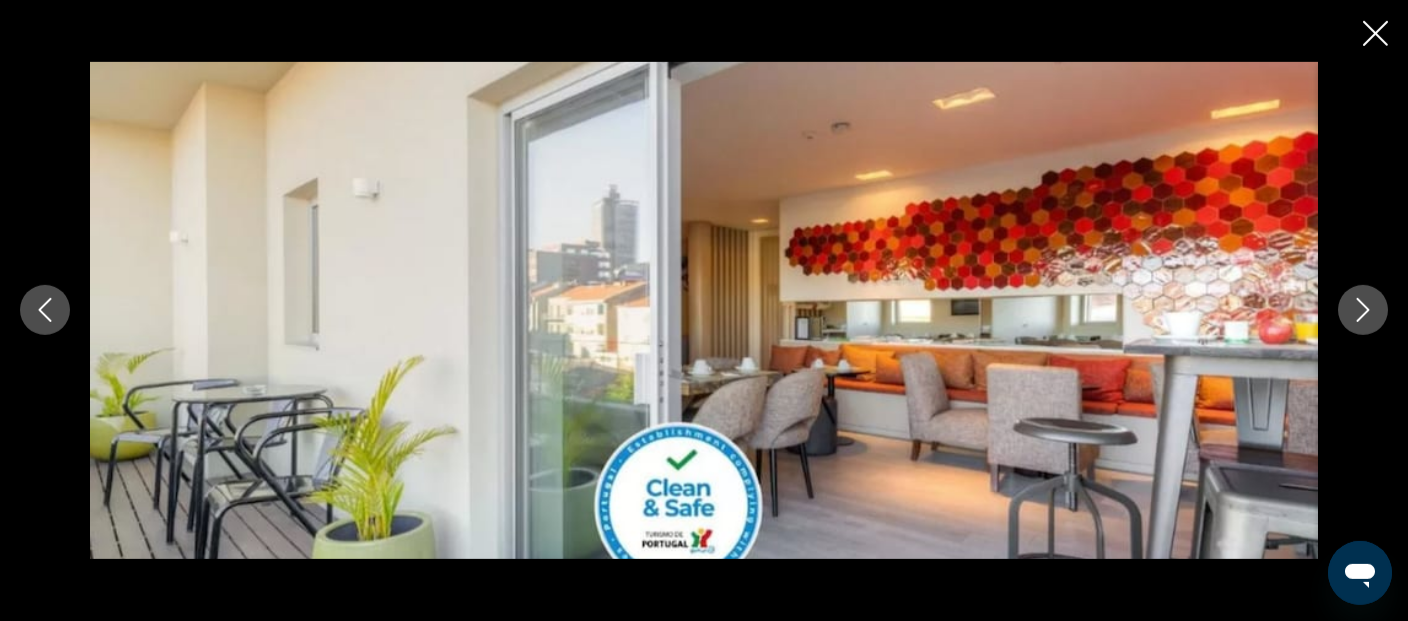 click at bounding box center [1363, 310] 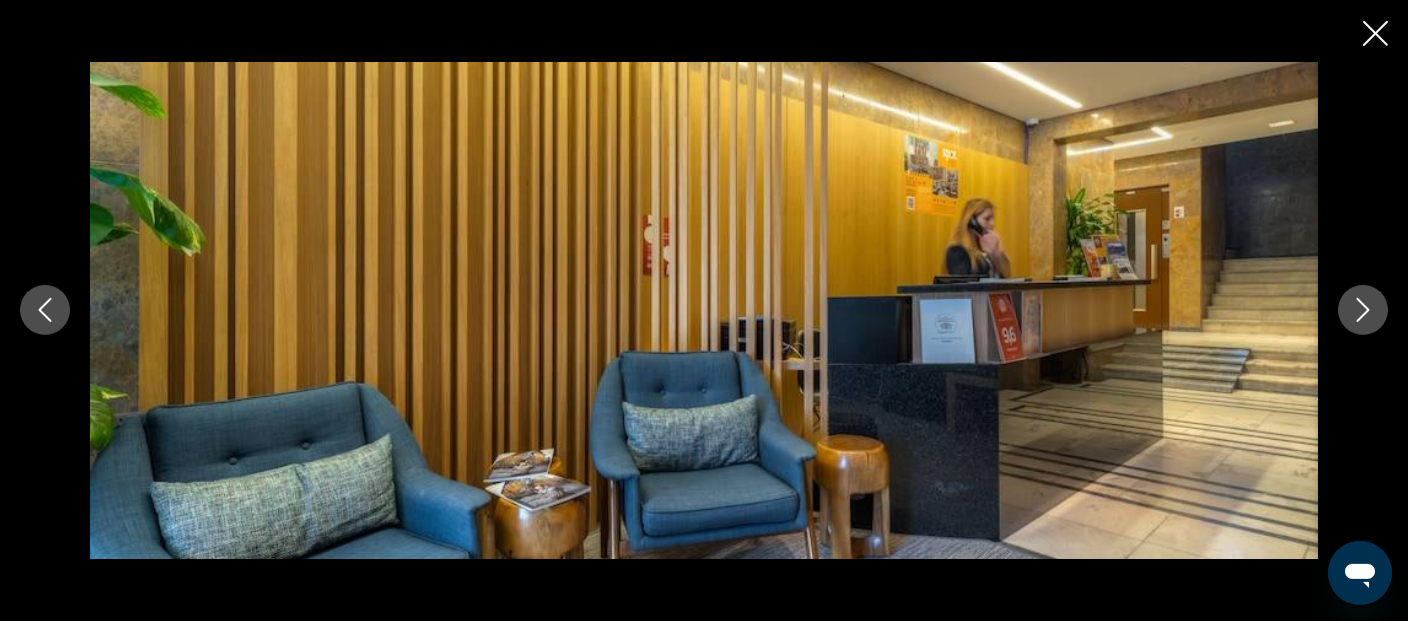 click at bounding box center (1363, 310) 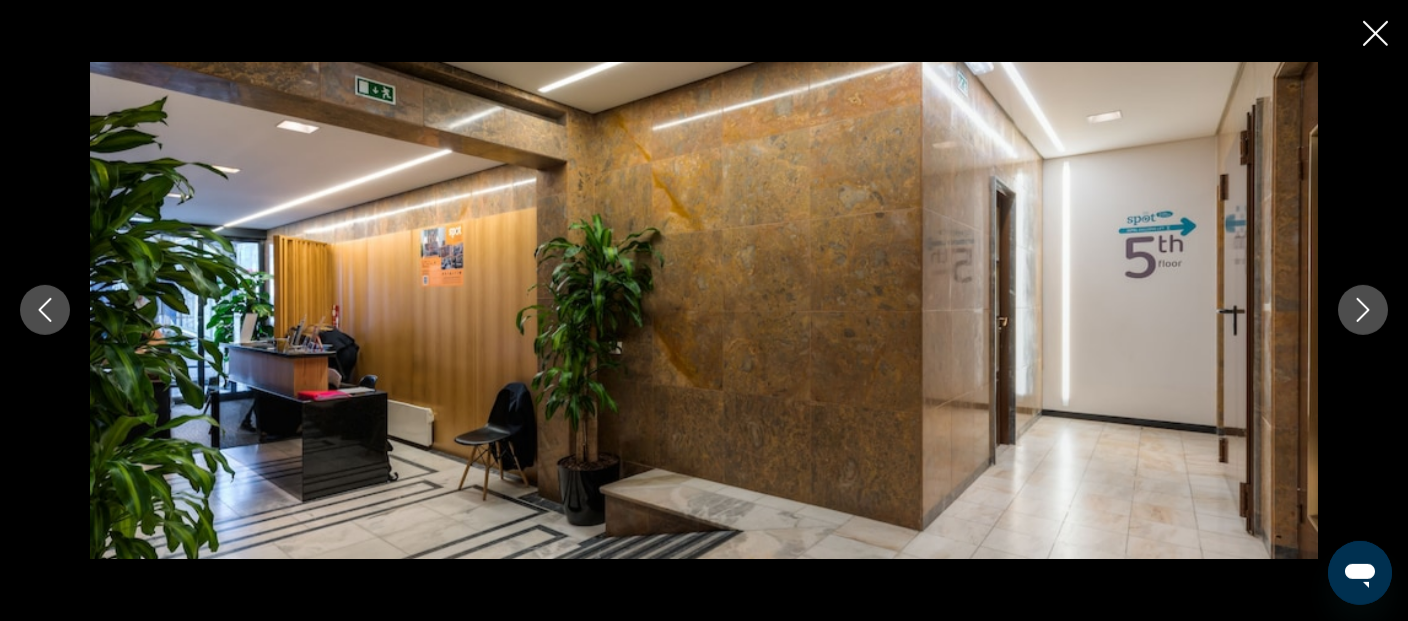 click 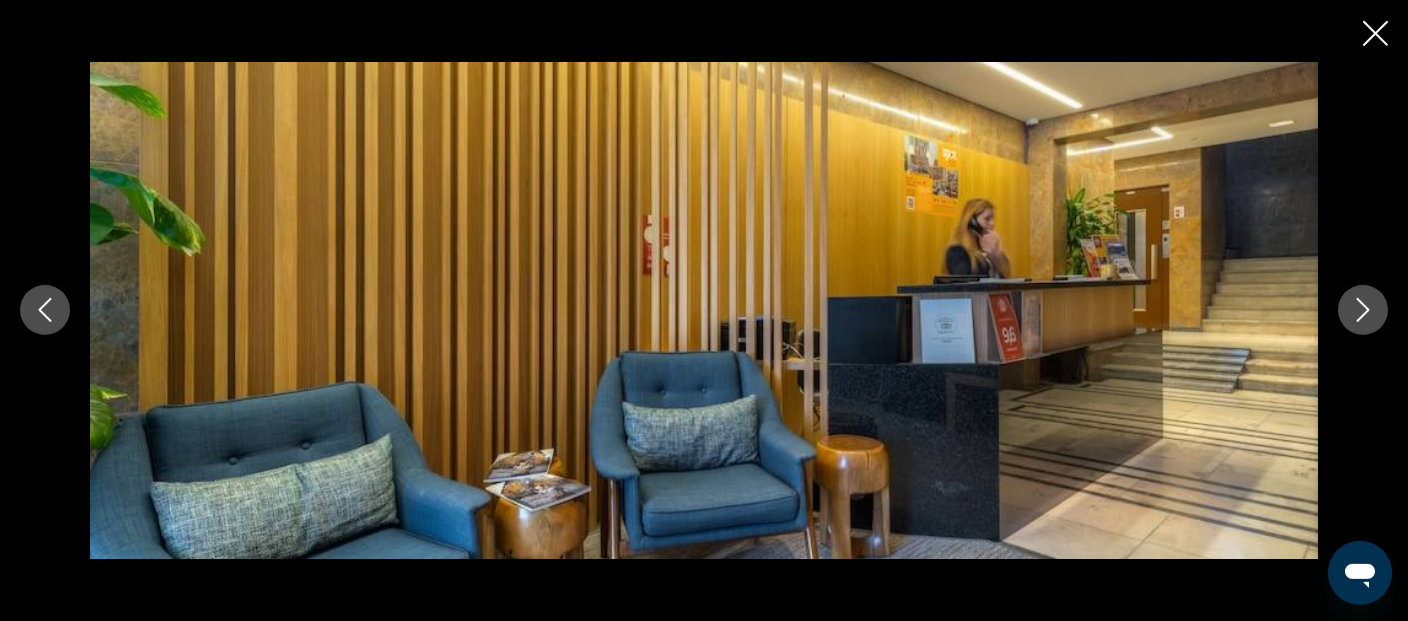 click 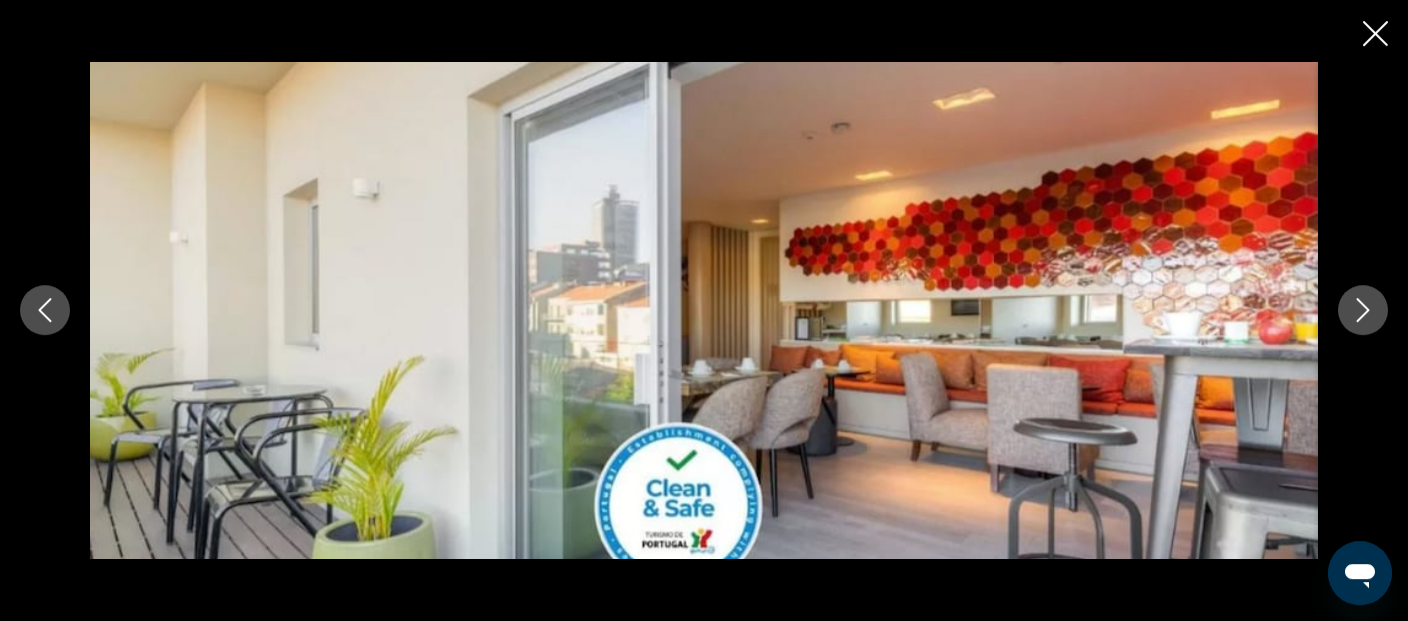 scroll, scrollTop: 1264, scrollLeft: 0, axis: vertical 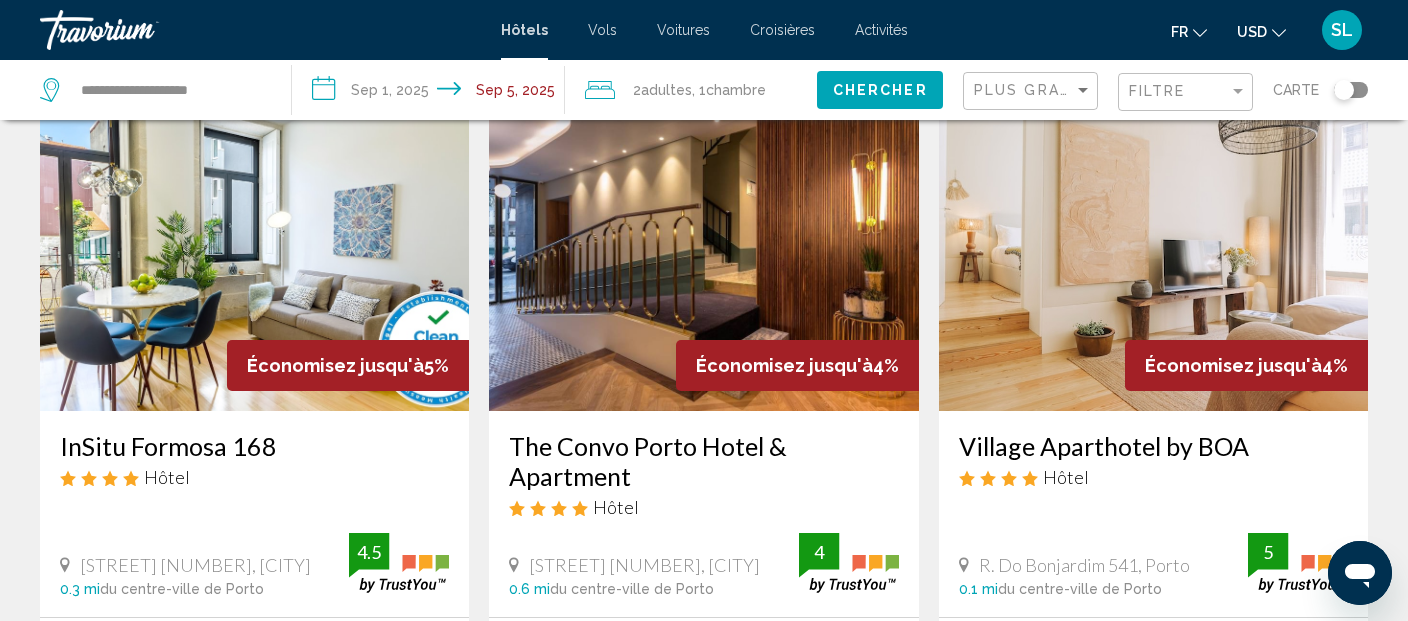 click at bounding box center [254, 251] 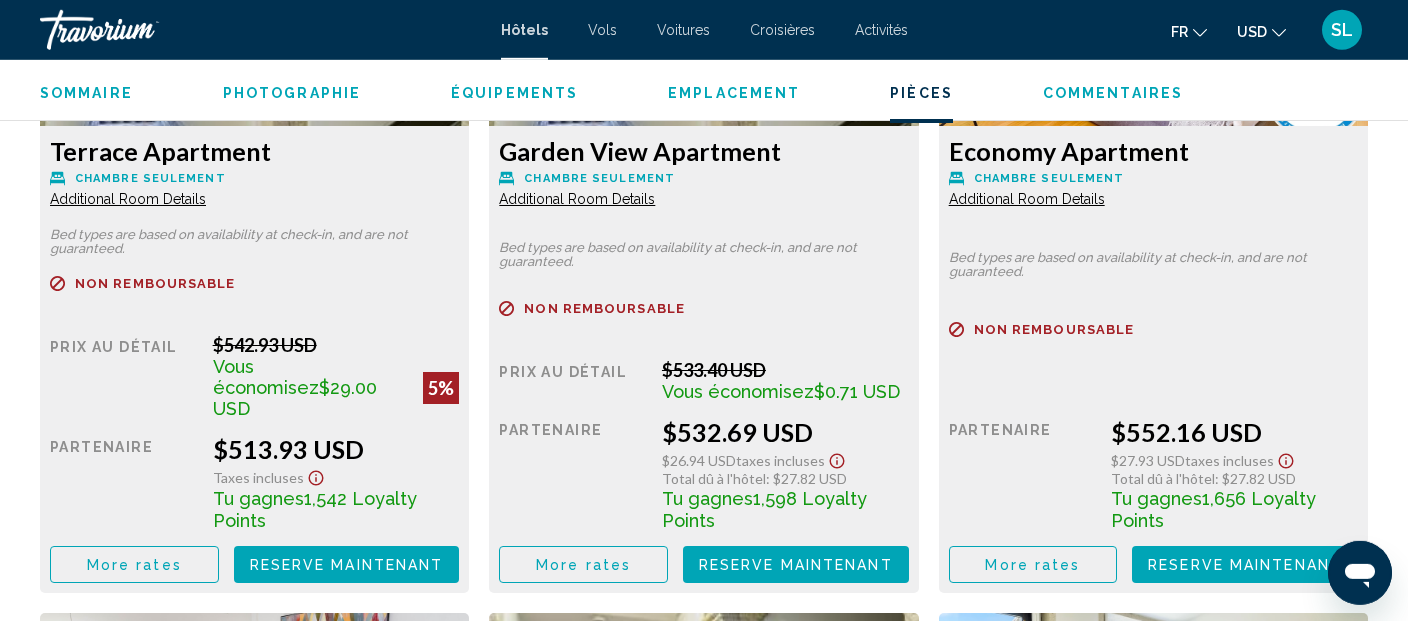 scroll, scrollTop: 2964, scrollLeft: 0, axis: vertical 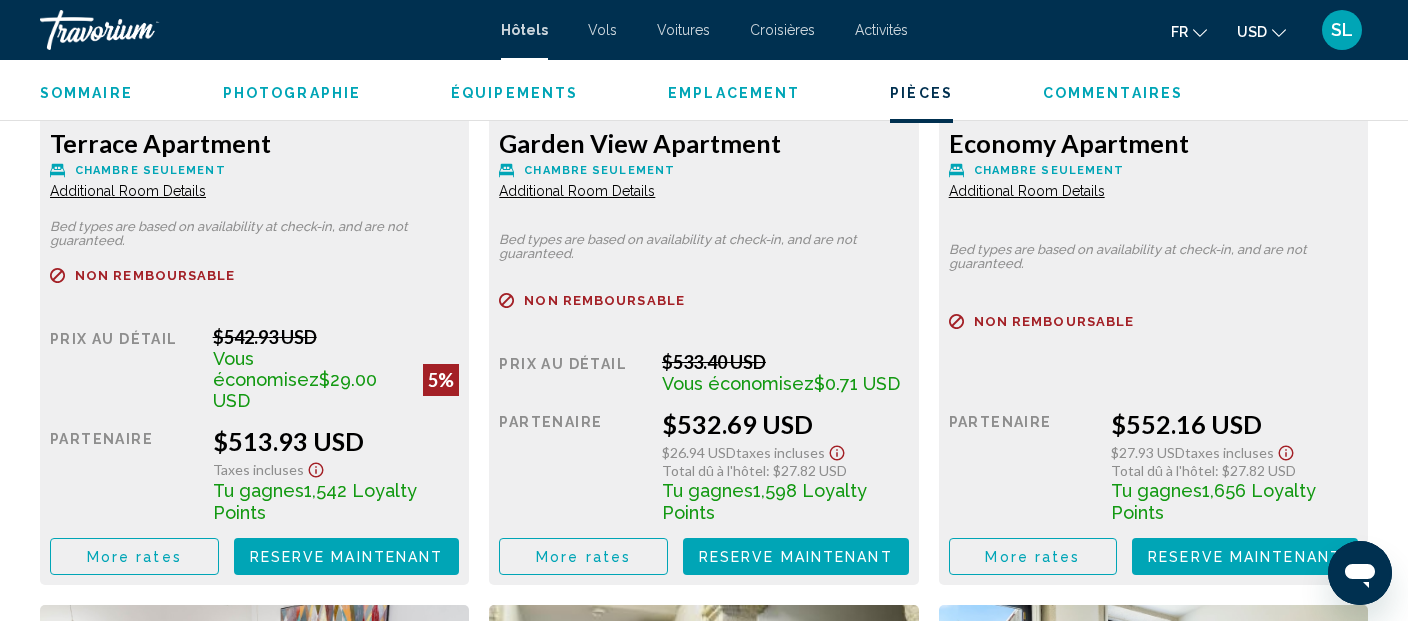 click on "Additional Room Details" at bounding box center [128, 191] 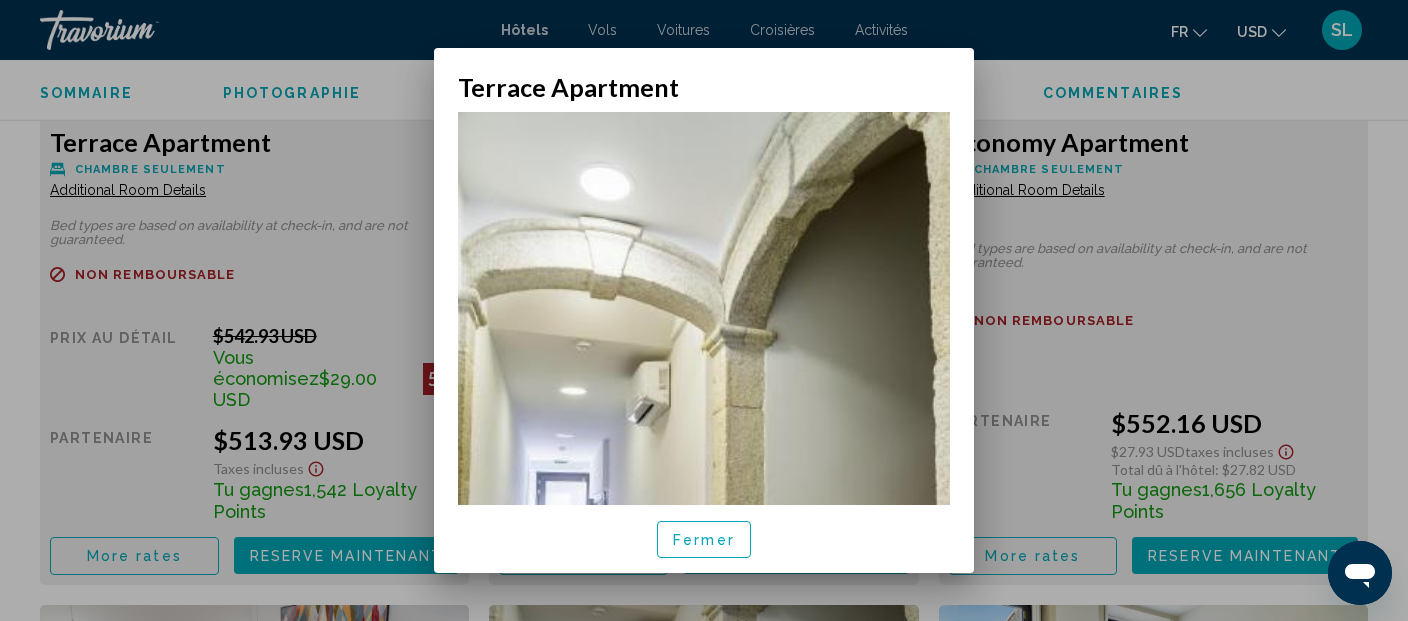 scroll, scrollTop: 0, scrollLeft: 0, axis: both 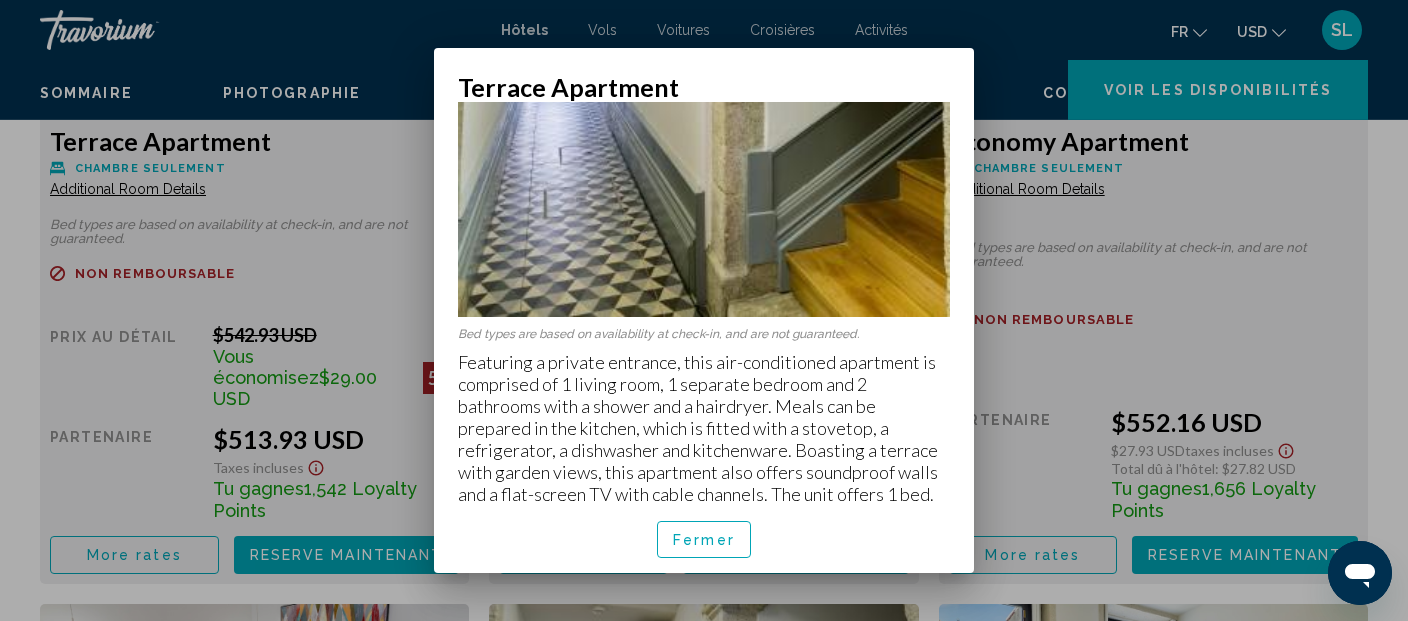 click at bounding box center [704, 310] 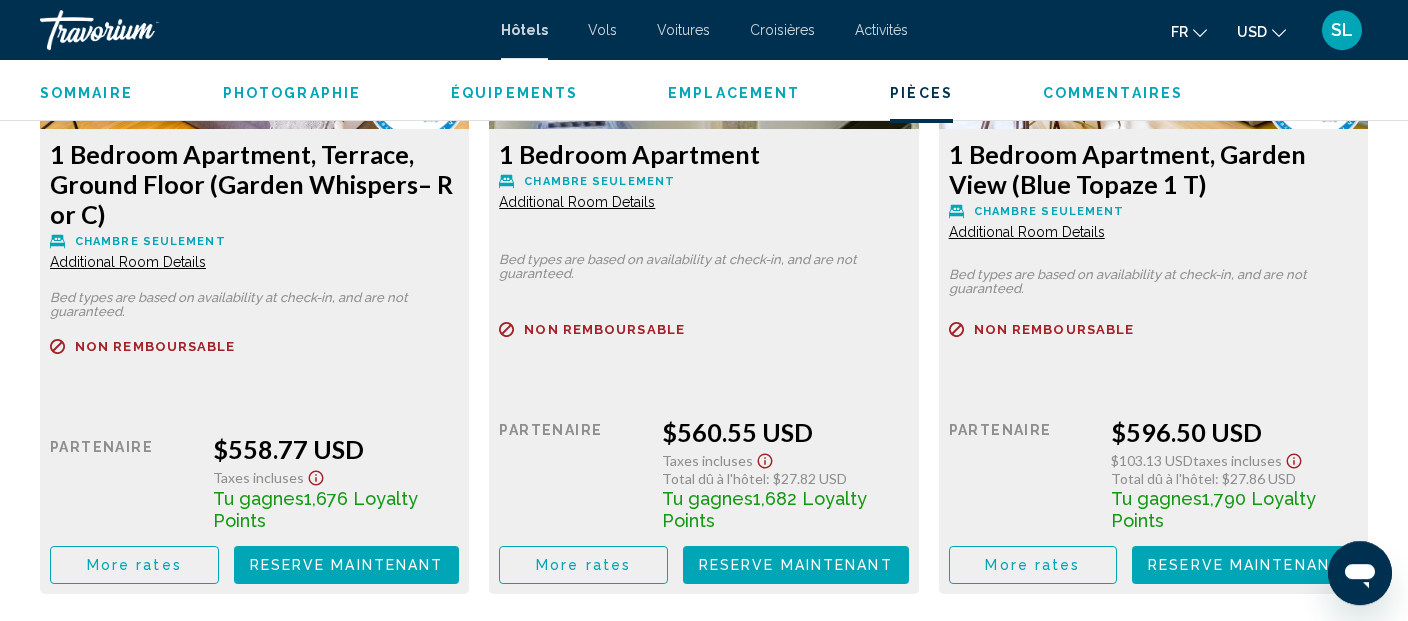 scroll, scrollTop: 3704, scrollLeft: 0, axis: vertical 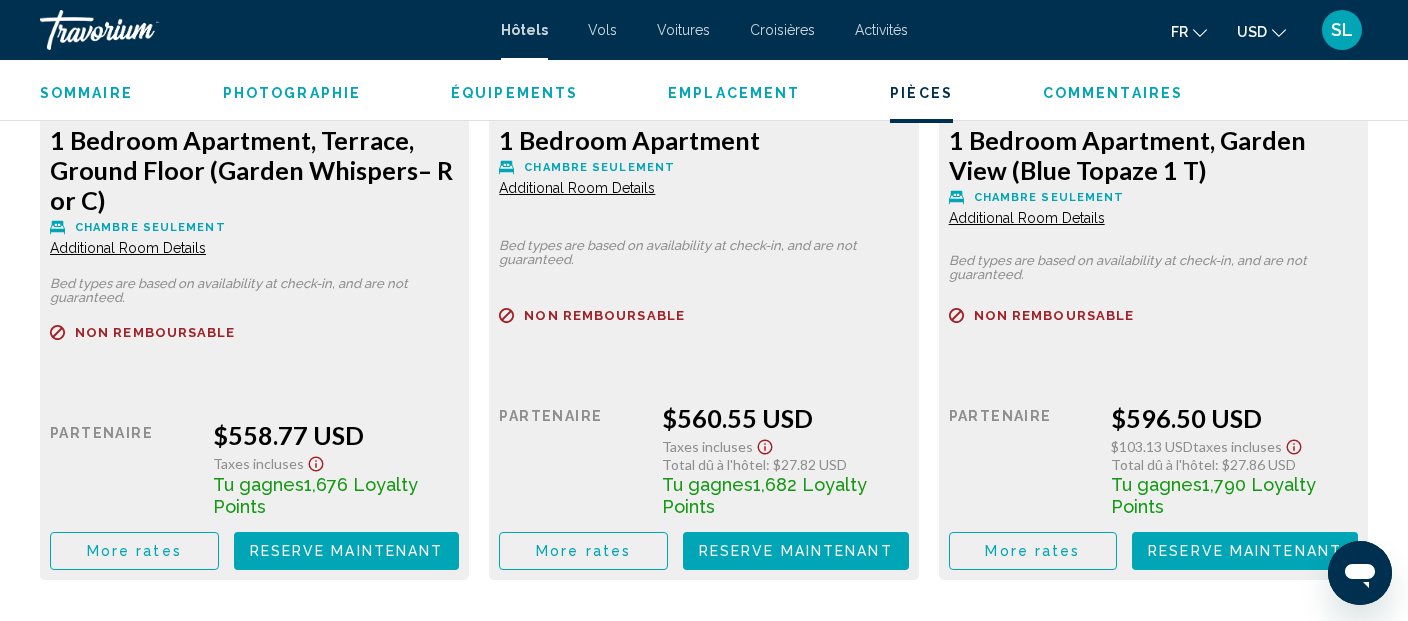 click on "Additional Room Details" at bounding box center (128, -549) 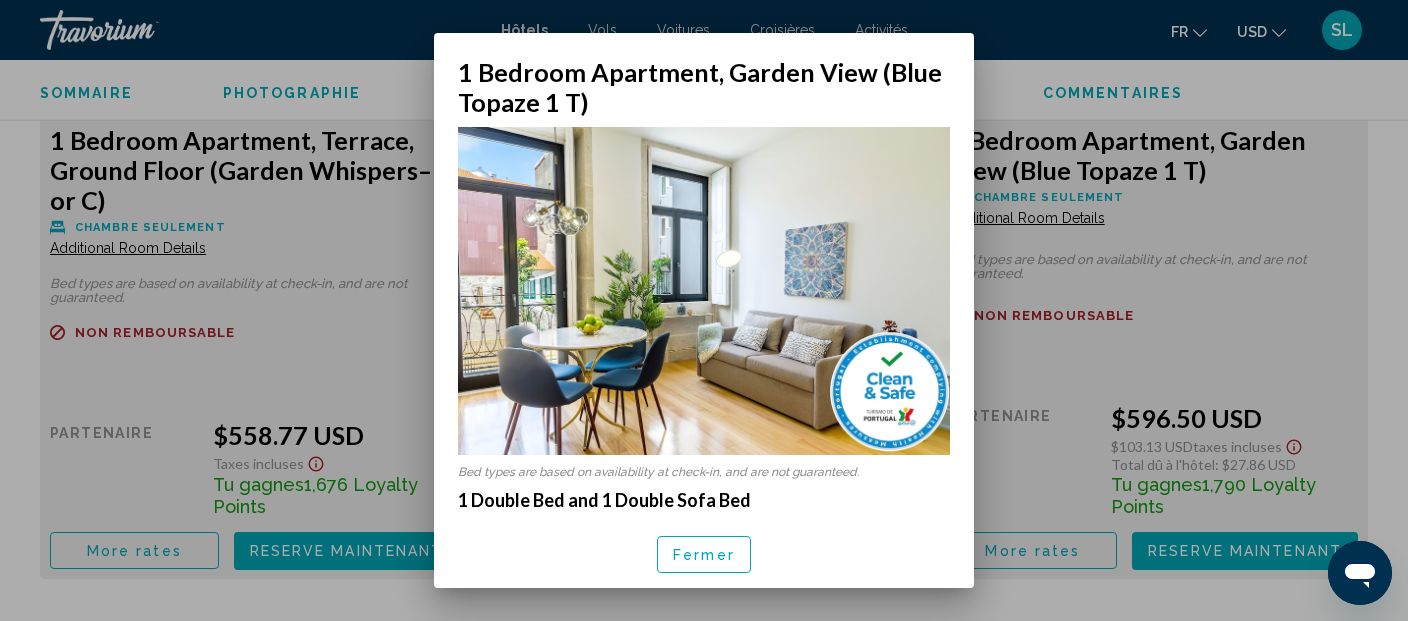 scroll, scrollTop: 0, scrollLeft: 0, axis: both 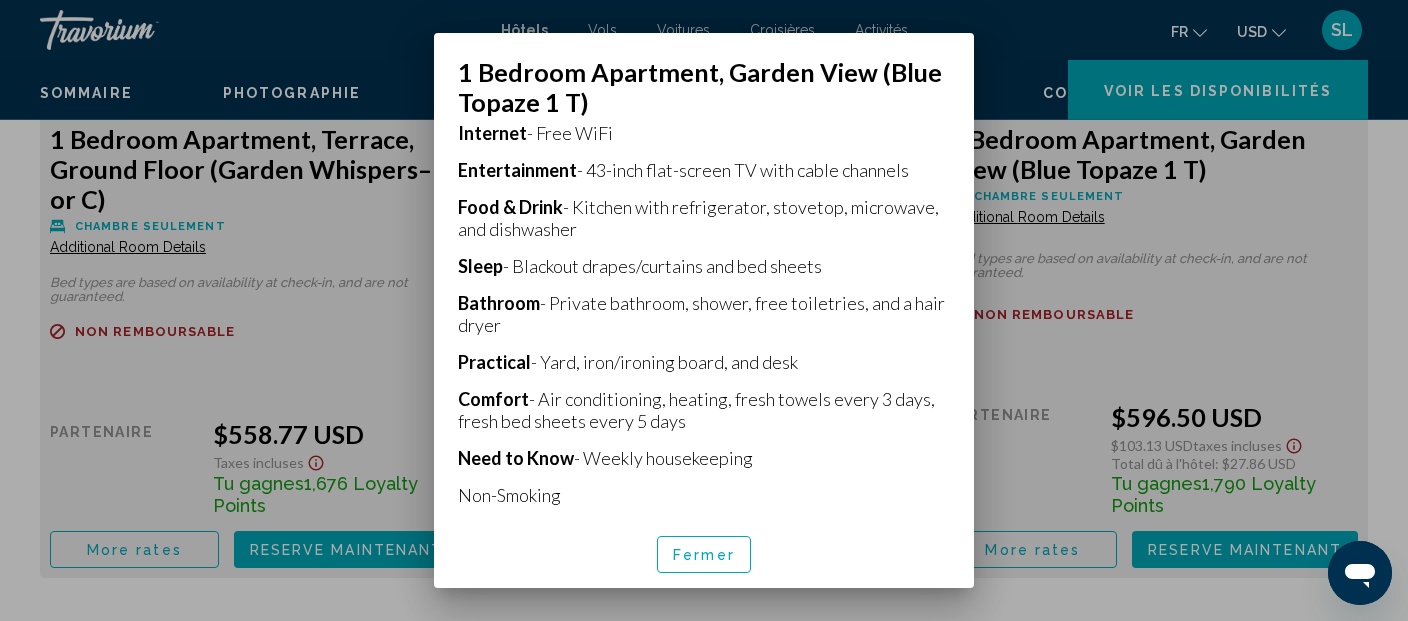 click on "Fermer" at bounding box center (704, 555) 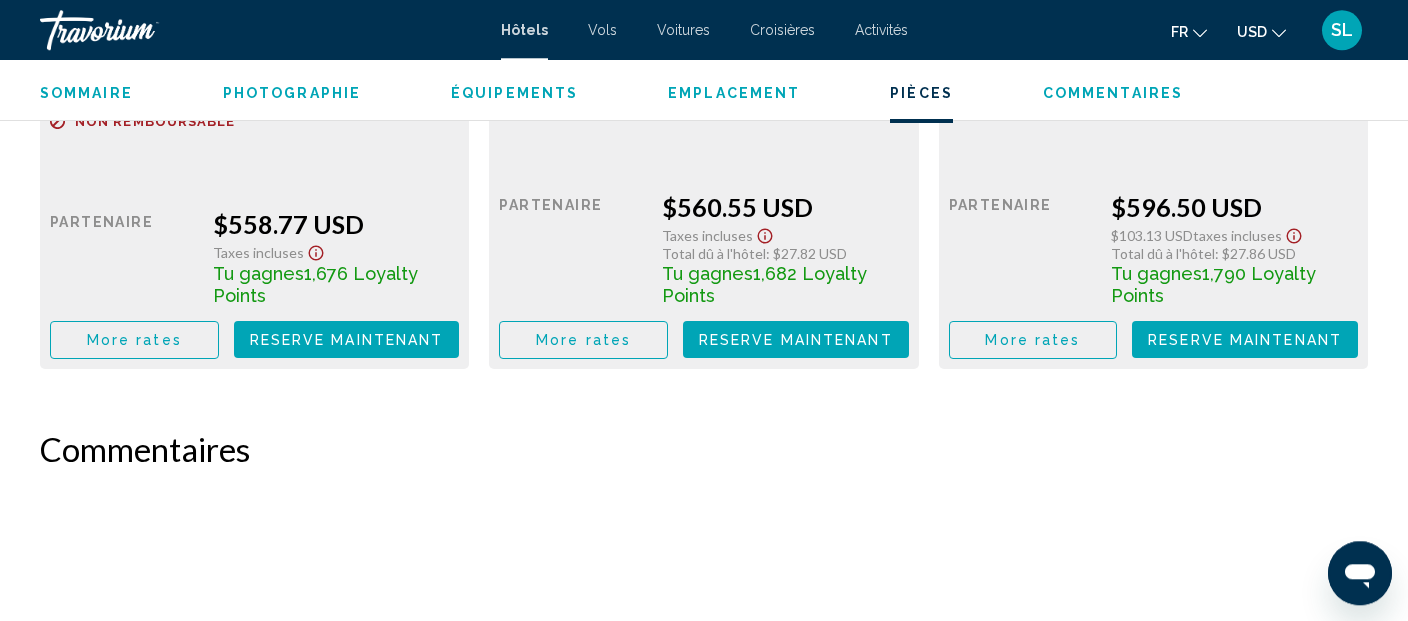 scroll, scrollTop: 4022, scrollLeft: 0, axis: vertical 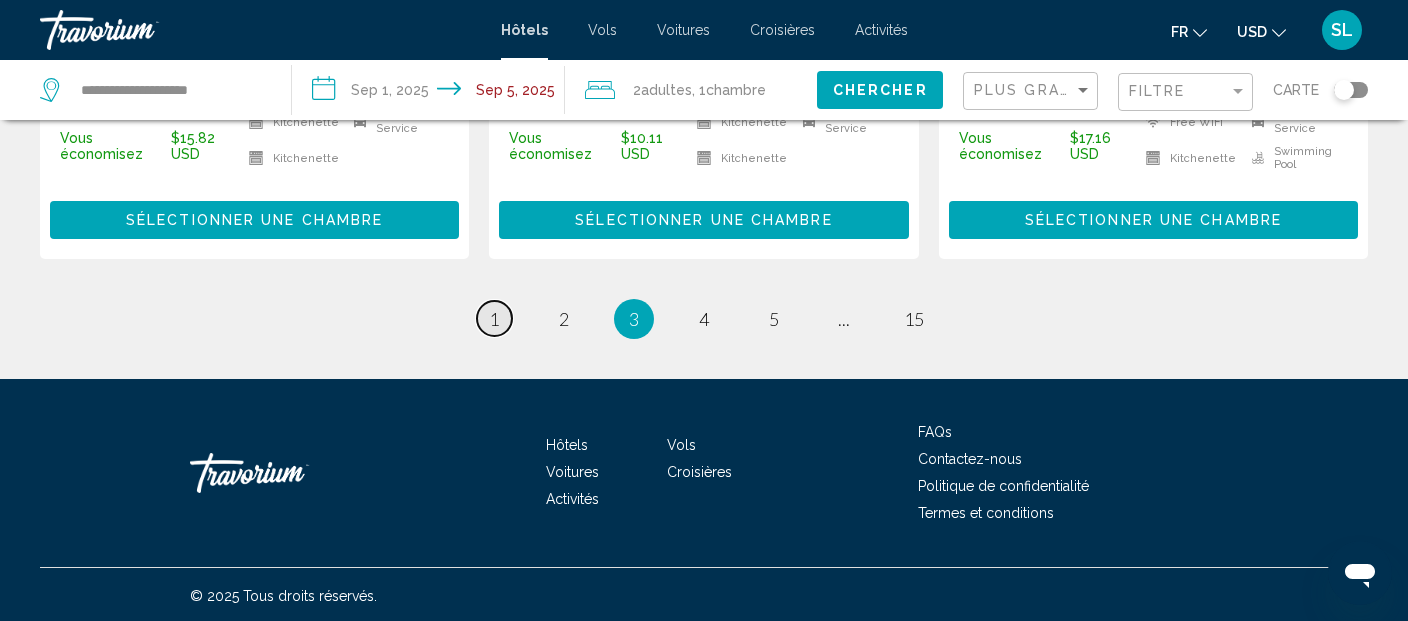 click on "1" at bounding box center [494, 319] 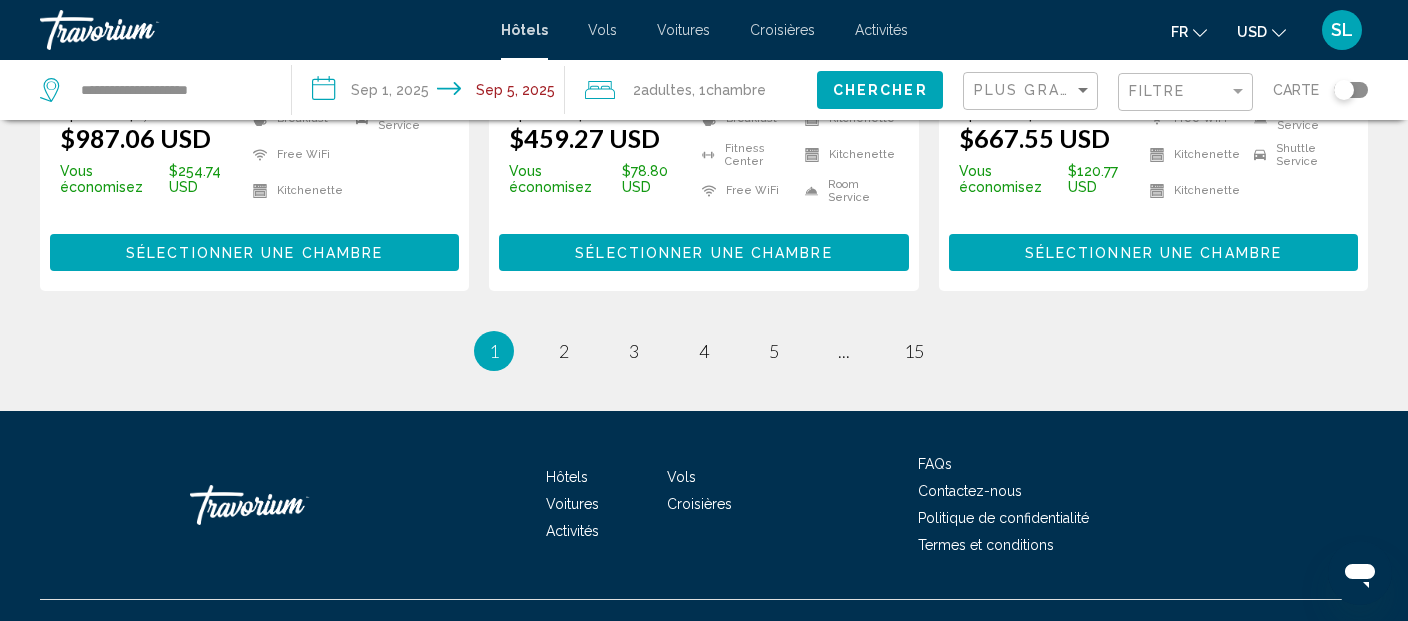 scroll, scrollTop: 2885, scrollLeft: 0, axis: vertical 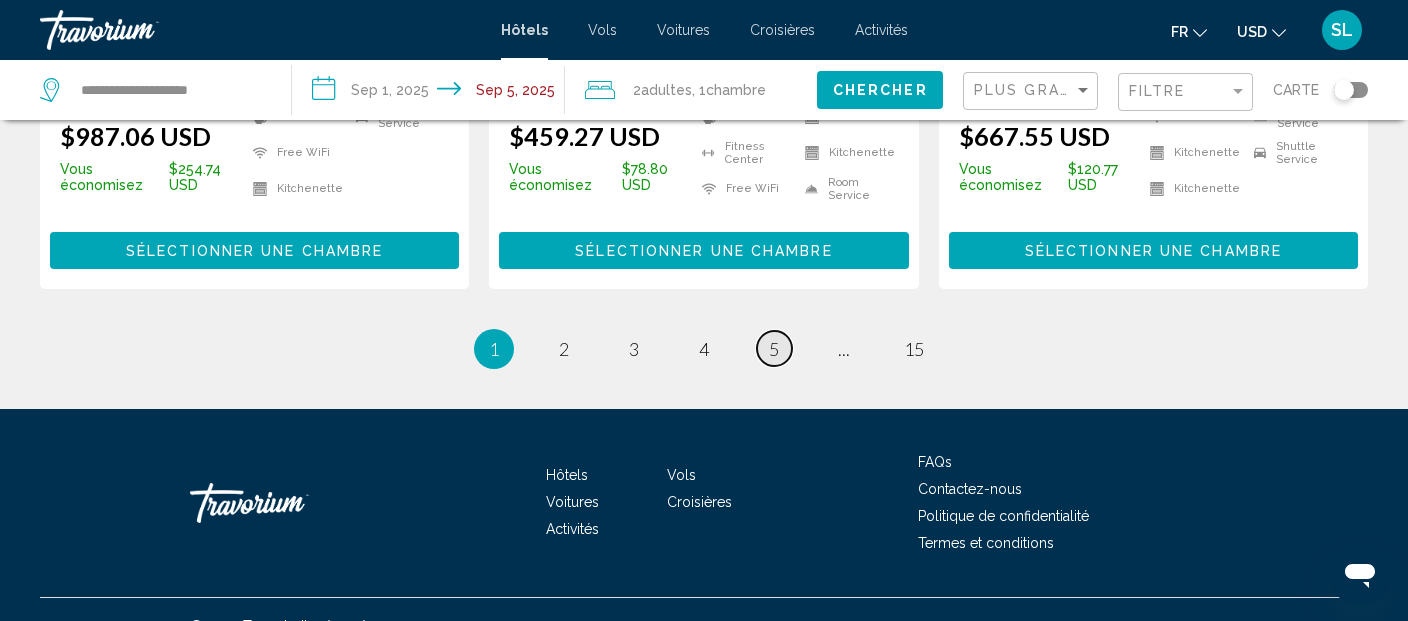 click on "5" at bounding box center [774, 349] 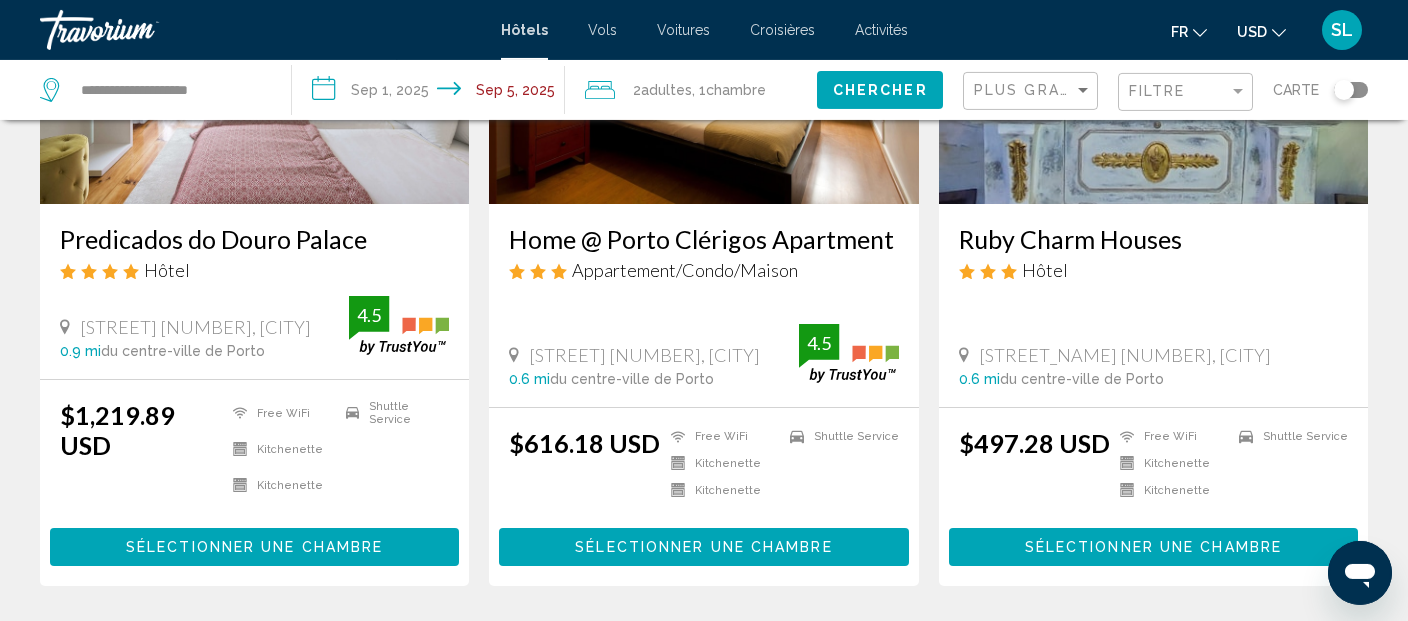 scroll, scrollTop: 316, scrollLeft: 0, axis: vertical 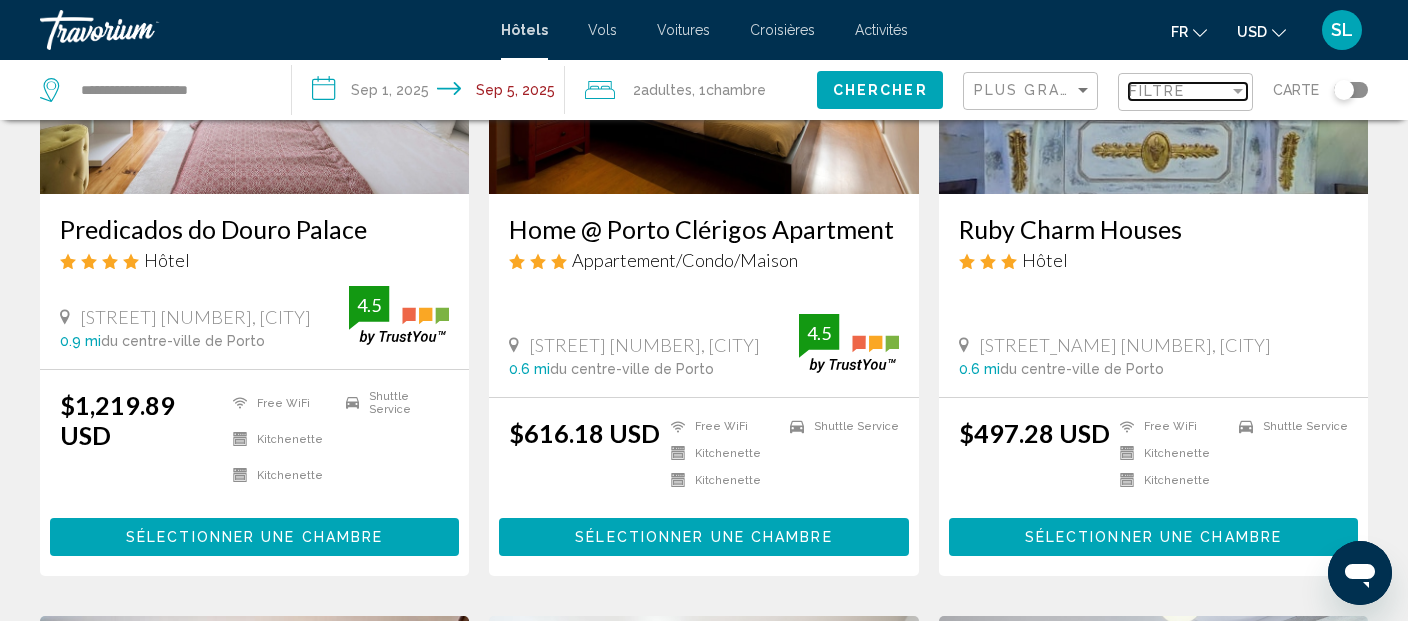 click on "Filtre" at bounding box center [1157, 91] 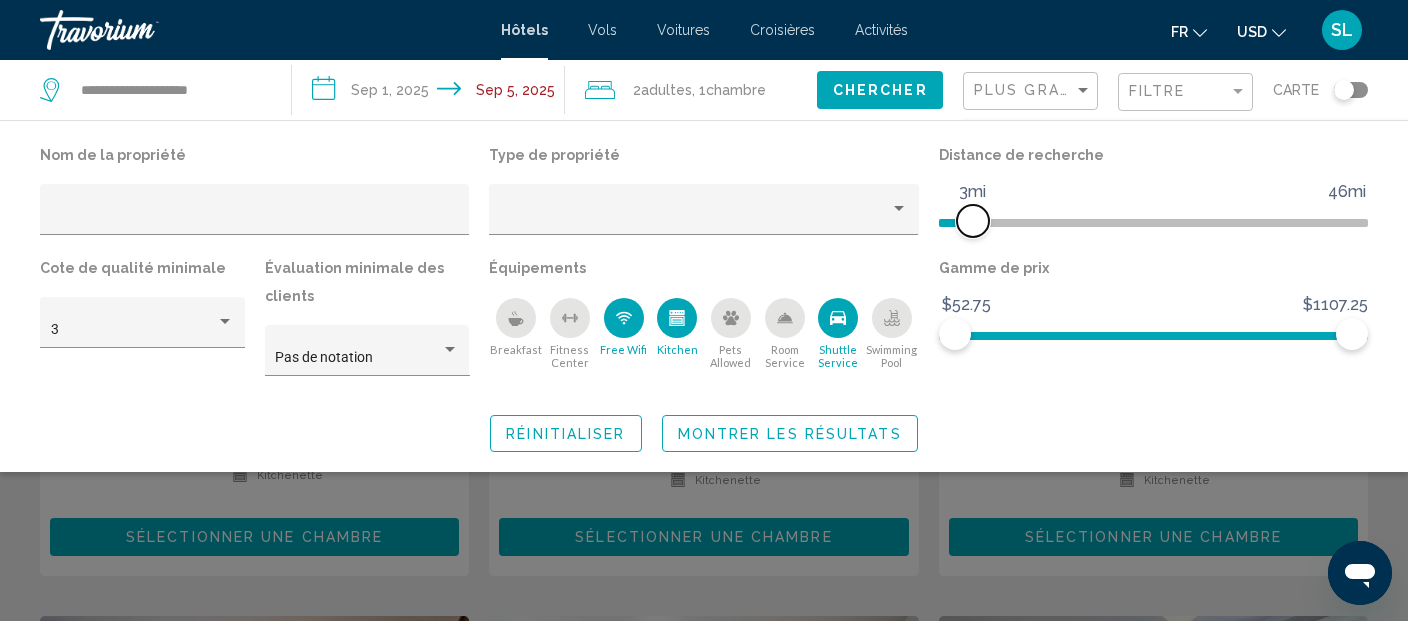 drag, startPoint x: 1206, startPoint y: 214, endPoint x: 974, endPoint y: 225, distance: 232.26064 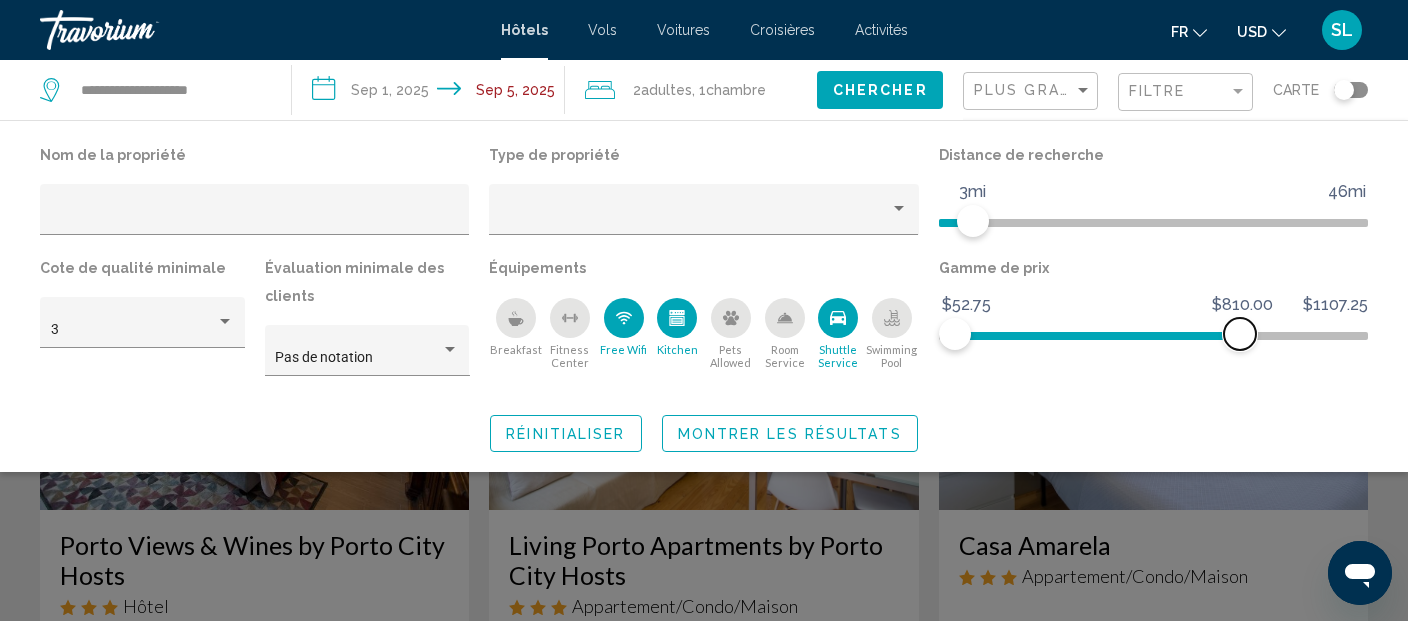 drag, startPoint x: 1345, startPoint y: 332, endPoint x: 1240, endPoint y: 329, distance: 105.04285 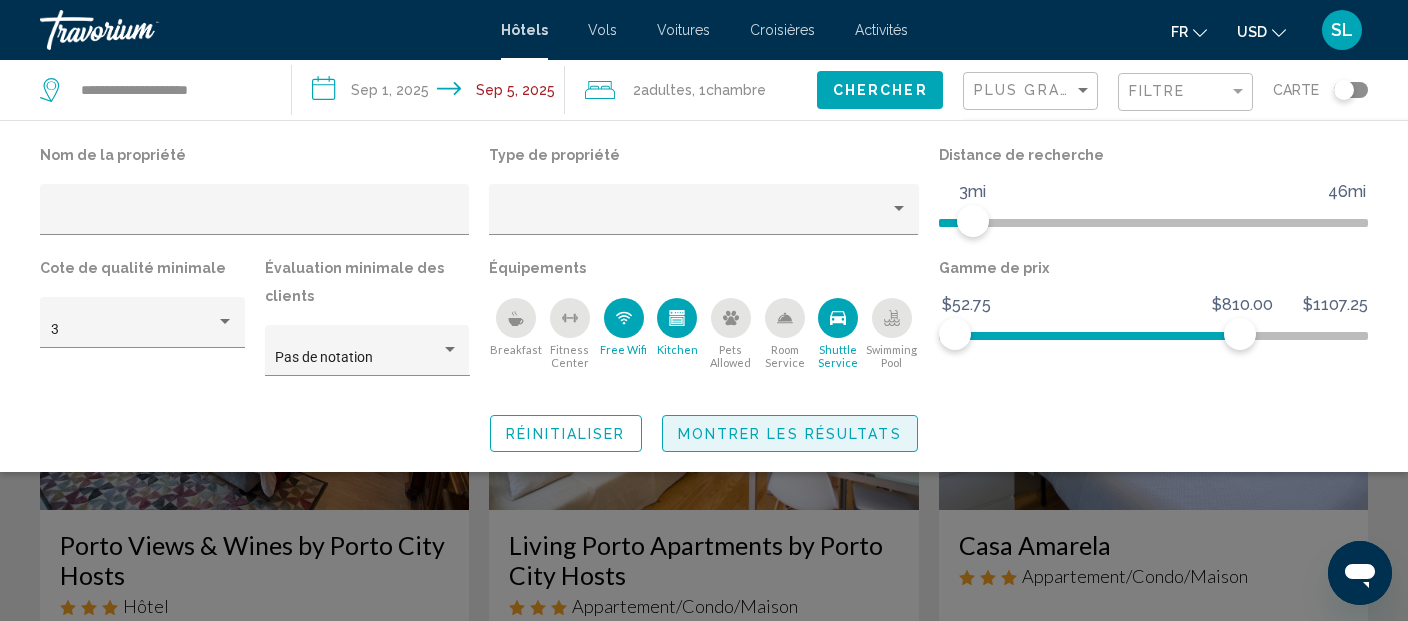 click on "Montrer les résultats" 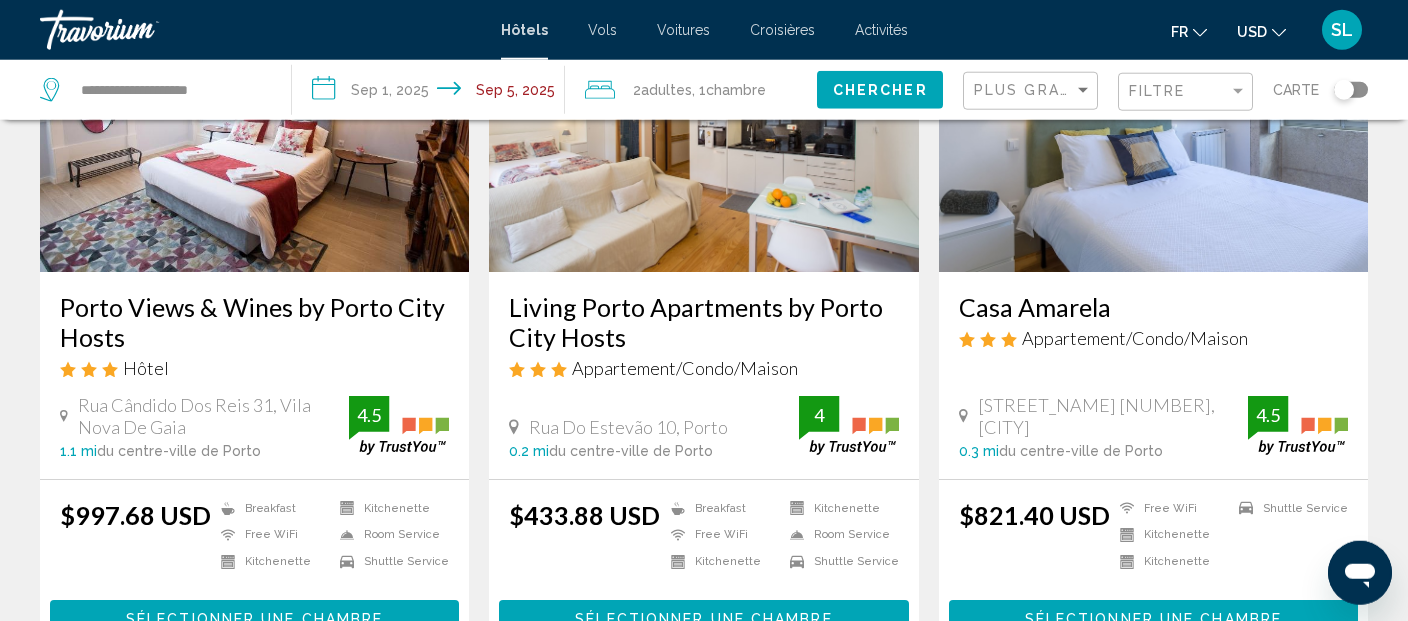 scroll, scrollTop: 0, scrollLeft: 0, axis: both 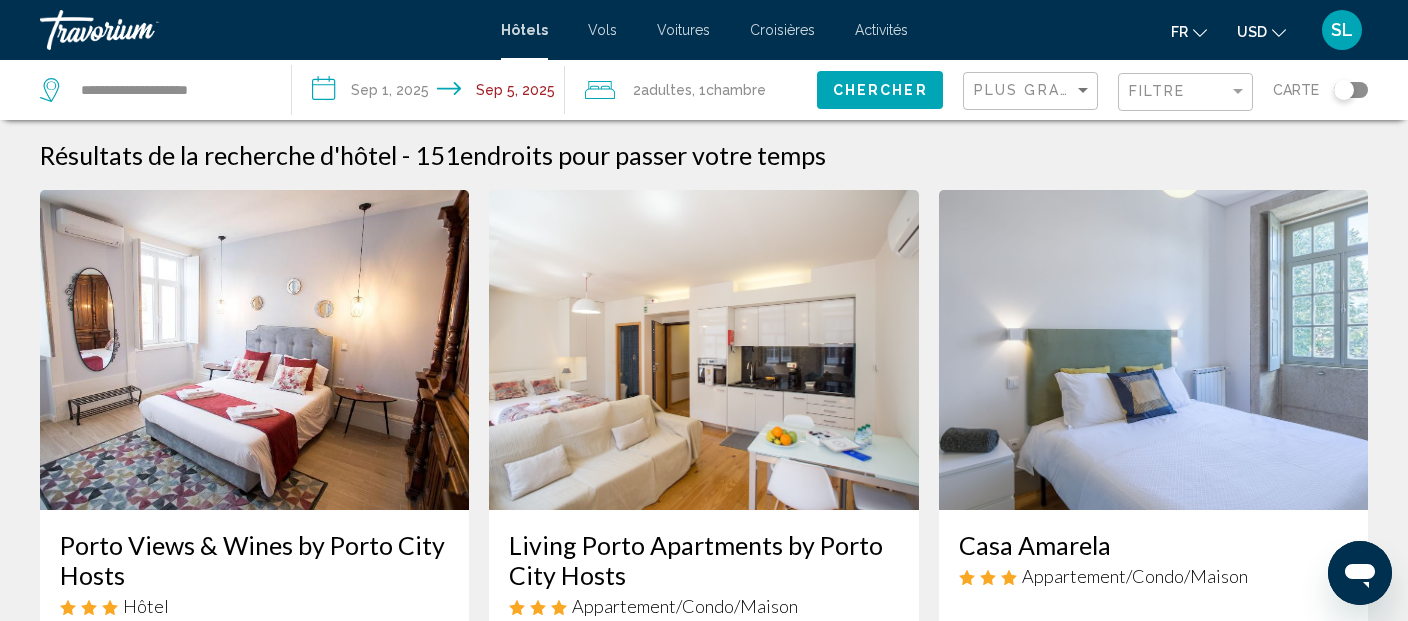 click at bounding box center [703, 350] 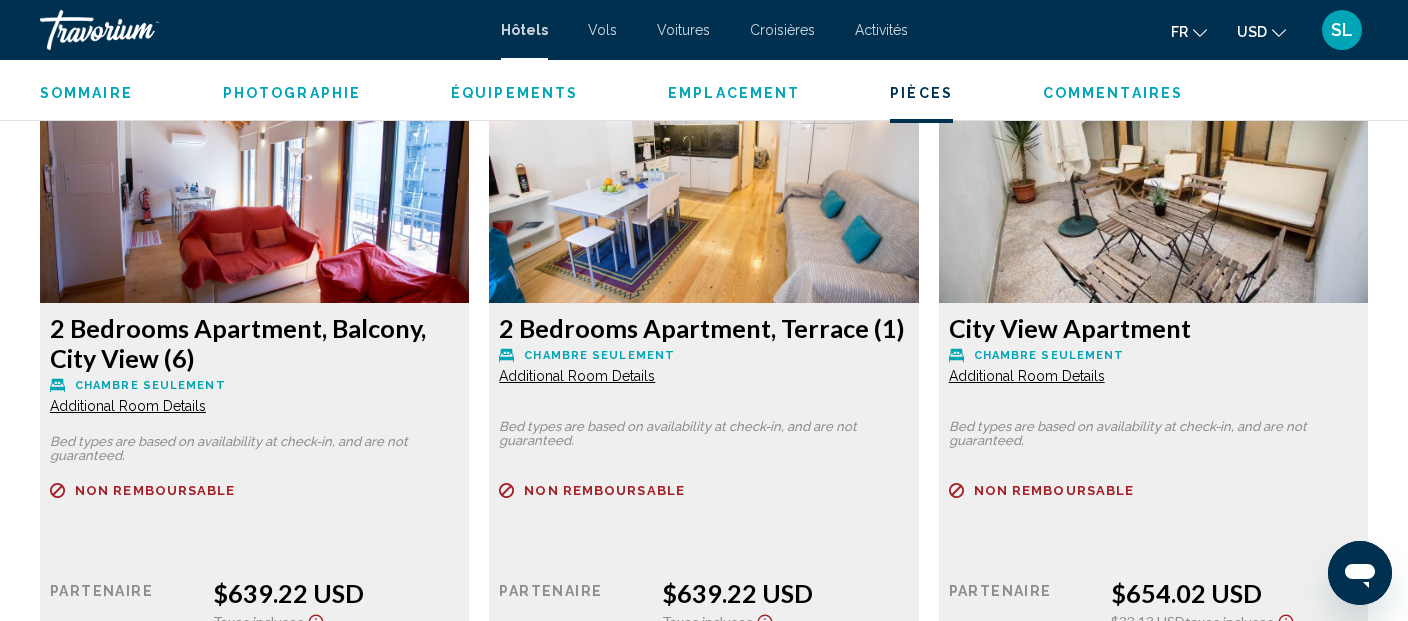scroll, scrollTop: 3385, scrollLeft: 0, axis: vertical 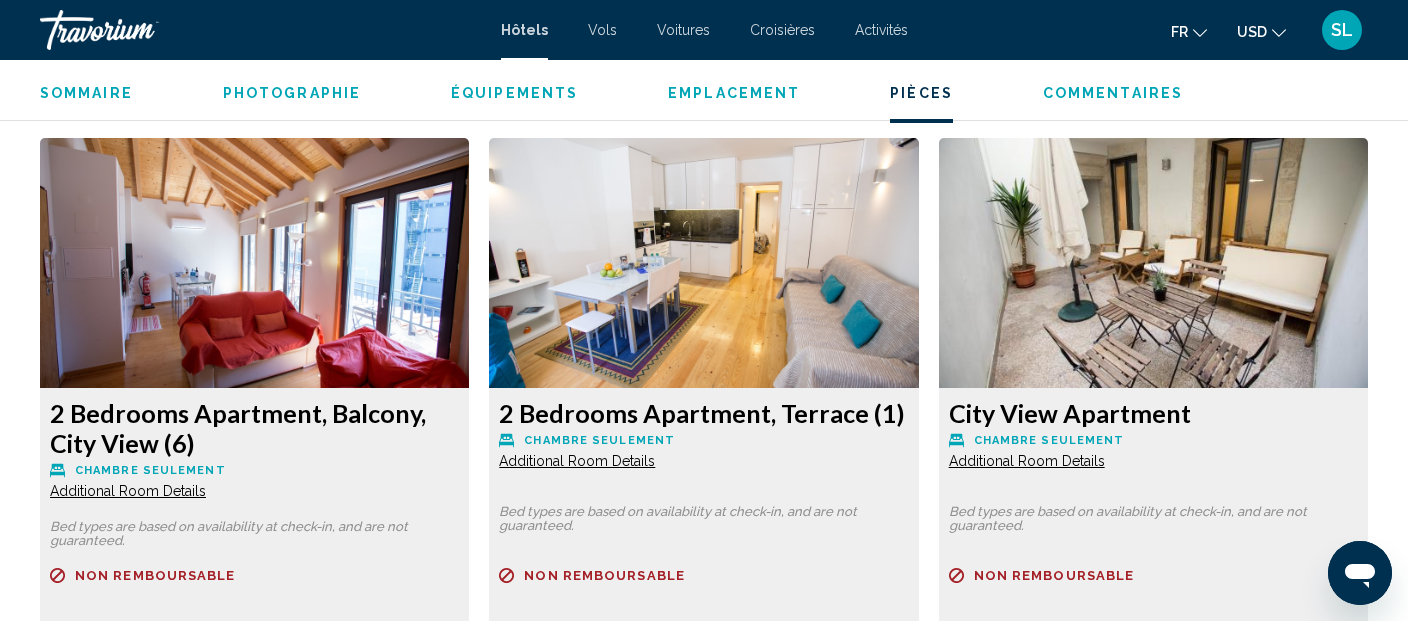 click on "Additional Room Details" at bounding box center (128, -230) 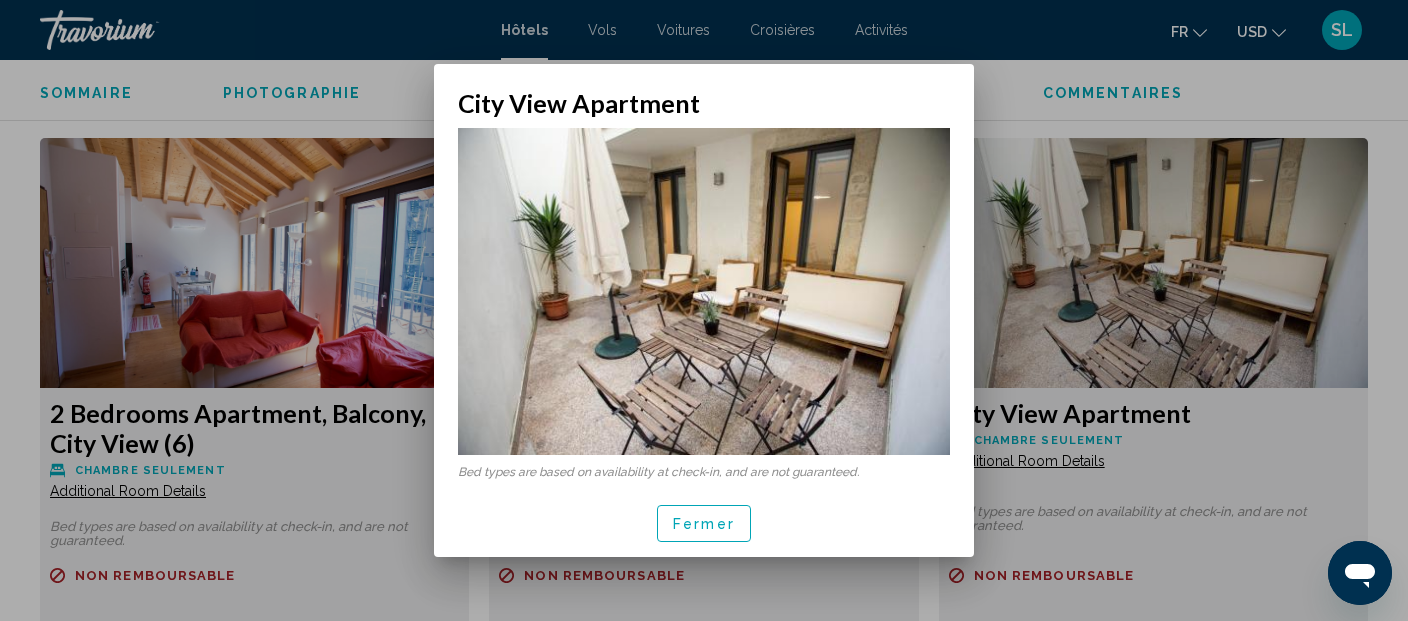 scroll, scrollTop: 0, scrollLeft: 0, axis: both 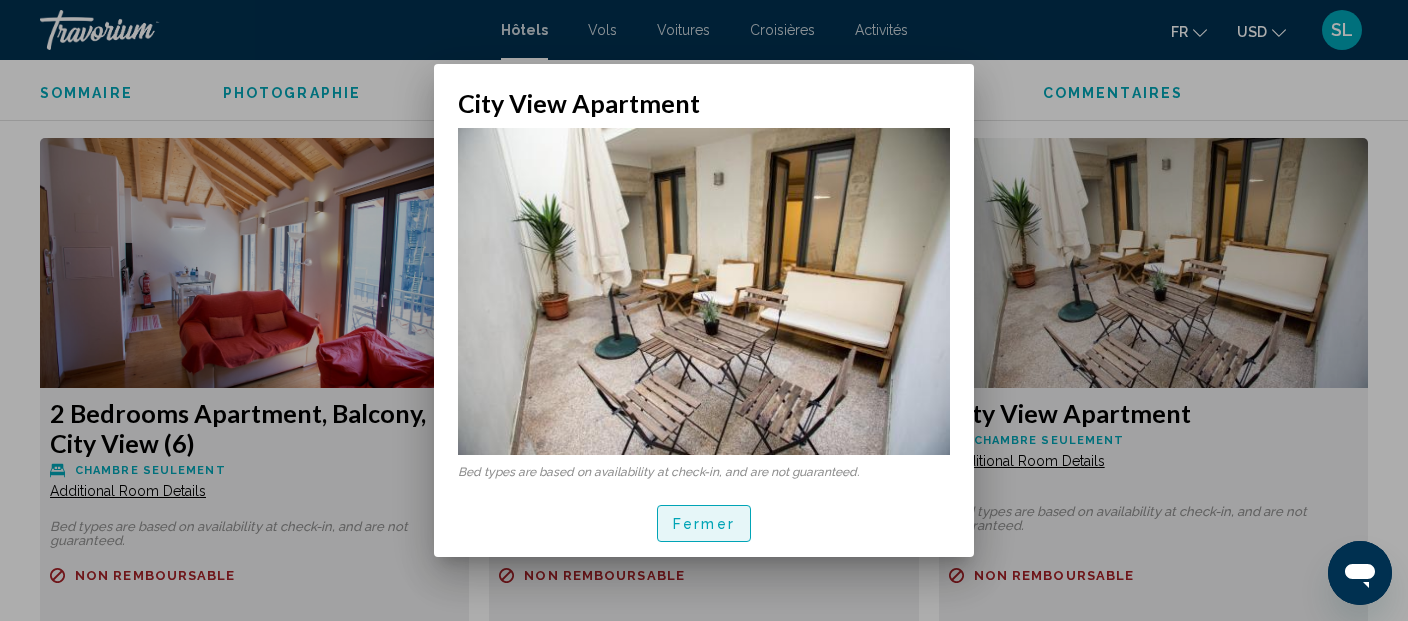 click on "Fermer" at bounding box center [704, 524] 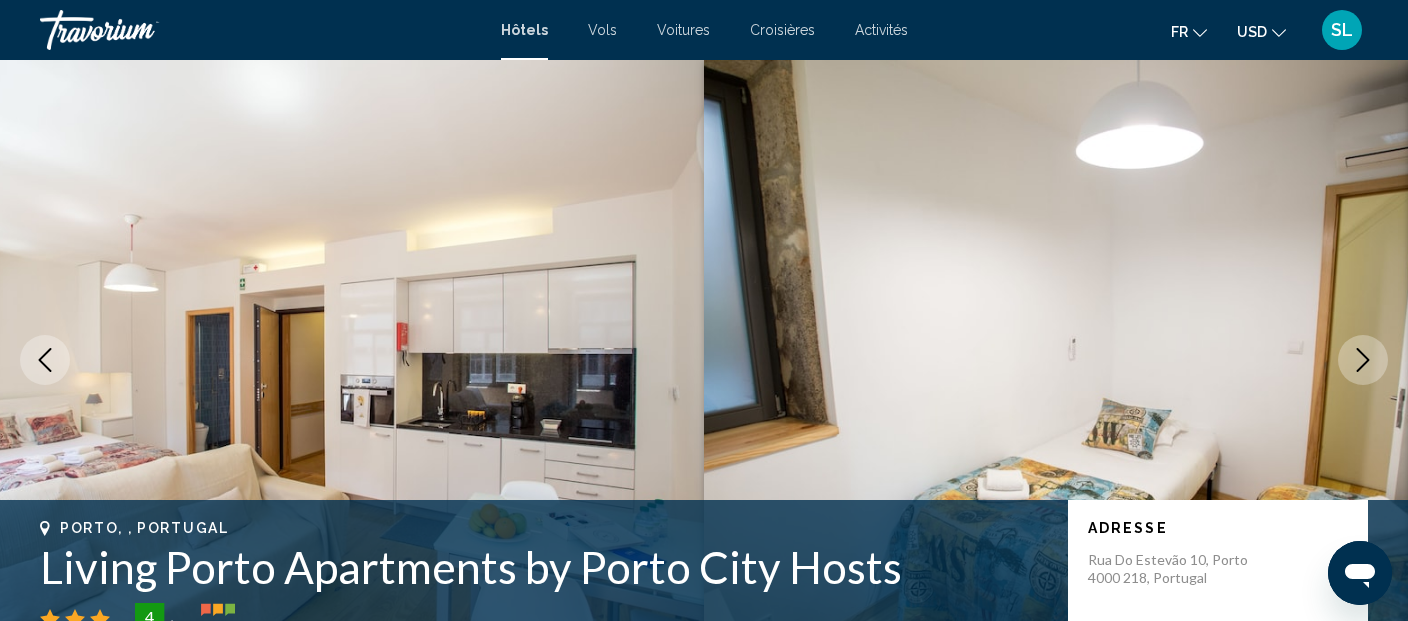 scroll, scrollTop: 3385, scrollLeft: 0, axis: vertical 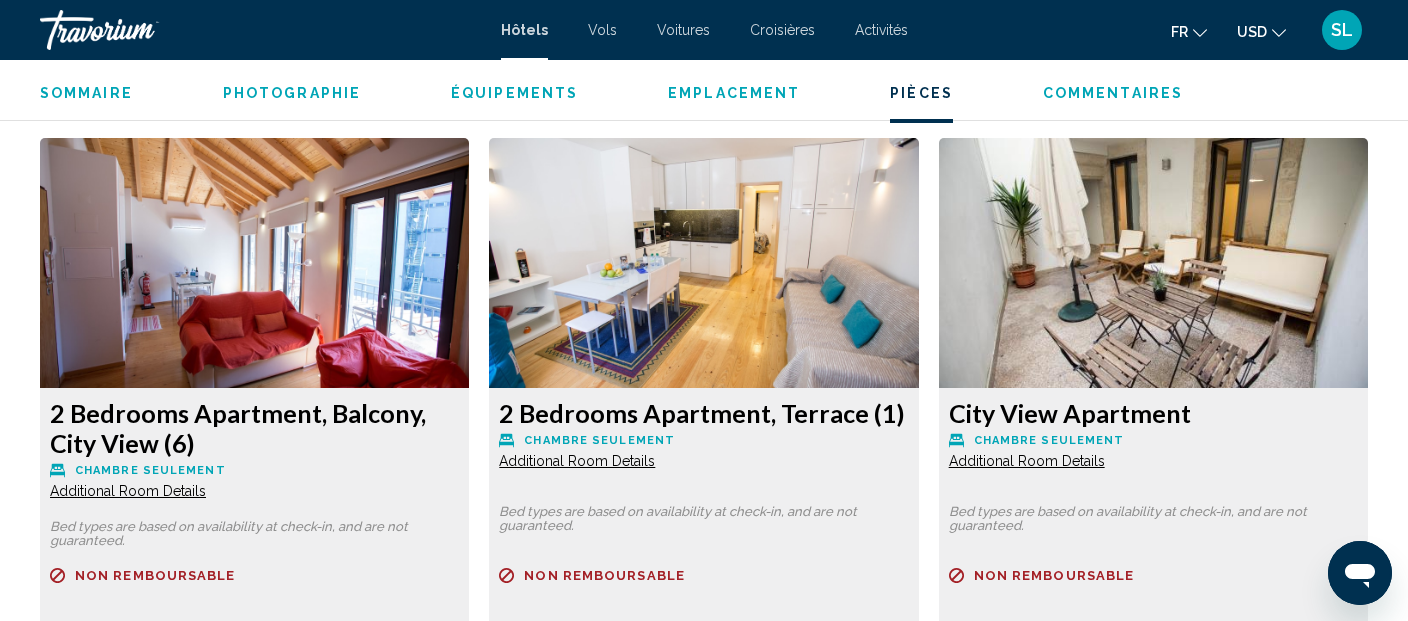click at bounding box center (254, -428) 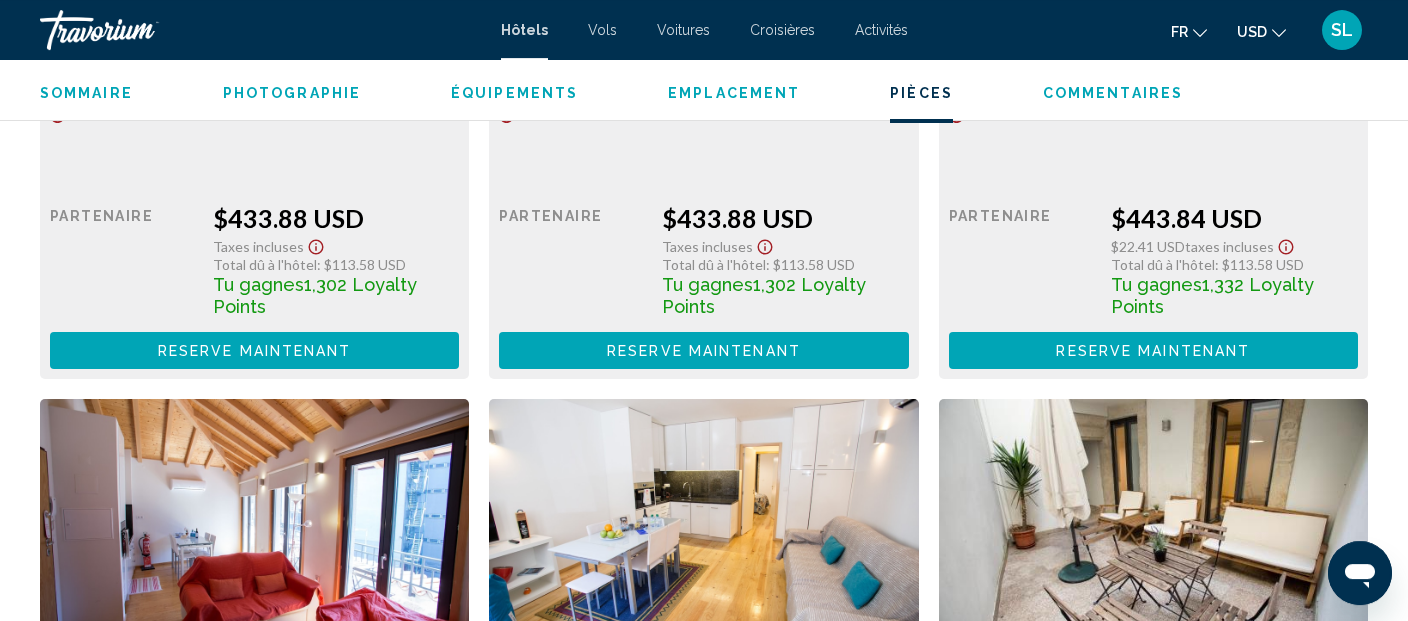 scroll, scrollTop: 3173, scrollLeft: 0, axis: vertical 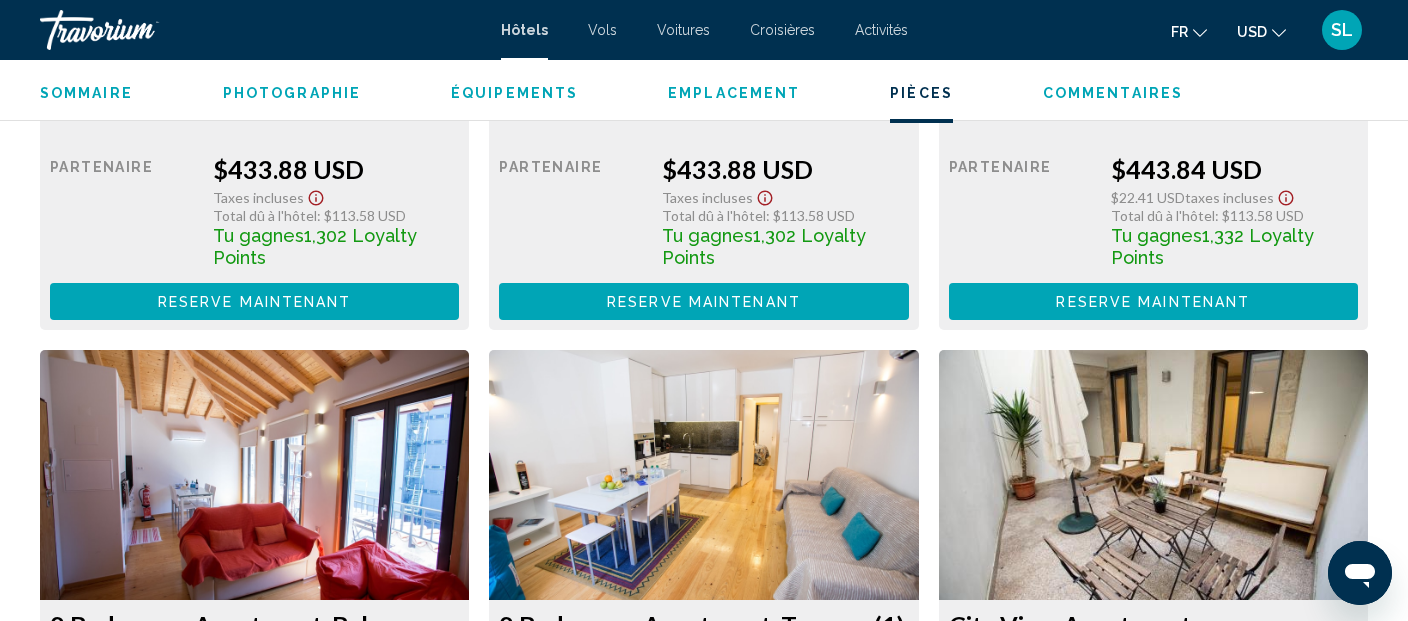 click at bounding box center (254, -216) 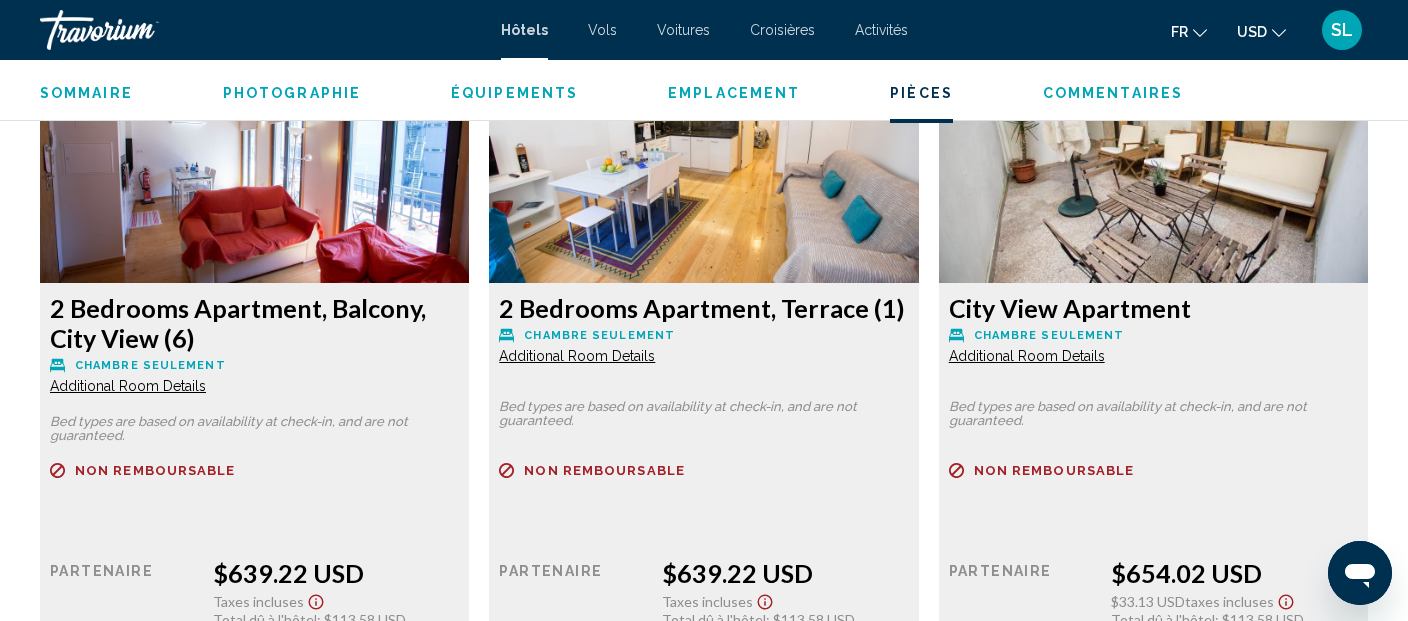 scroll, scrollTop: 3385, scrollLeft: 0, axis: vertical 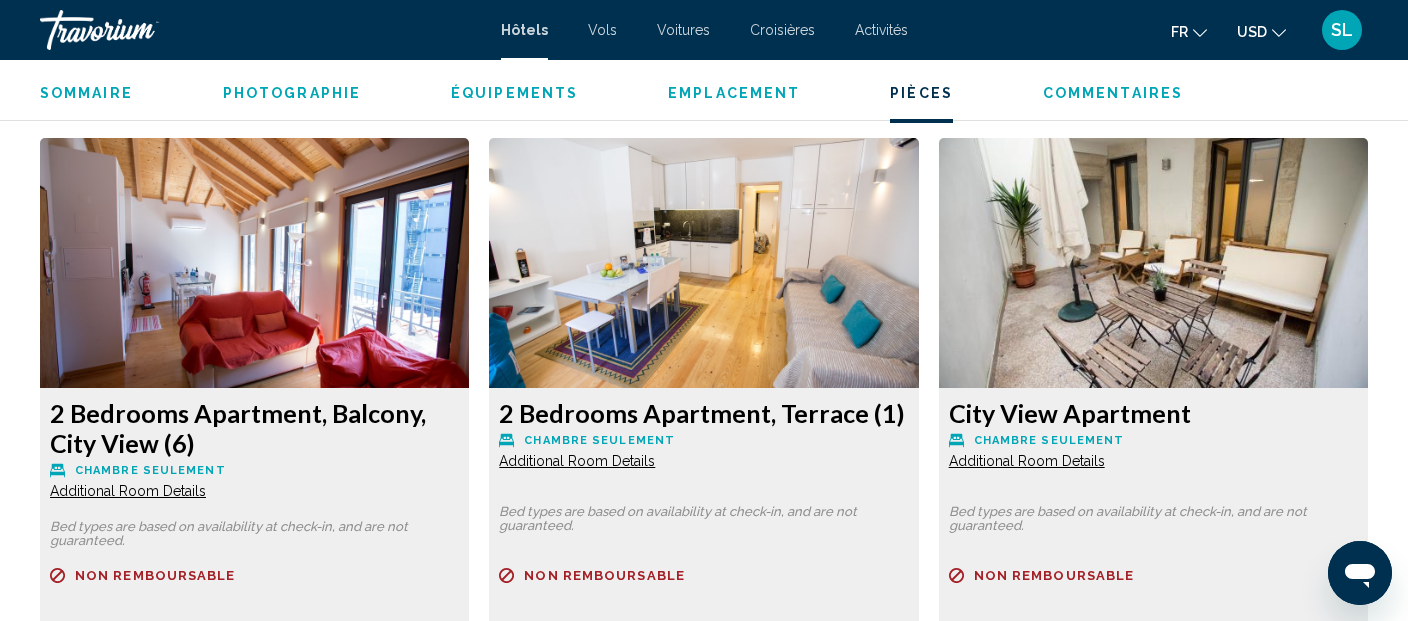 click on "Additional Room Details" at bounding box center (128, -230) 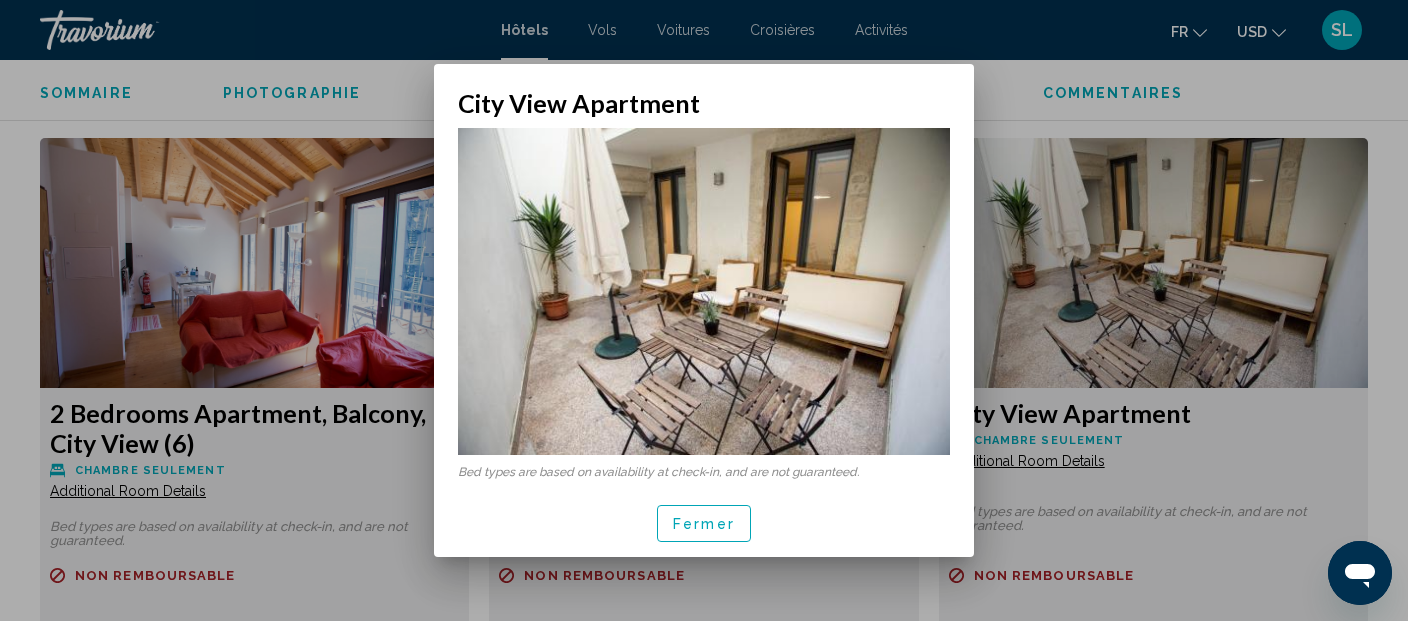 scroll, scrollTop: 0, scrollLeft: 0, axis: both 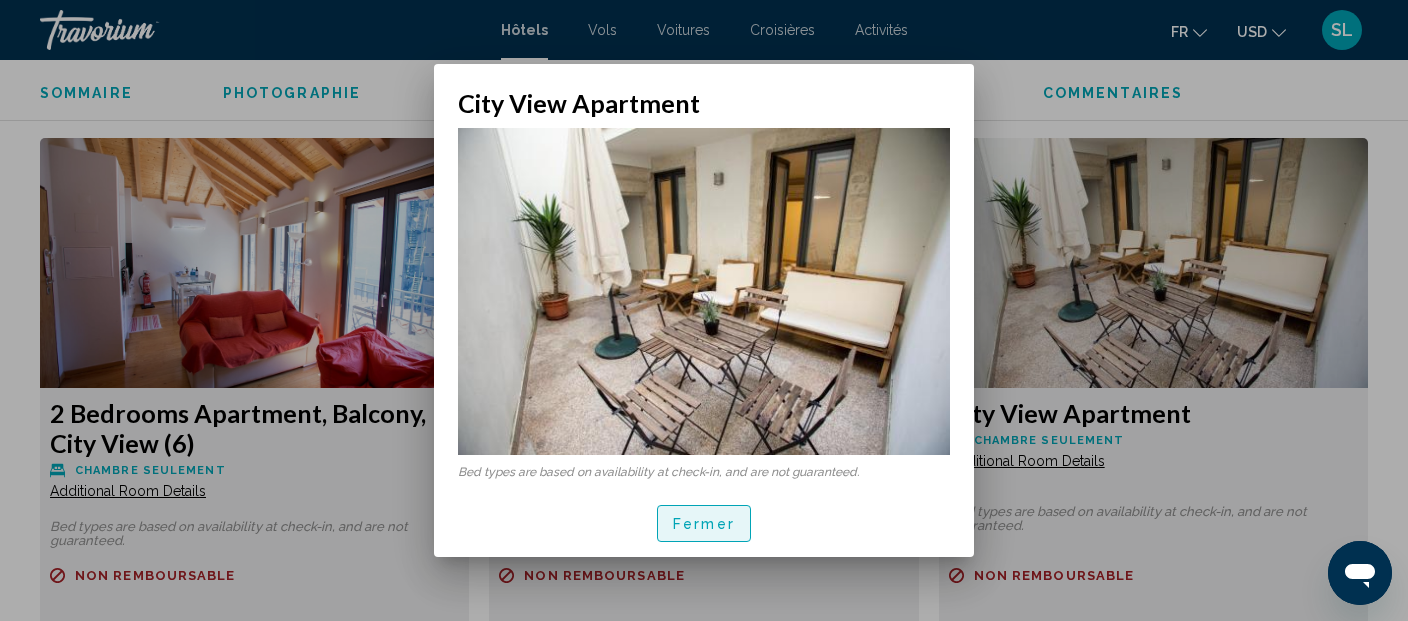 click on "Fermer" at bounding box center [704, 523] 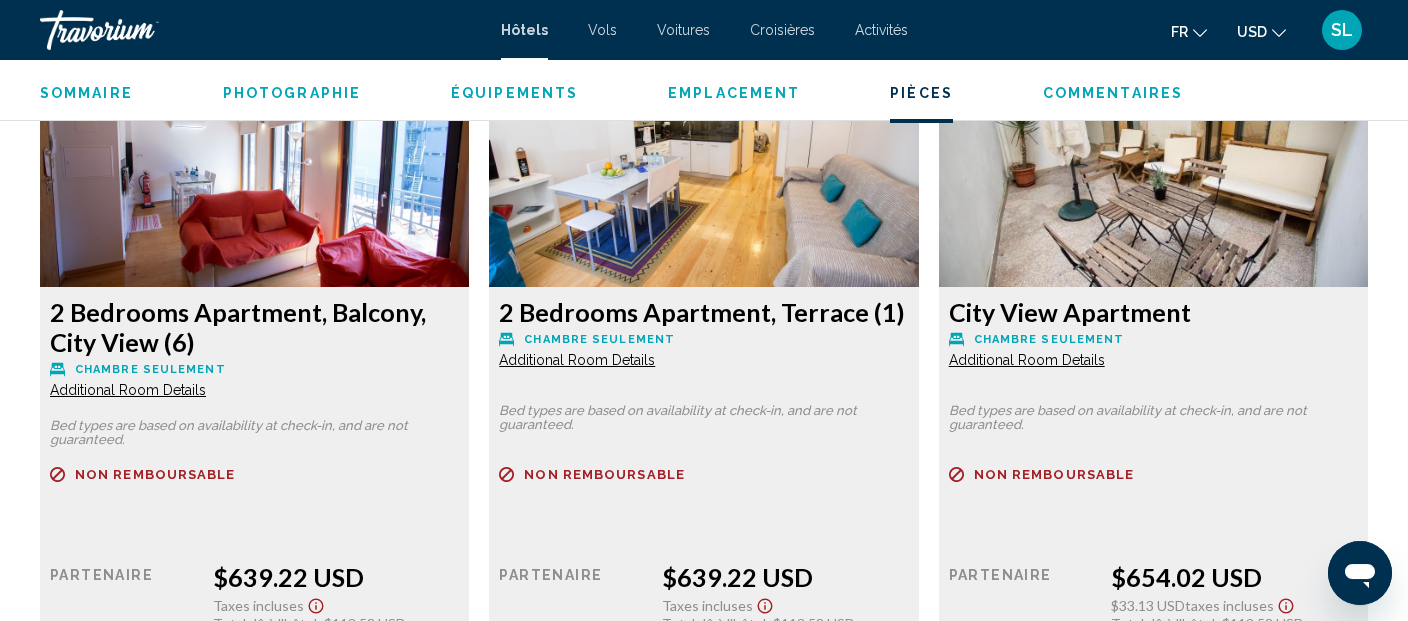 scroll, scrollTop: 3385, scrollLeft: 0, axis: vertical 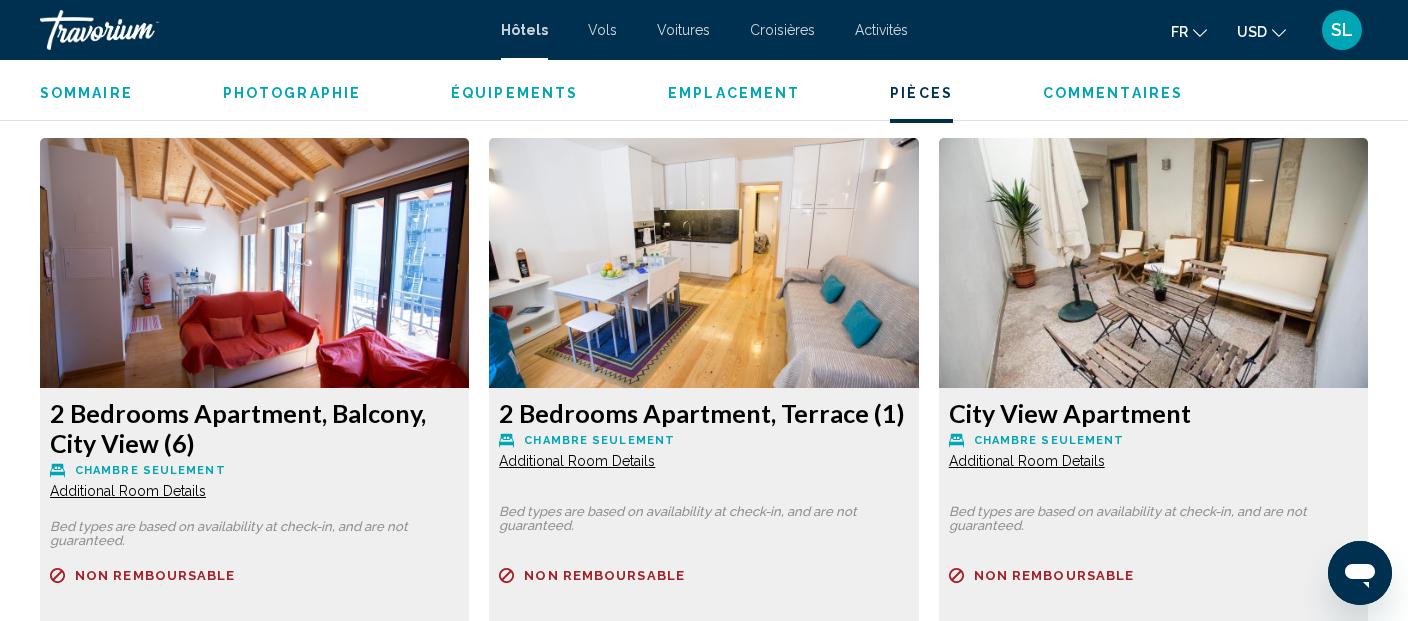 click at bounding box center (254, -428) 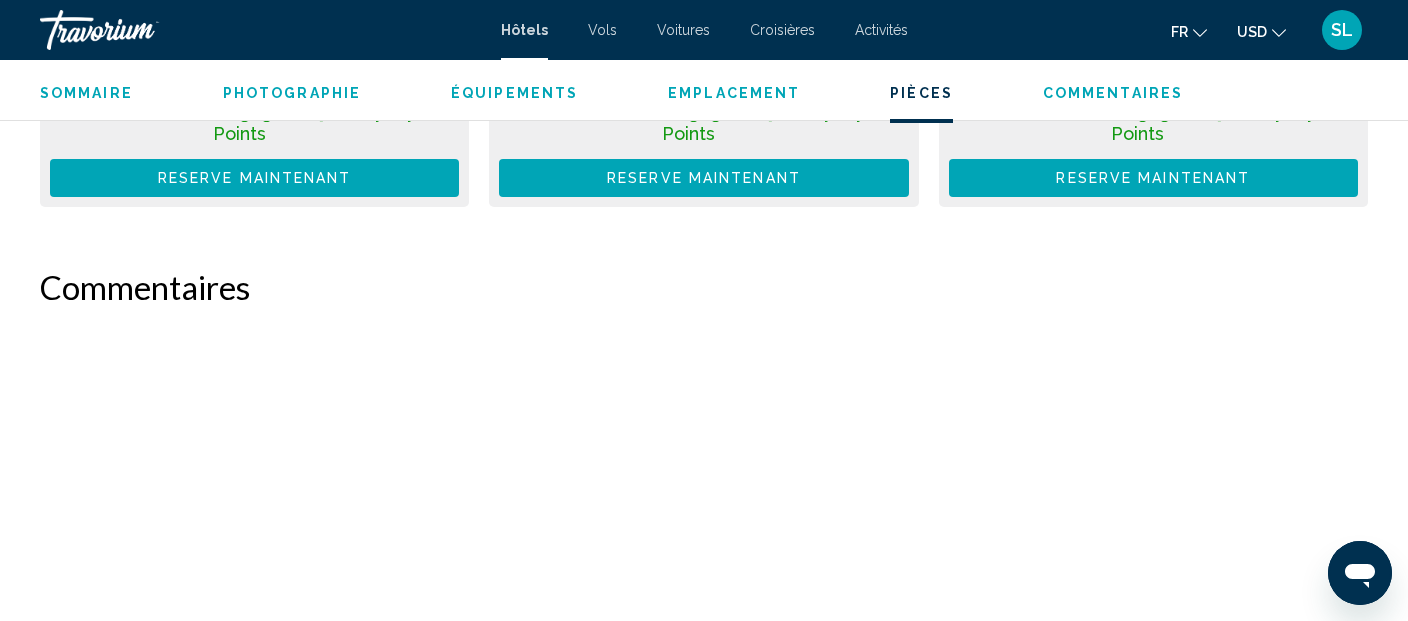 scroll, scrollTop: 3279, scrollLeft: 0, axis: vertical 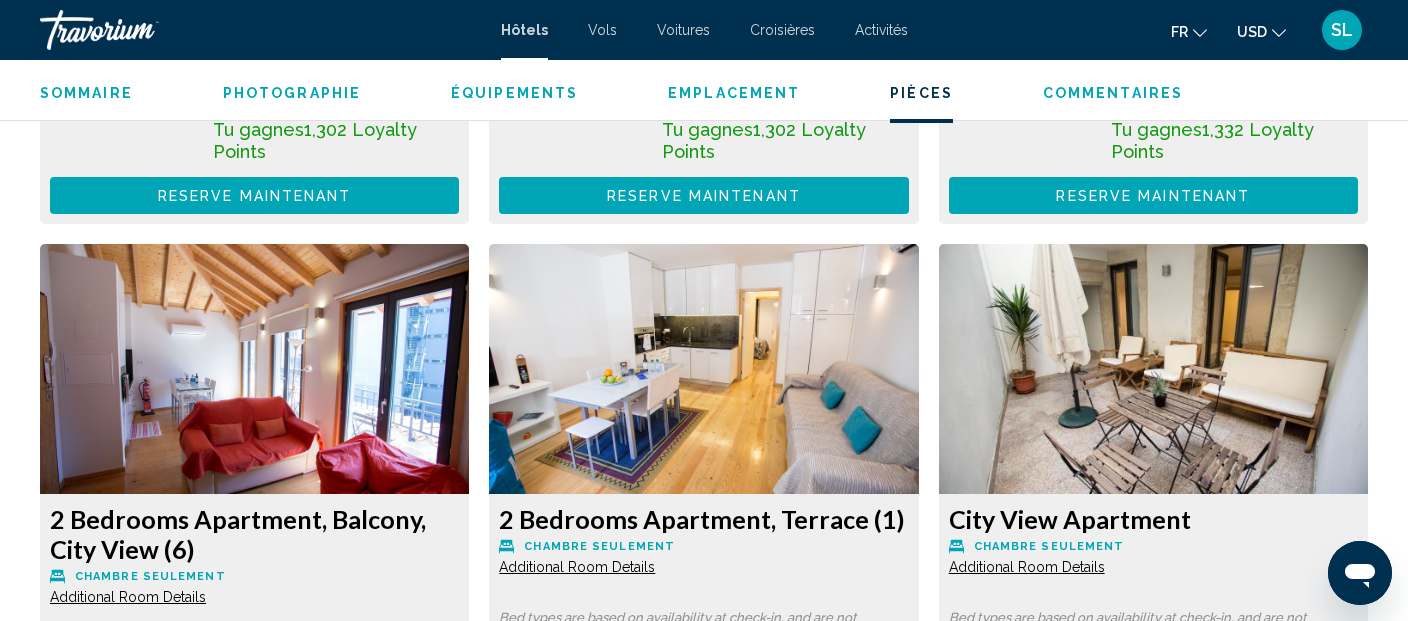 click on "Photographie" at bounding box center (292, 93) 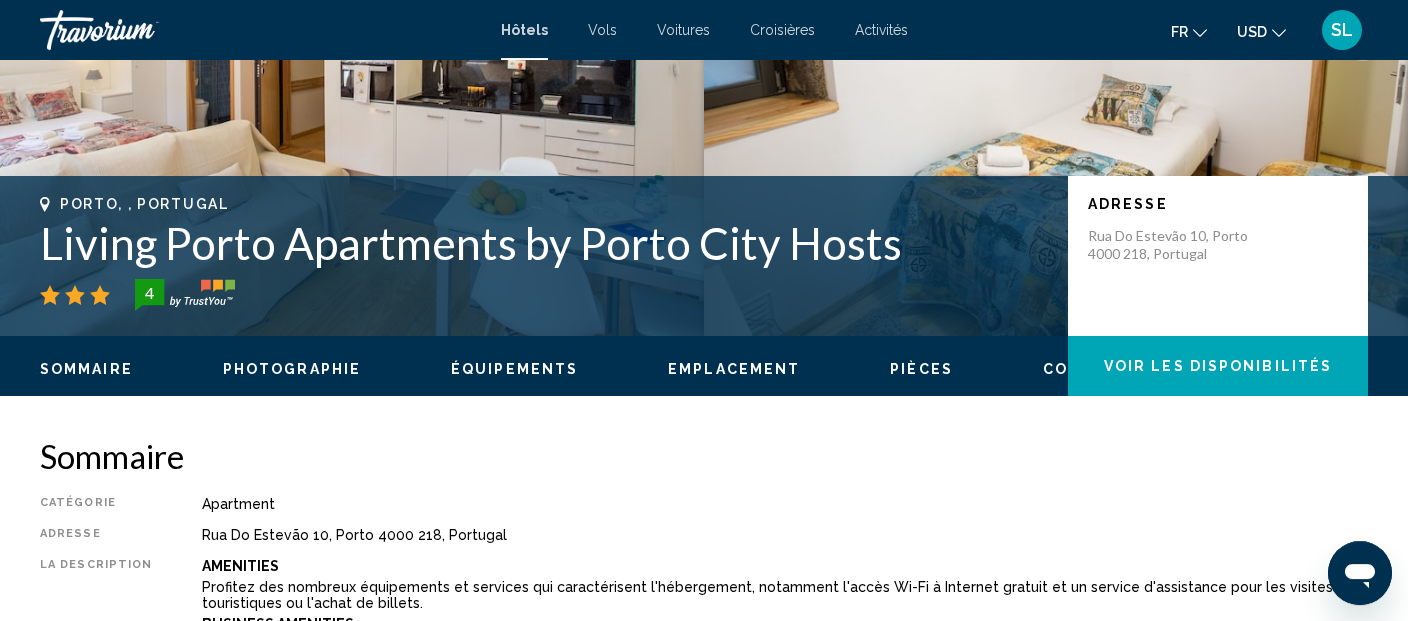scroll, scrollTop: 132, scrollLeft: 0, axis: vertical 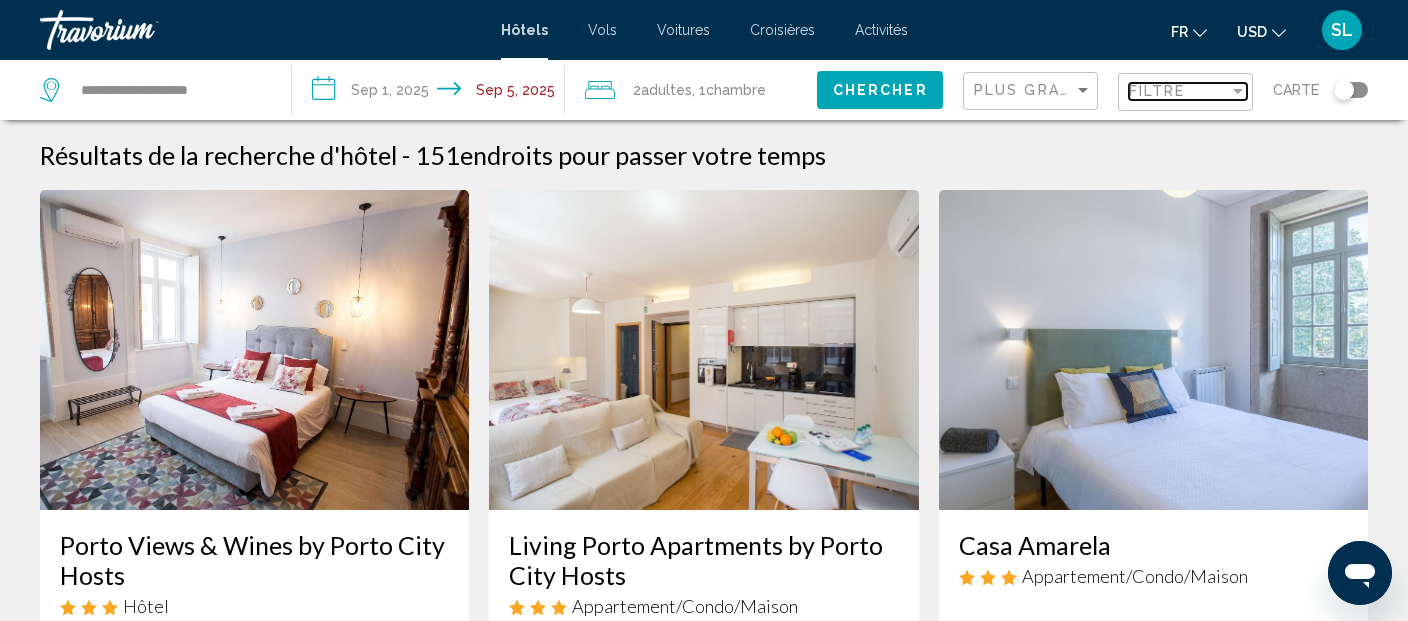 click on "Filtre" at bounding box center (1157, 91) 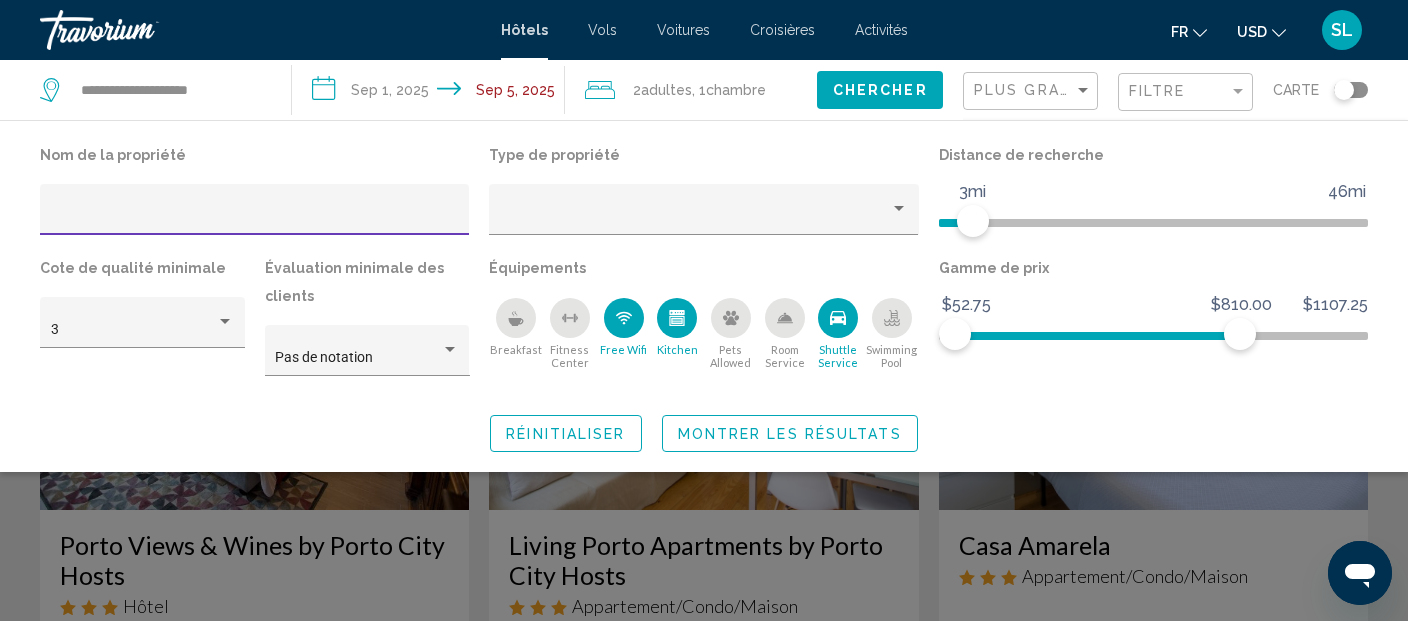 click 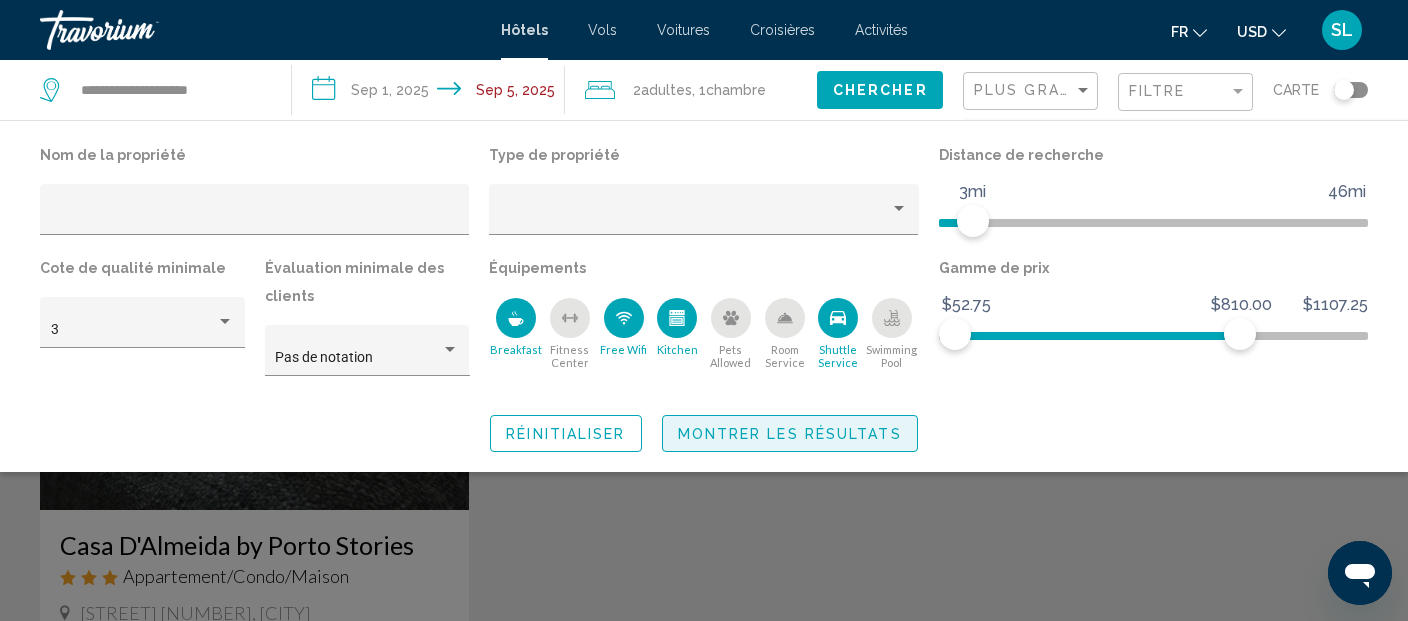 click on "Montrer les résultats" 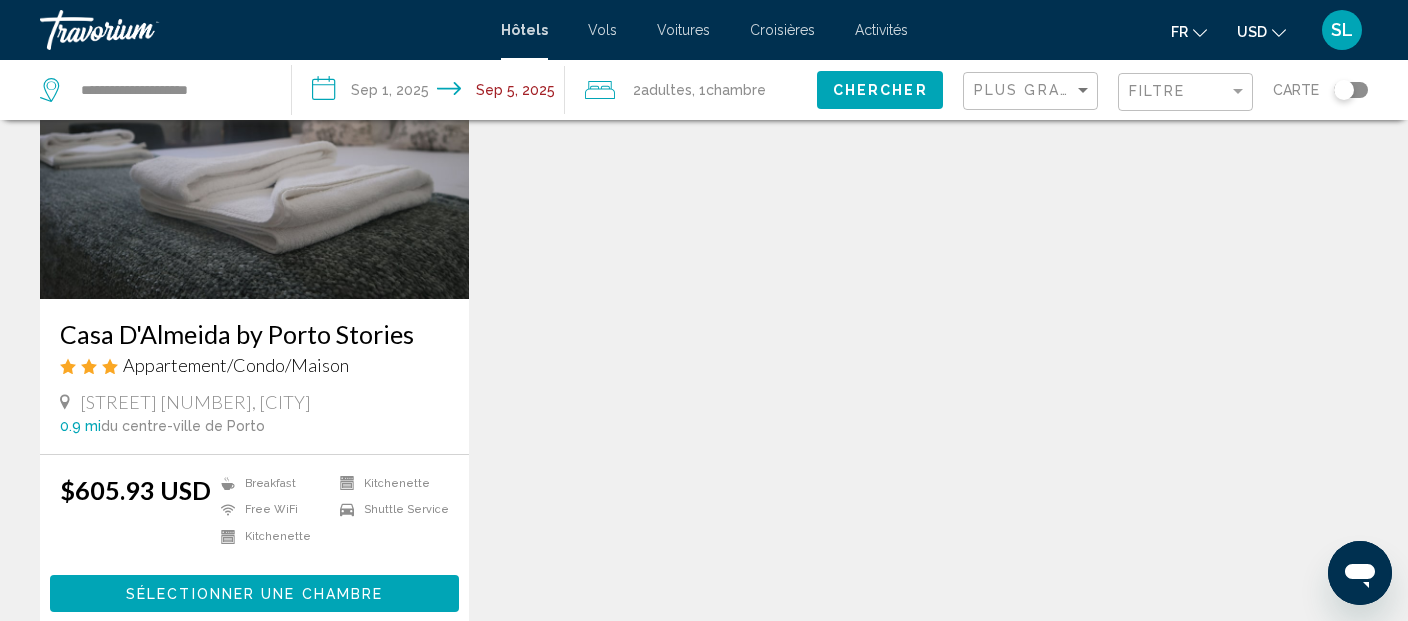 scroll, scrollTop: 0, scrollLeft: 0, axis: both 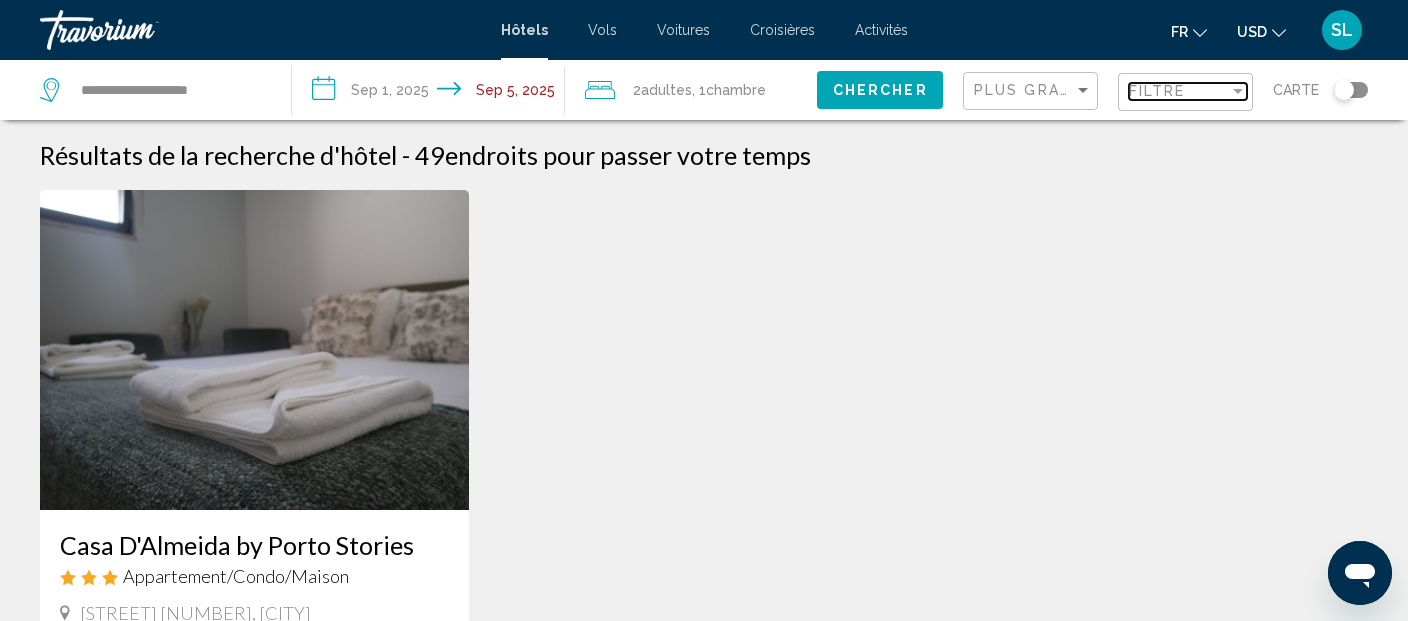 click at bounding box center (1238, 91) 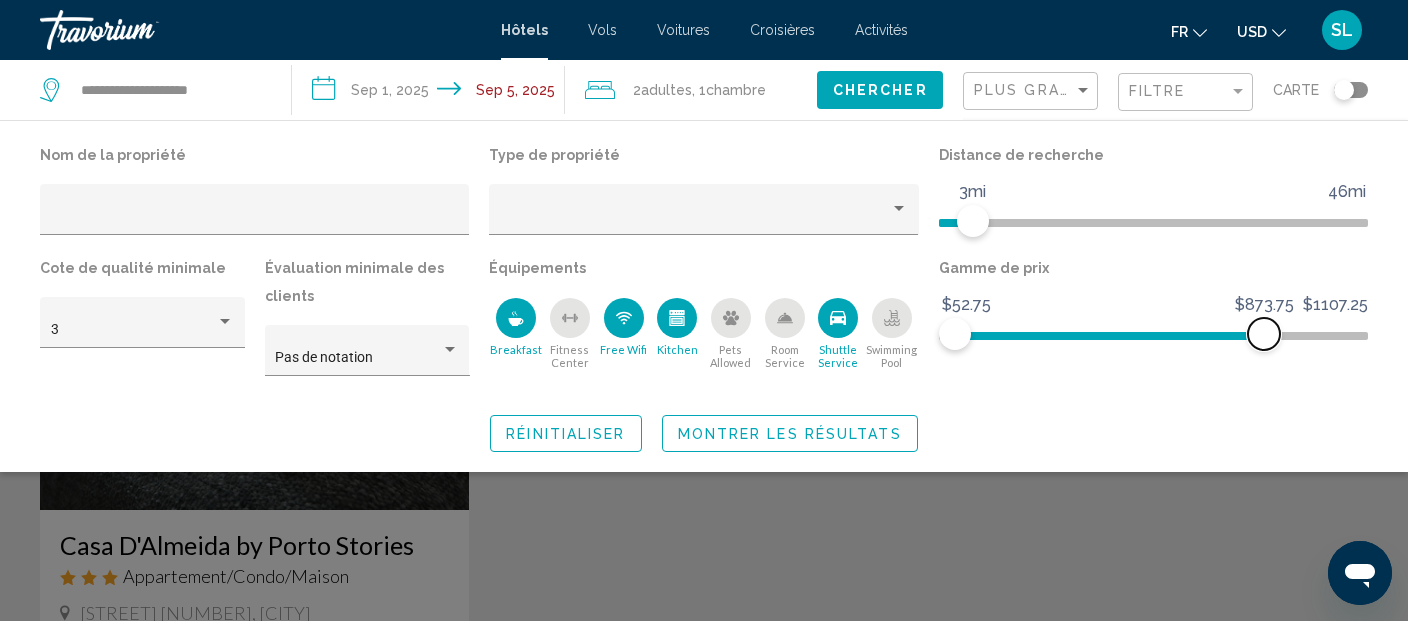 drag, startPoint x: 1242, startPoint y: 338, endPoint x: 1258, endPoint y: 338, distance: 16 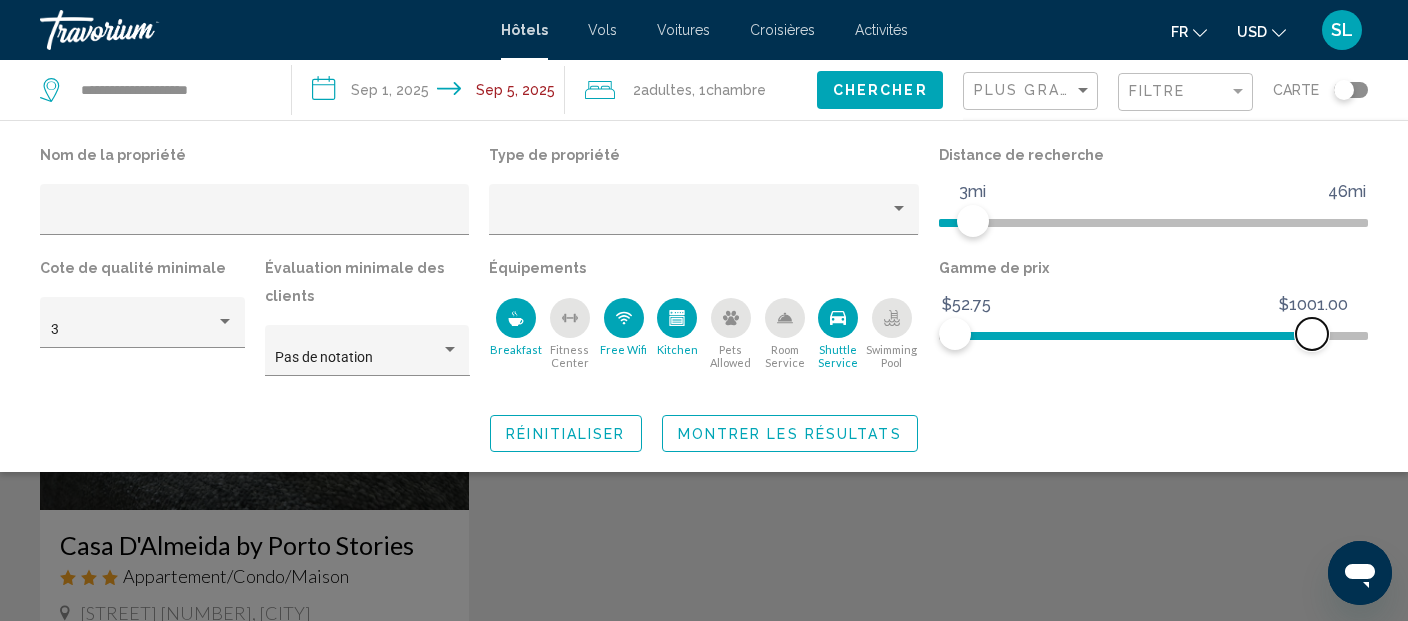 drag, startPoint x: 1269, startPoint y: 335, endPoint x: 1312, endPoint y: 343, distance: 43.737854 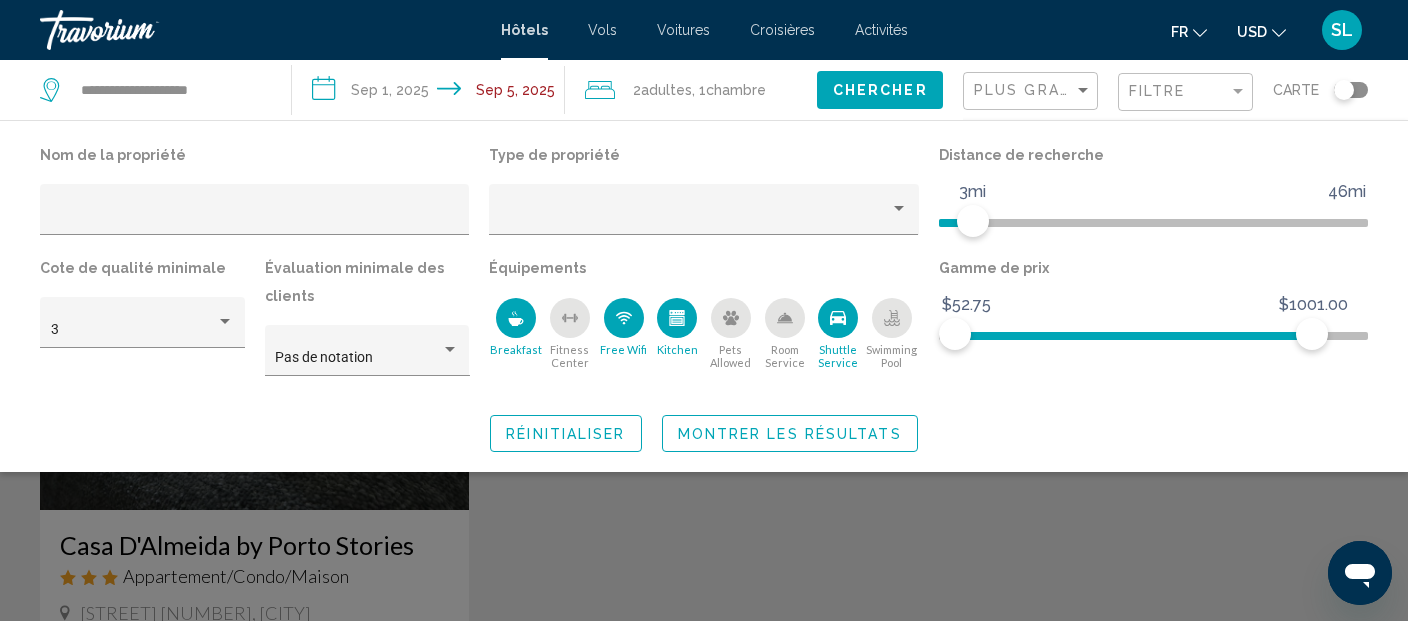 click on "Montrer les résultats" 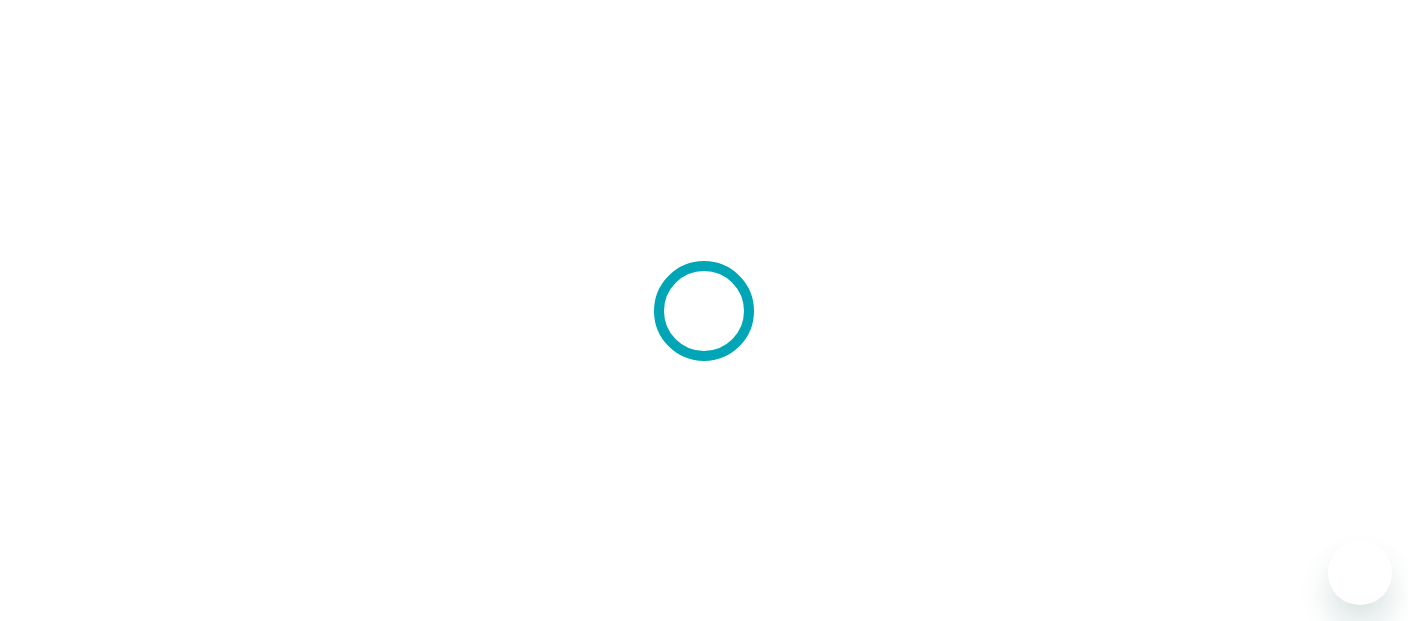 scroll, scrollTop: 0, scrollLeft: 0, axis: both 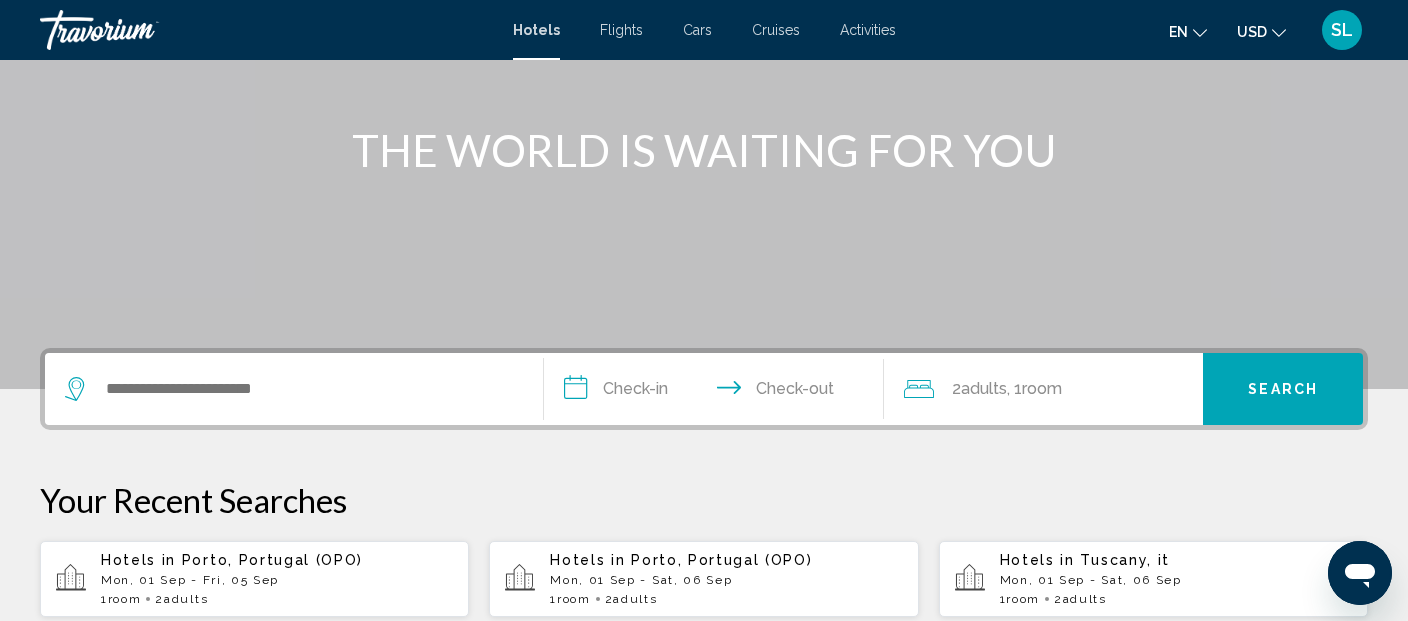 click at bounding box center (294, 389) 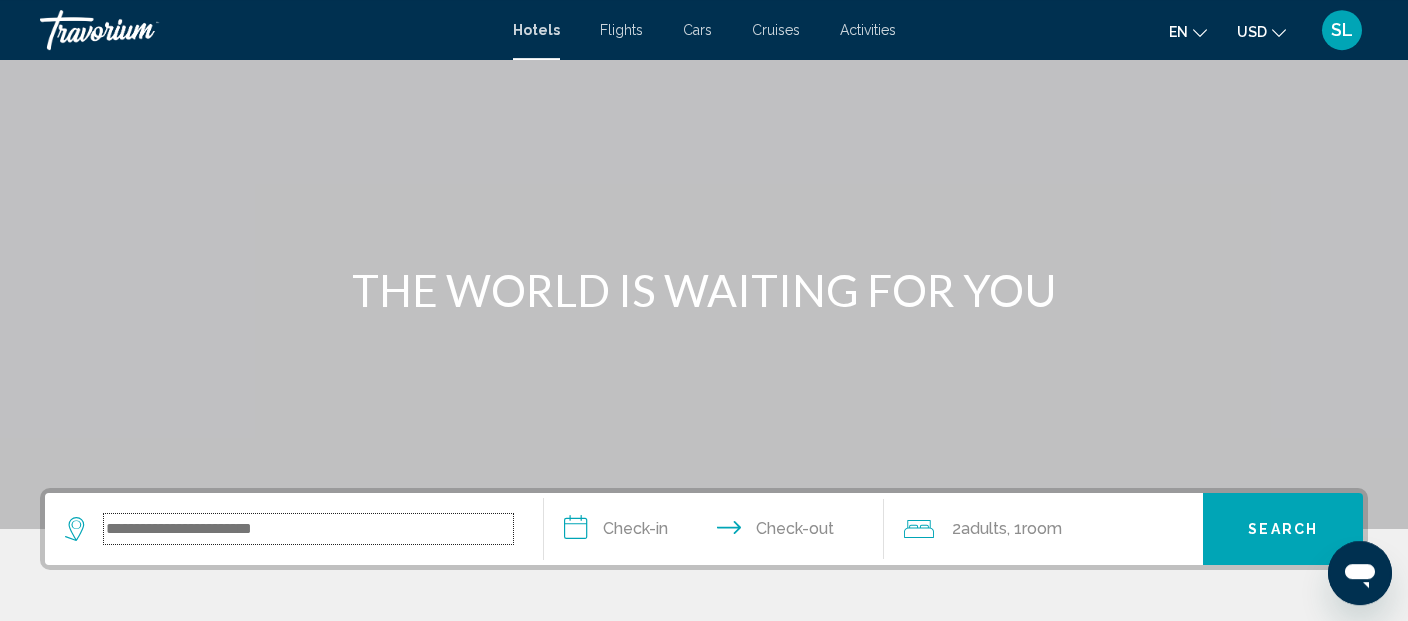 click at bounding box center (308, 529) 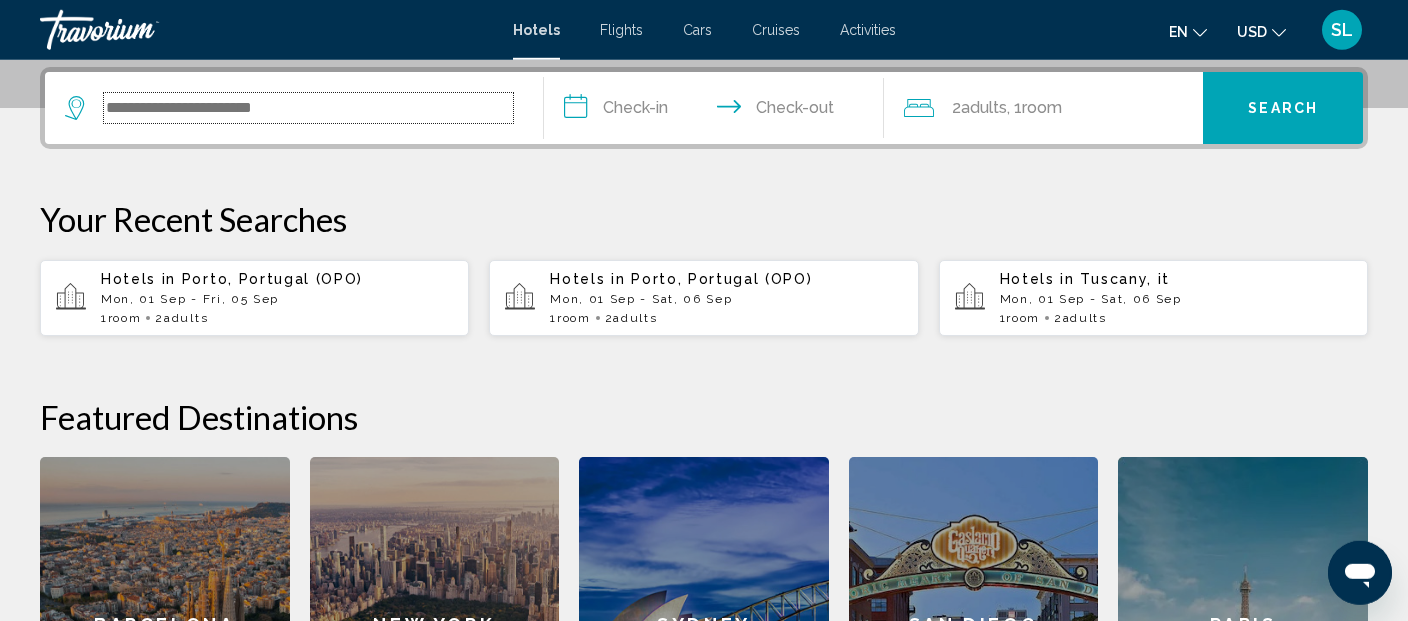 scroll, scrollTop: 493, scrollLeft: 0, axis: vertical 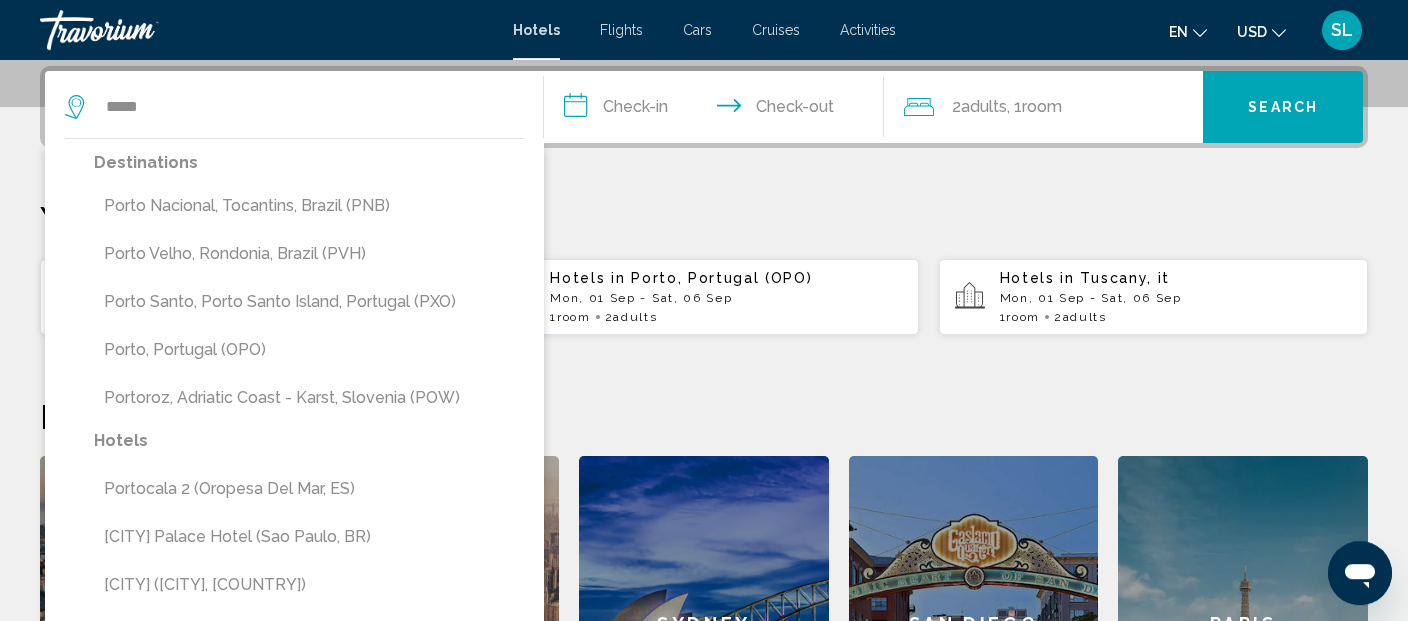click on "Destinations  [CITY] Nacional, [STATE], [COUNTRY] ([CODE])   [CITY] [STATE], [COUNTRY] ([CODE])   [CITY], [CITY], [COUNTRY] ([CODE])   [CITY], [COUNTRY] ([CODE])   [CITY], [COUNTRY] ([CODE])" at bounding box center (309, 288) 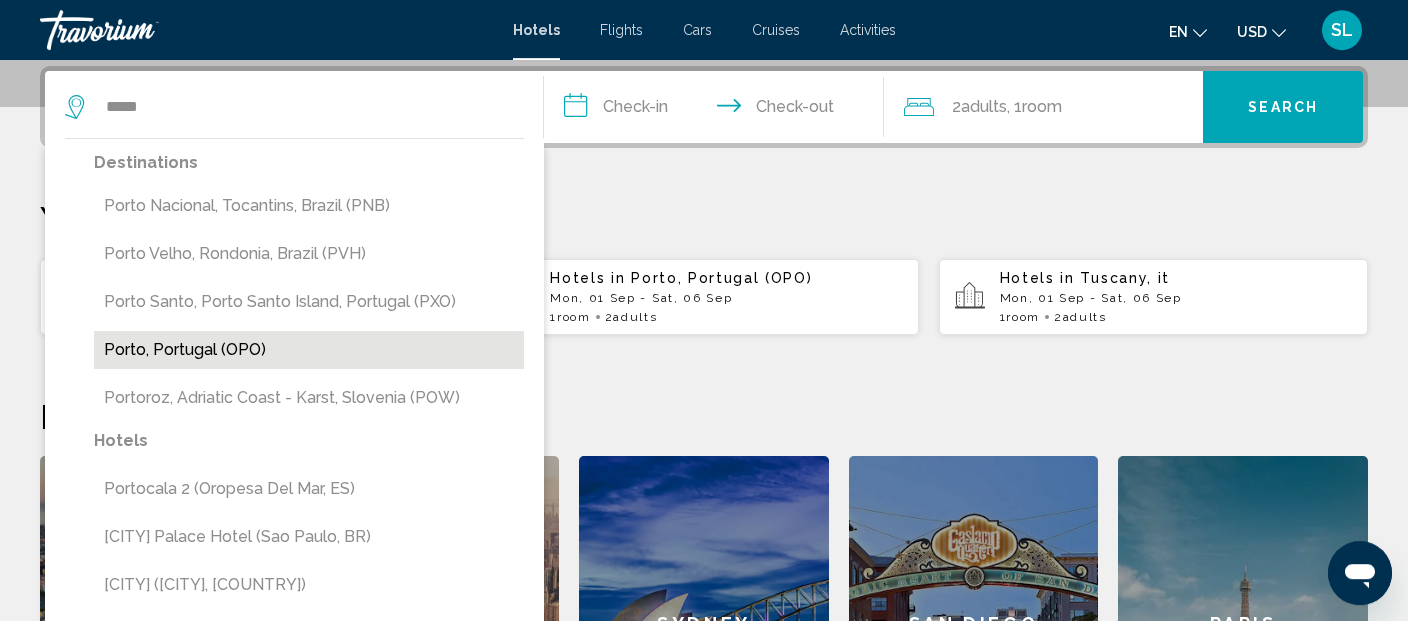 click on "Porto, Portugal (OPO)" at bounding box center [309, 350] 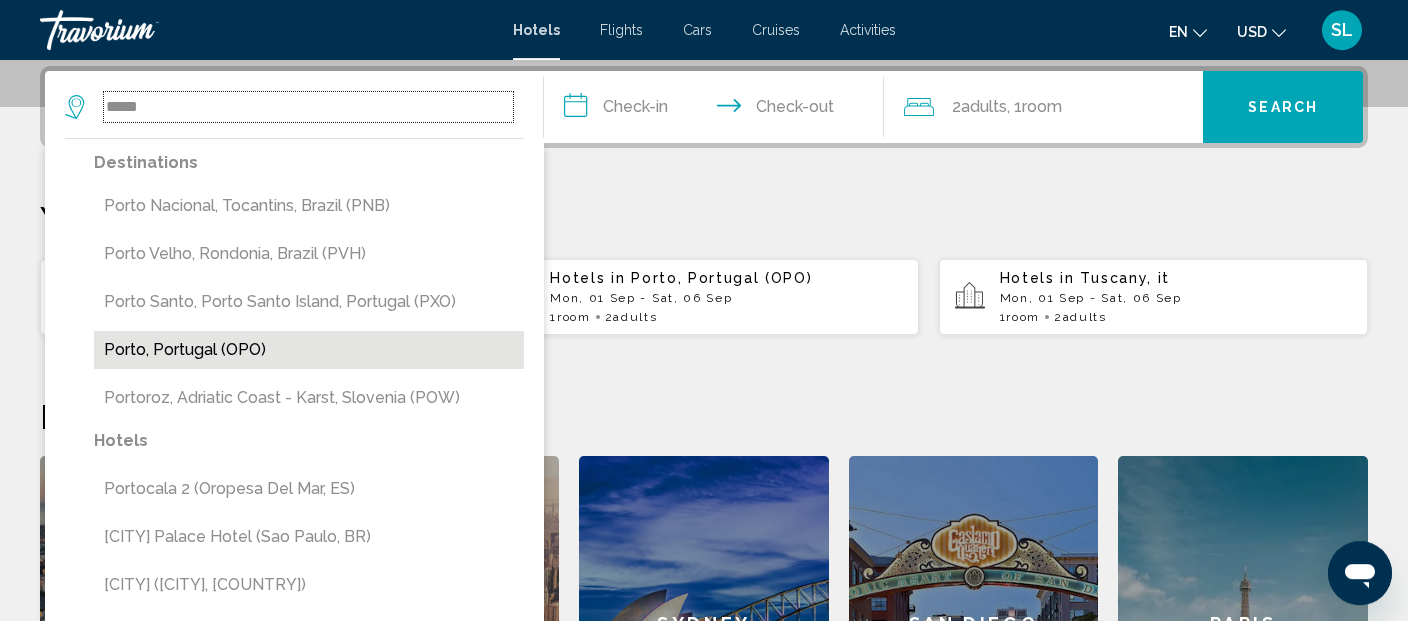 type on "**********" 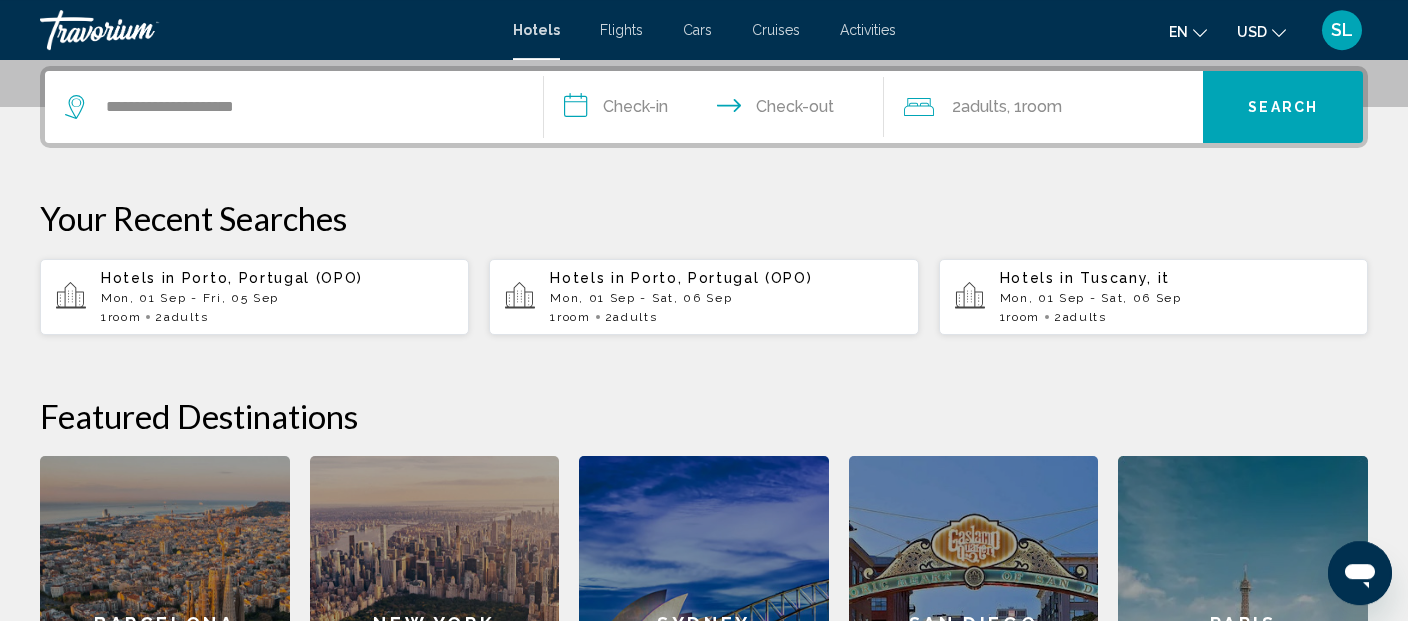 click on "**********" at bounding box center [718, 110] 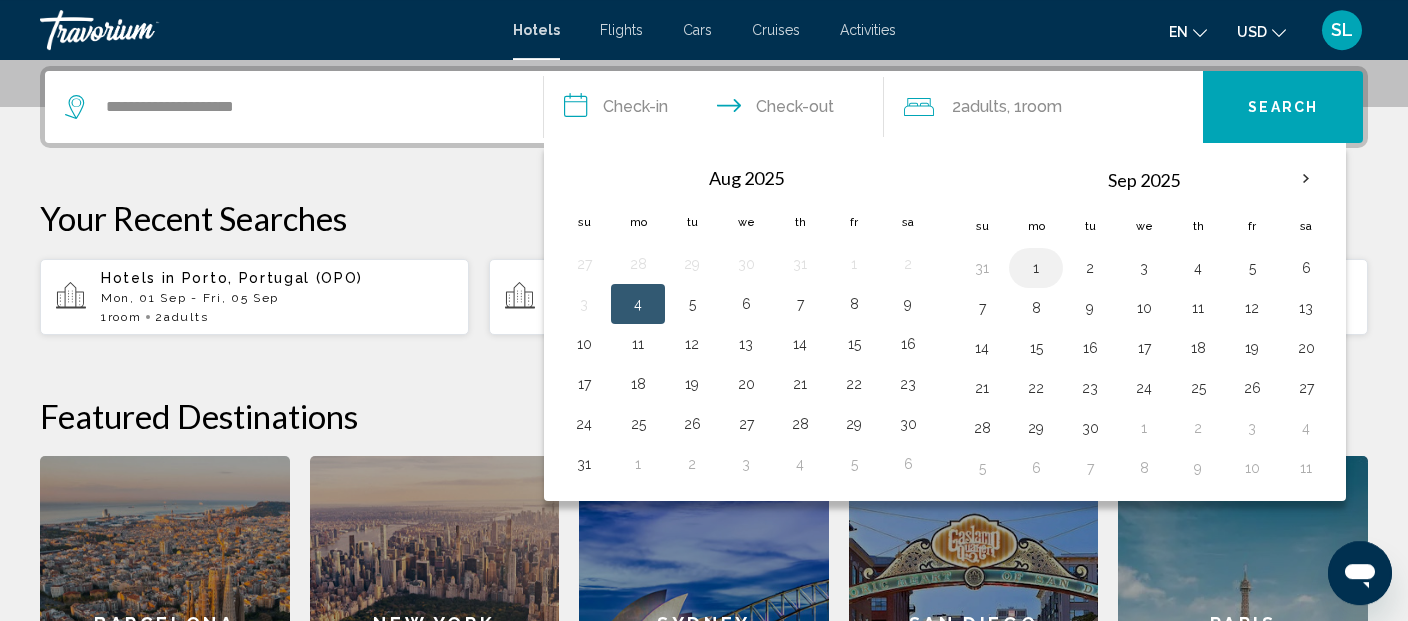 click on "1" at bounding box center [1036, 268] 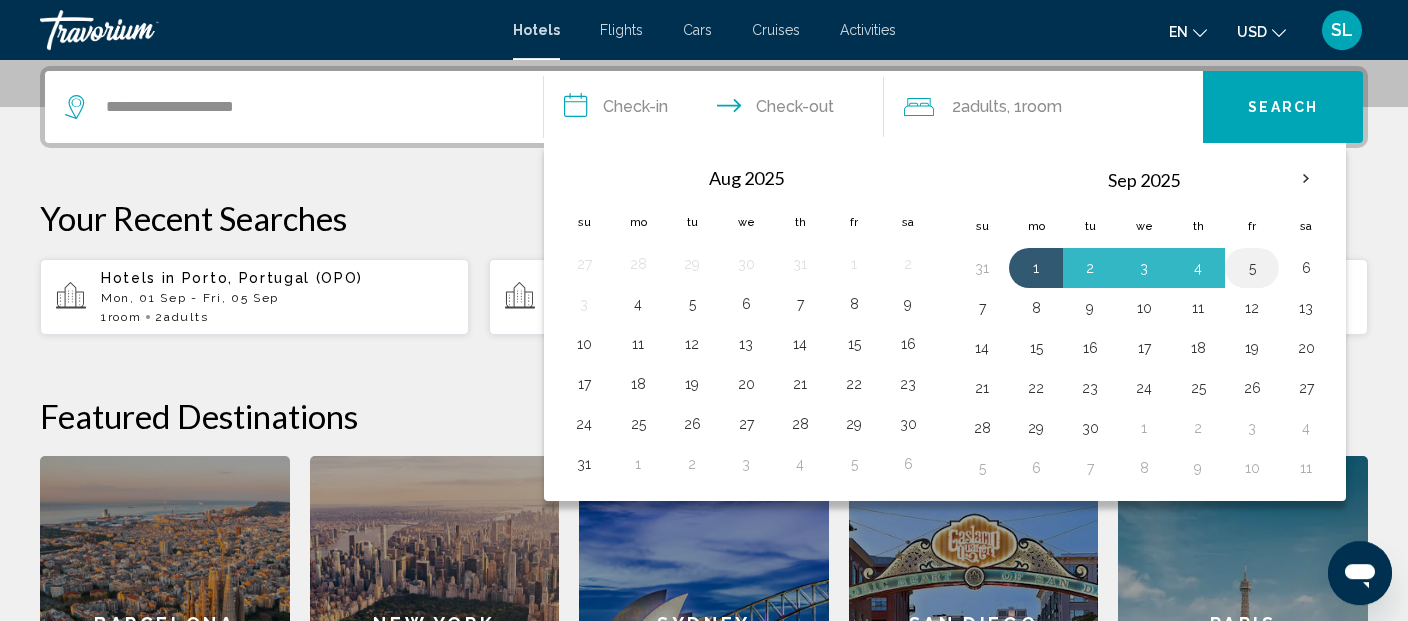 click on "5" at bounding box center [1252, 268] 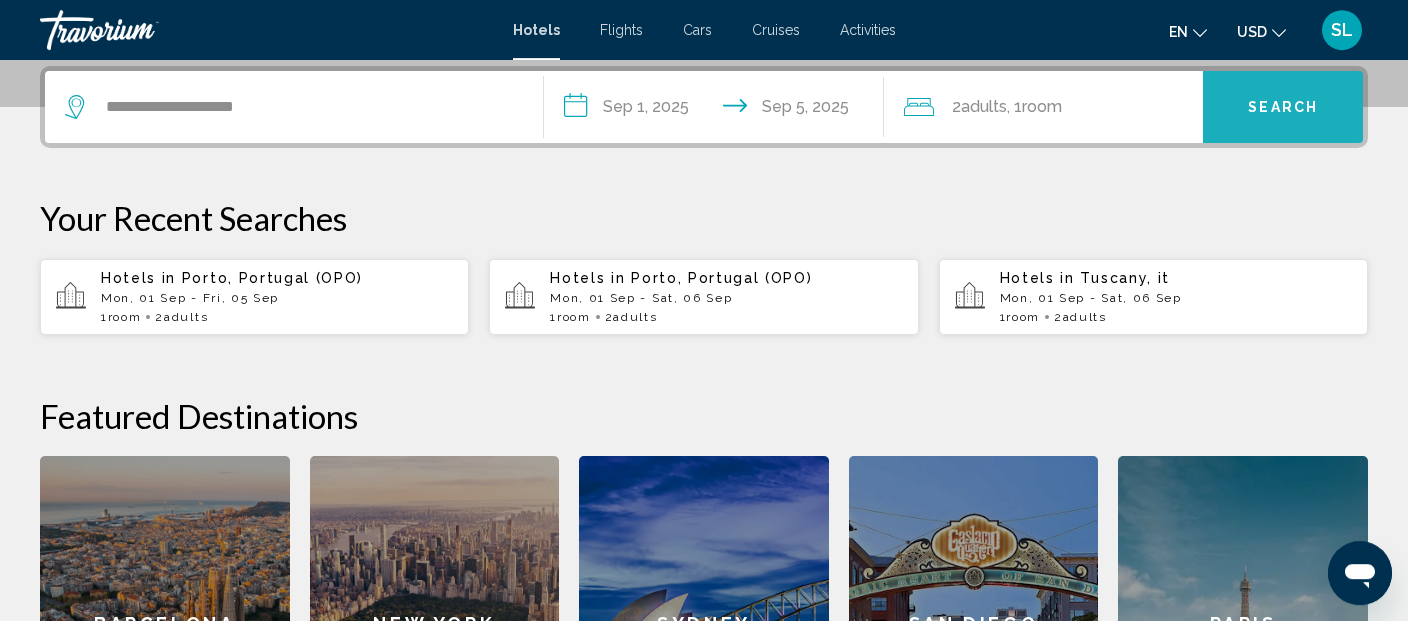 click on "Search" at bounding box center (1283, 107) 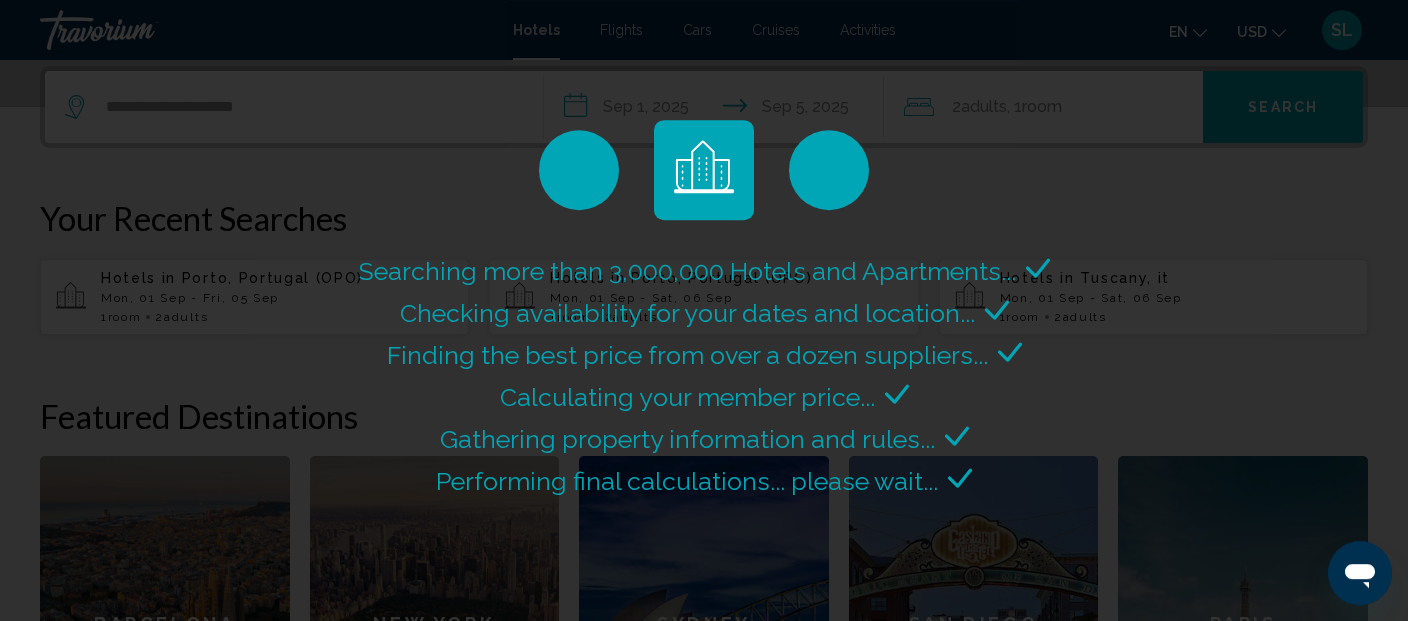scroll, scrollTop: 0, scrollLeft: 0, axis: both 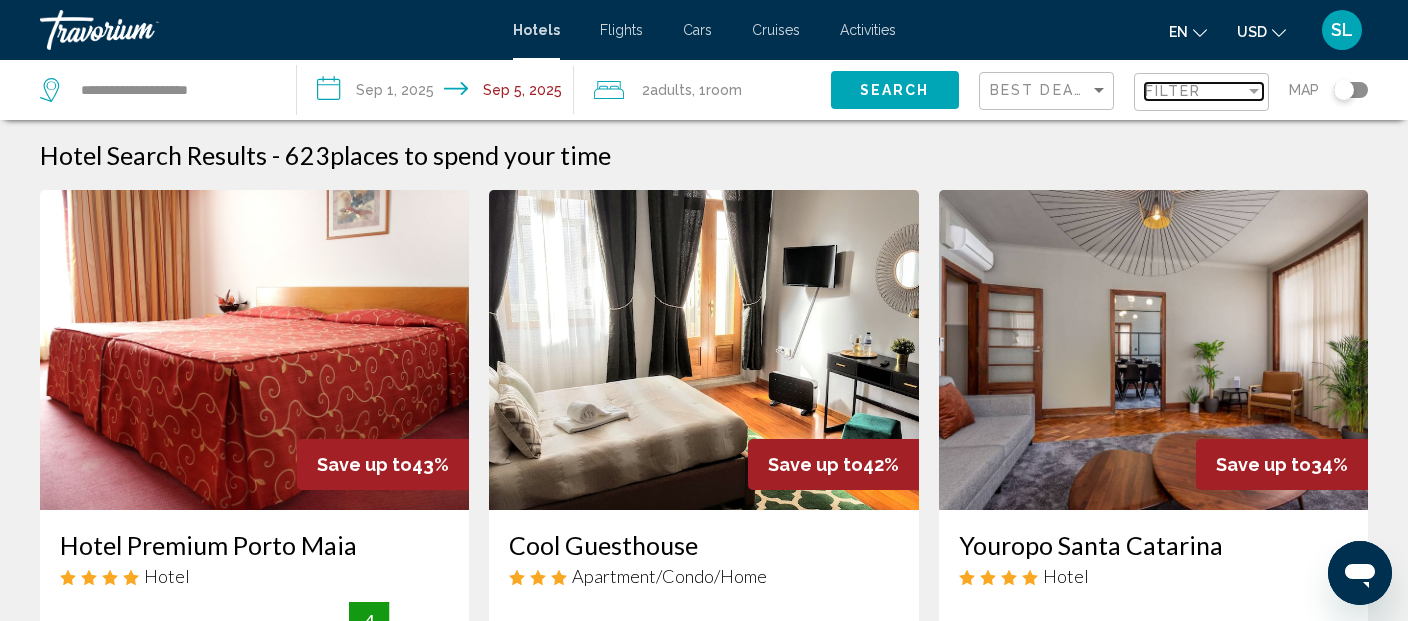 click on "Filter" at bounding box center [1173, 91] 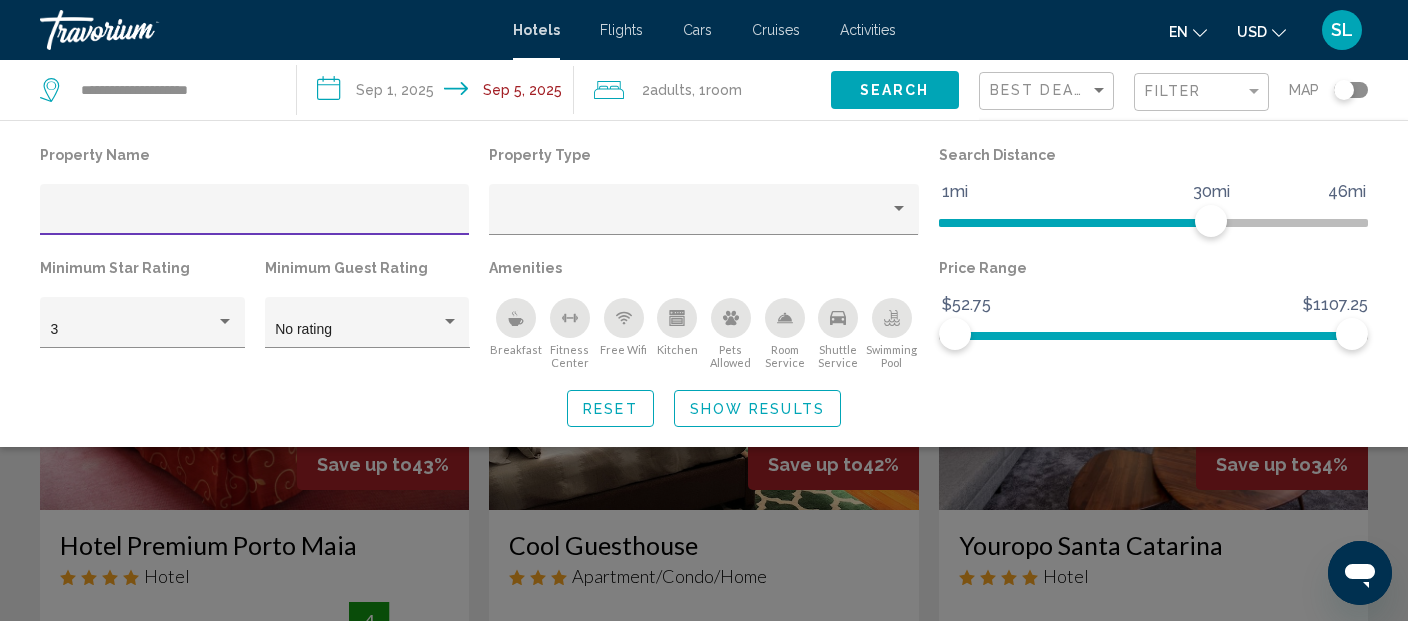 drag, startPoint x: 509, startPoint y: 326, endPoint x: 555, endPoint y: 337, distance: 47.296936 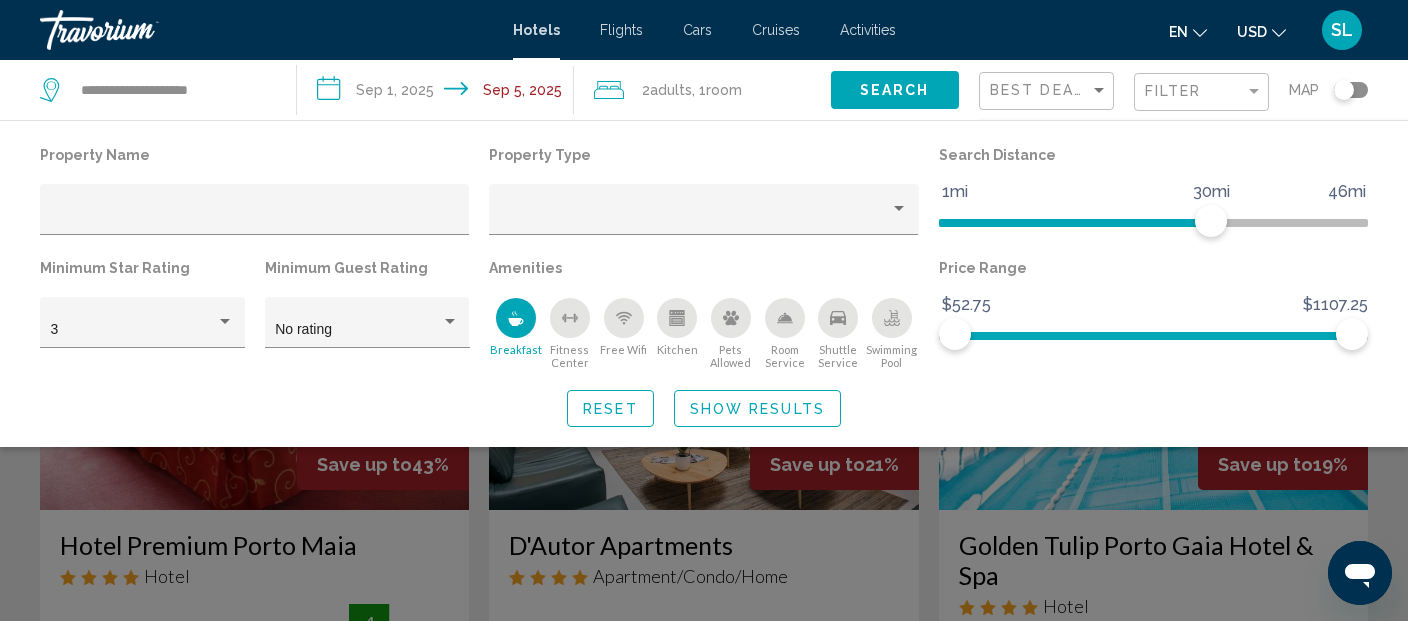 click 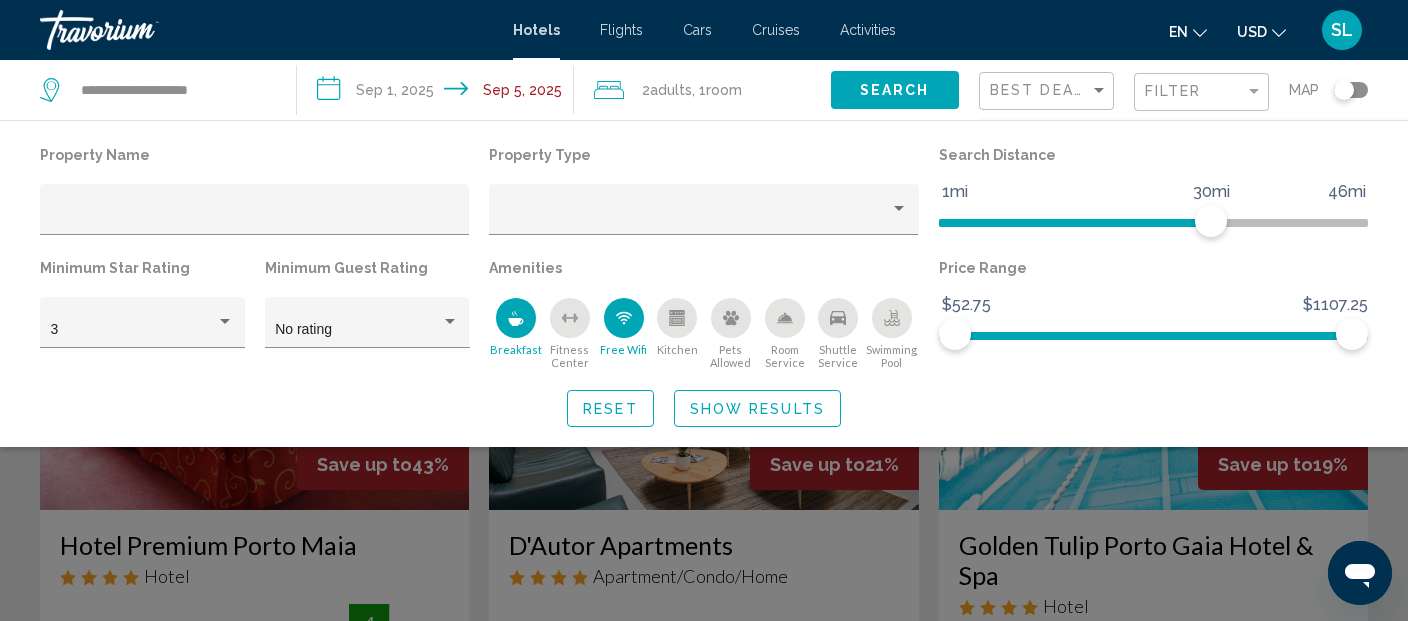 click 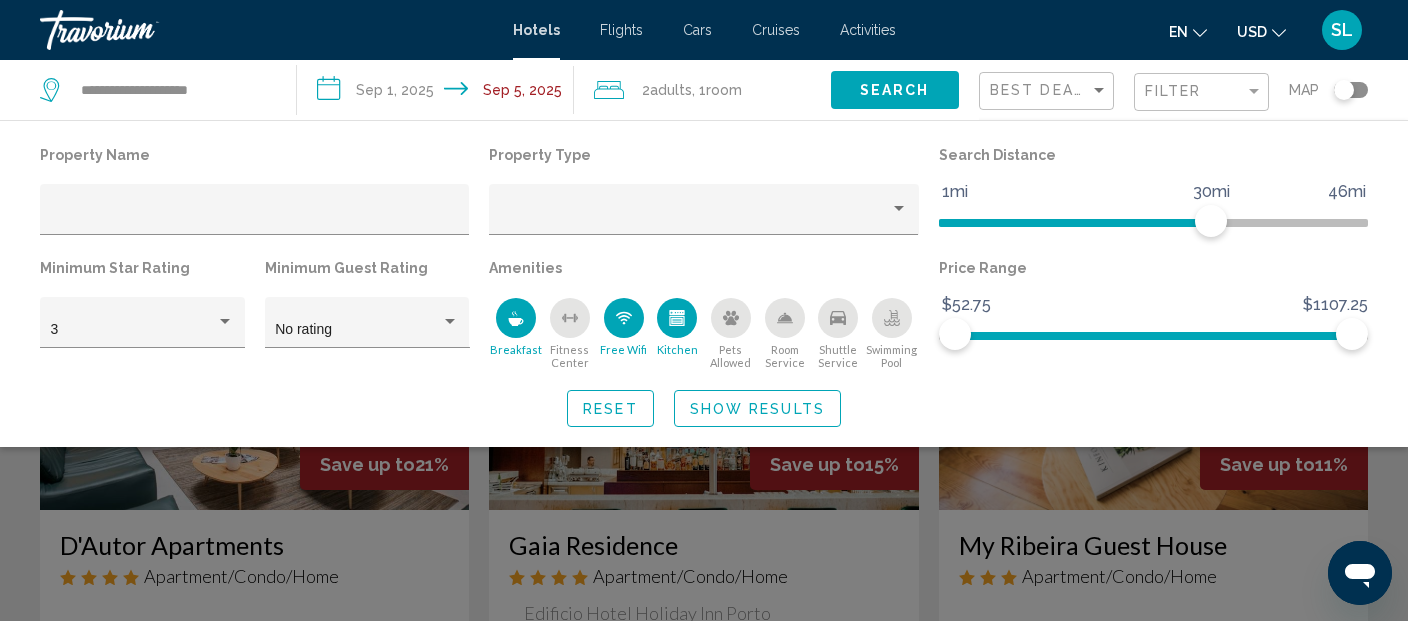 click 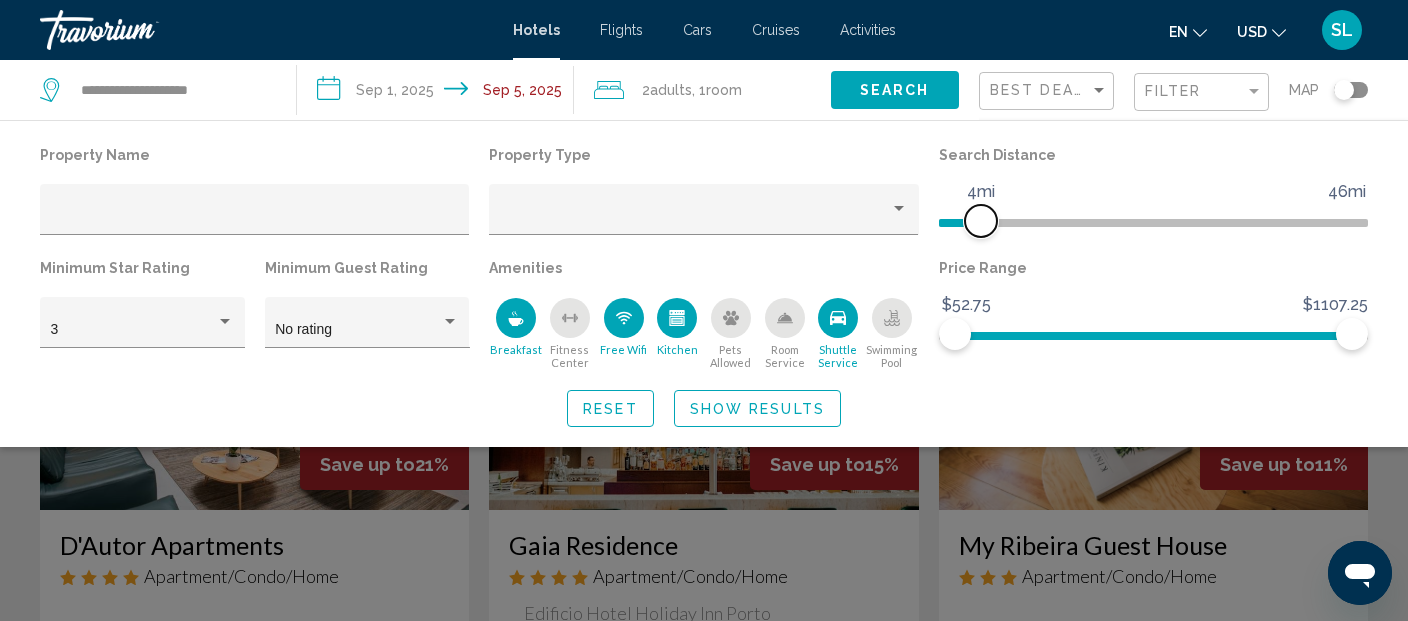 drag, startPoint x: 1224, startPoint y: 213, endPoint x: 985, endPoint y: 226, distance: 239.3533 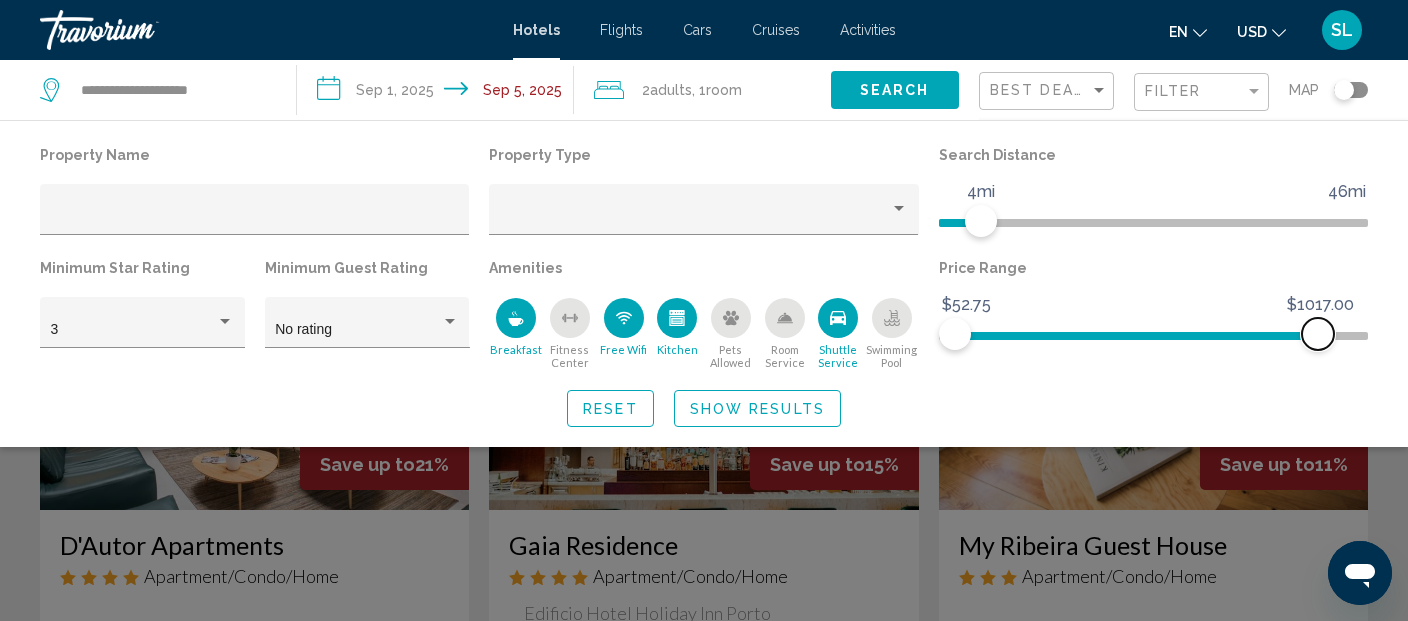 drag, startPoint x: 1347, startPoint y: 338, endPoint x: 1318, endPoint y: 332, distance: 29.614185 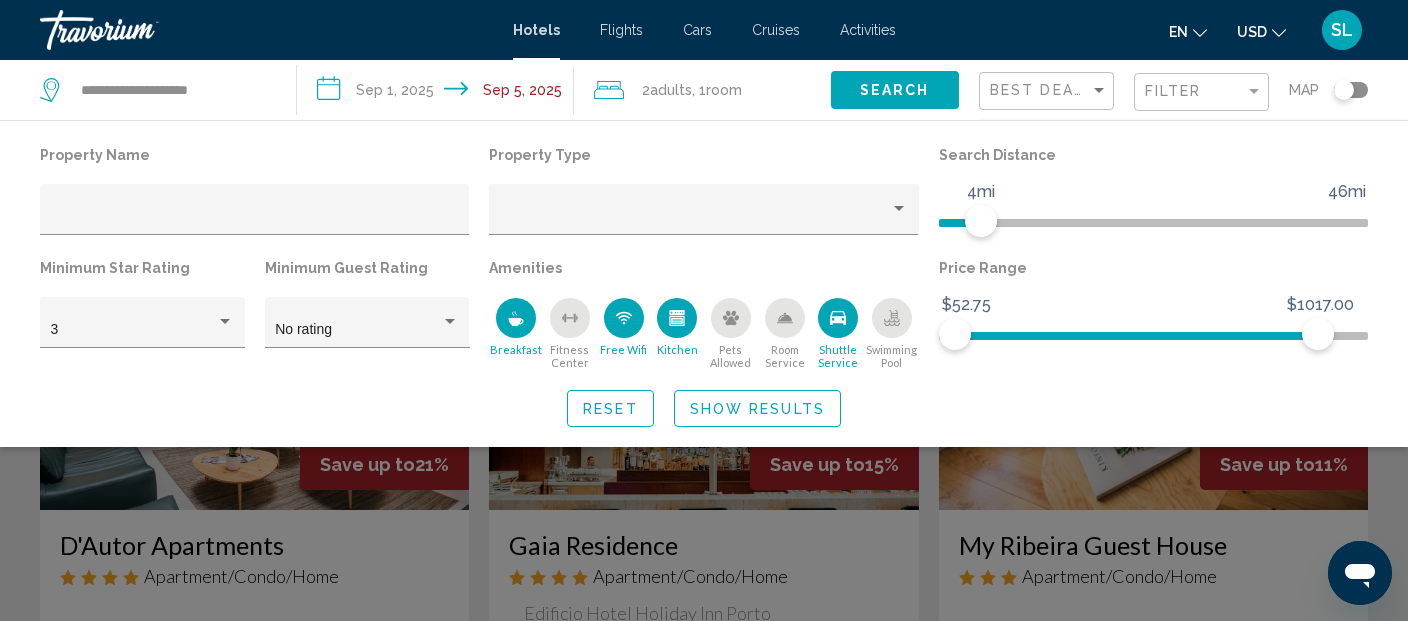 click on "Show Results" 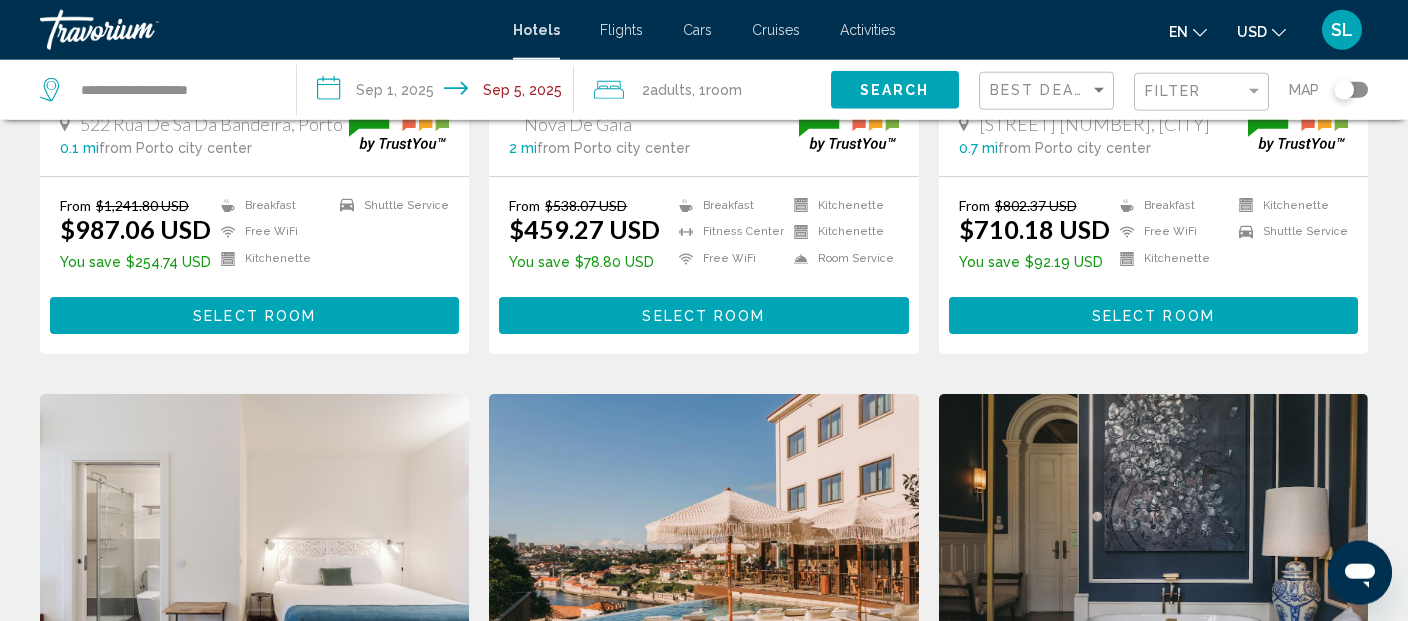scroll, scrollTop: 211, scrollLeft: 0, axis: vertical 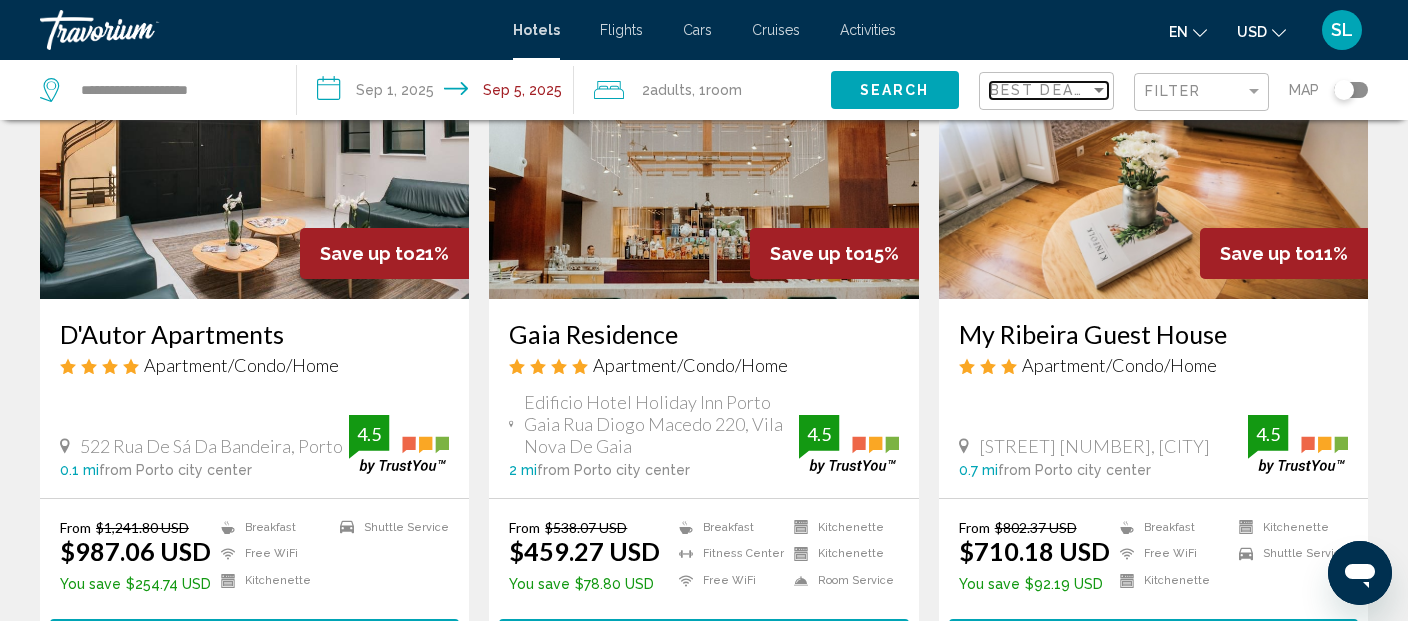 click on "Best Deals" at bounding box center [1042, 90] 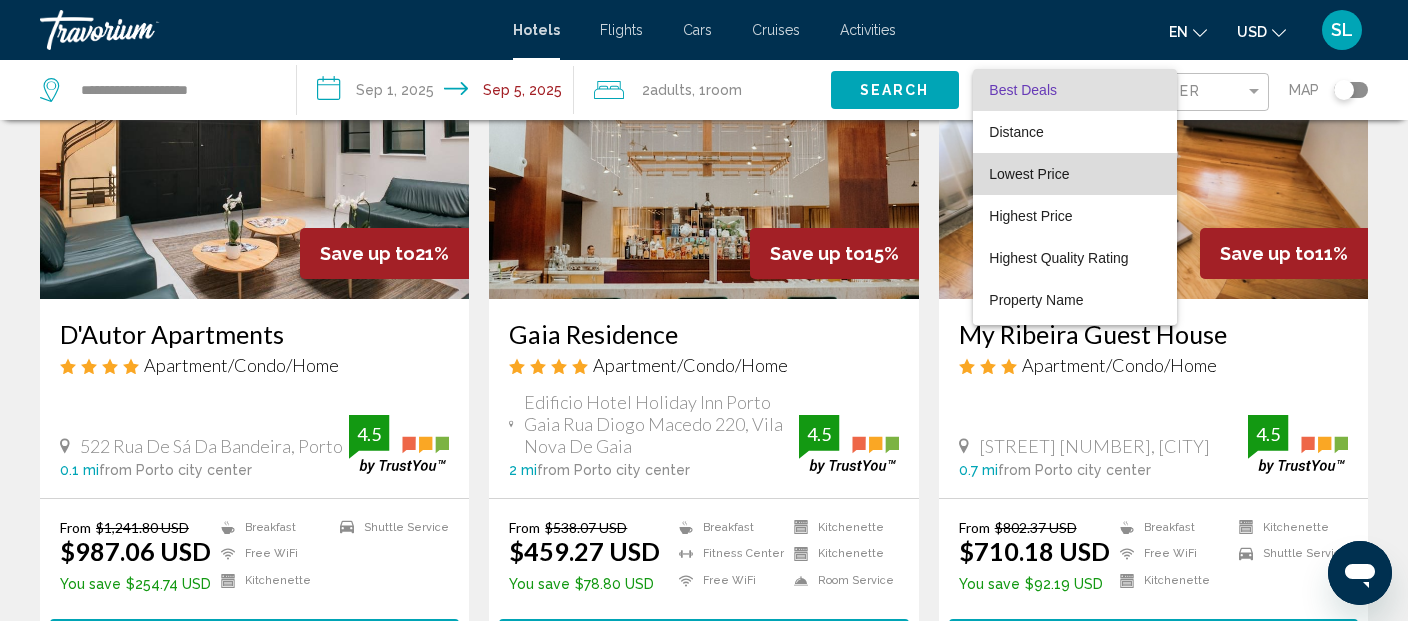 click on "Lowest Price" at bounding box center [1029, 174] 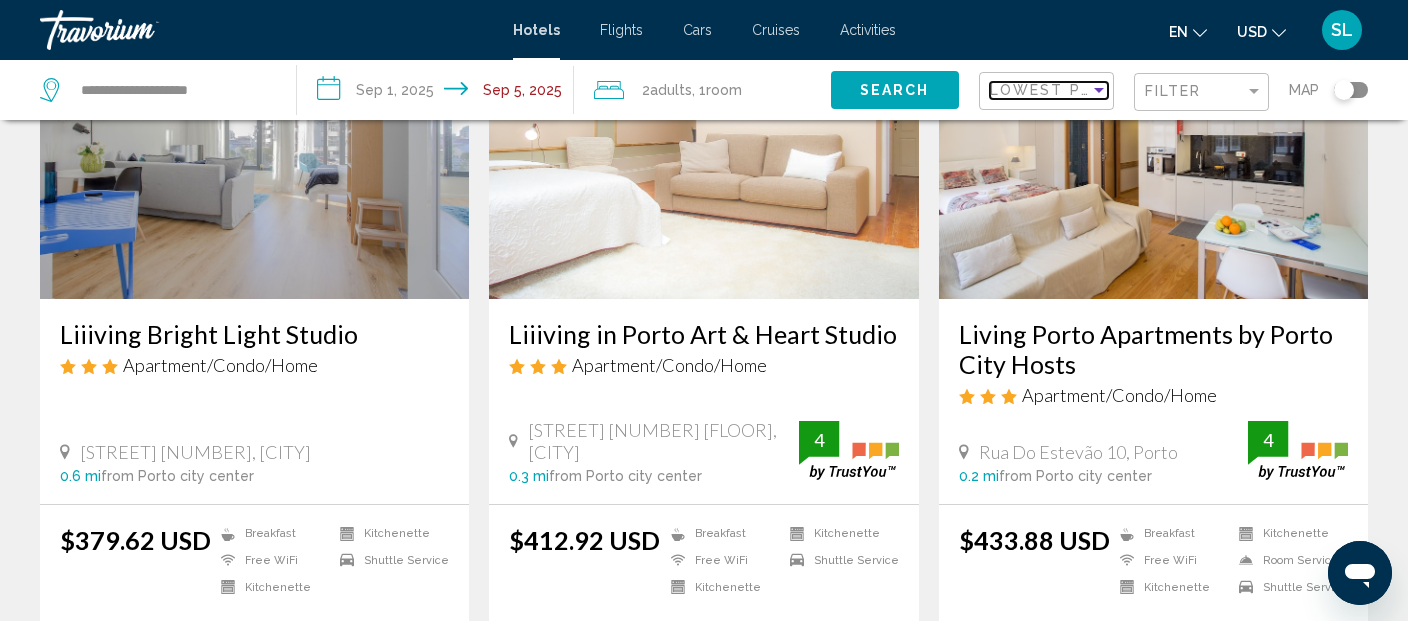 scroll, scrollTop: 1700, scrollLeft: 0, axis: vertical 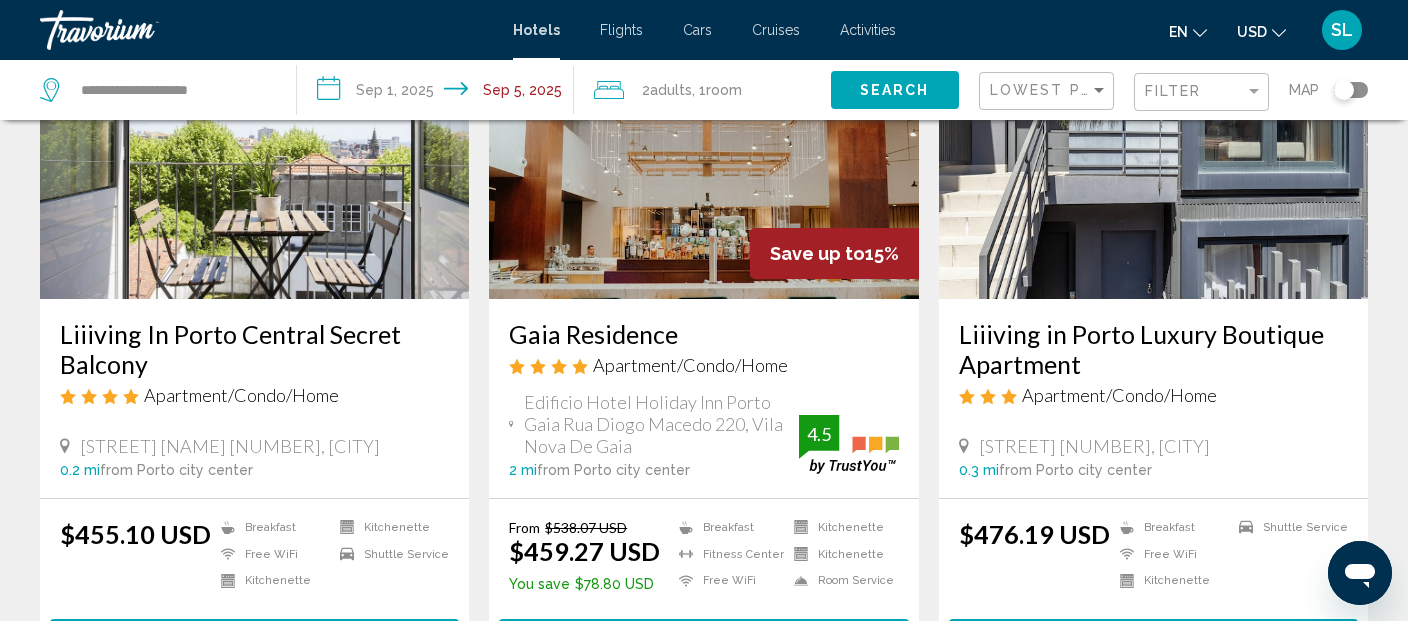 click 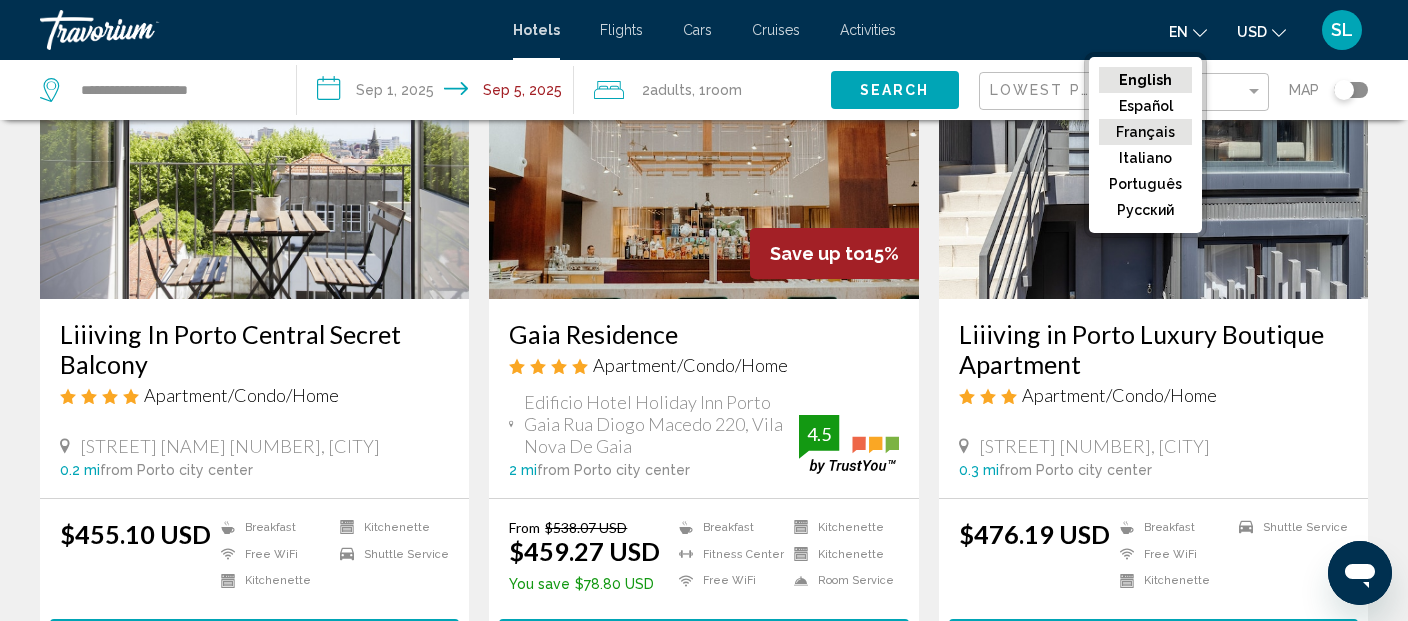 click on "Français" 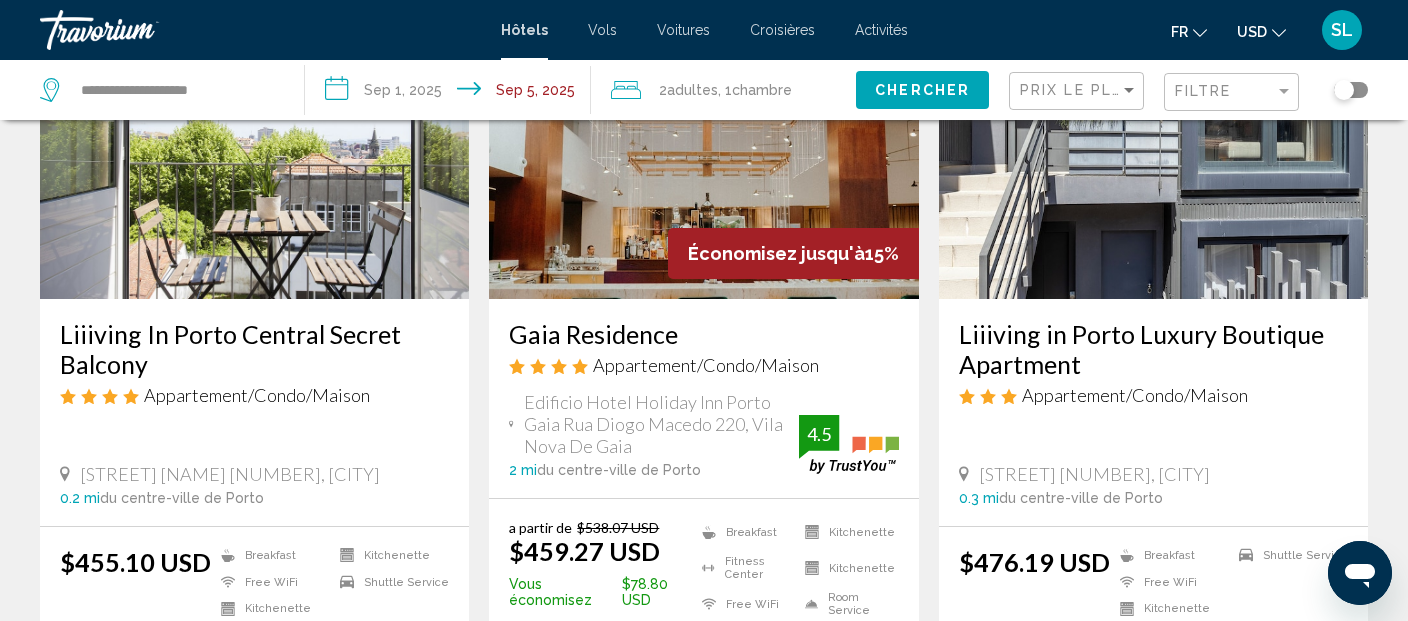 click 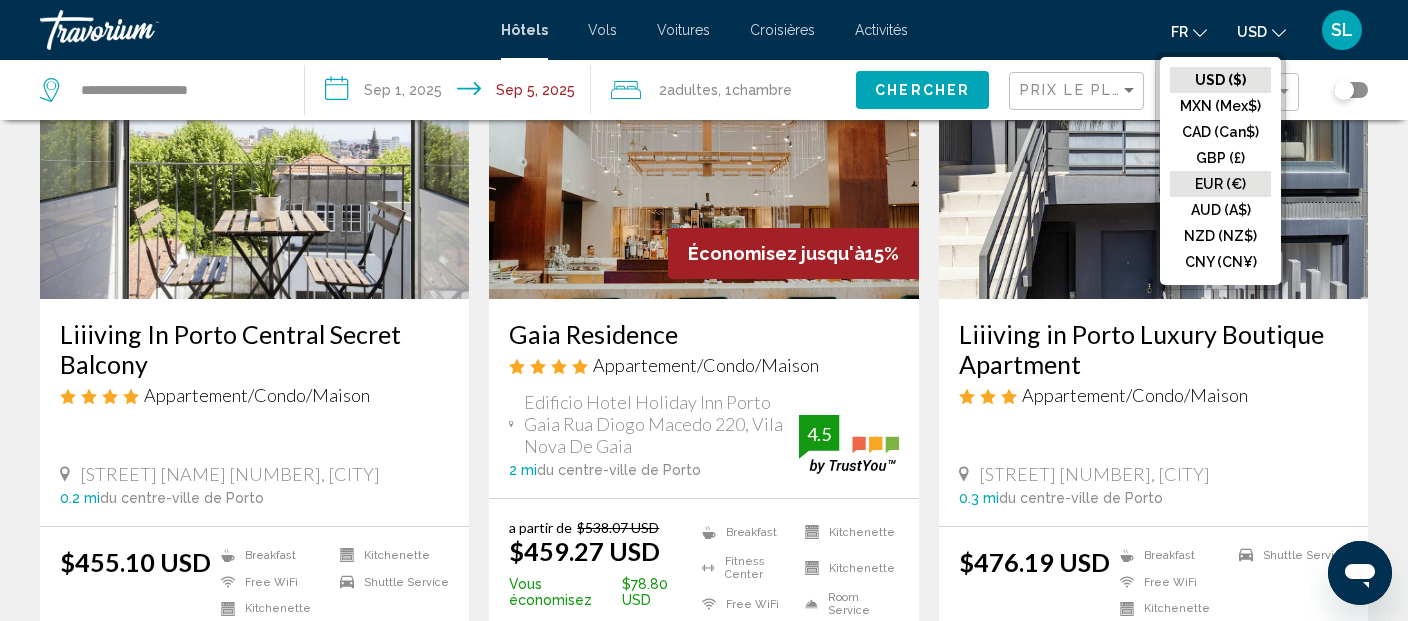 click on "EUR (€)" 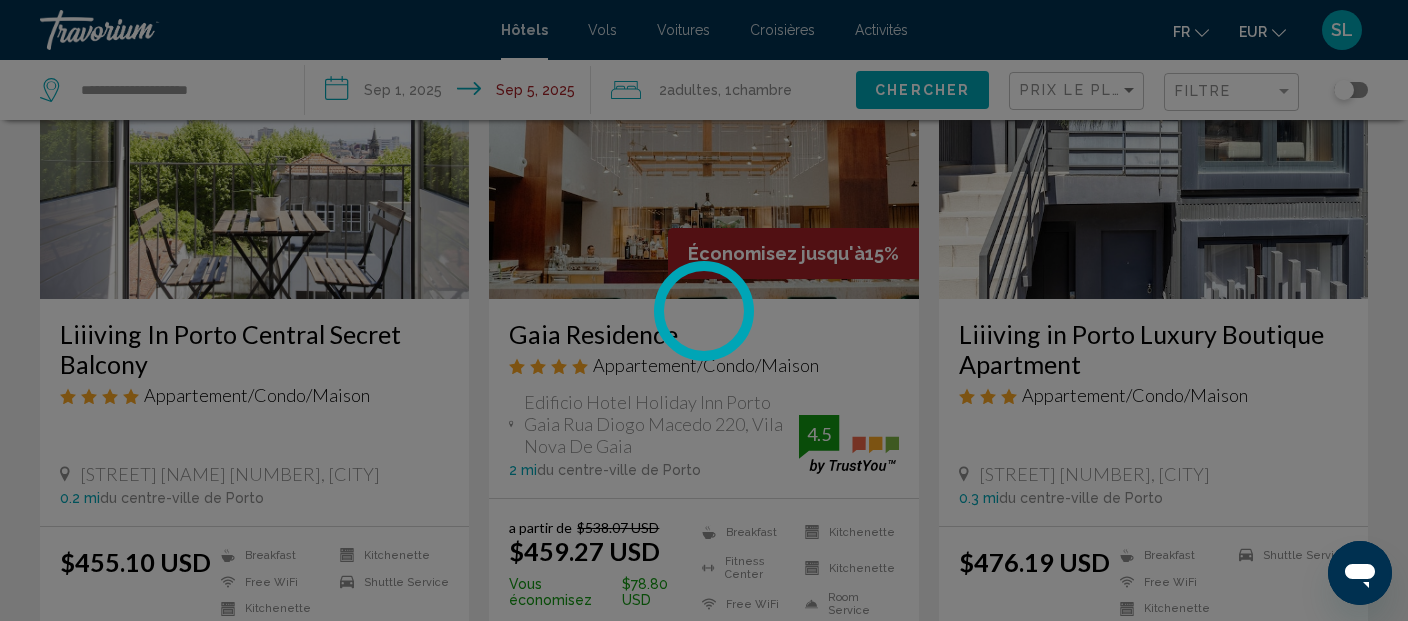 scroll, scrollTop: 0, scrollLeft: 0, axis: both 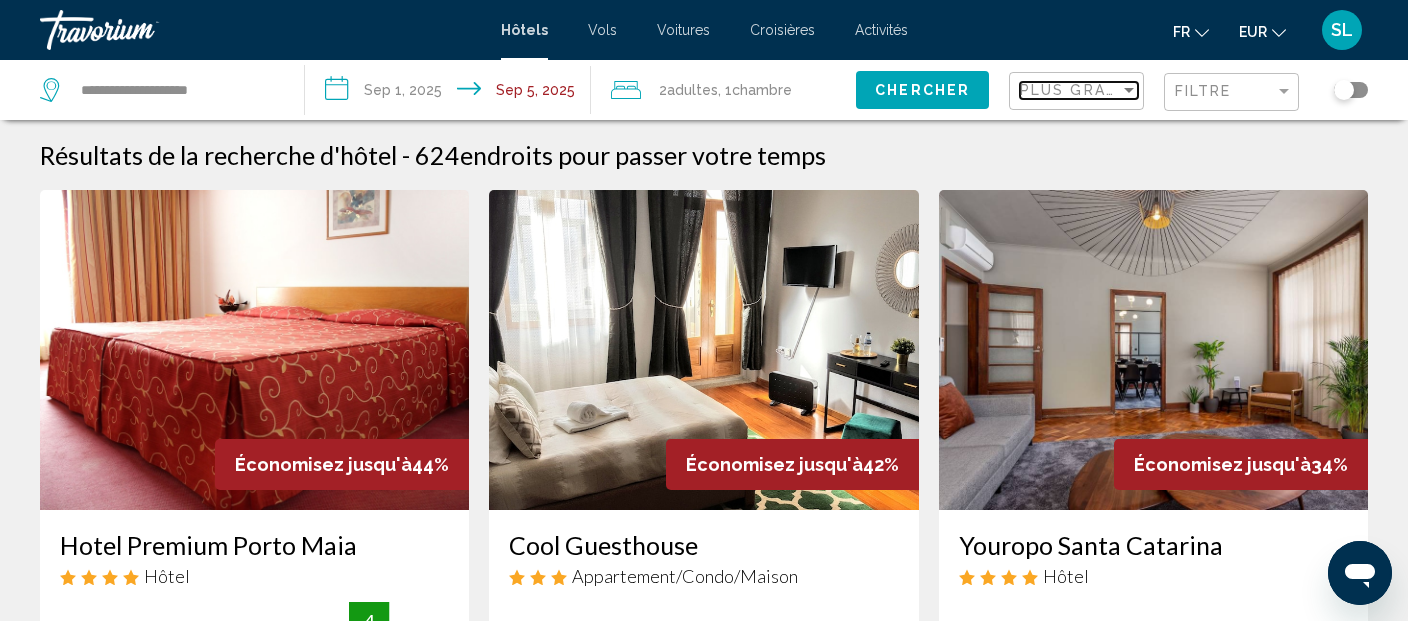 click on "Plus grandes économies" at bounding box center [1139, 90] 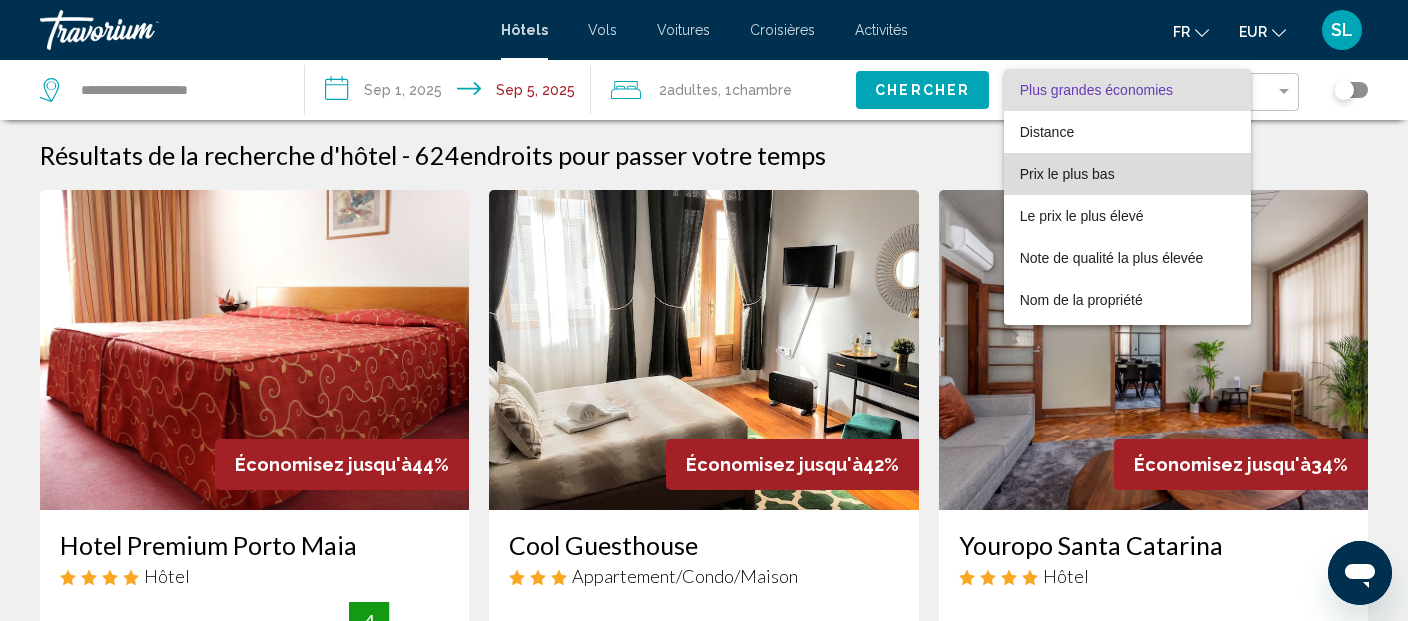 click on "Prix le plus bas" at bounding box center [1067, 174] 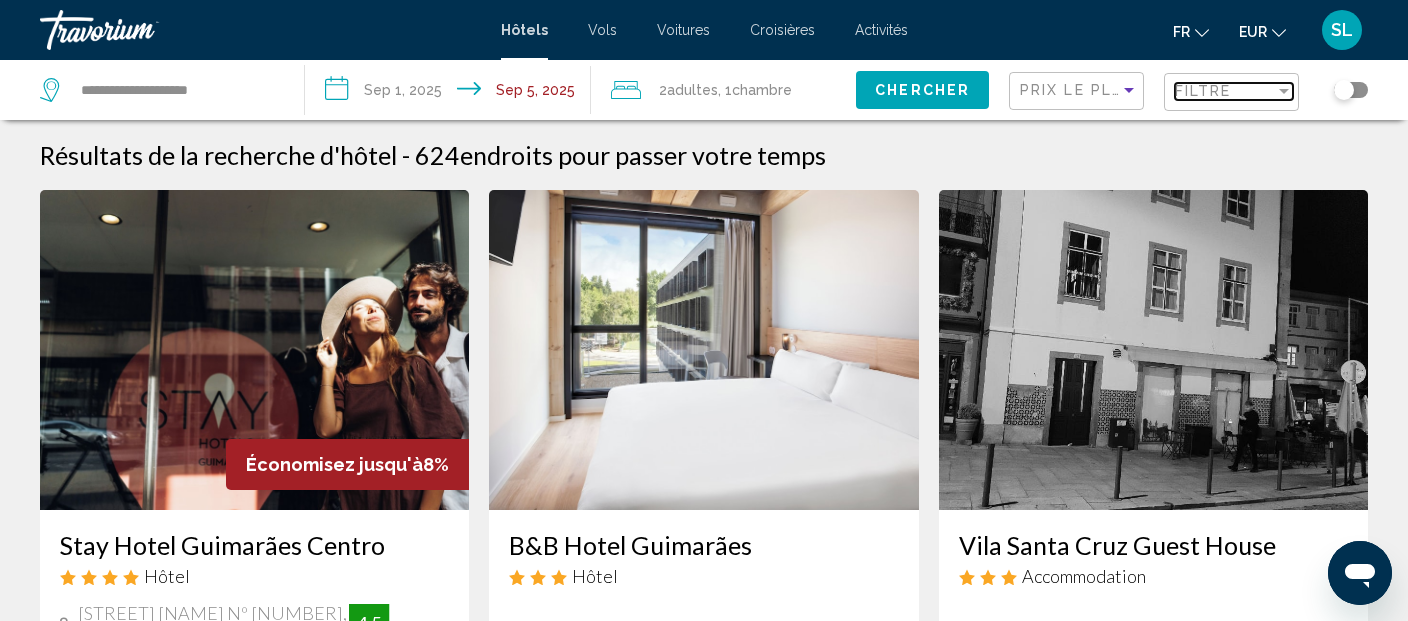 click on "Filtre" at bounding box center [1203, 91] 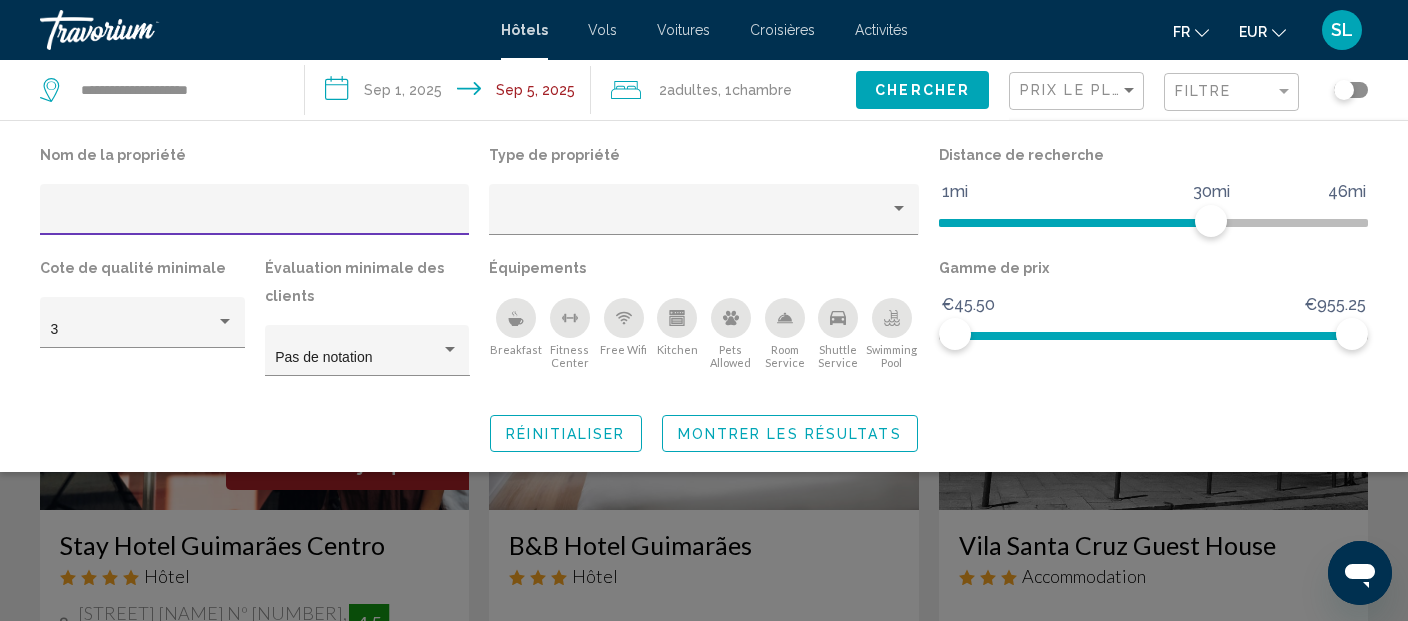 click 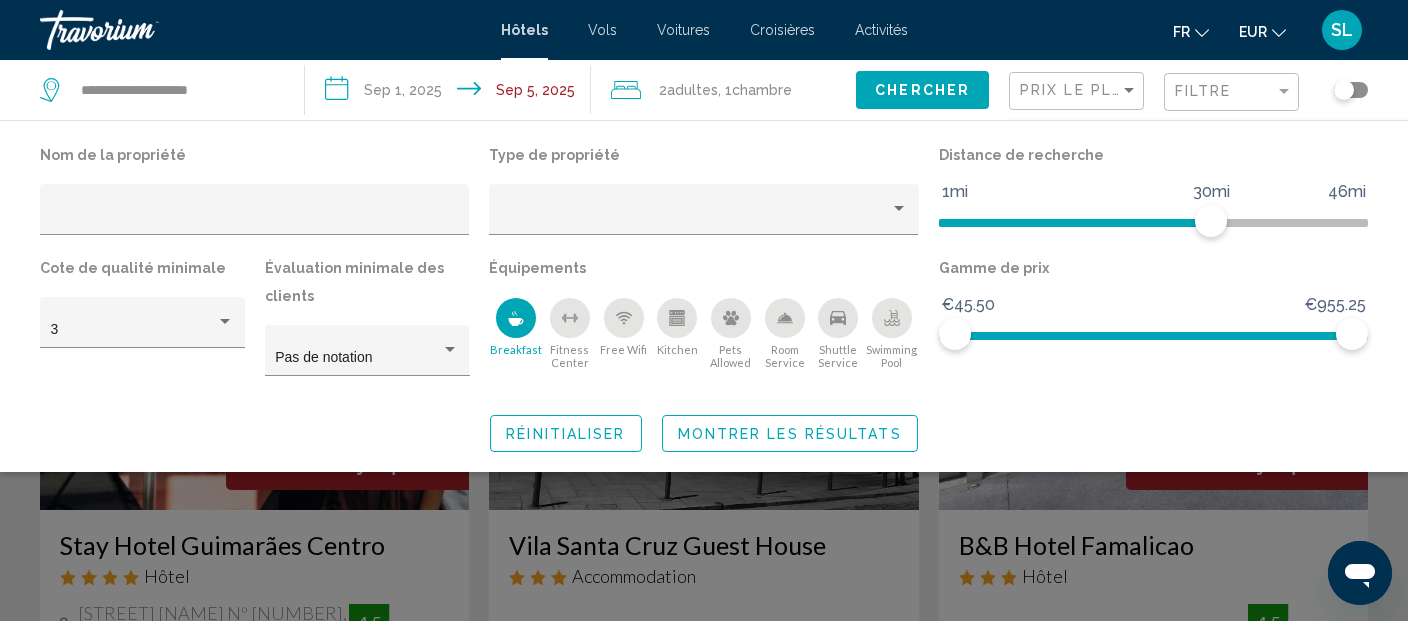 click 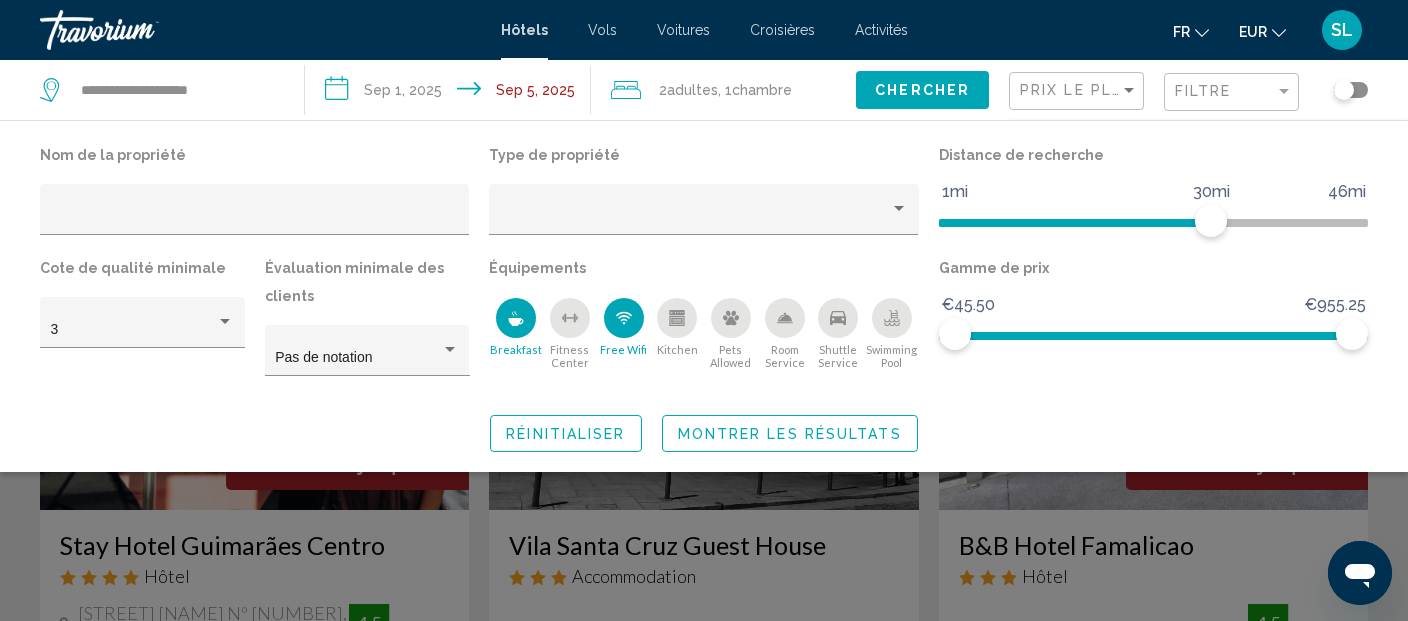 click 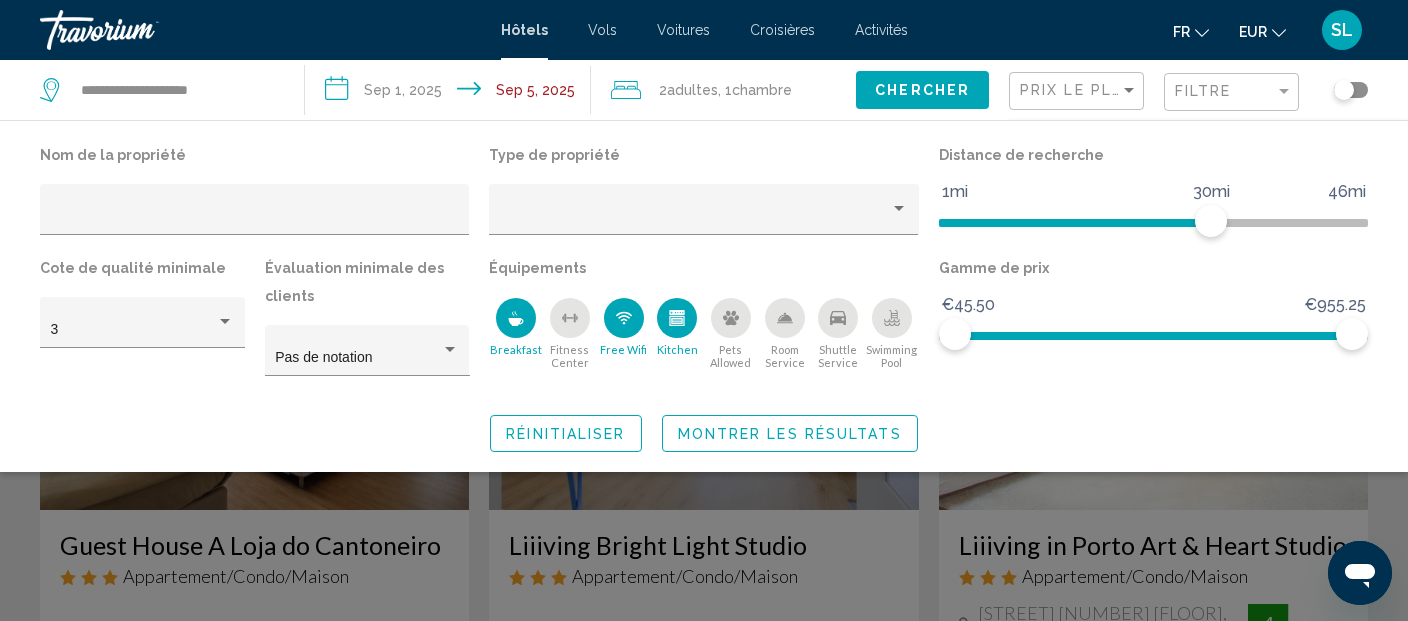 click 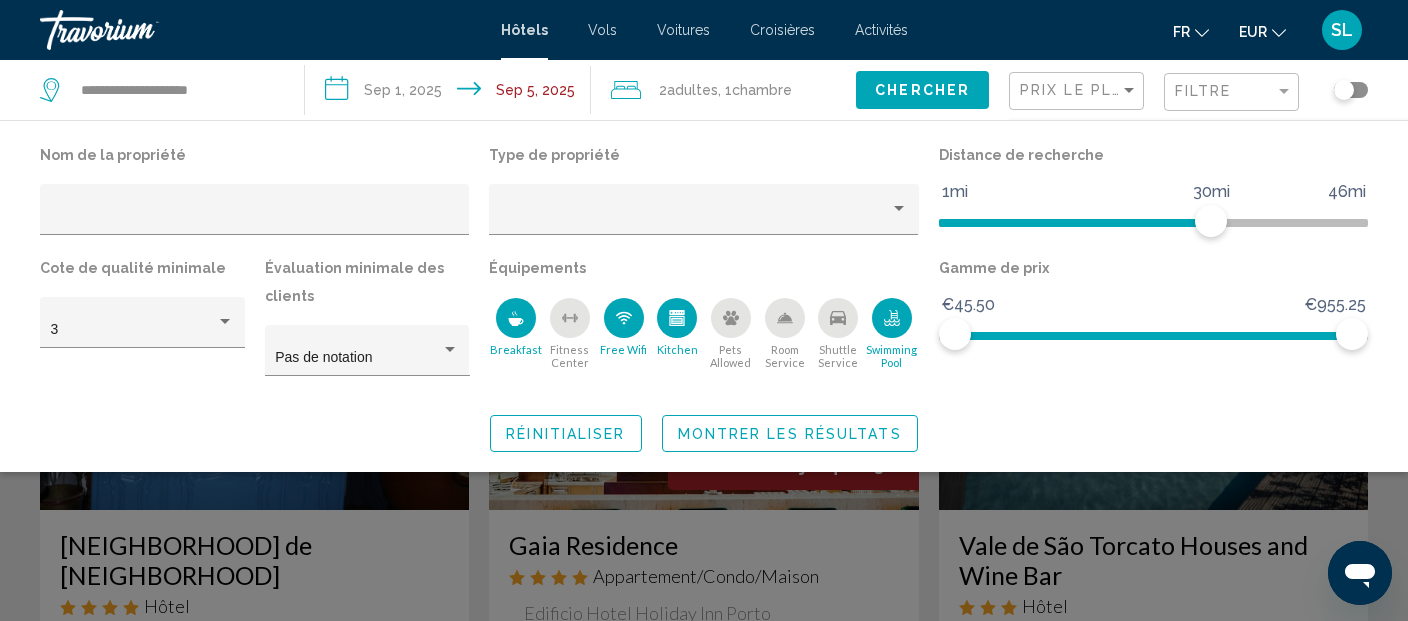 click 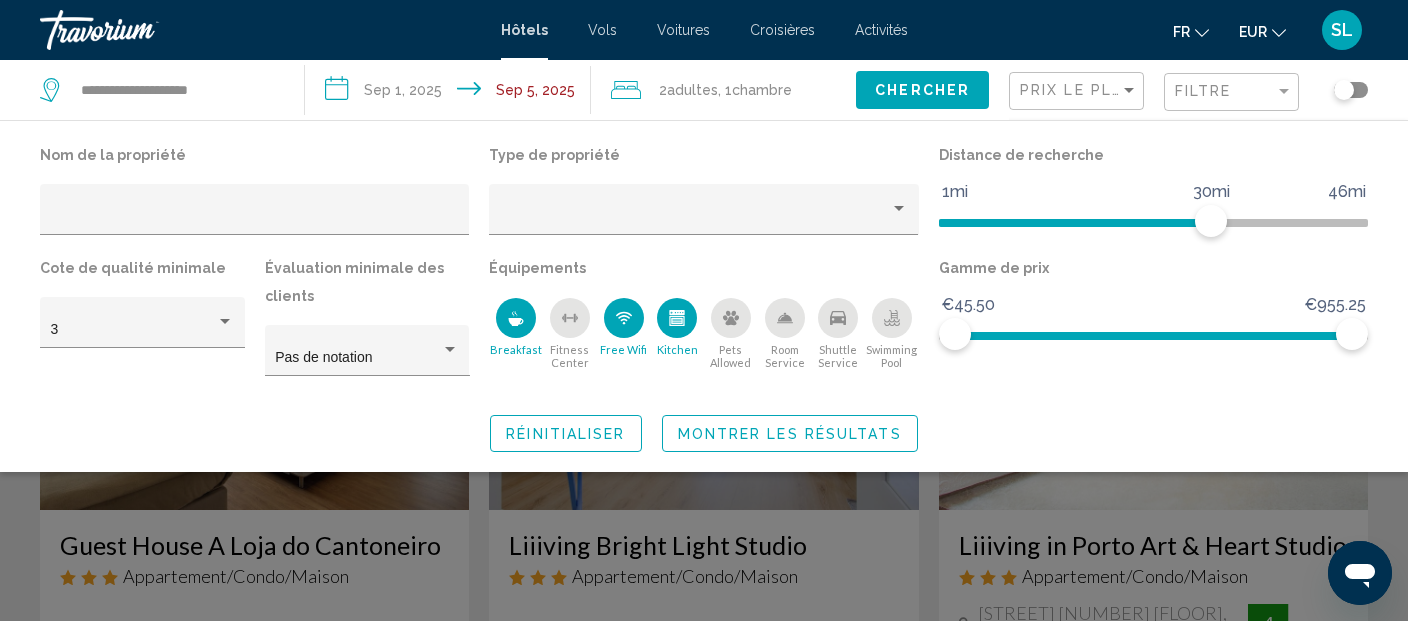 click 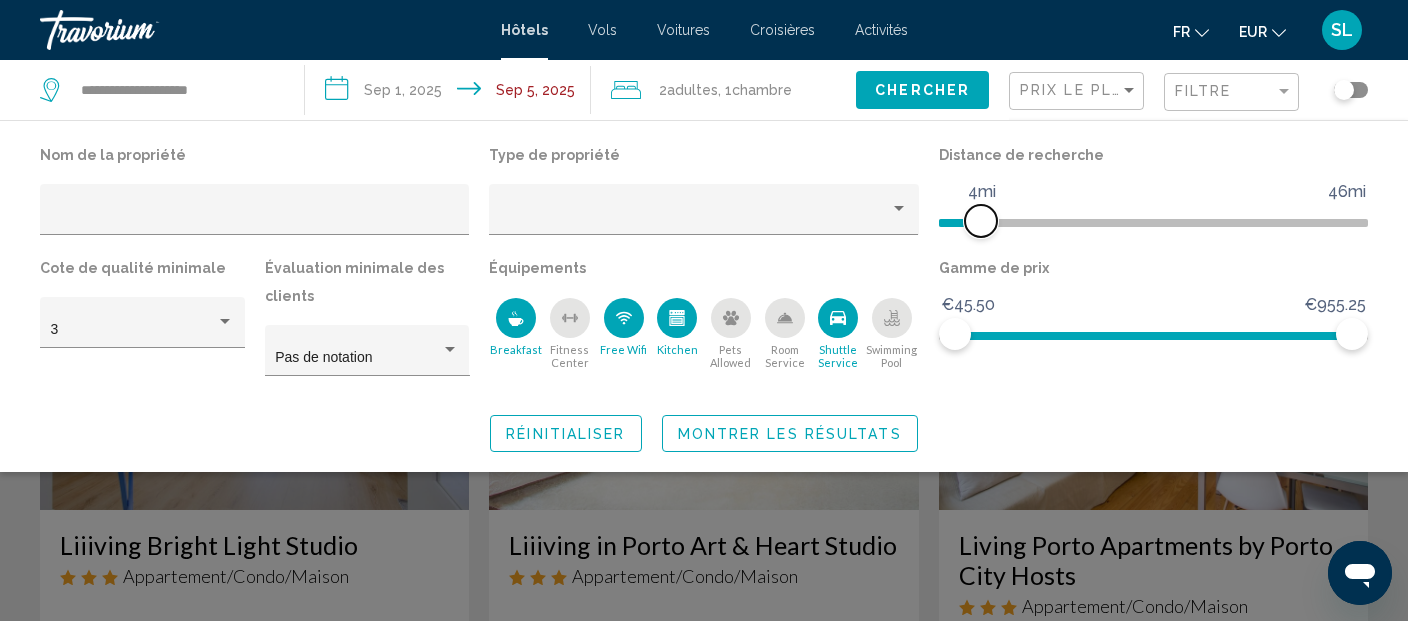 drag, startPoint x: 1217, startPoint y: 225, endPoint x: 980, endPoint y: 254, distance: 238.76767 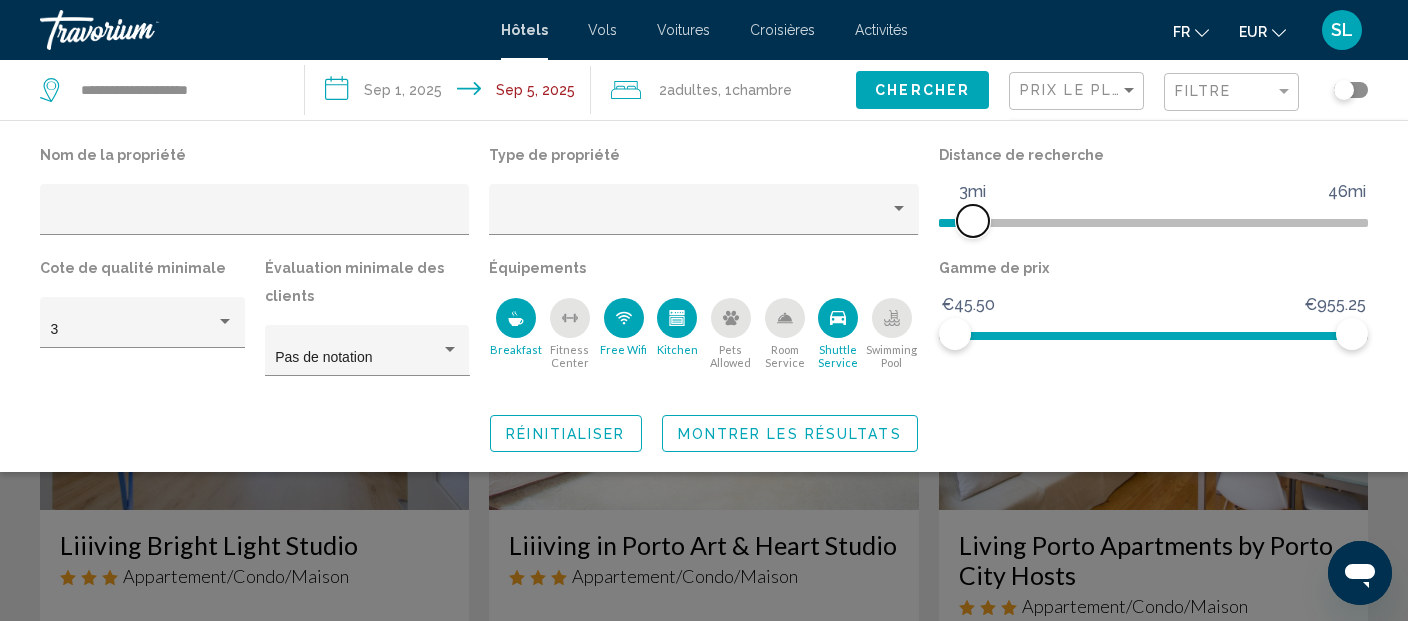 drag, startPoint x: 990, startPoint y: 221, endPoint x: 975, endPoint y: 219, distance: 15.132746 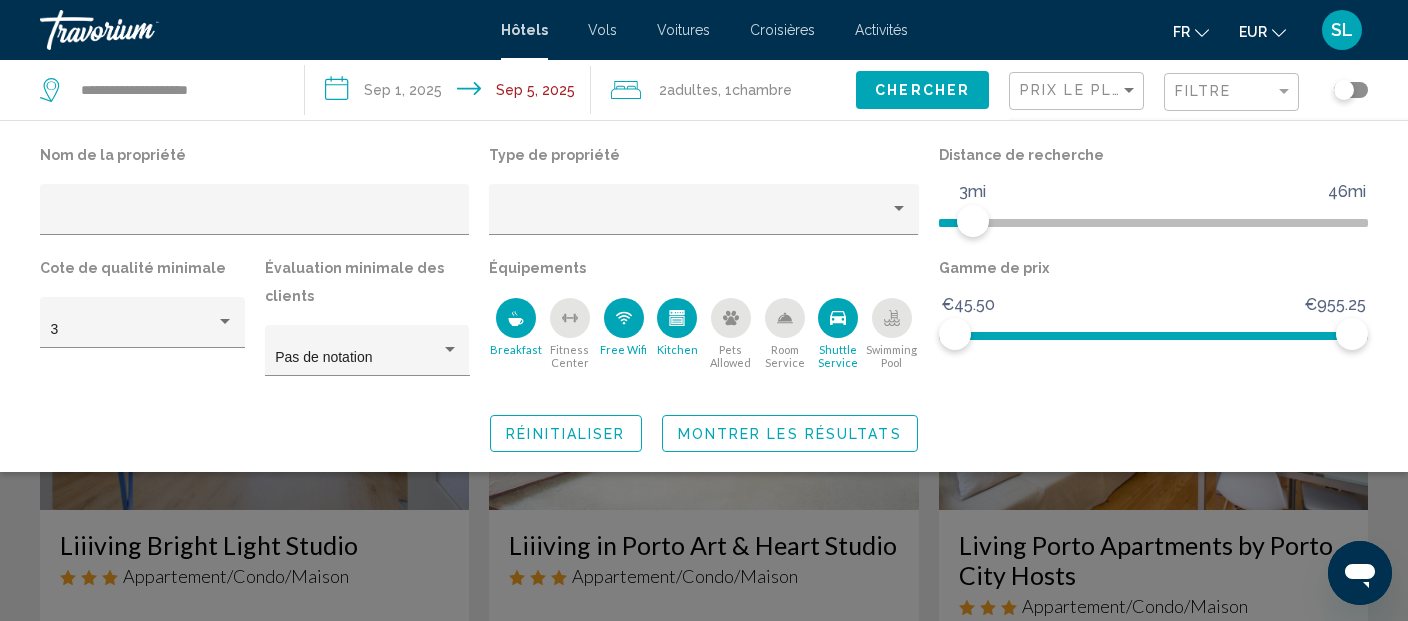 click on "Montrer les résultats" 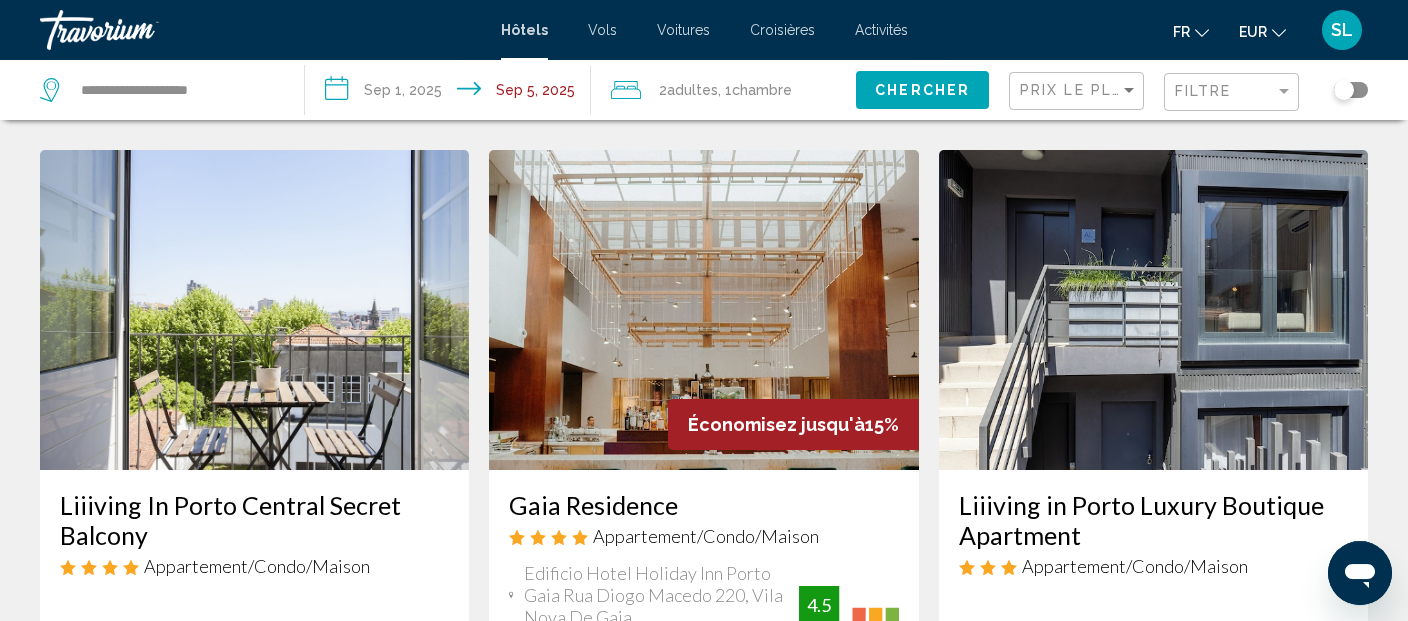 scroll, scrollTop: 1584, scrollLeft: 0, axis: vertical 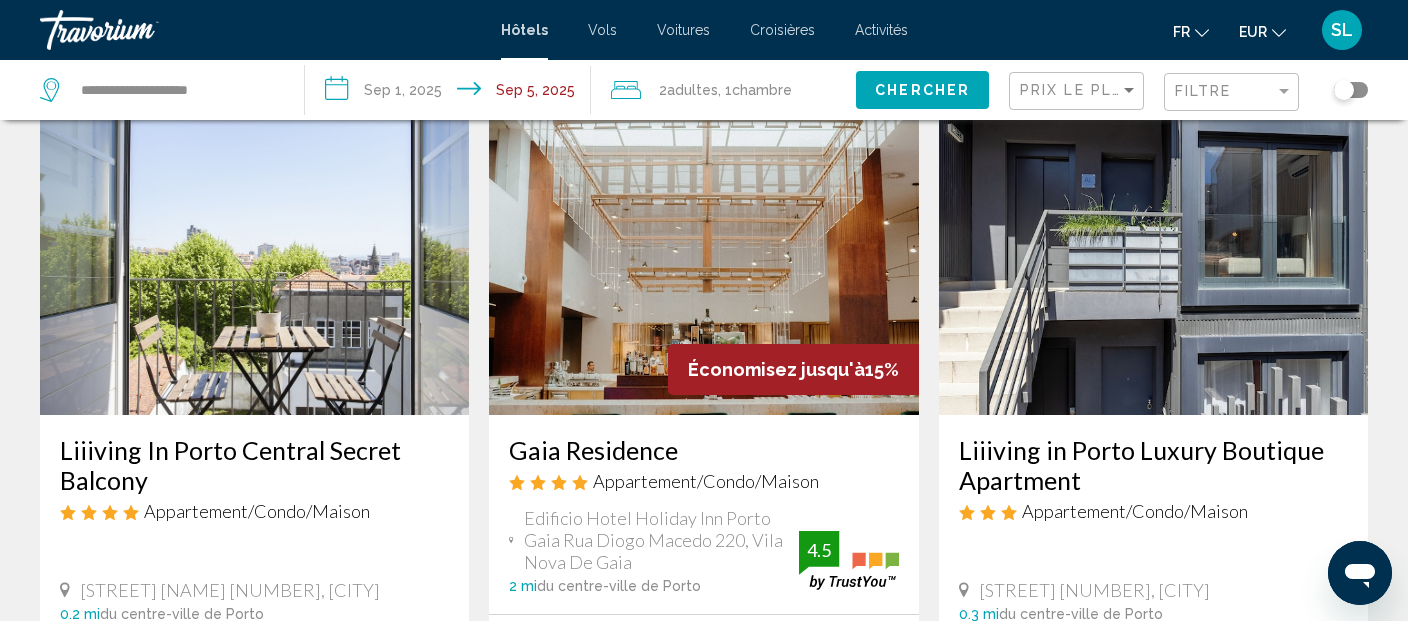 click at bounding box center (254, 255) 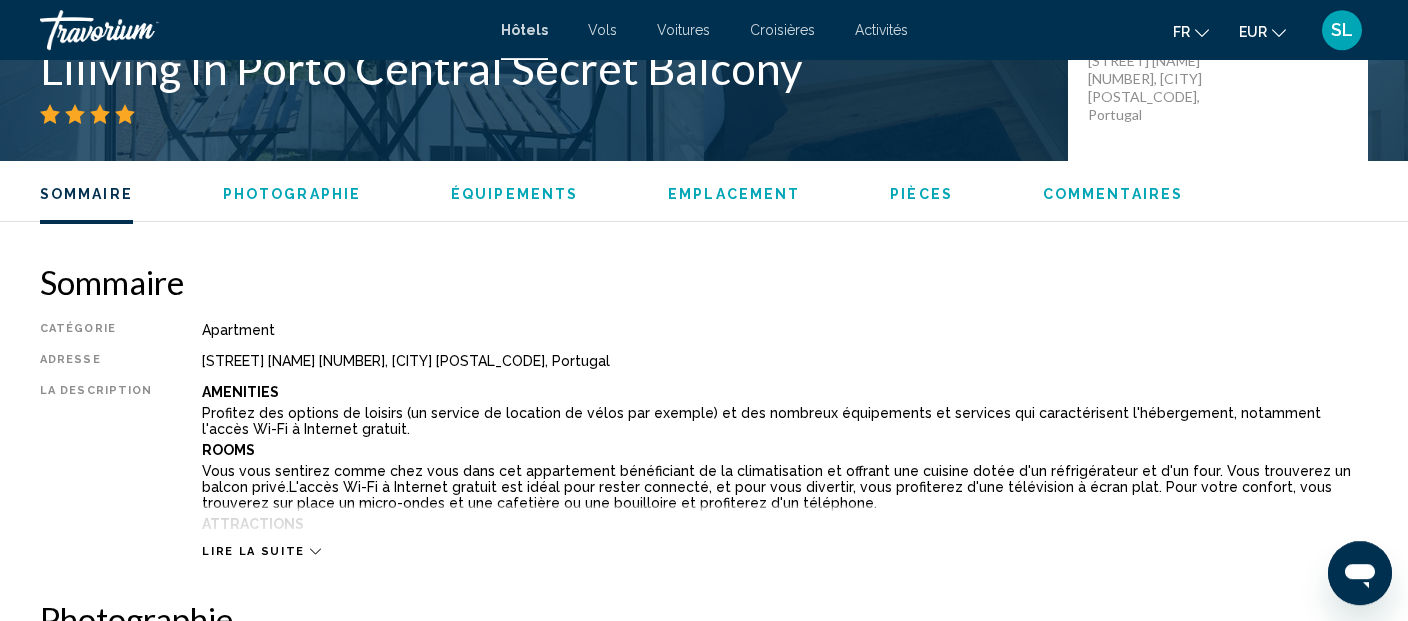 scroll, scrollTop: 633, scrollLeft: 0, axis: vertical 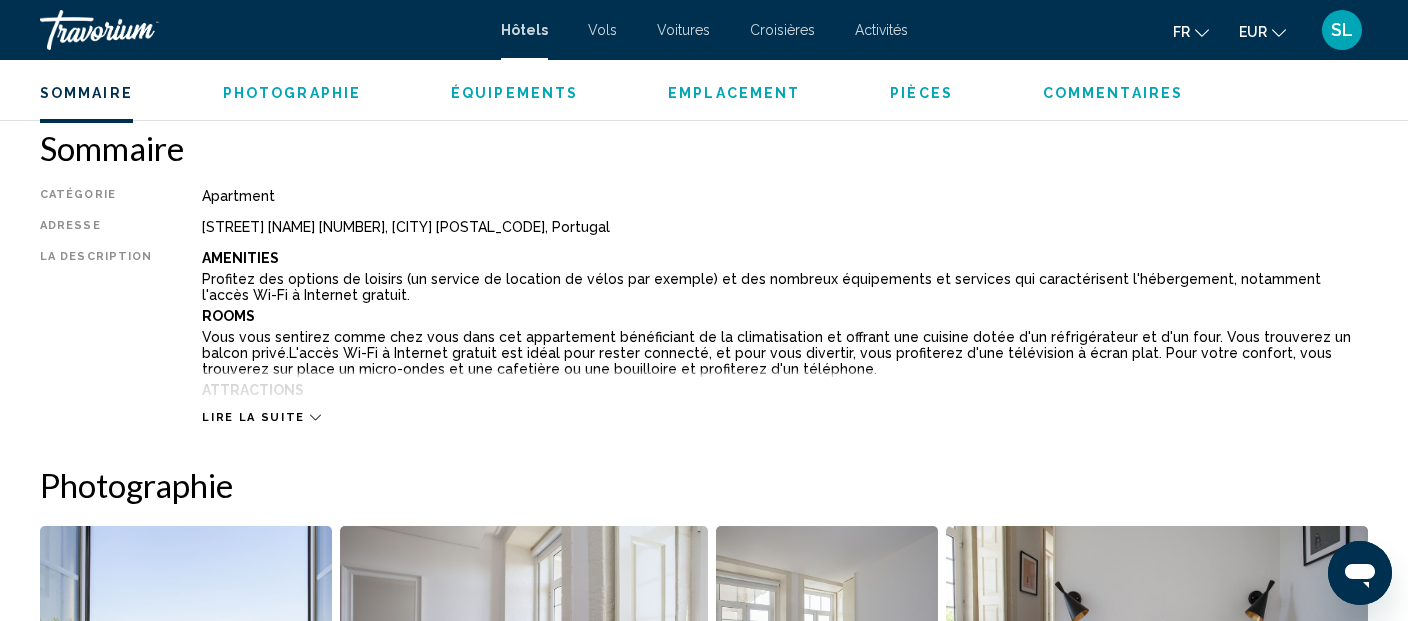 click on "Lire la suite" at bounding box center [785, 397] 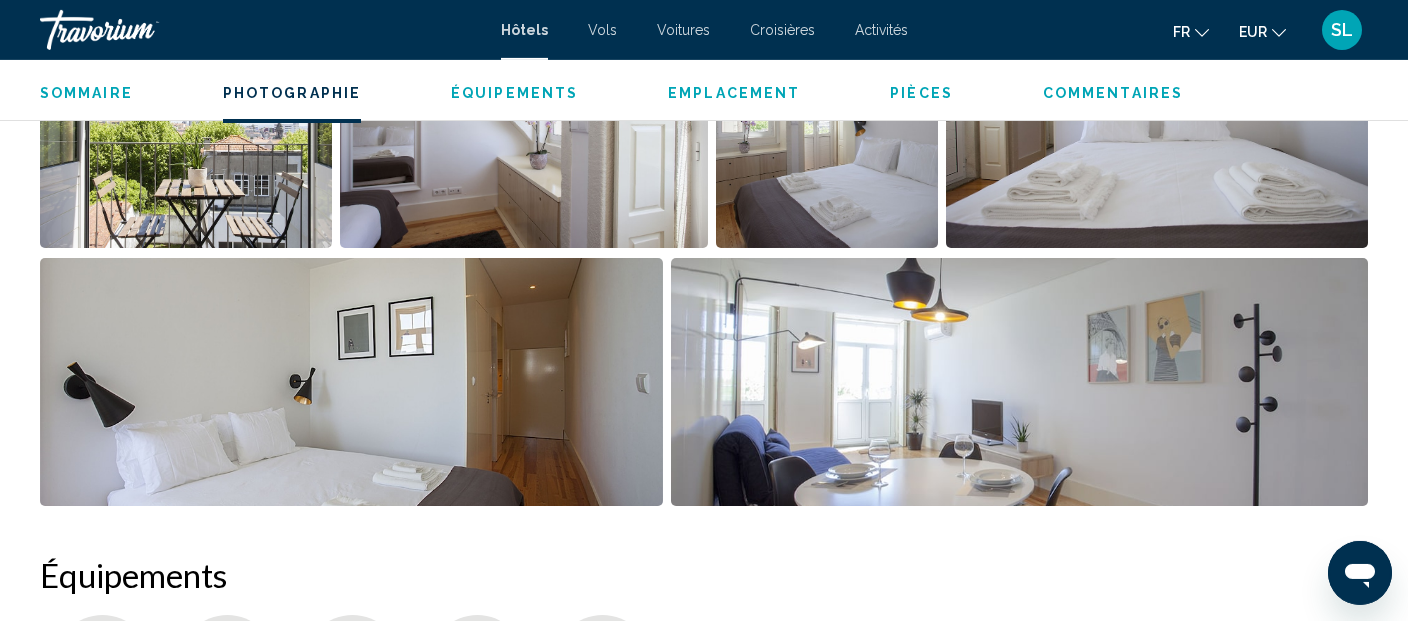 scroll, scrollTop: 1372, scrollLeft: 0, axis: vertical 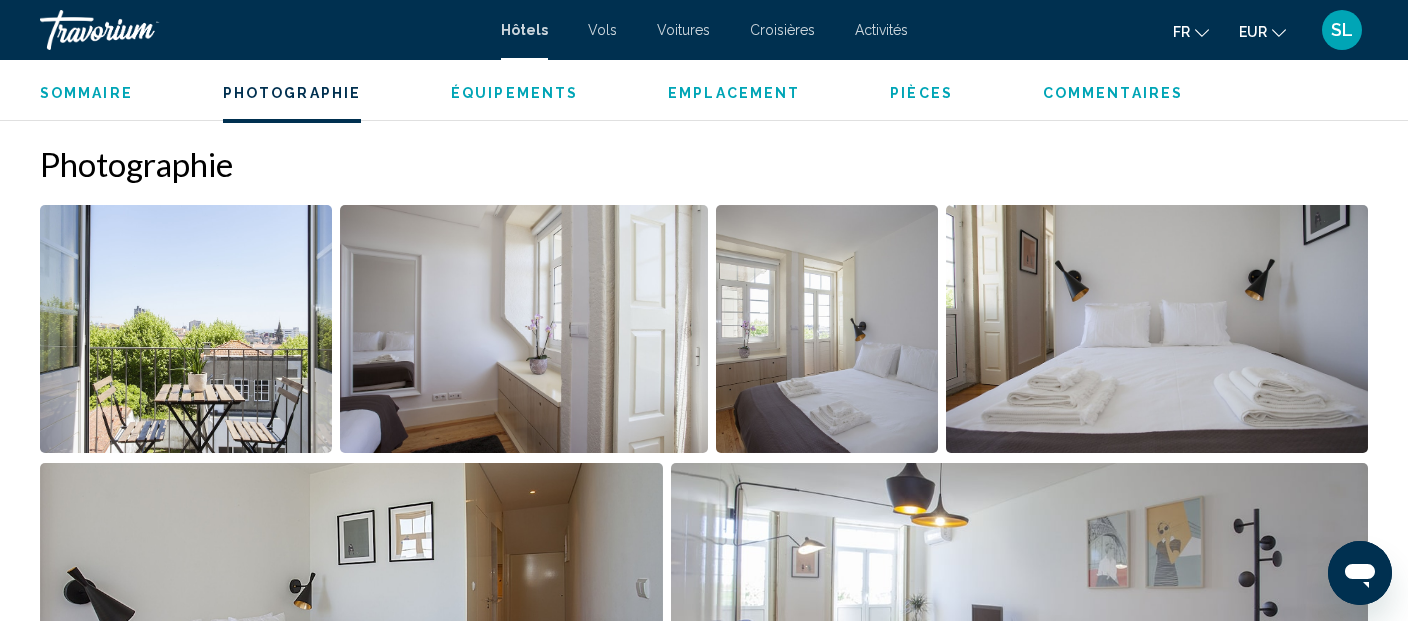 click at bounding box center (186, 329) 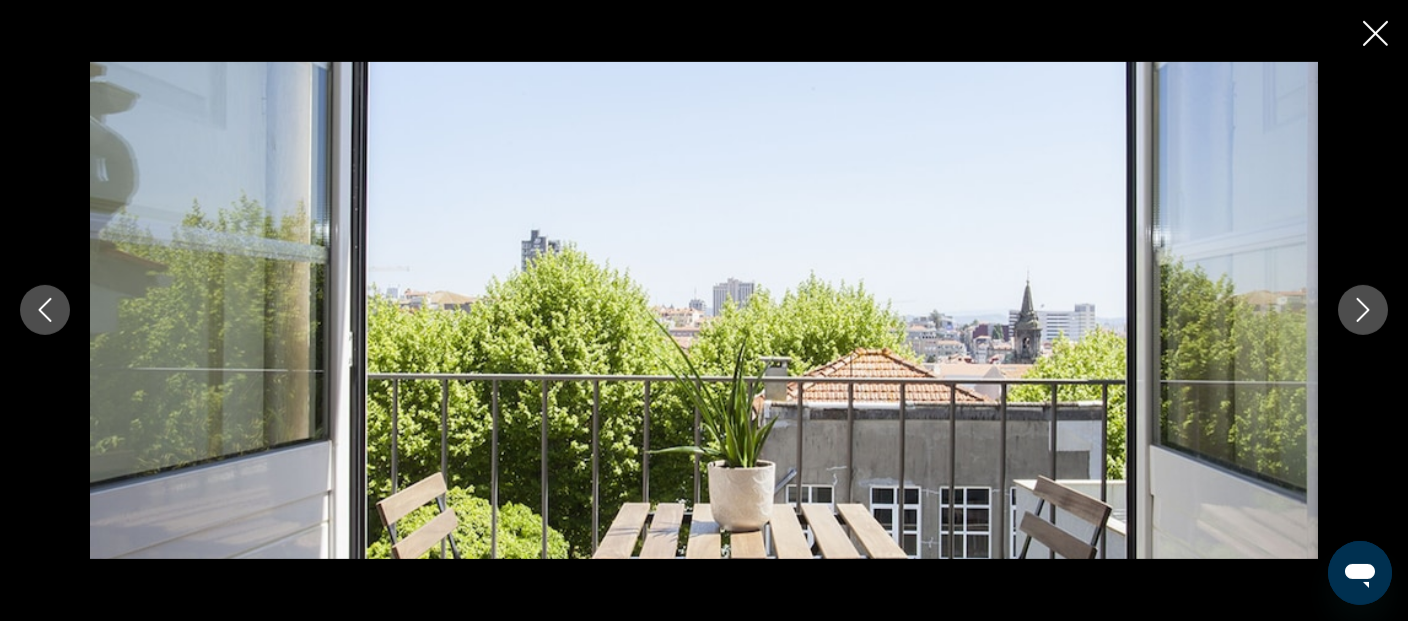 scroll, scrollTop: 2217, scrollLeft: 0, axis: vertical 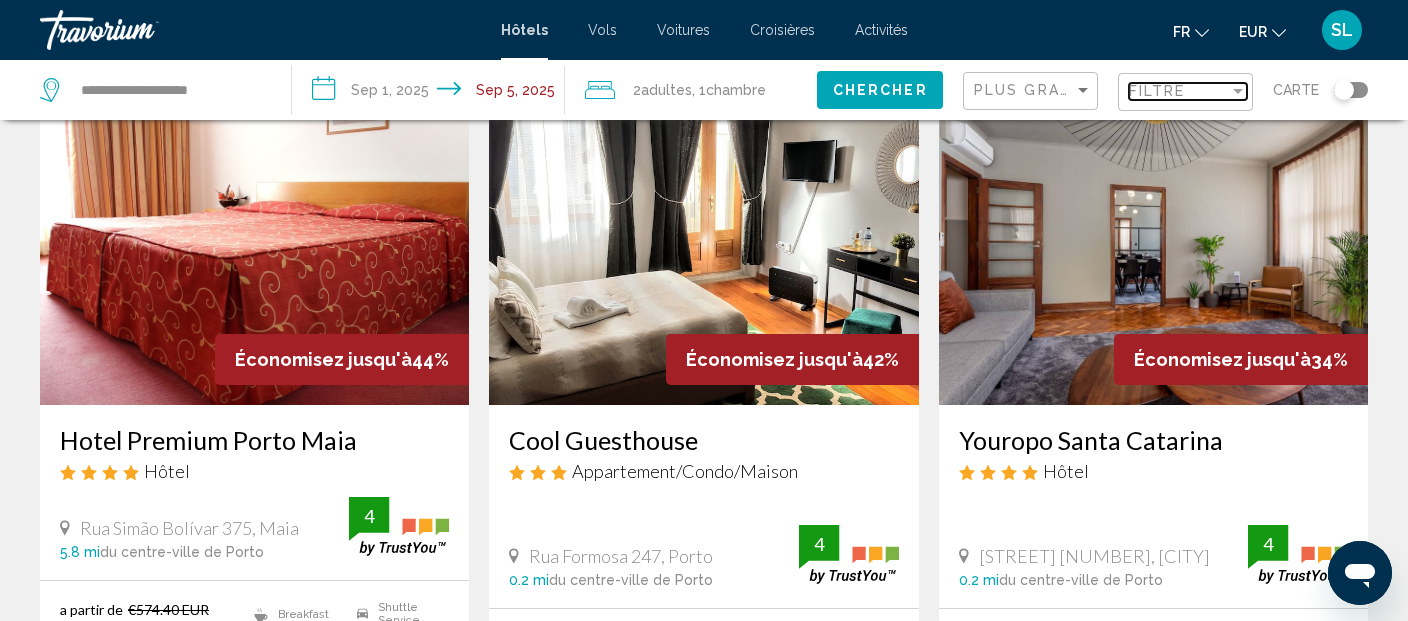 click on "Filtre" at bounding box center [1157, 91] 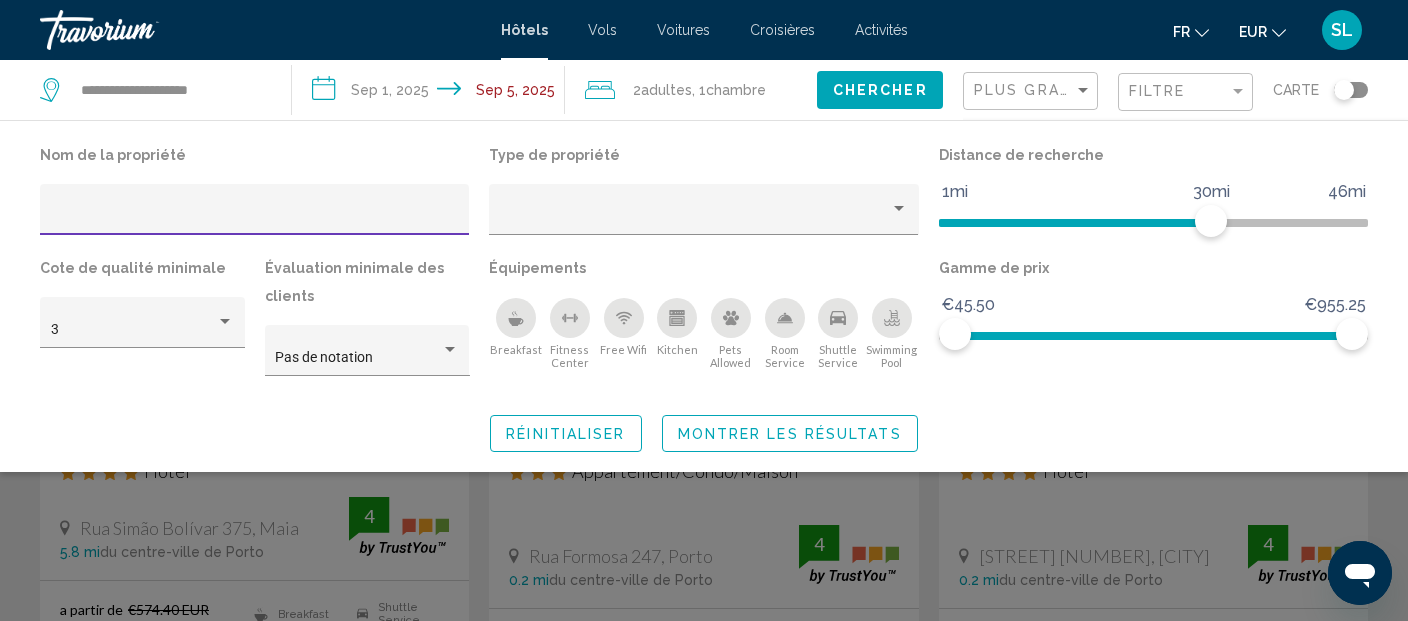 drag, startPoint x: 608, startPoint y: 326, endPoint x: 626, endPoint y: 328, distance: 18.110771 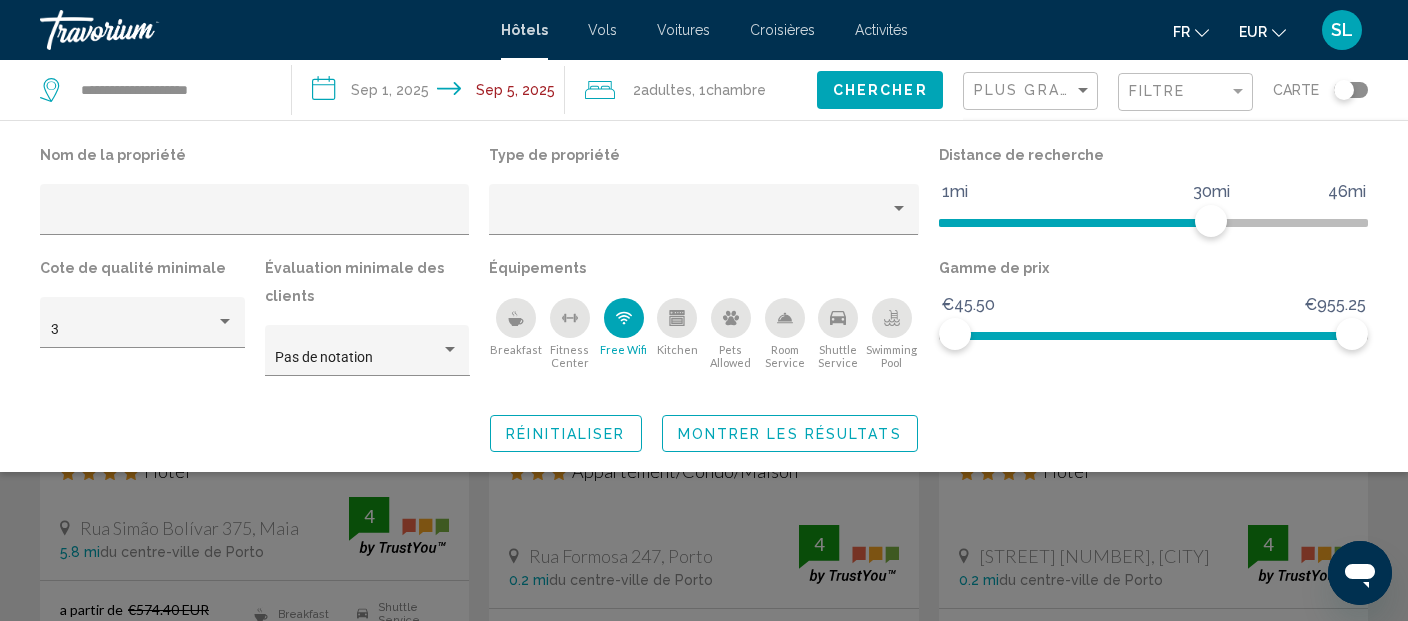 click 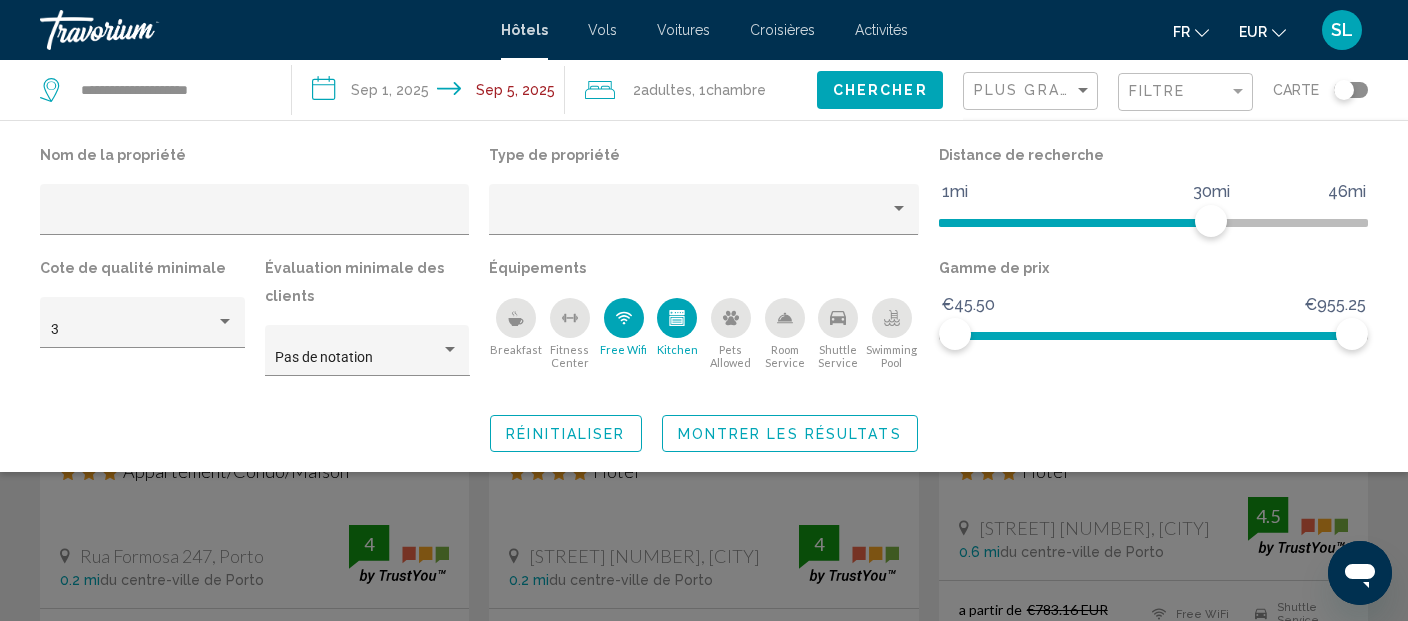 click 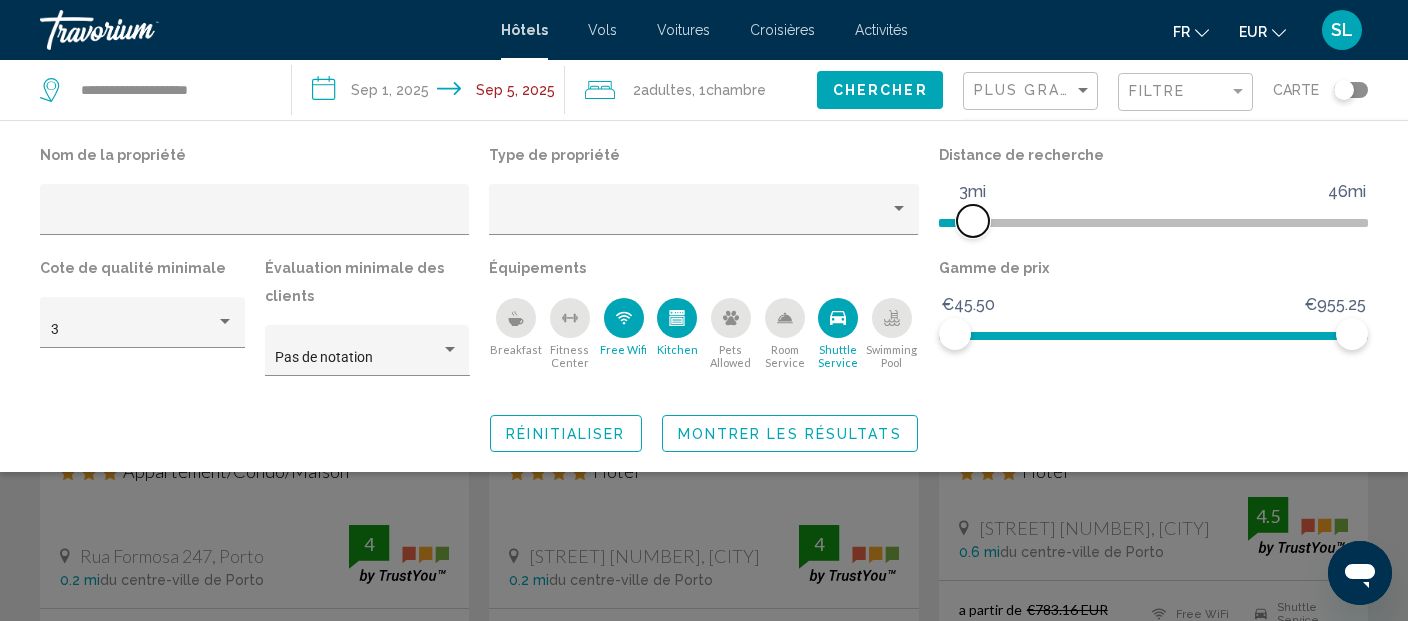 drag, startPoint x: 1215, startPoint y: 227, endPoint x: 972, endPoint y: 224, distance: 243.01852 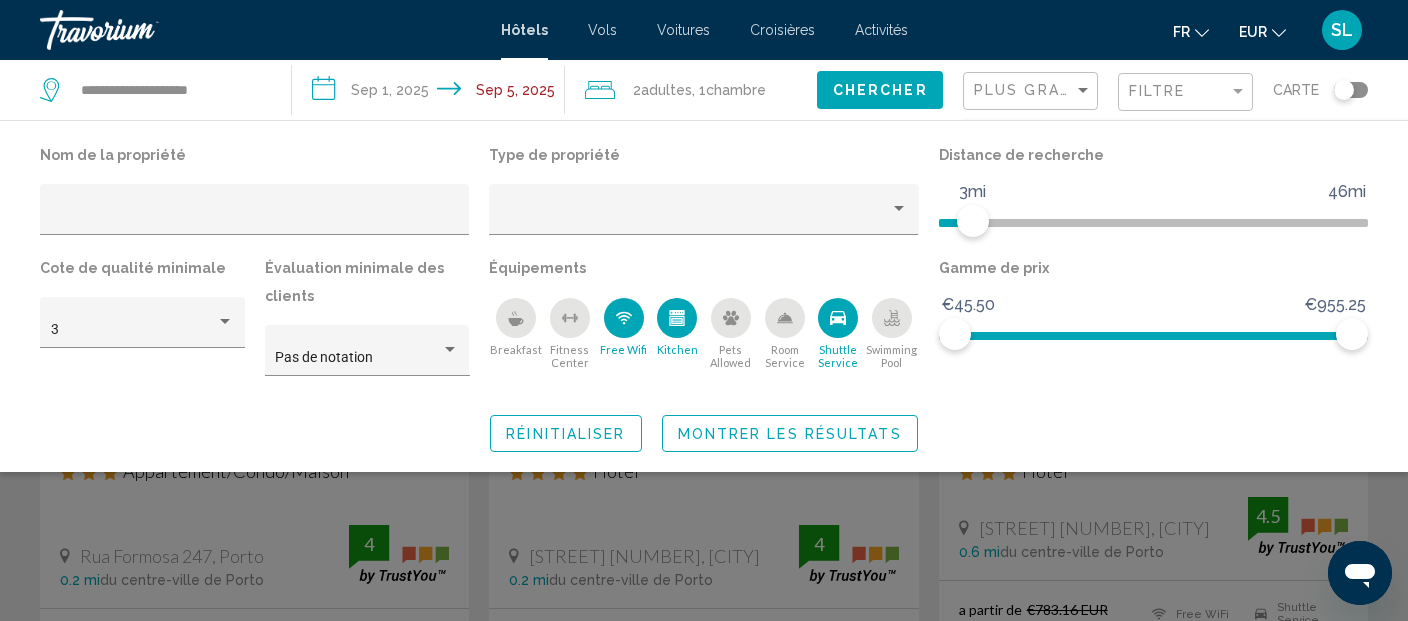 click on "Nom de la propriété Type de propriété Distance de recherche 1mi 46mi 3mi Cote de qualité minimale 3 Évaluation minimale des clients Pas de notation Équipements
Breakfast
Fitness Center
Free Wifi
Kitchen
Pets Allowed
Room Service
Shuttle Service
Swimming Pool Gamme de prix [PRICE] [PRICE] [PRICE] [PRICE] Réinitialiser Montrer les résultats" 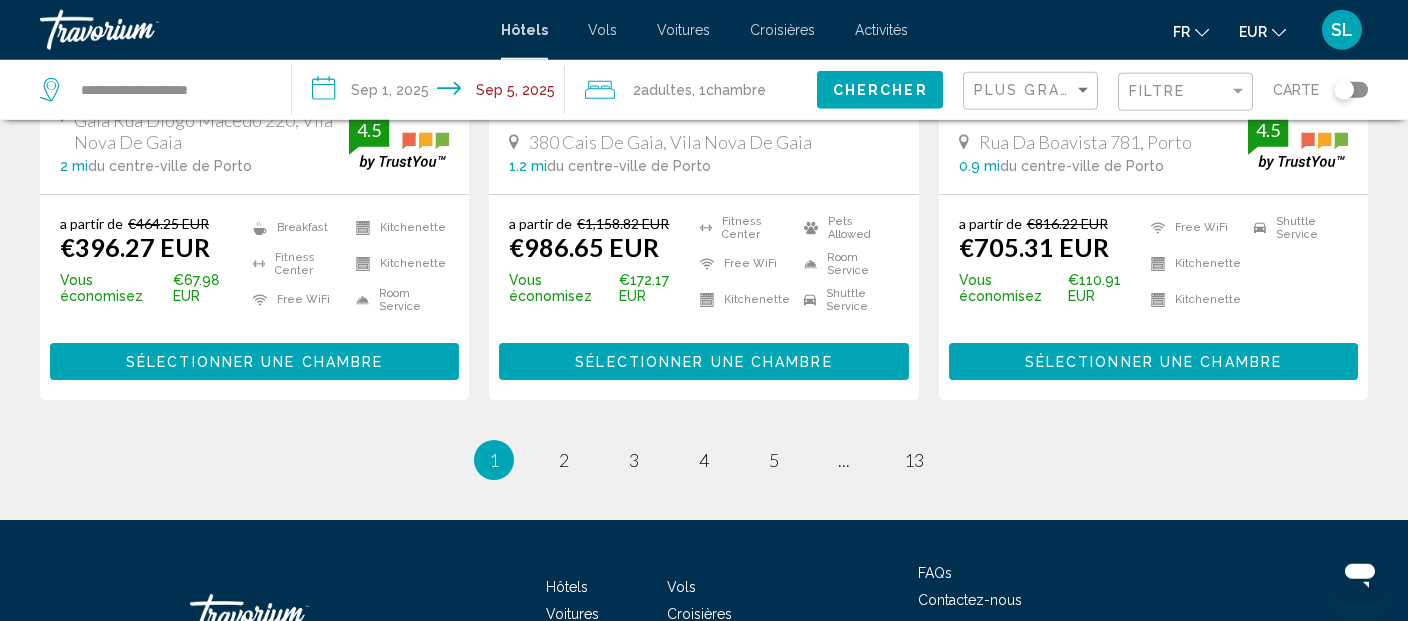 scroll, scrollTop: 2745, scrollLeft: 0, axis: vertical 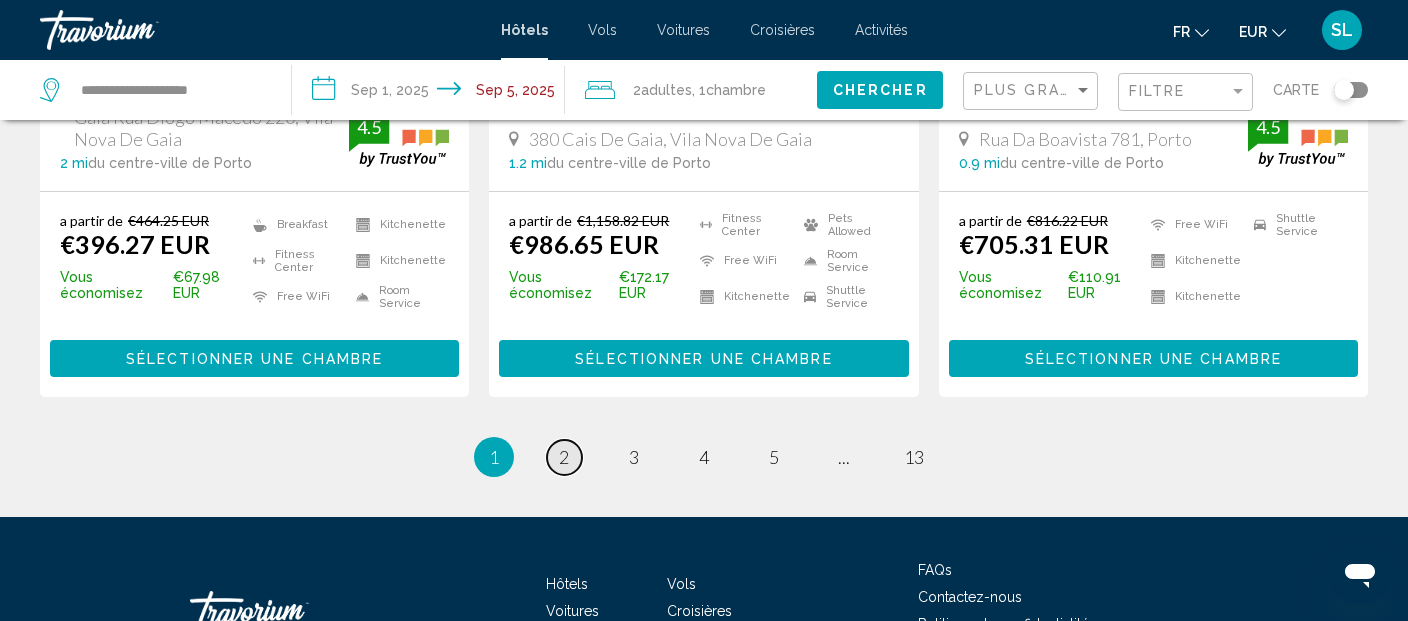 drag, startPoint x: 549, startPoint y: 450, endPoint x: 563, endPoint y: 448, distance: 14.142136 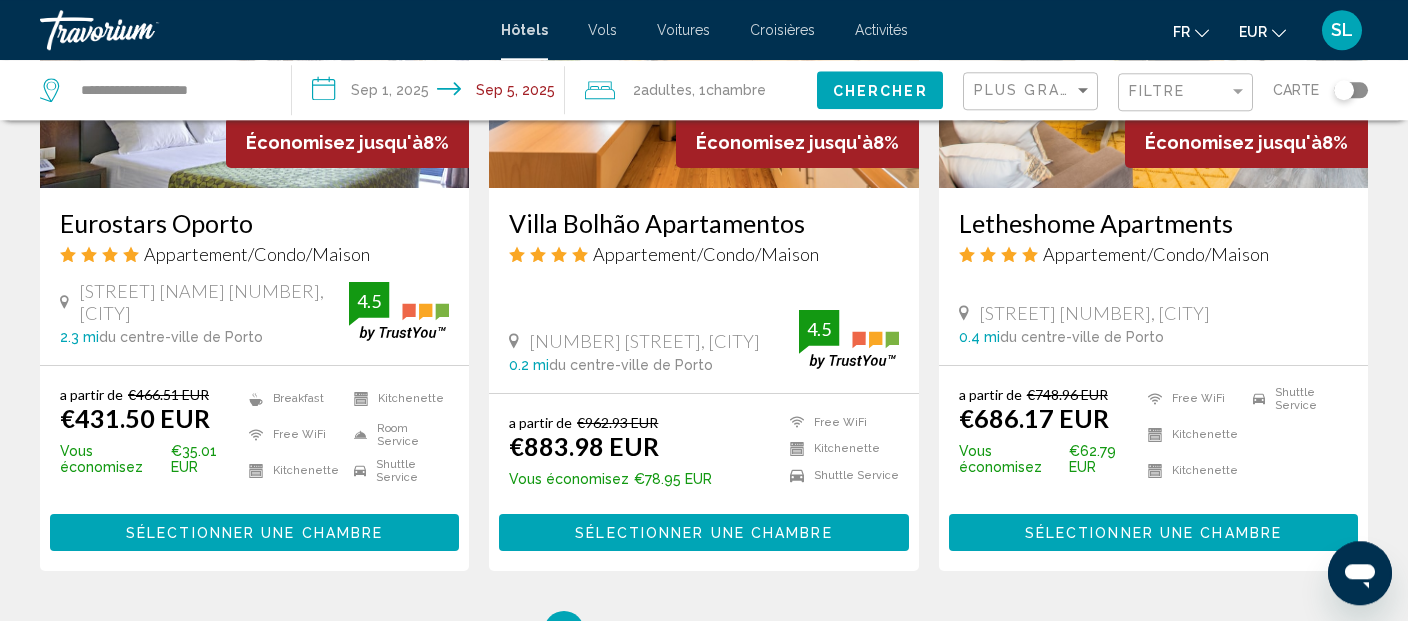 scroll, scrollTop: 2653, scrollLeft: 0, axis: vertical 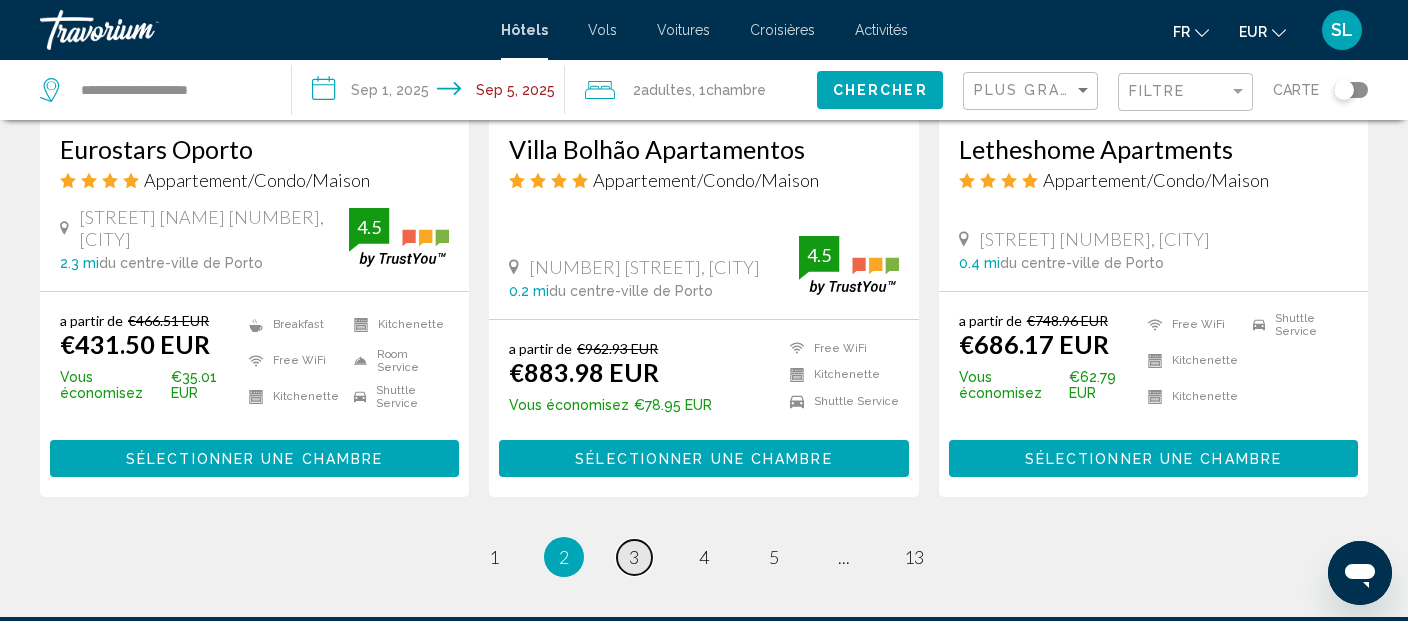 click on "page  3" at bounding box center [634, 557] 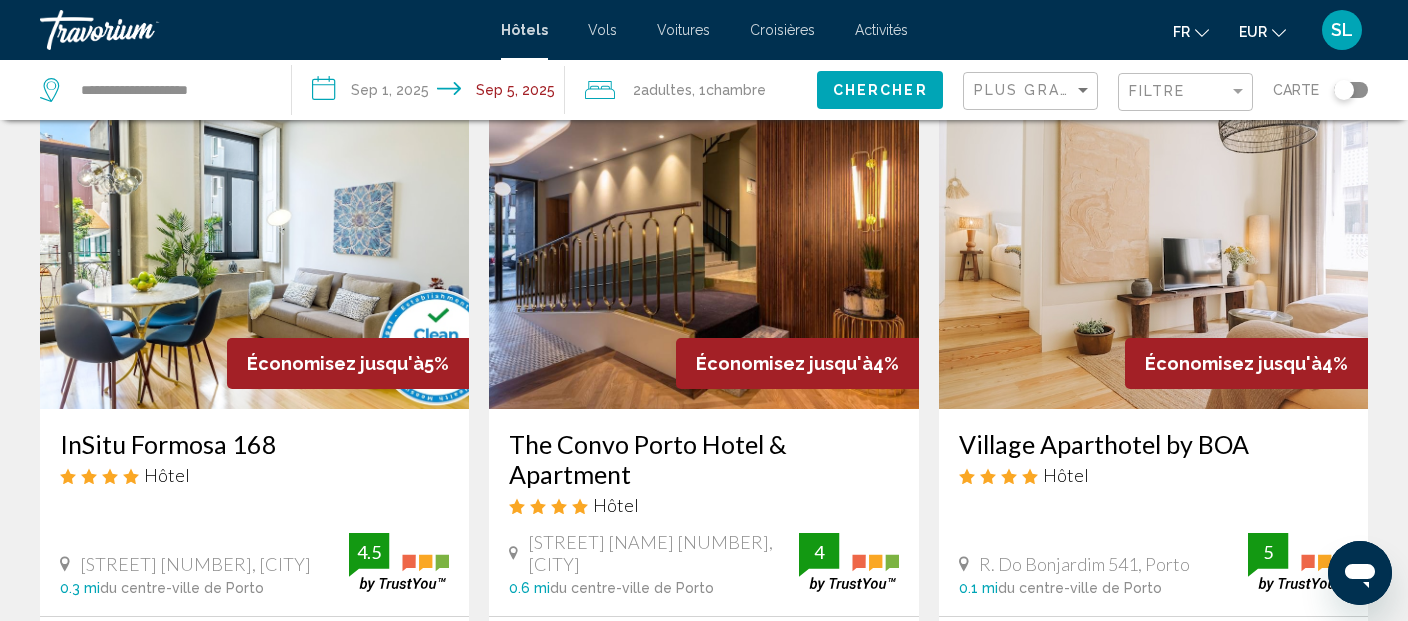 scroll, scrollTop: 950, scrollLeft: 0, axis: vertical 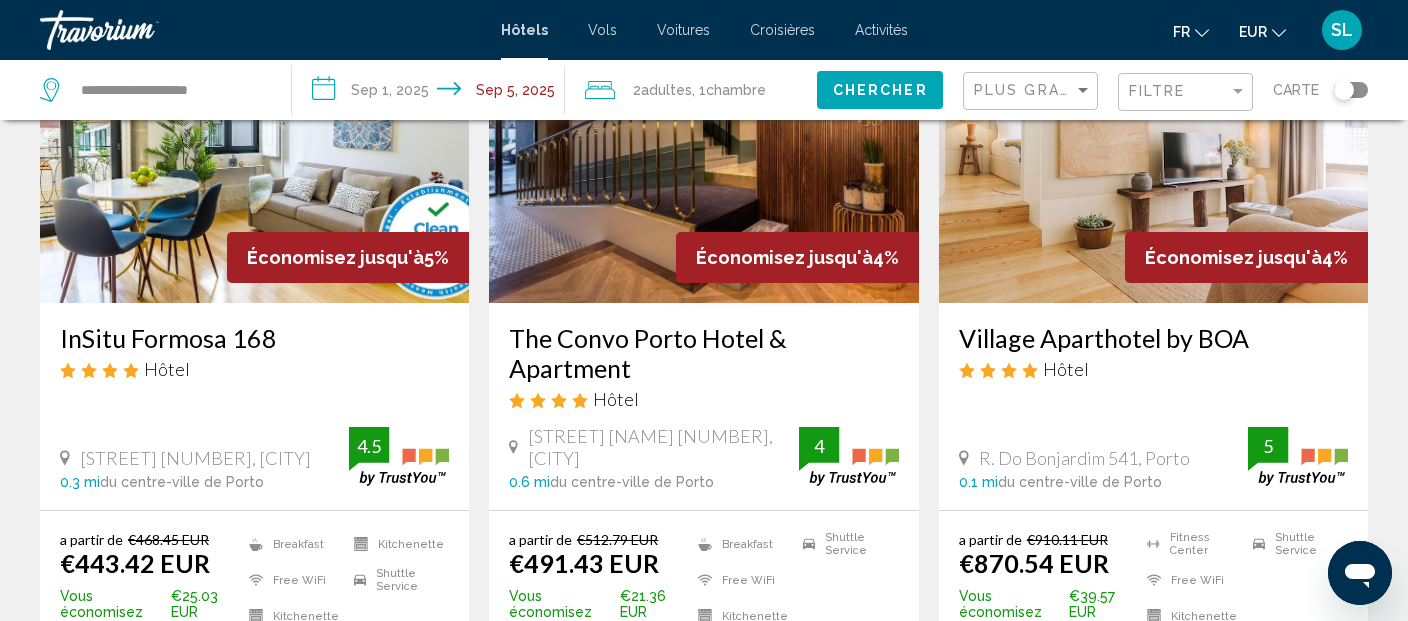 click at bounding box center (1153, 143) 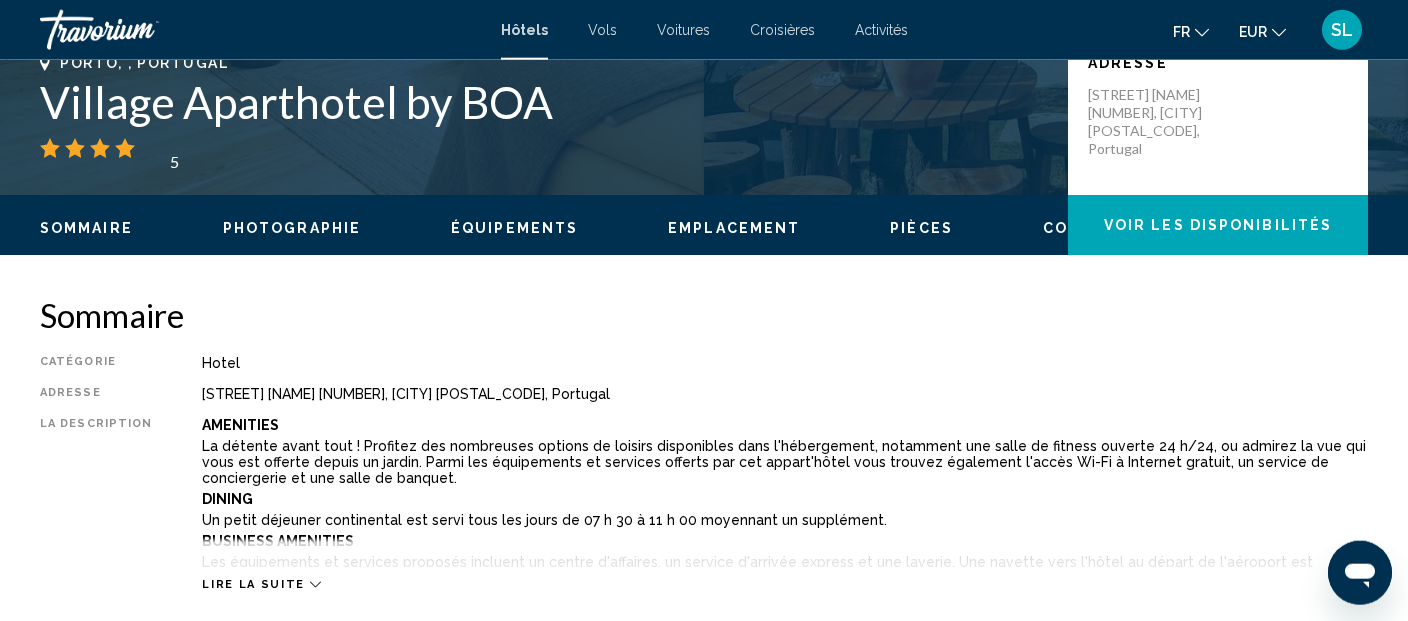 scroll, scrollTop: 528, scrollLeft: 0, axis: vertical 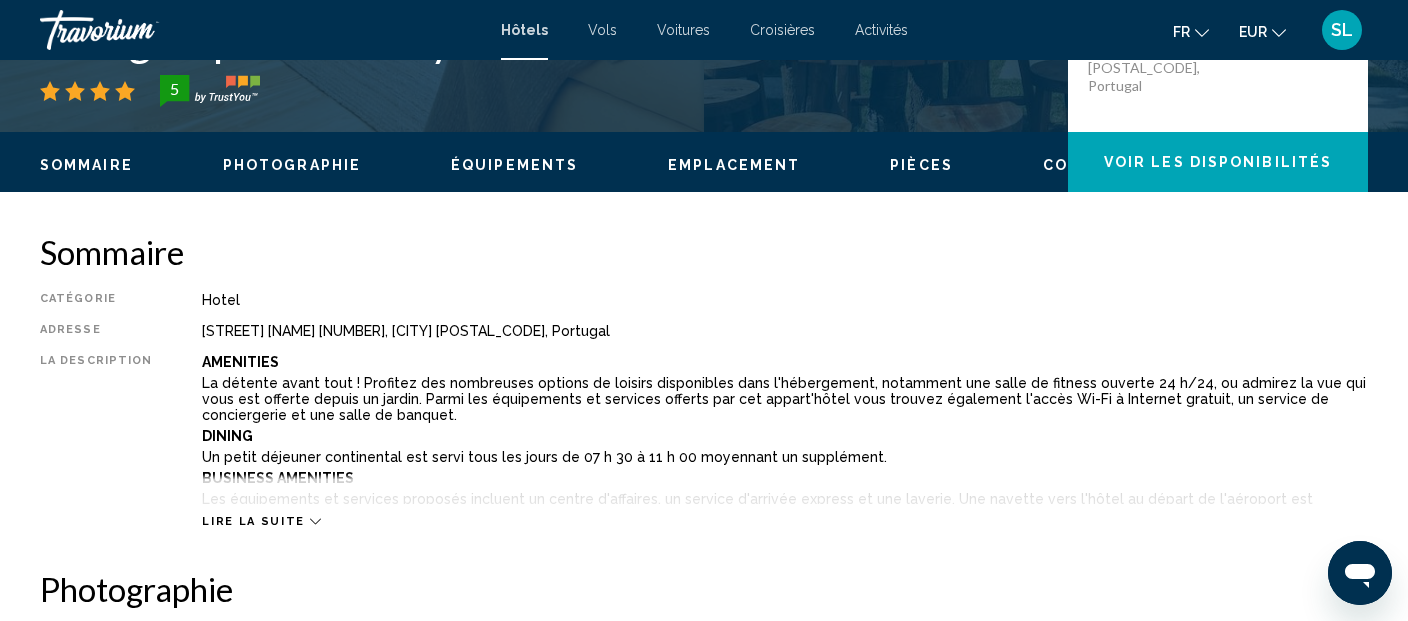 click on "Lire la suite" at bounding box center [253, 521] 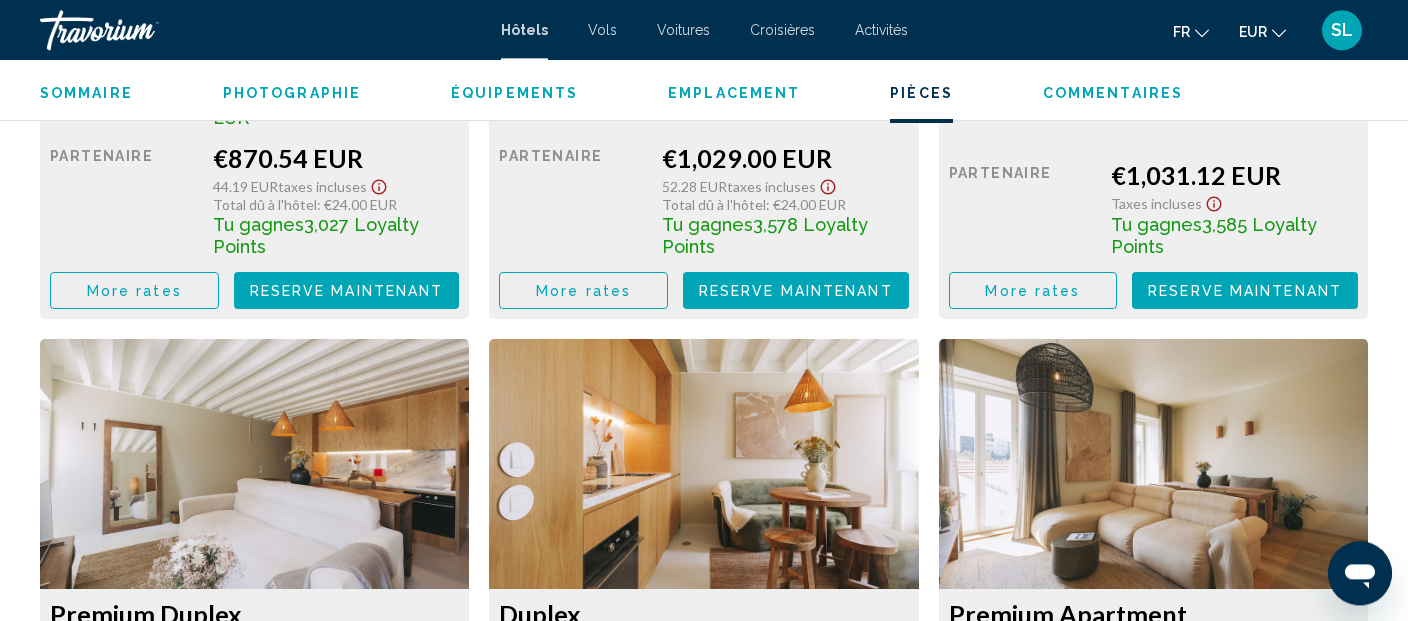 scroll, scrollTop: 3696, scrollLeft: 0, axis: vertical 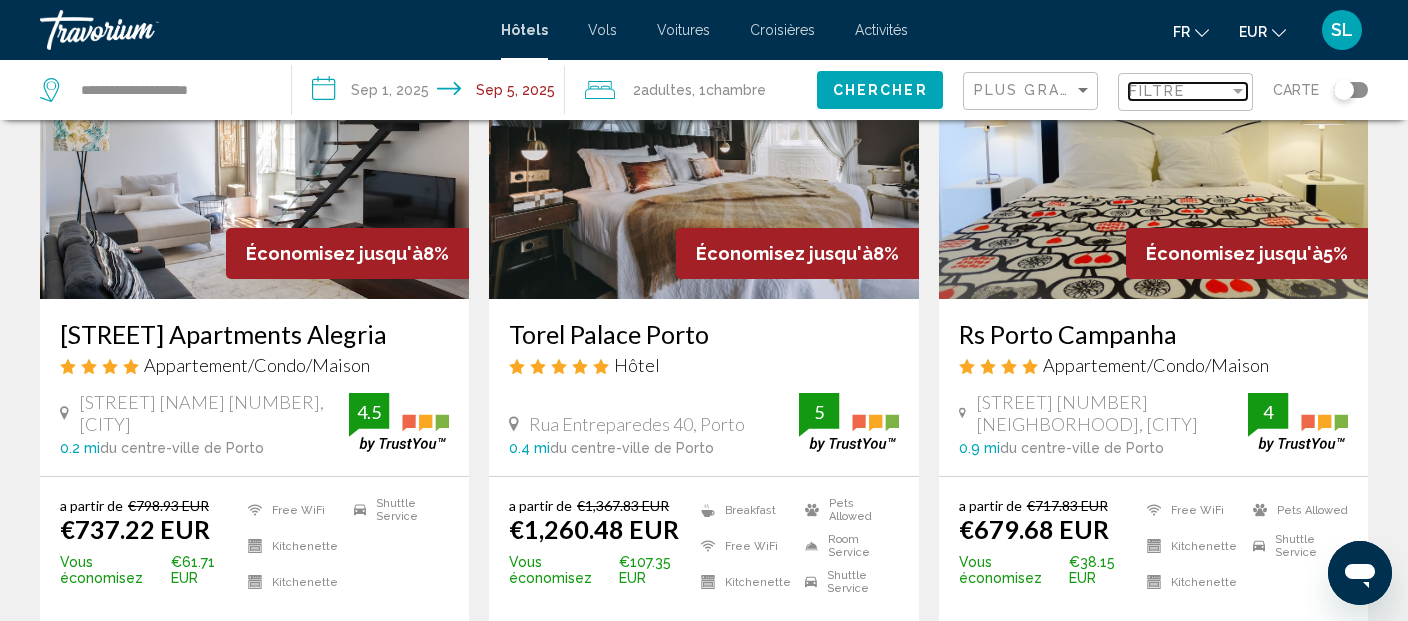 click on "Filtre" at bounding box center (1157, 91) 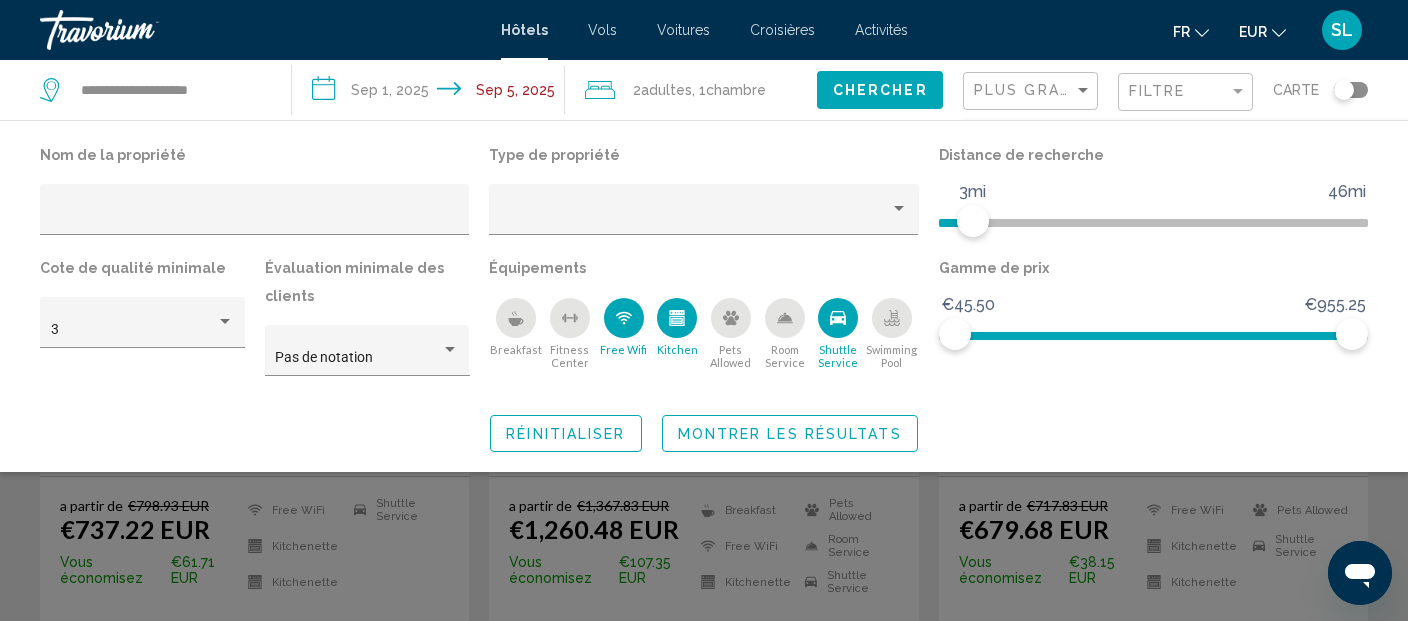 click 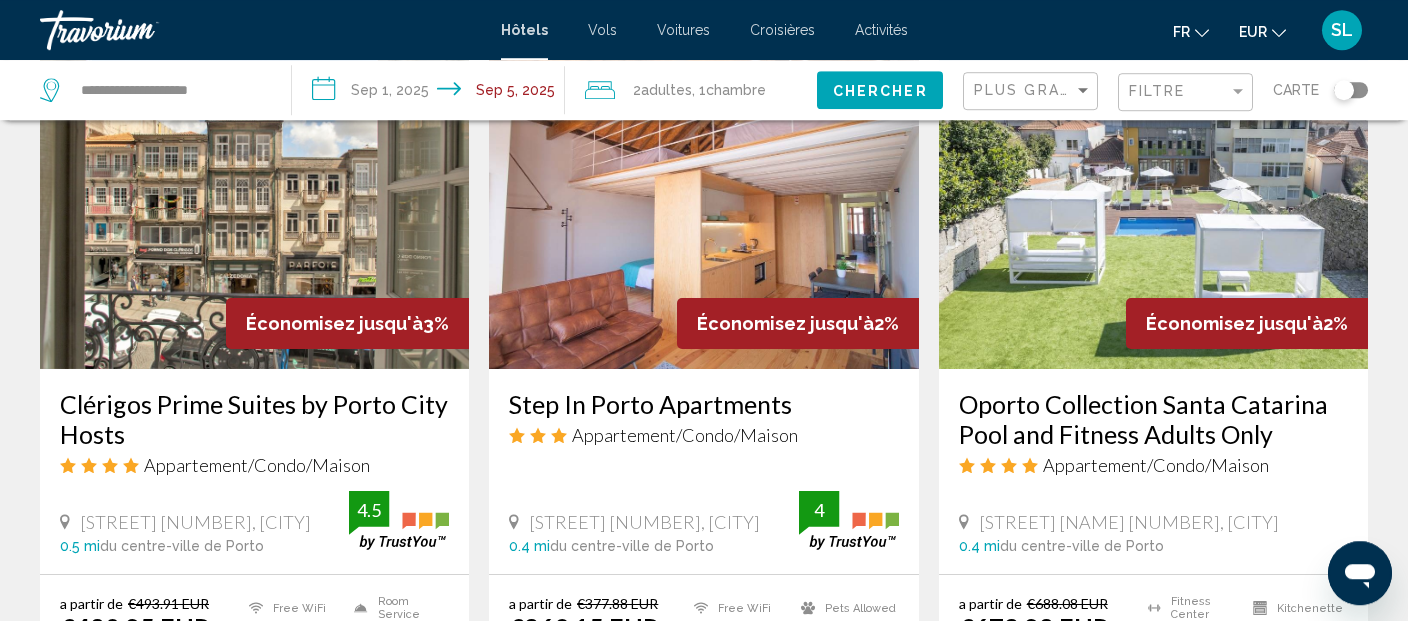 scroll, scrollTop: 1795, scrollLeft: 0, axis: vertical 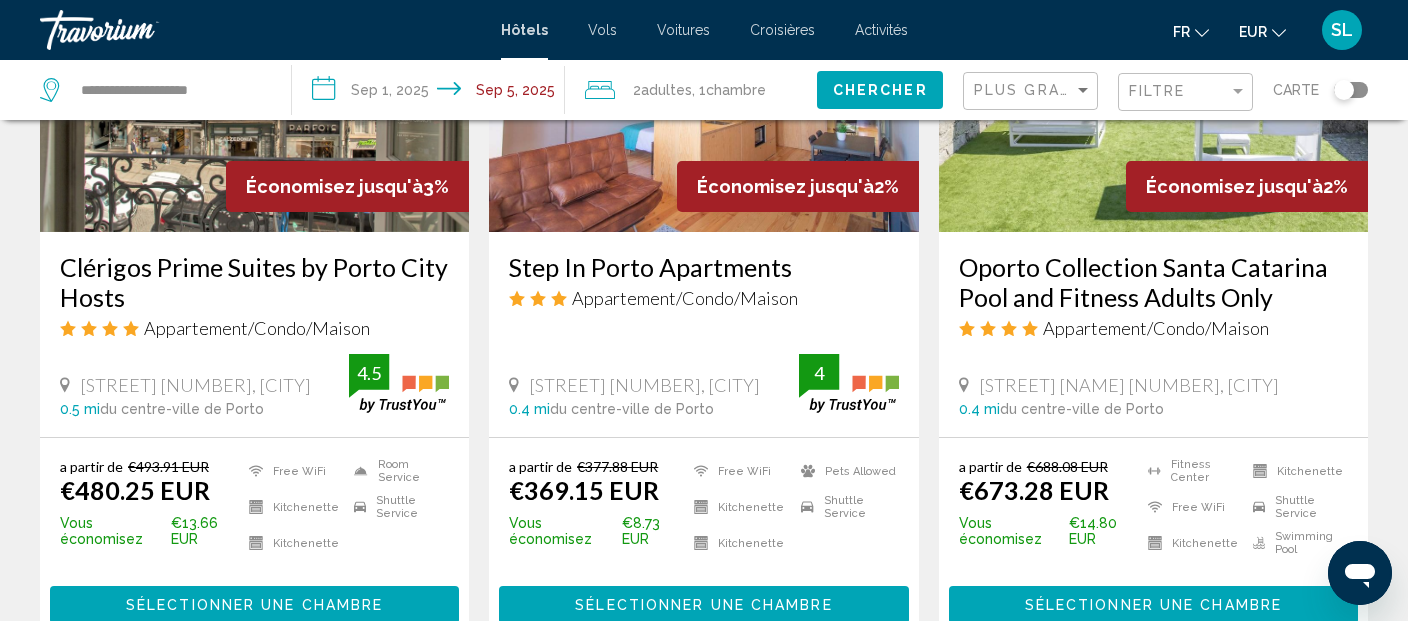 click at bounding box center [1153, 72] 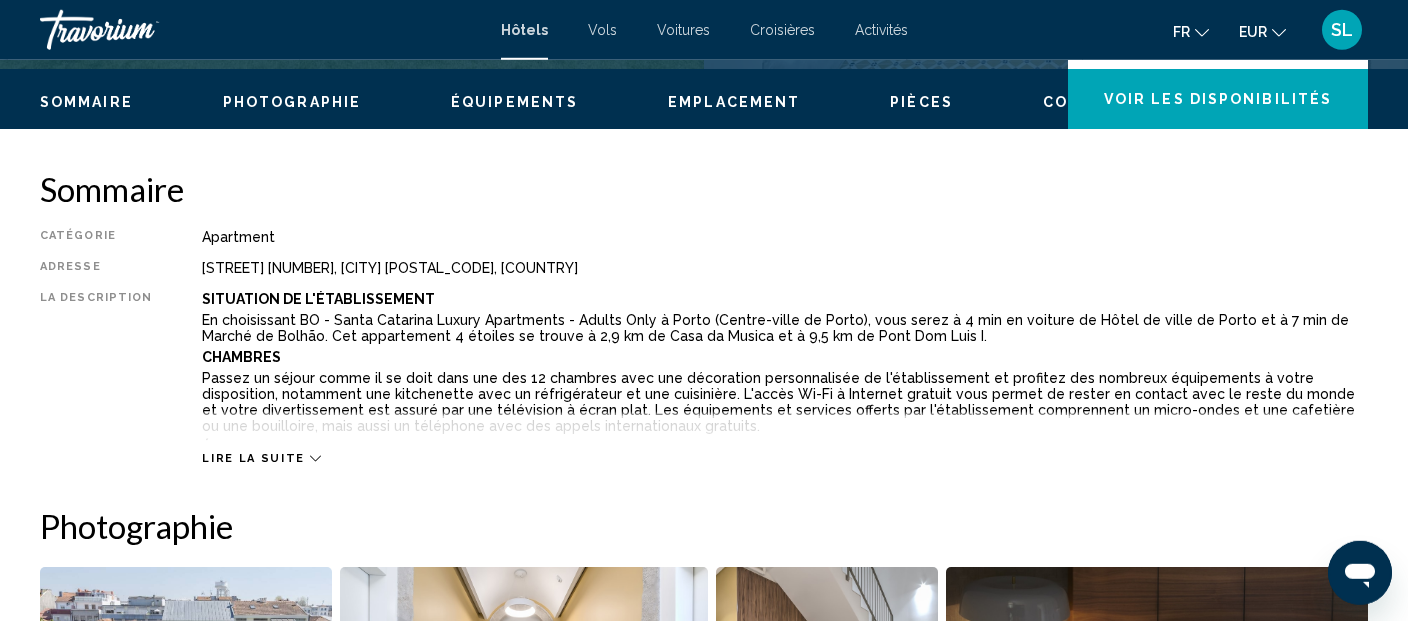 scroll, scrollTop: 633, scrollLeft: 0, axis: vertical 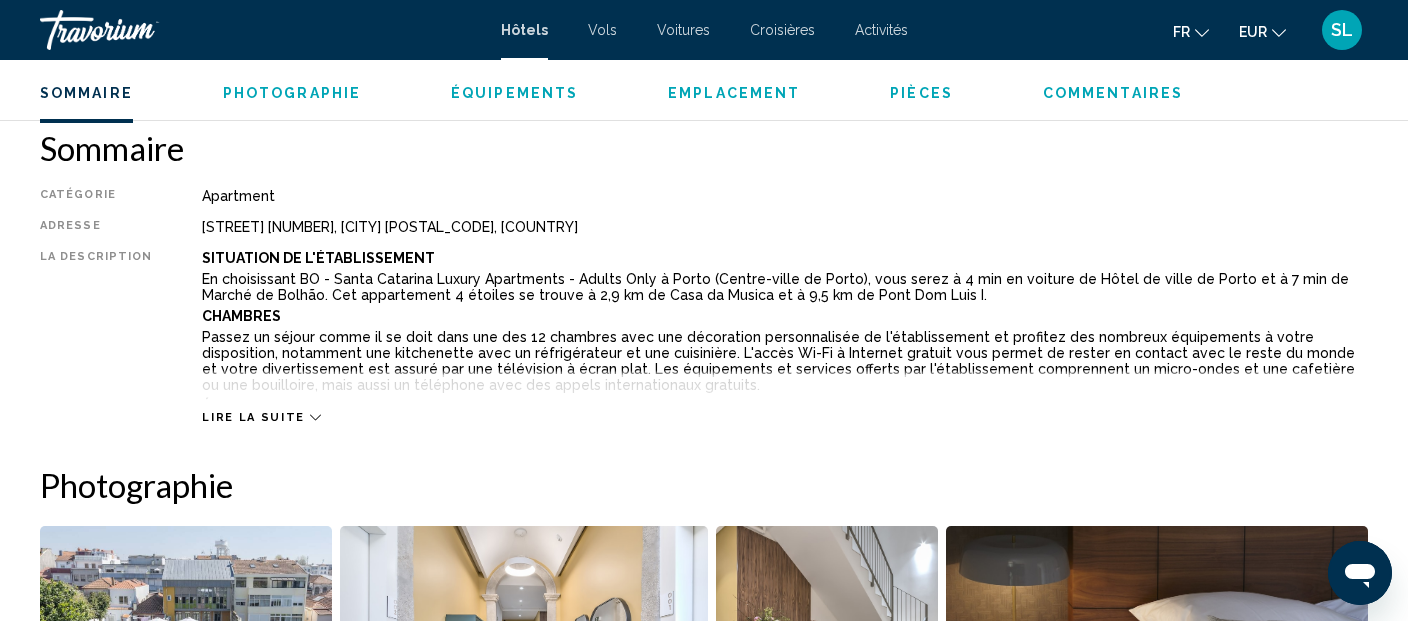click on "Lire la suite" at bounding box center [253, 417] 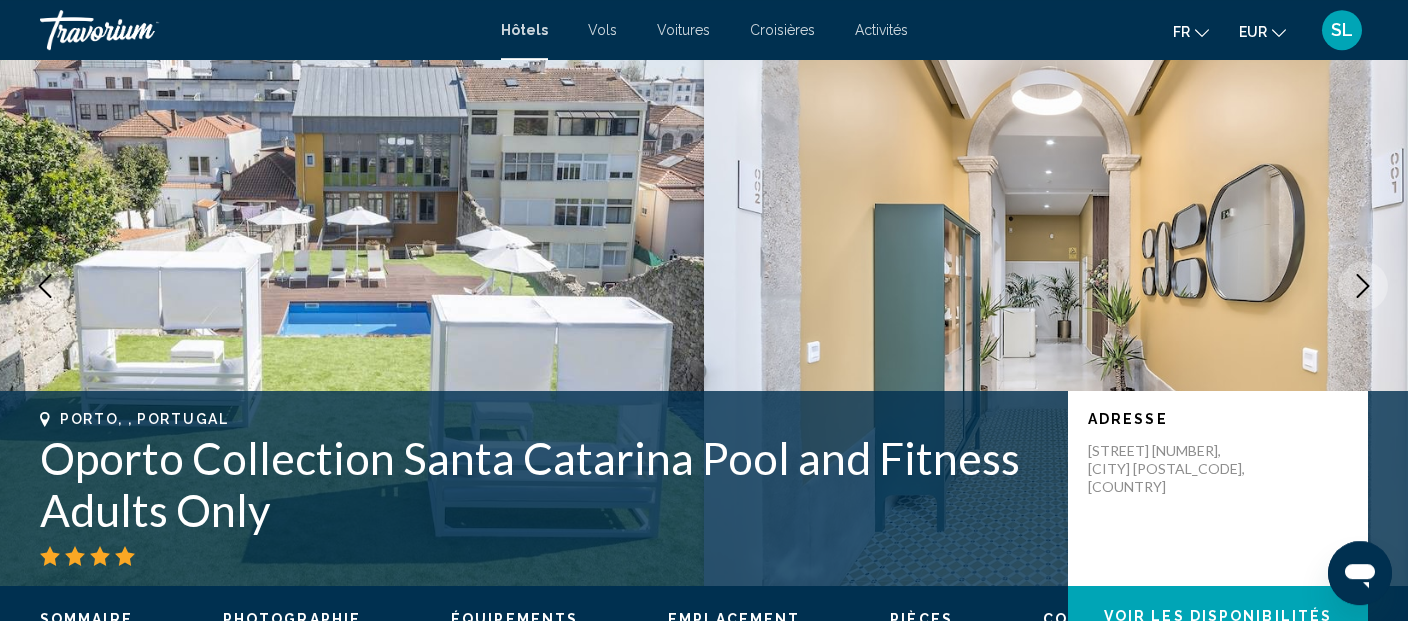 scroll, scrollTop: 105, scrollLeft: 0, axis: vertical 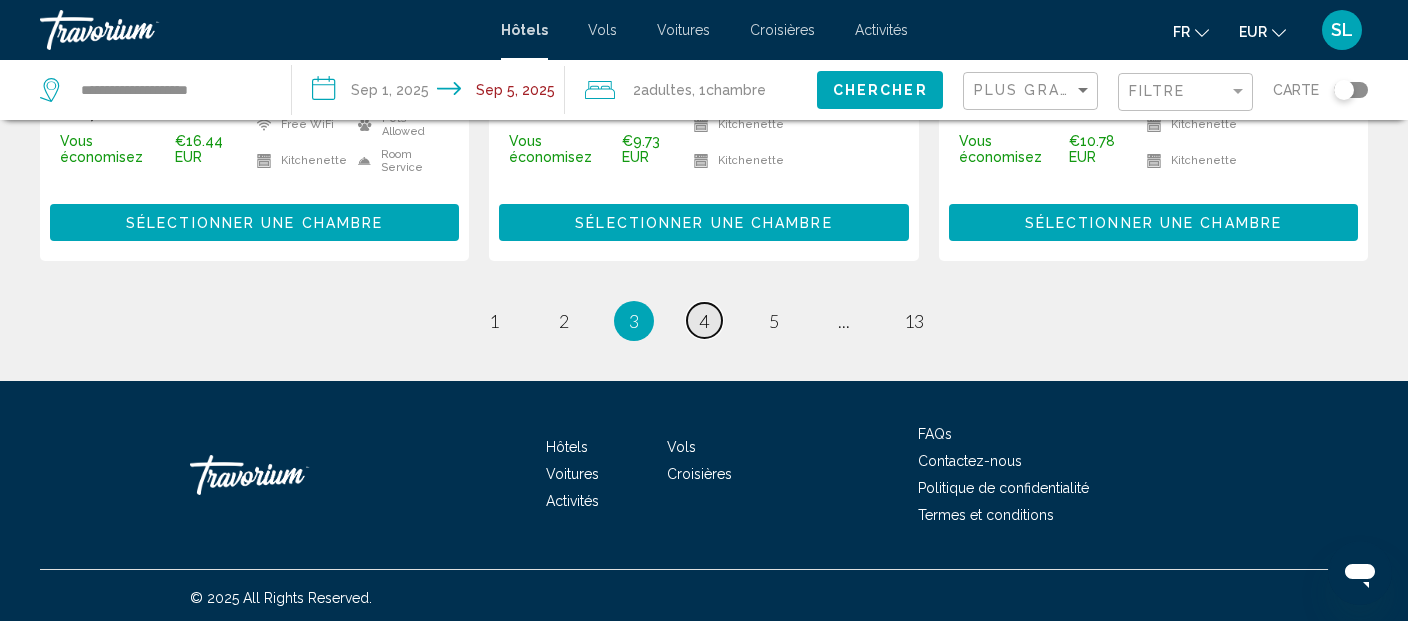 click on "page  4" at bounding box center [704, 320] 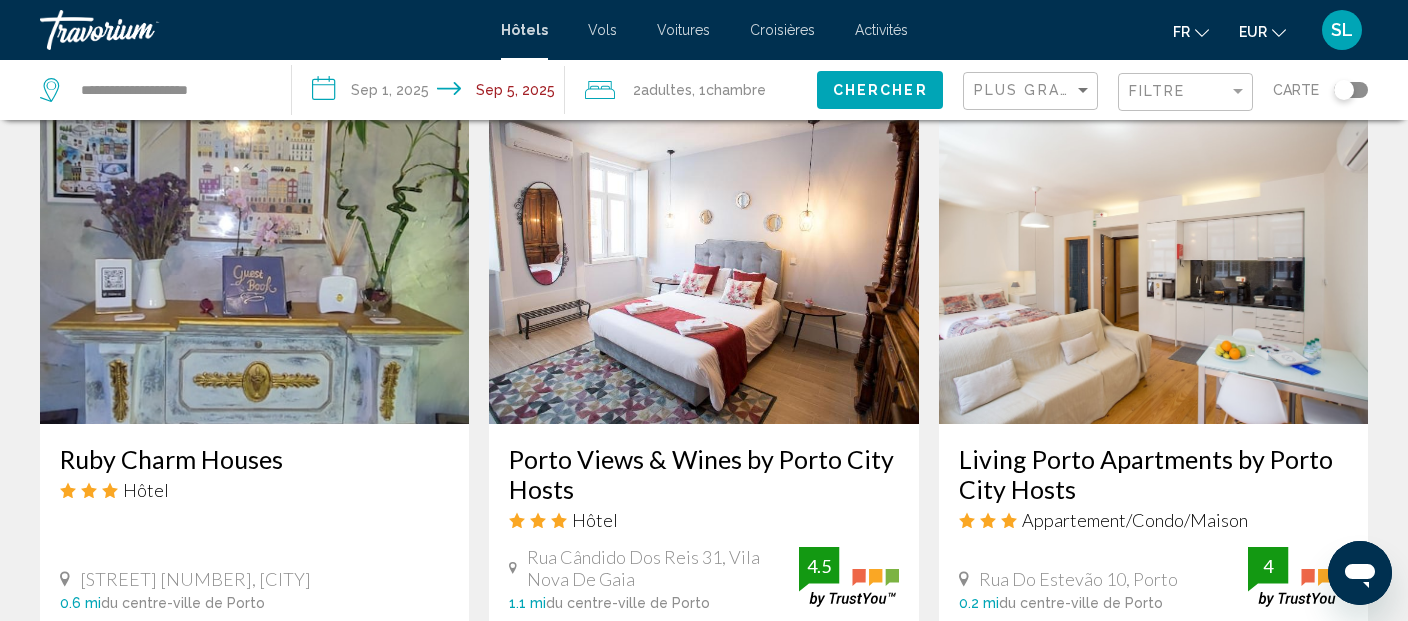 scroll, scrollTop: 2873, scrollLeft: 0, axis: vertical 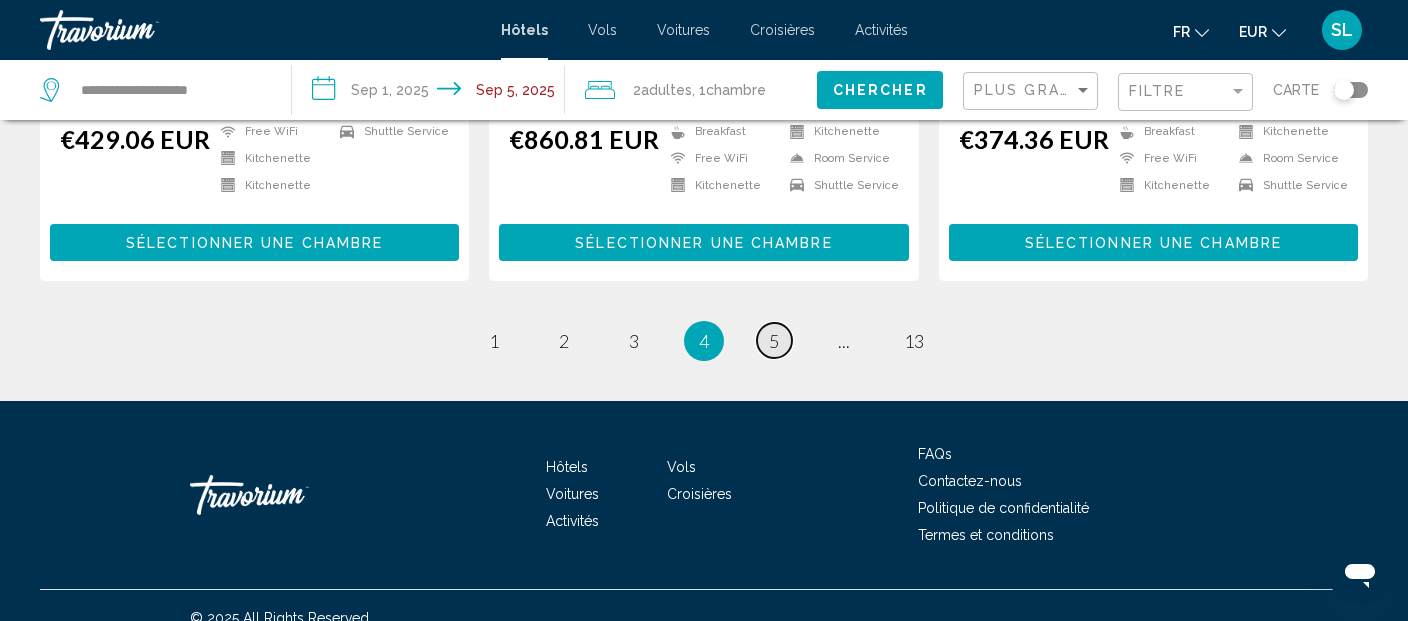 click on "5" at bounding box center [774, 341] 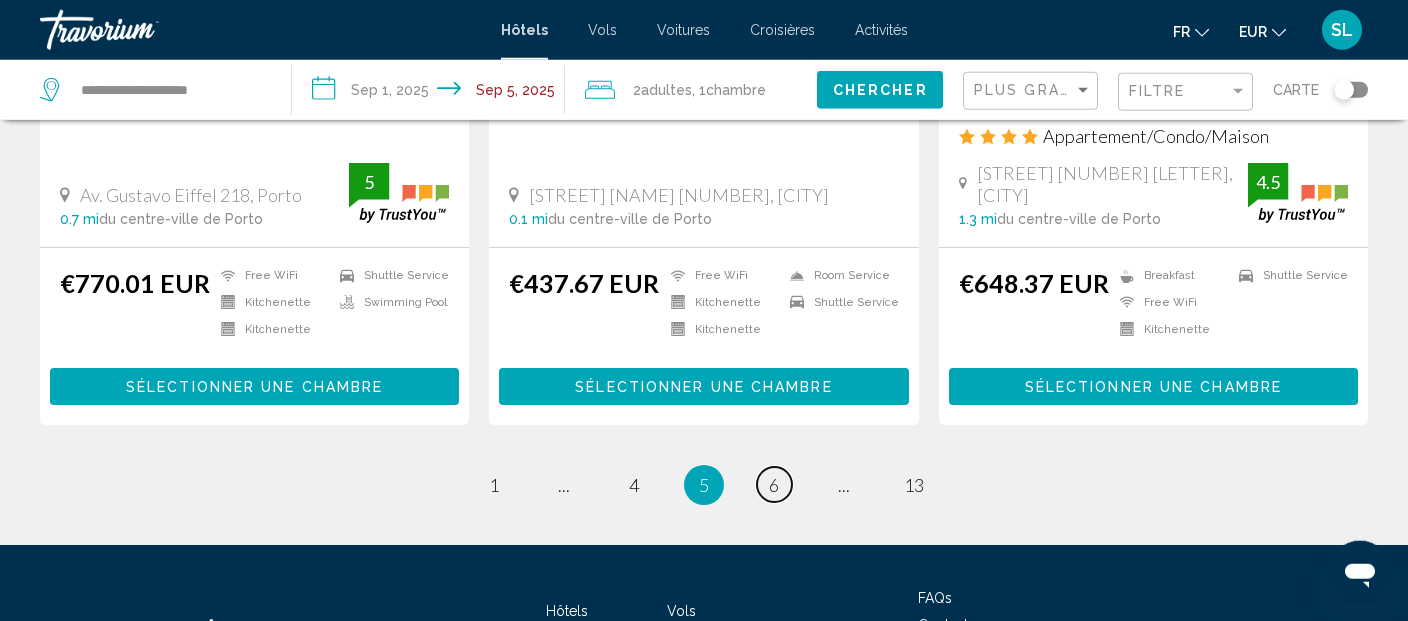scroll, scrollTop: 2706, scrollLeft: 0, axis: vertical 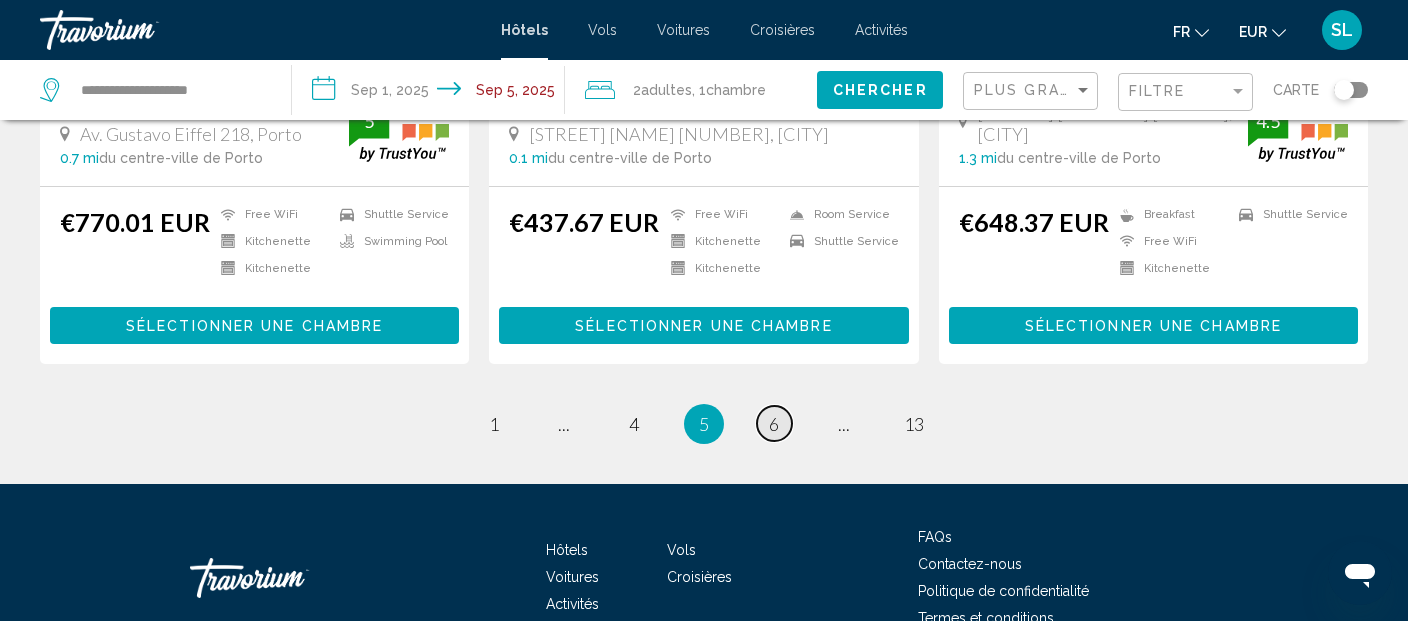 click on "6" at bounding box center (774, 424) 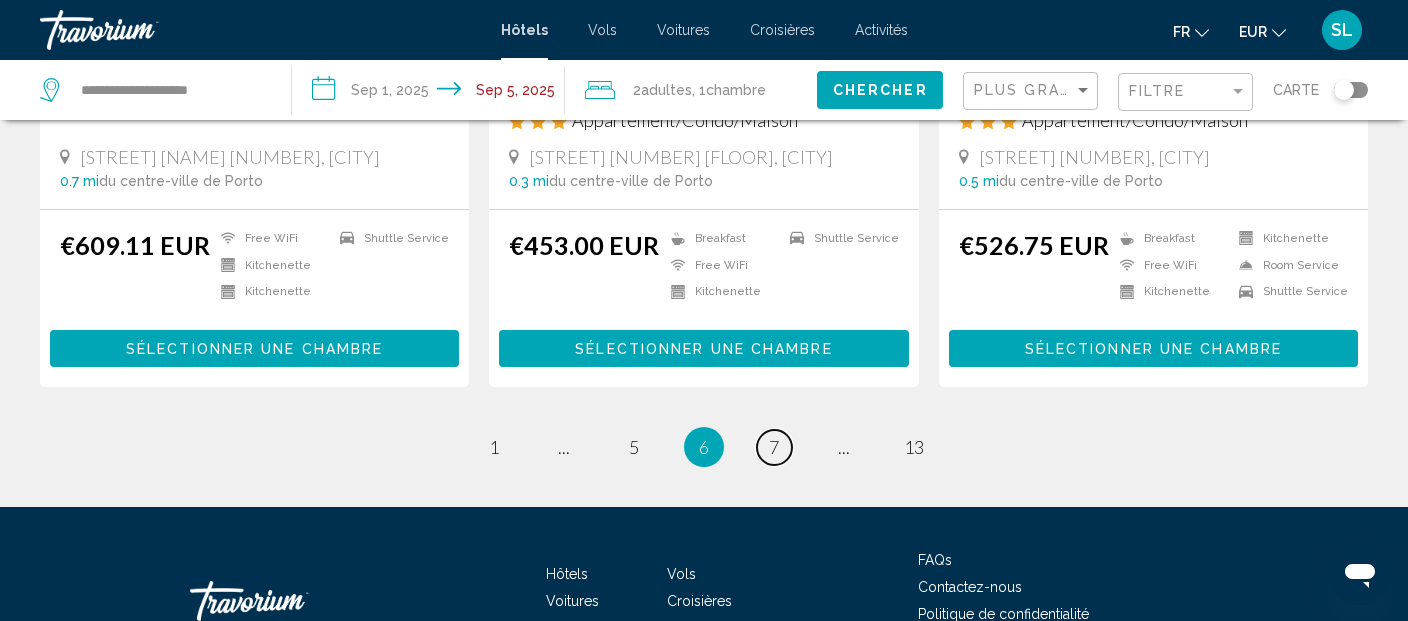scroll, scrollTop: 2745, scrollLeft: 0, axis: vertical 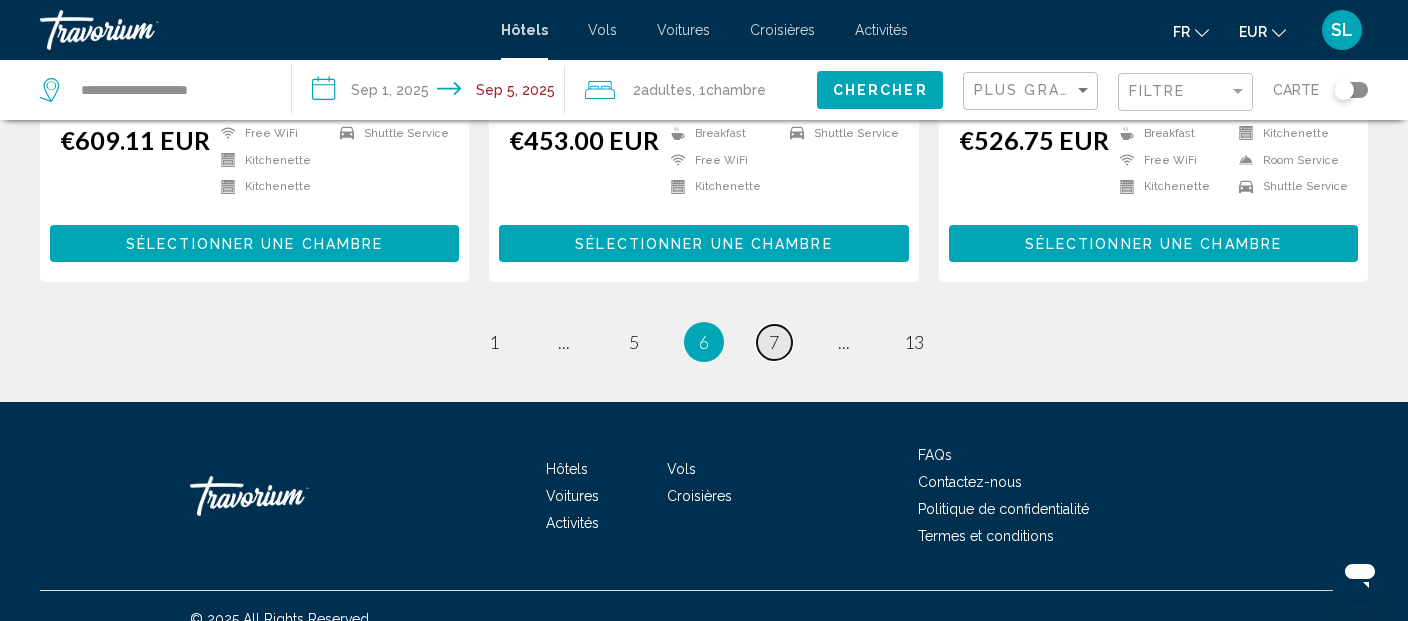 click on "7" at bounding box center [774, 342] 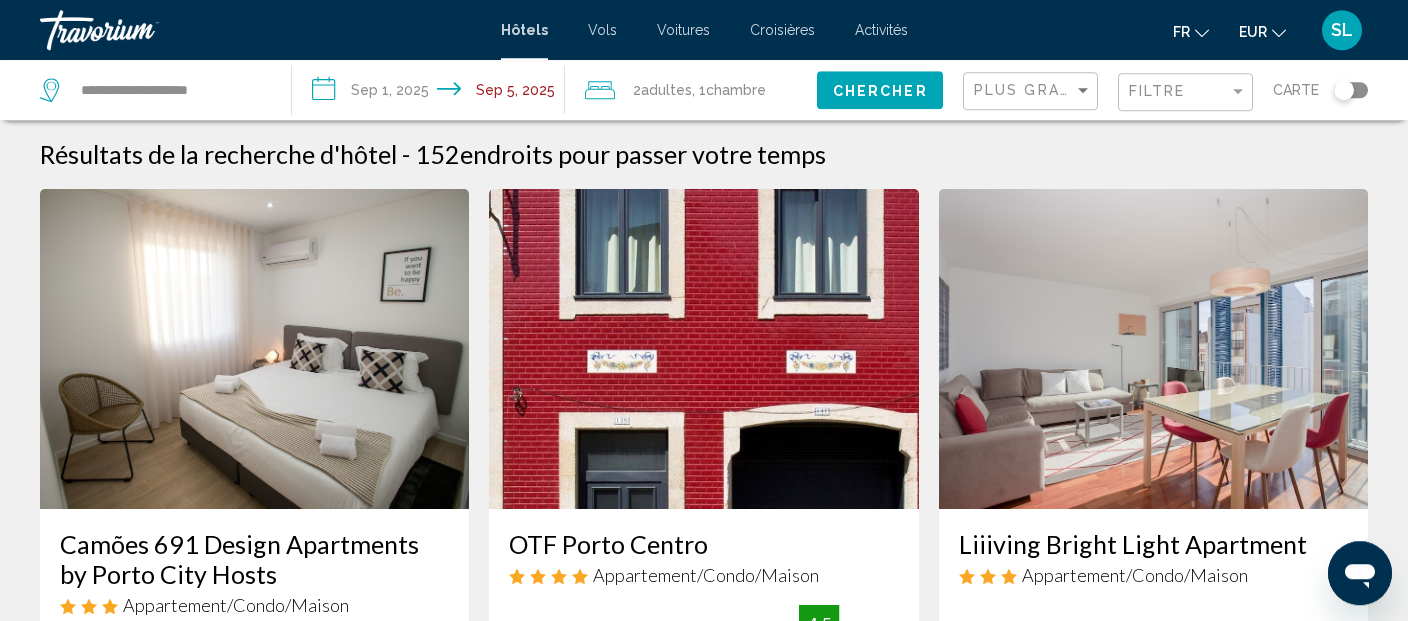 scroll, scrollTop: 0, scrollLeft: 0, axis: both 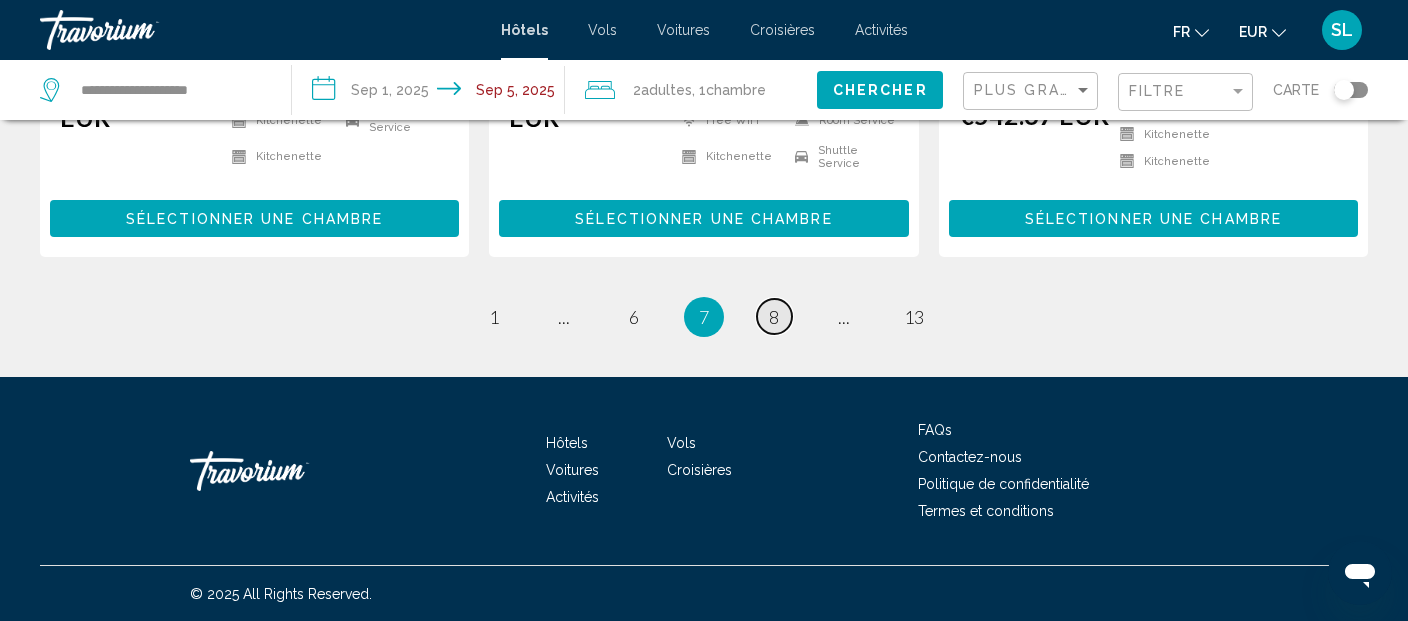 click on "8" at bounding box center (774, 317) 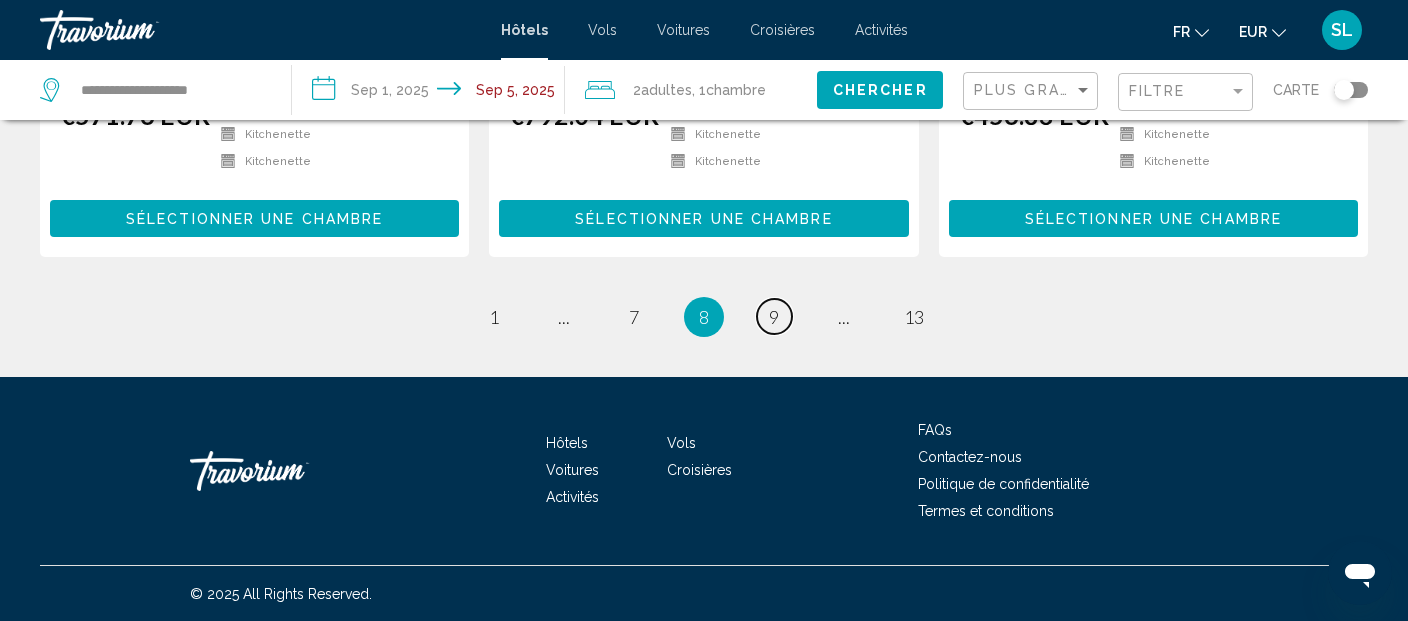 scroll, scrollTop: 2051, scrollLeft: 0, axis: vertical 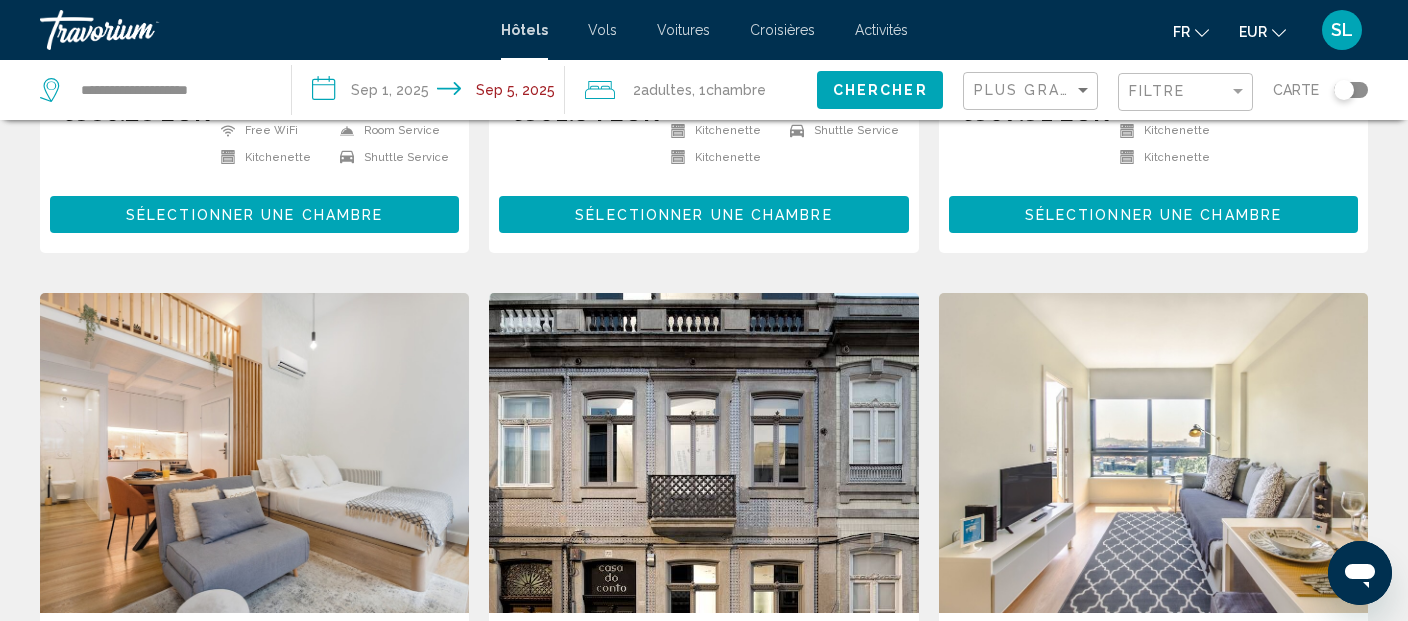 click on "Filtre" 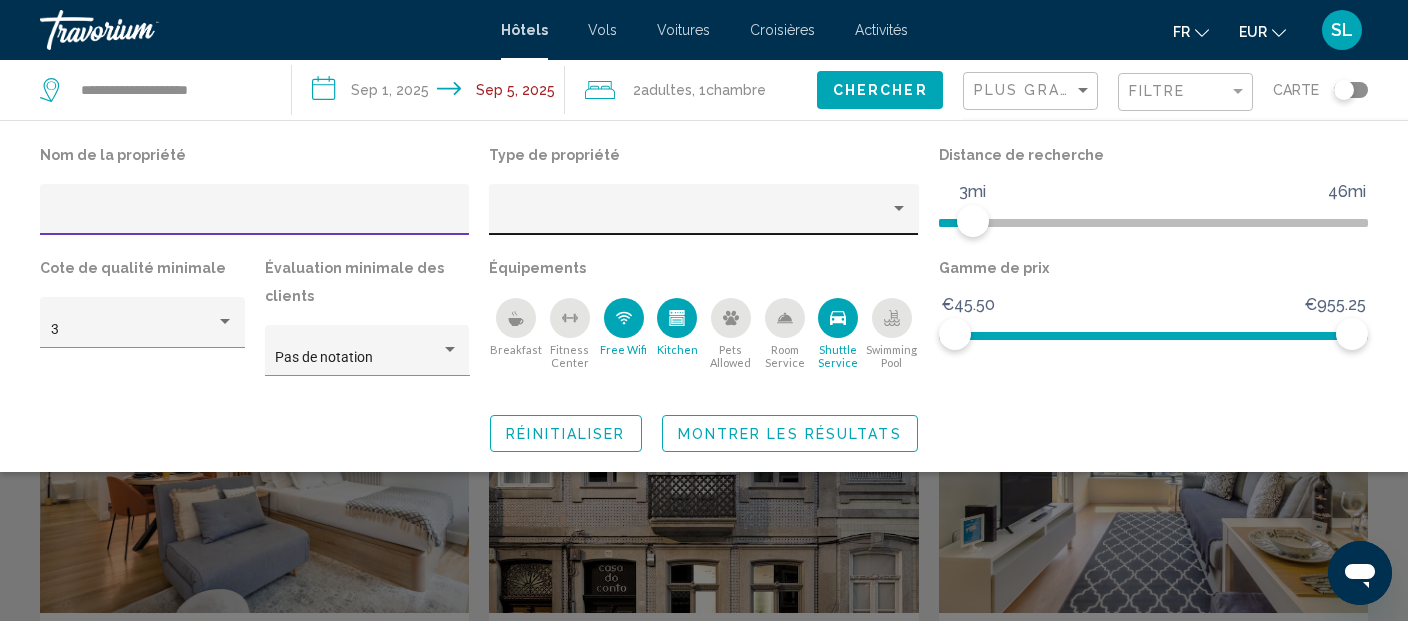 click at bounding box center [695, 217] 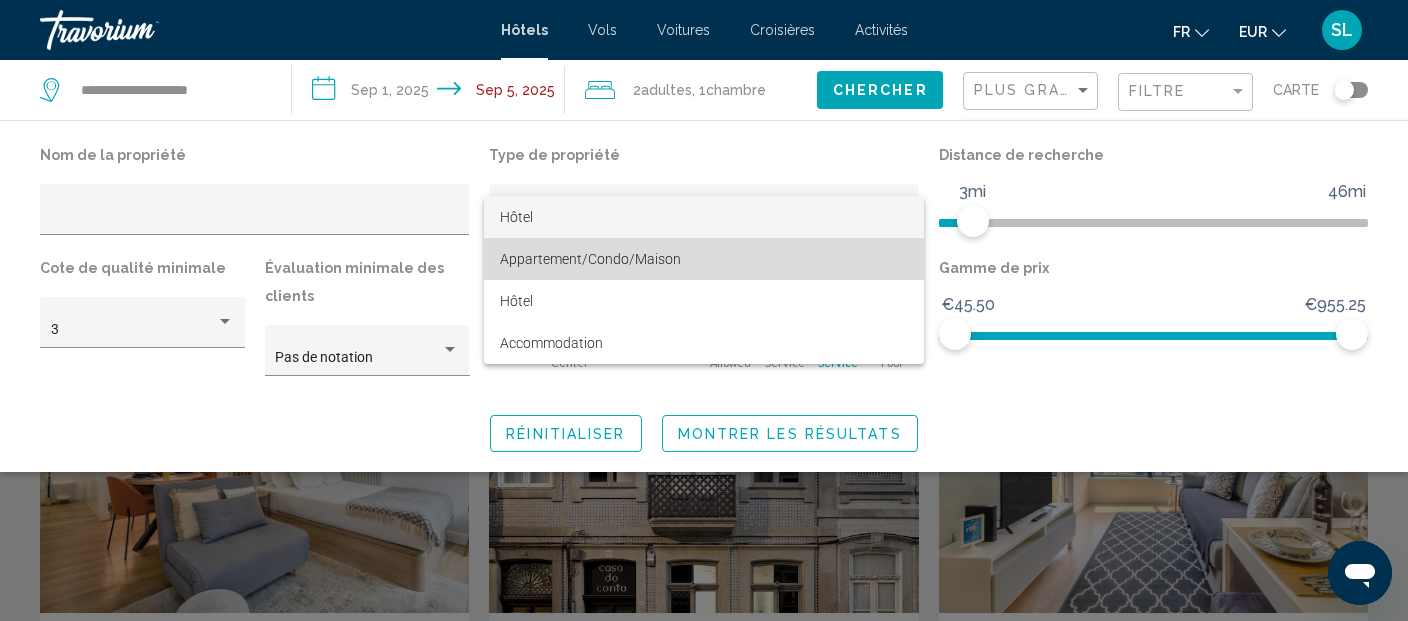 click on "Appartement/Condo/Maison" at bounding box center (704, 259) 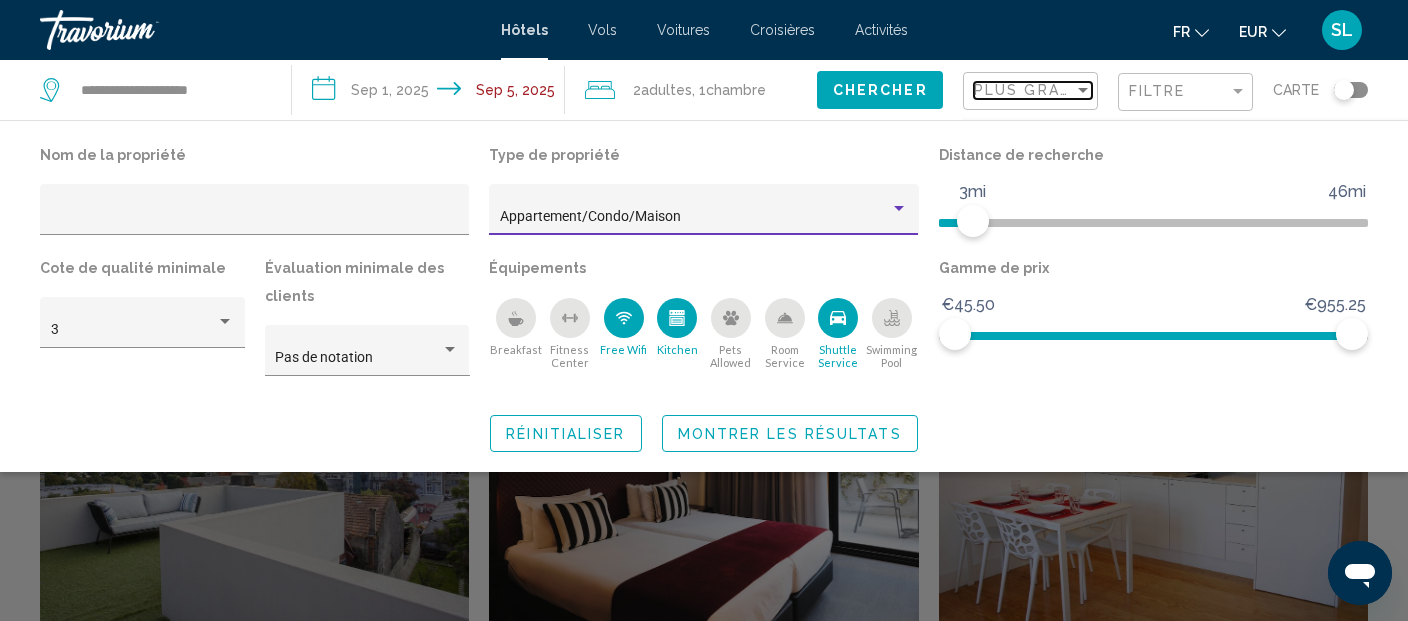click on "Plus grandes économies" at bounding box center [1093, 90] 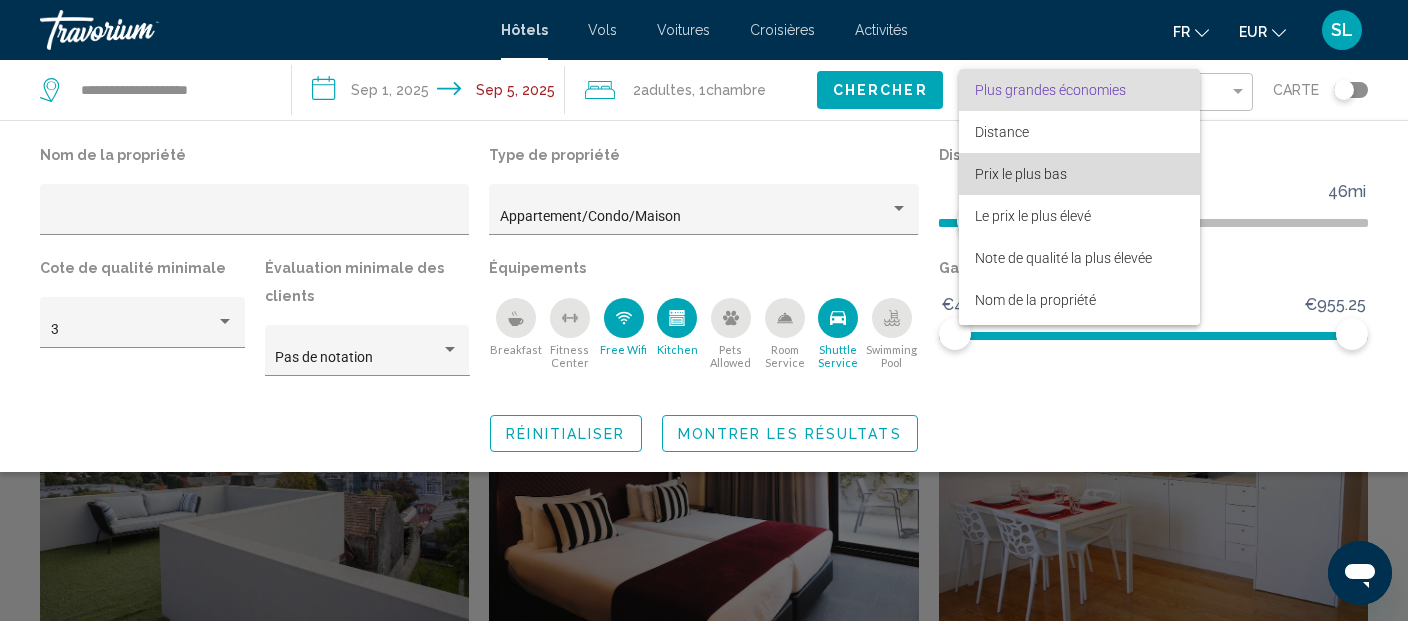 click on "Prix le plus bas" at bounding box center [1079, 174] 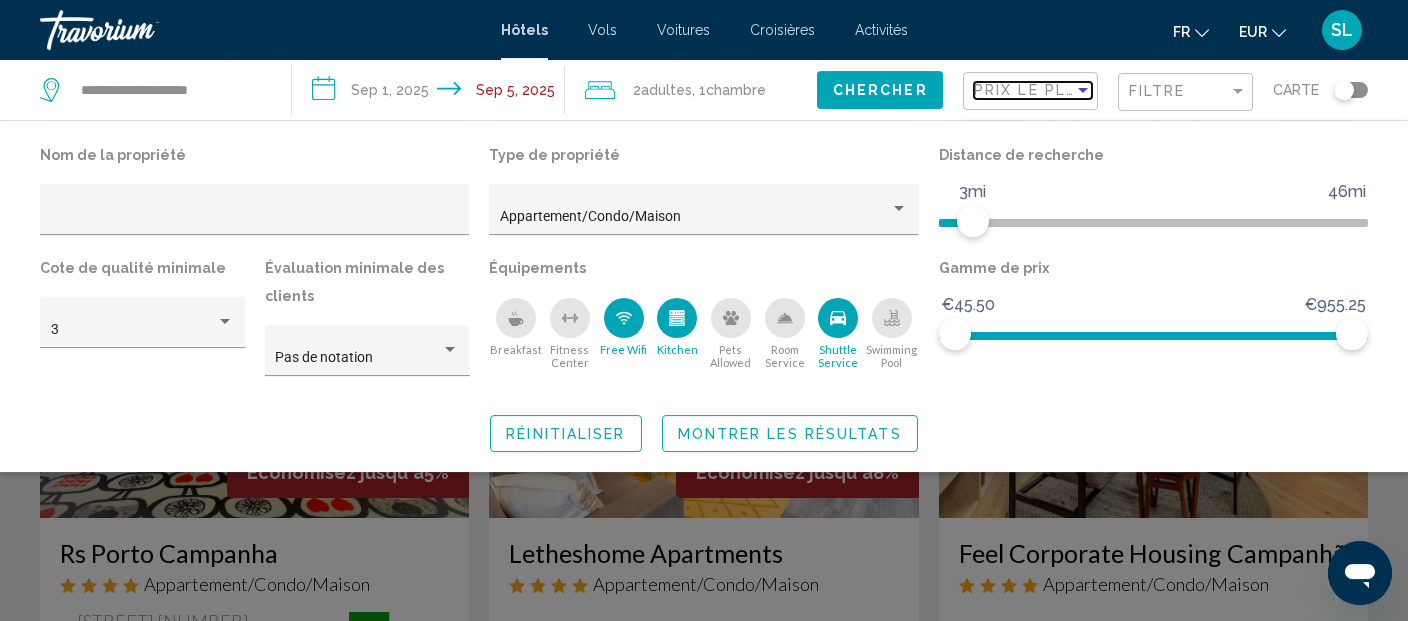 scroll, scrollTop: 1418, scrollLeft: 0, axis: vertical 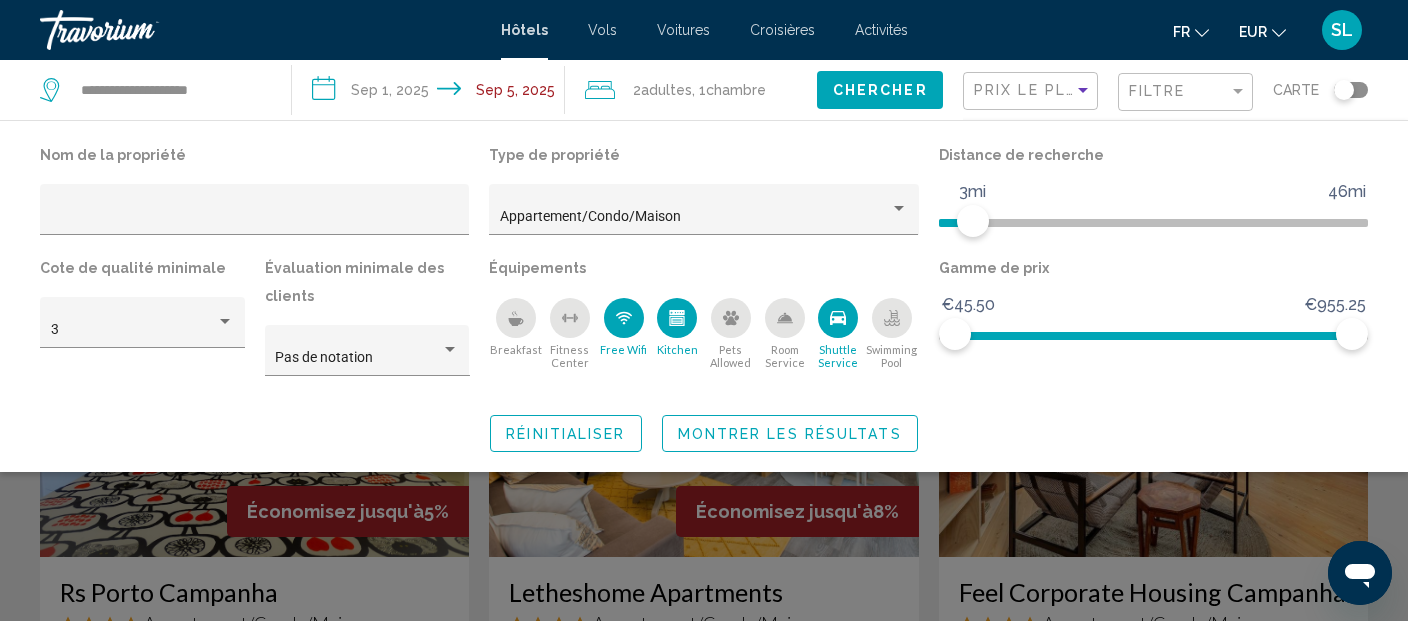 click on "Montrer les résultats" 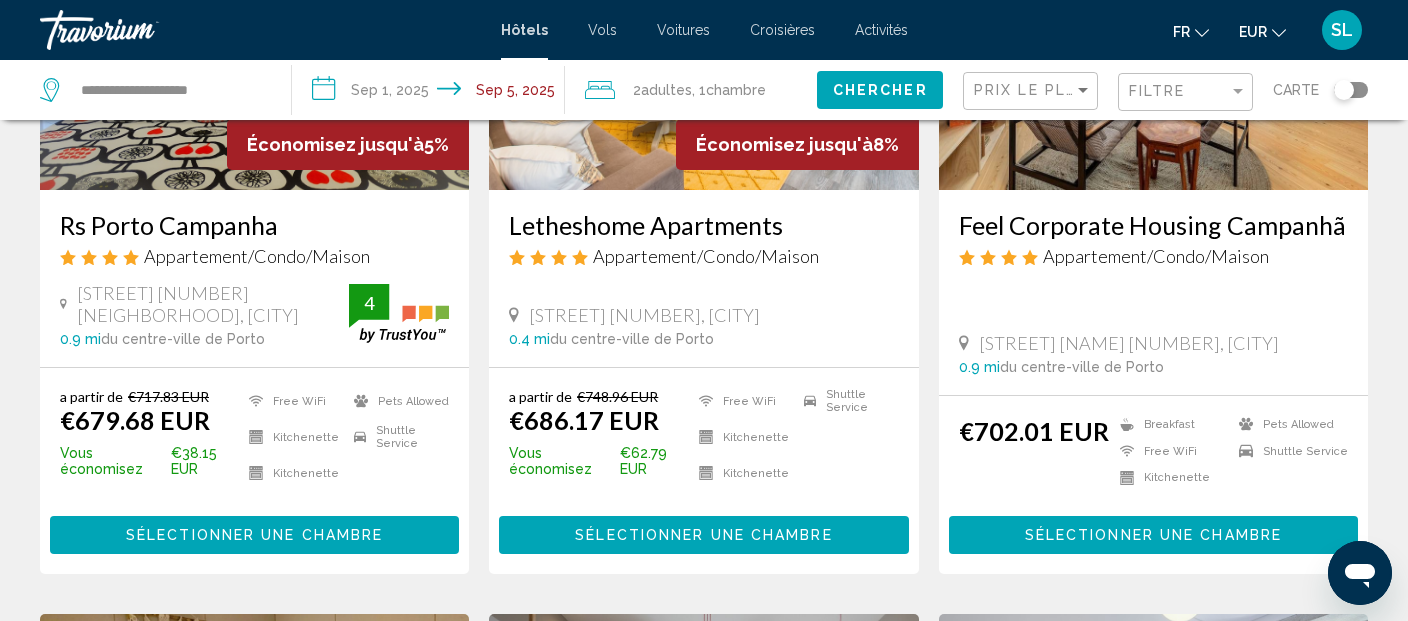 scroll, scrollTop: 940, scrollLeft: 0, axis: vertical 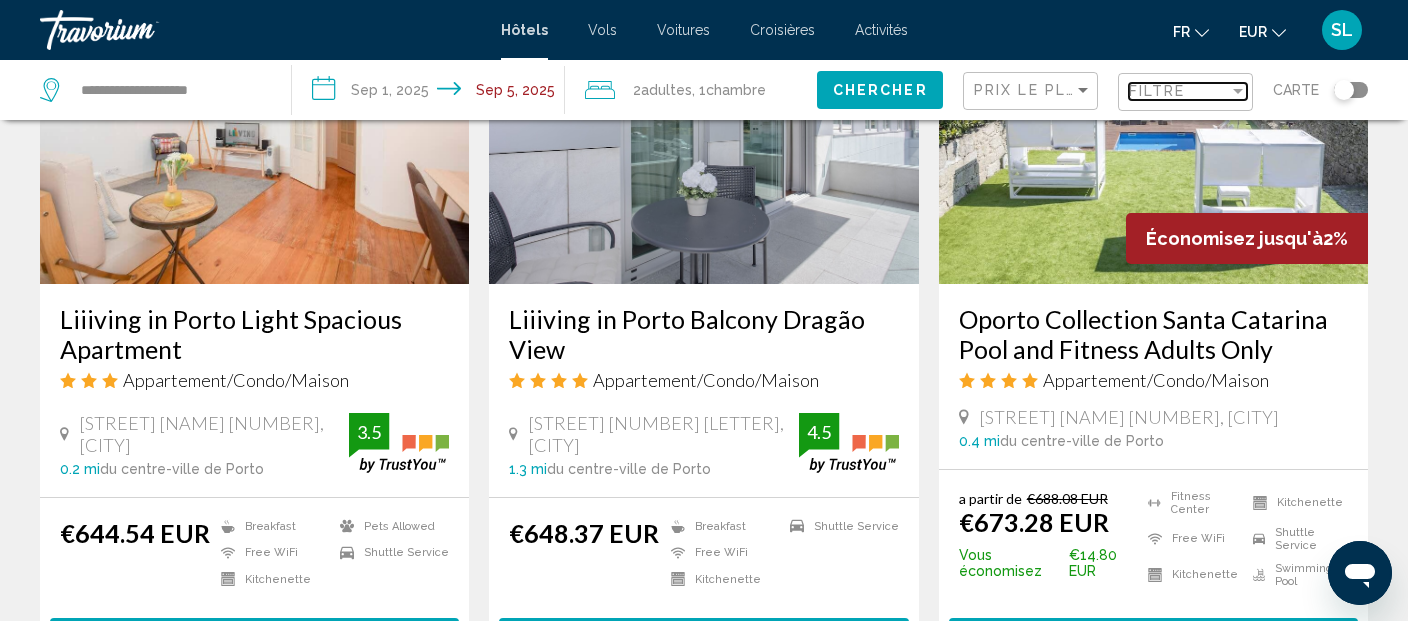 click on "Filtre" at bounding box center (1157, 91) 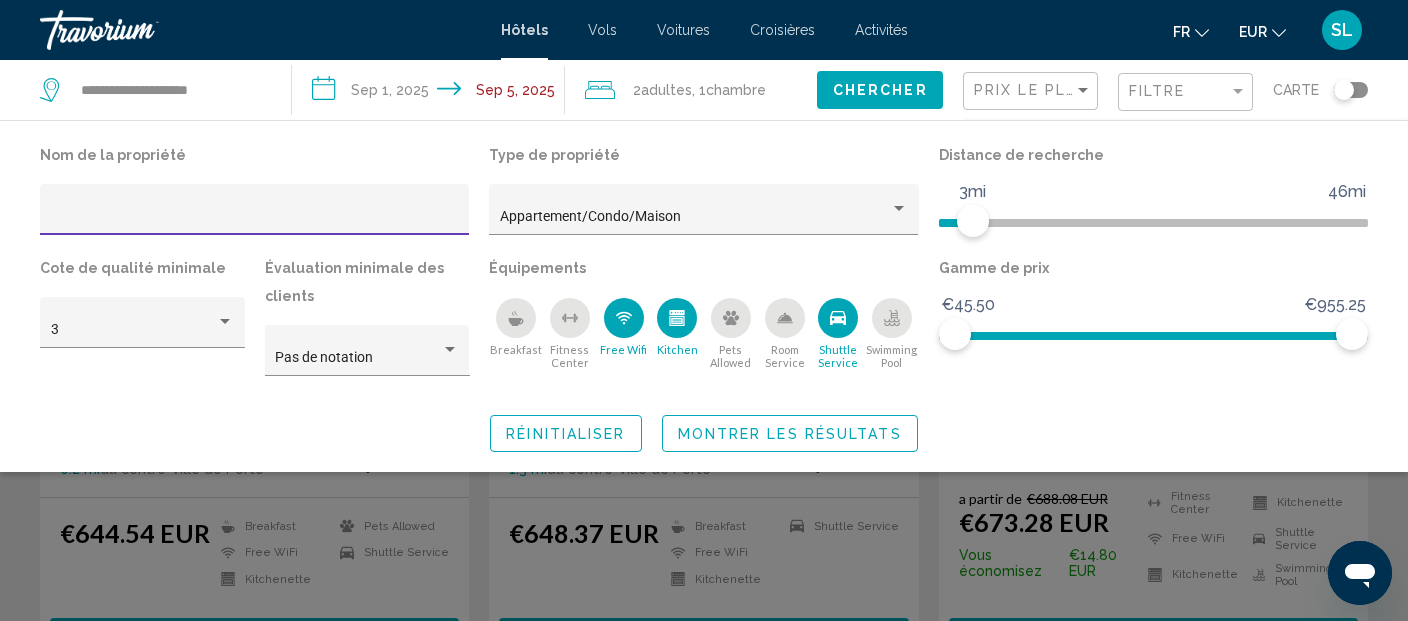 click on "Réinitialiser" 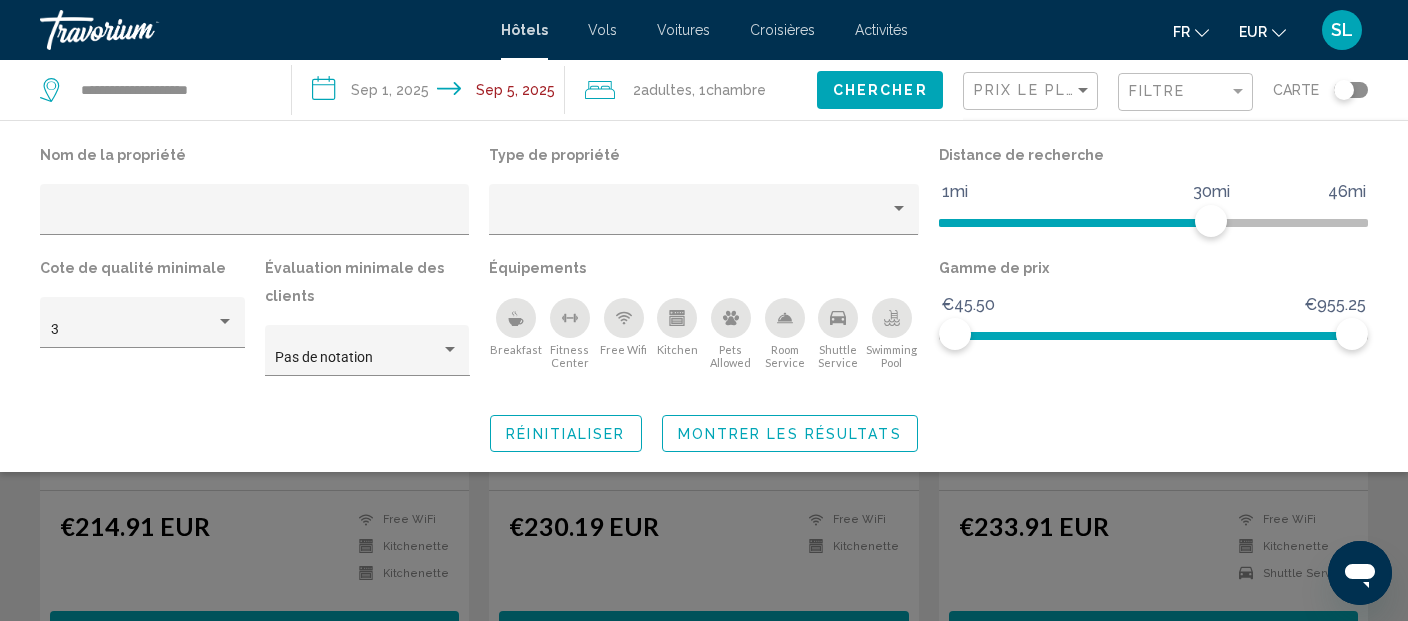 click 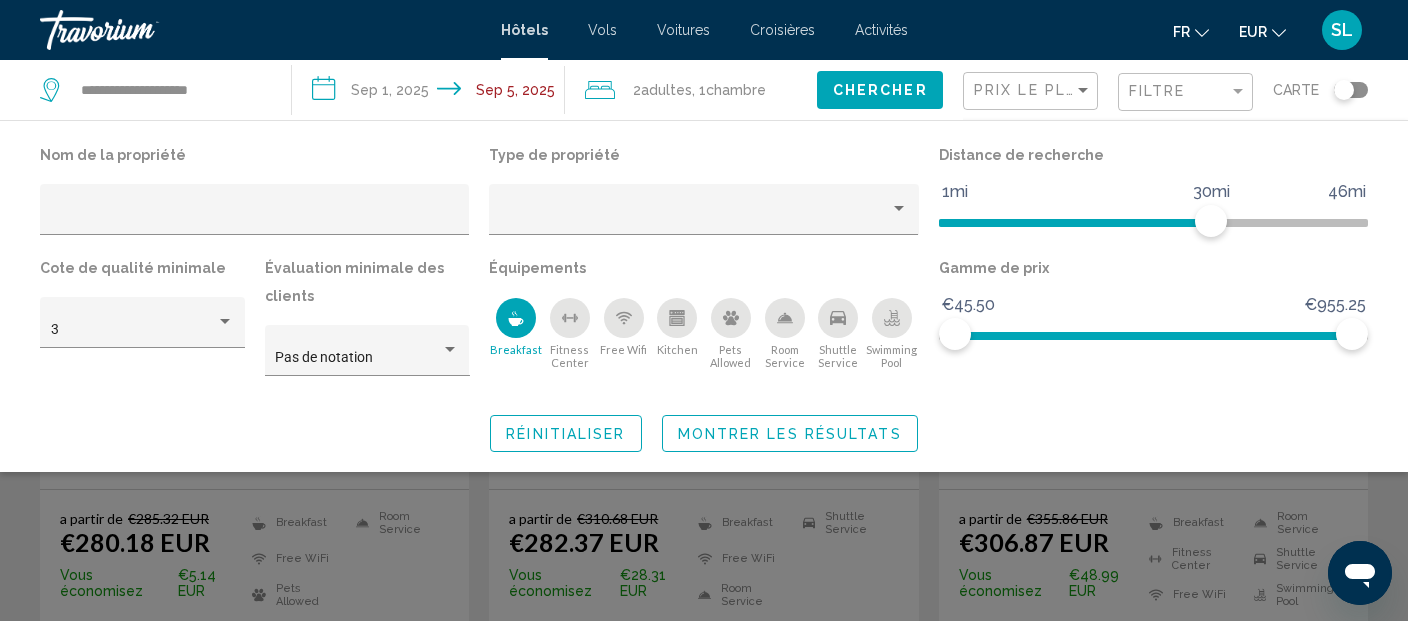 click 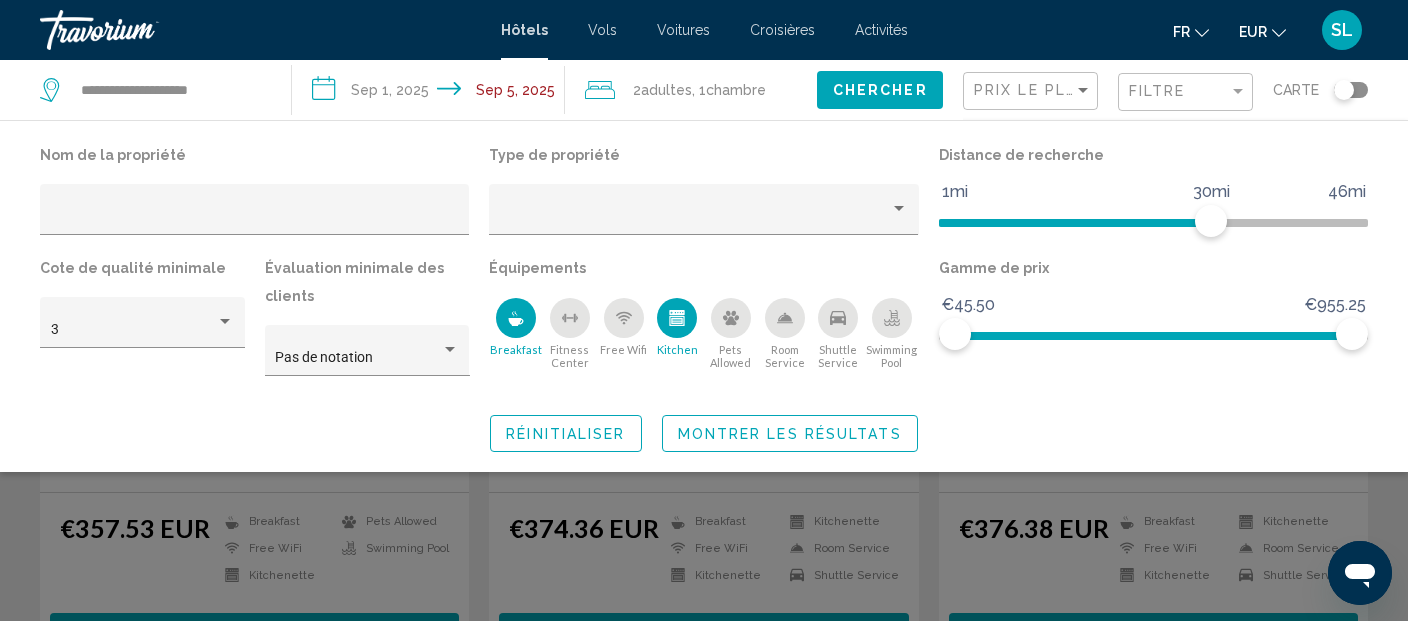 click 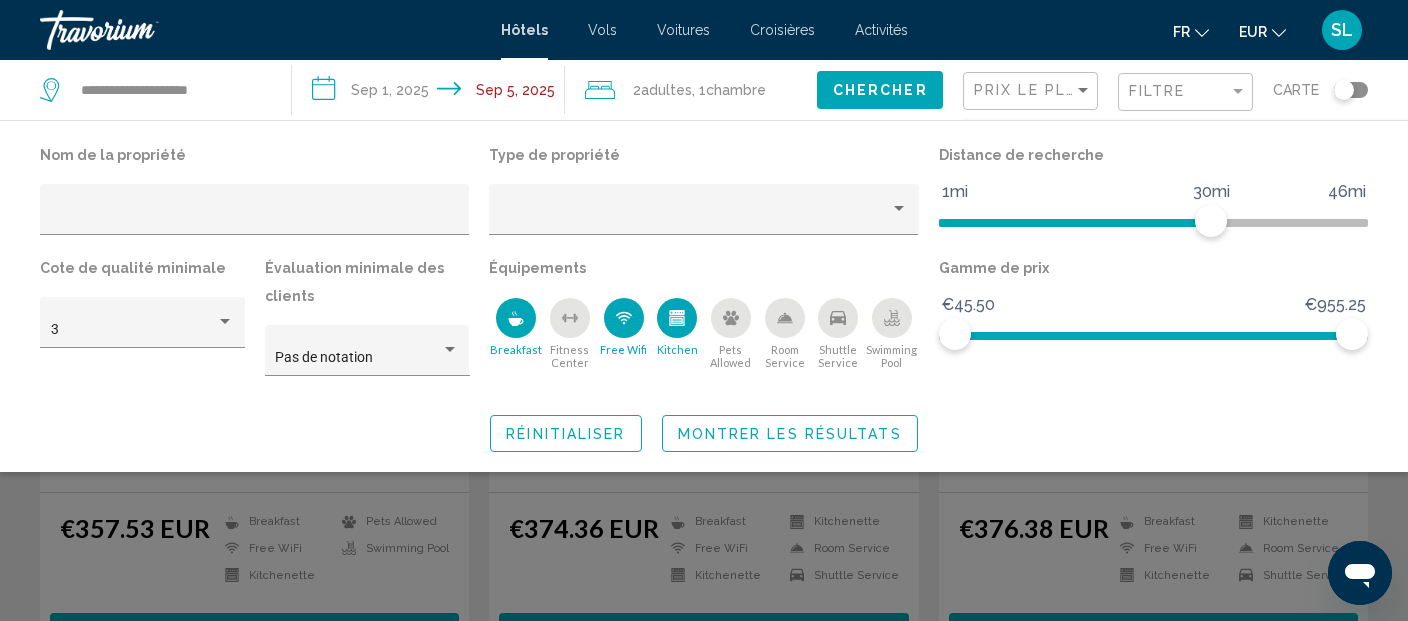 click 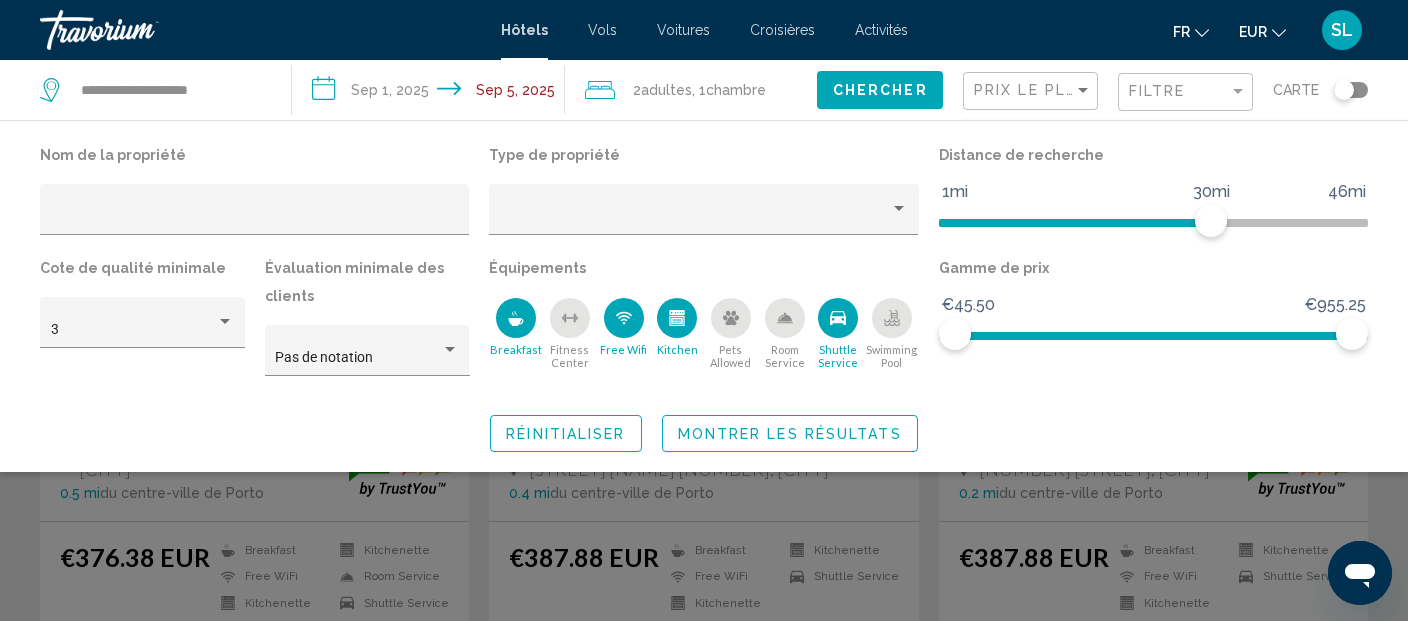 scroll, scrollTop: 227, scrollLeft: 0, axis: vertical 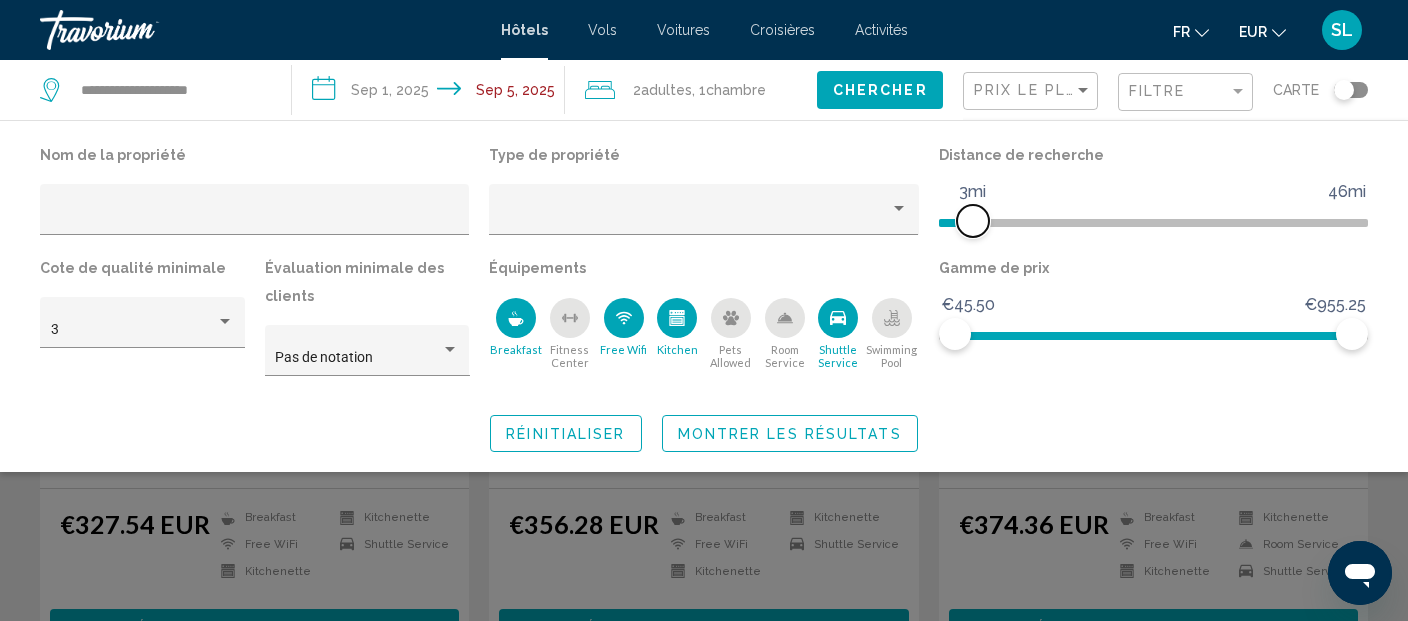 drag, startPoint x: 1204, startPoint y: 216, endPoint x: 969, endPoint y: 227, distance: 235.25731 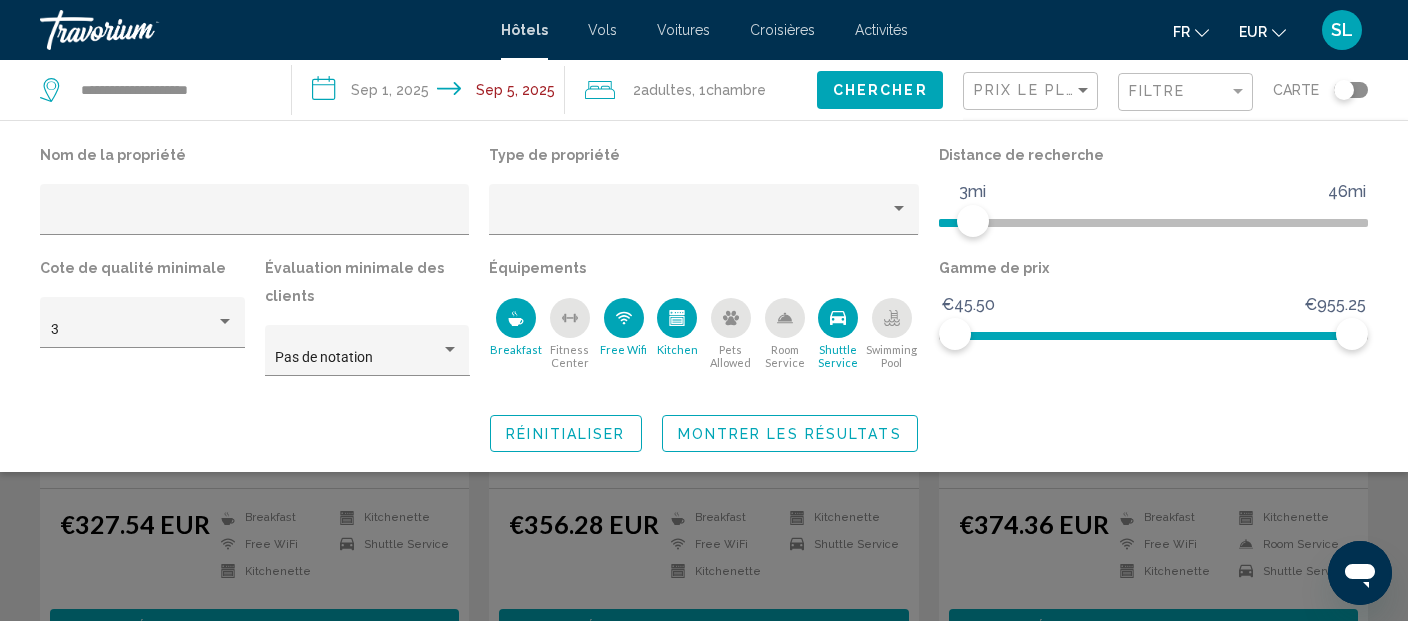 click on "Montrer les résultats" 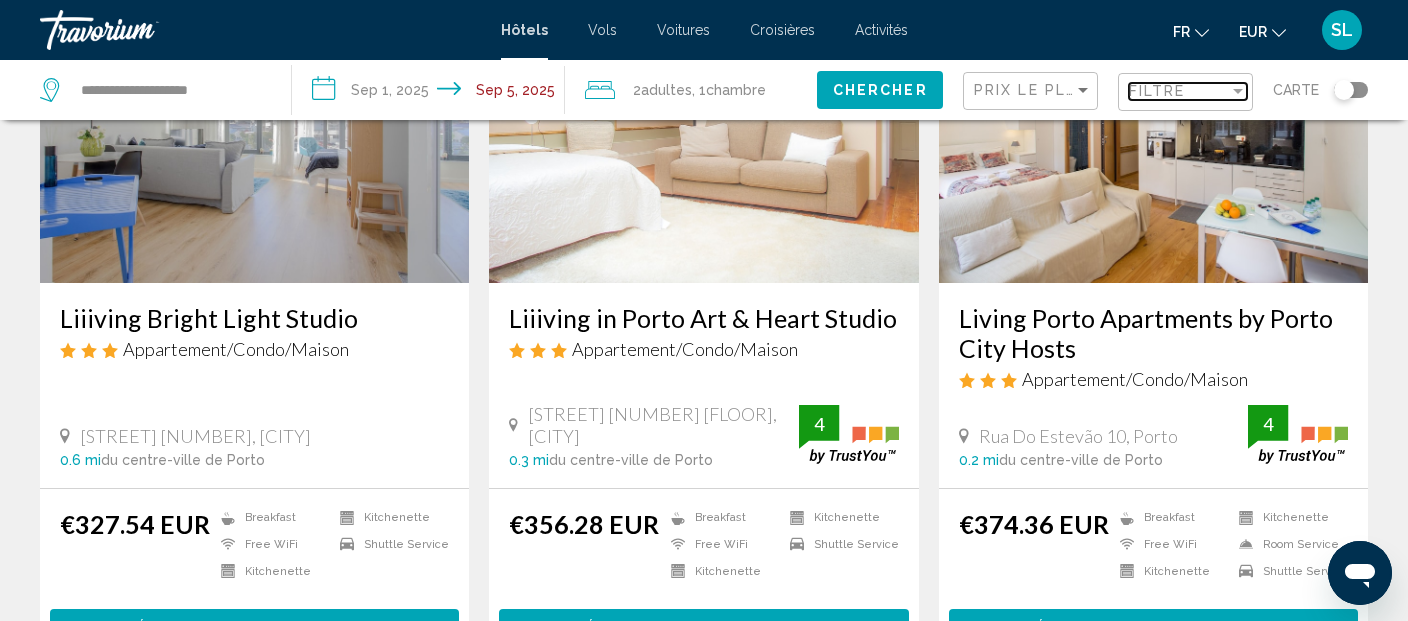 click on "Filtre" at bounding box center (1157, 91) 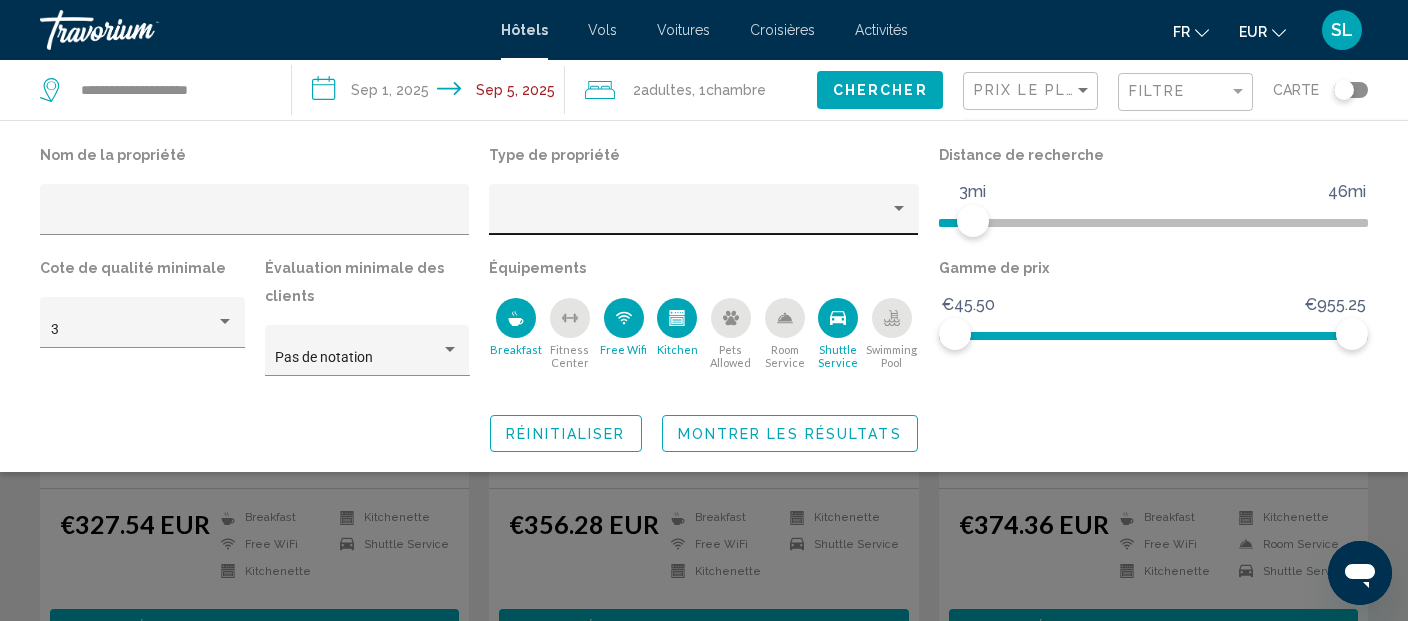 click 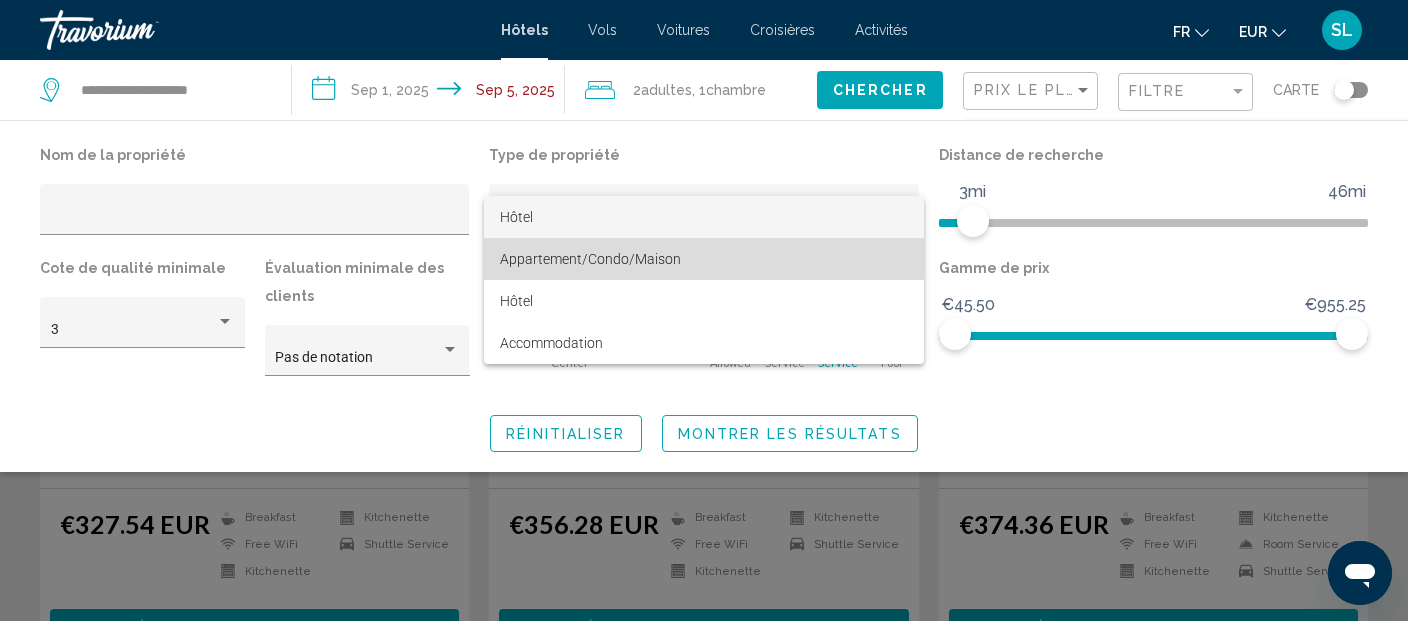 click on "Appartement/Condo/Maison" at bounding box center [590, 259] 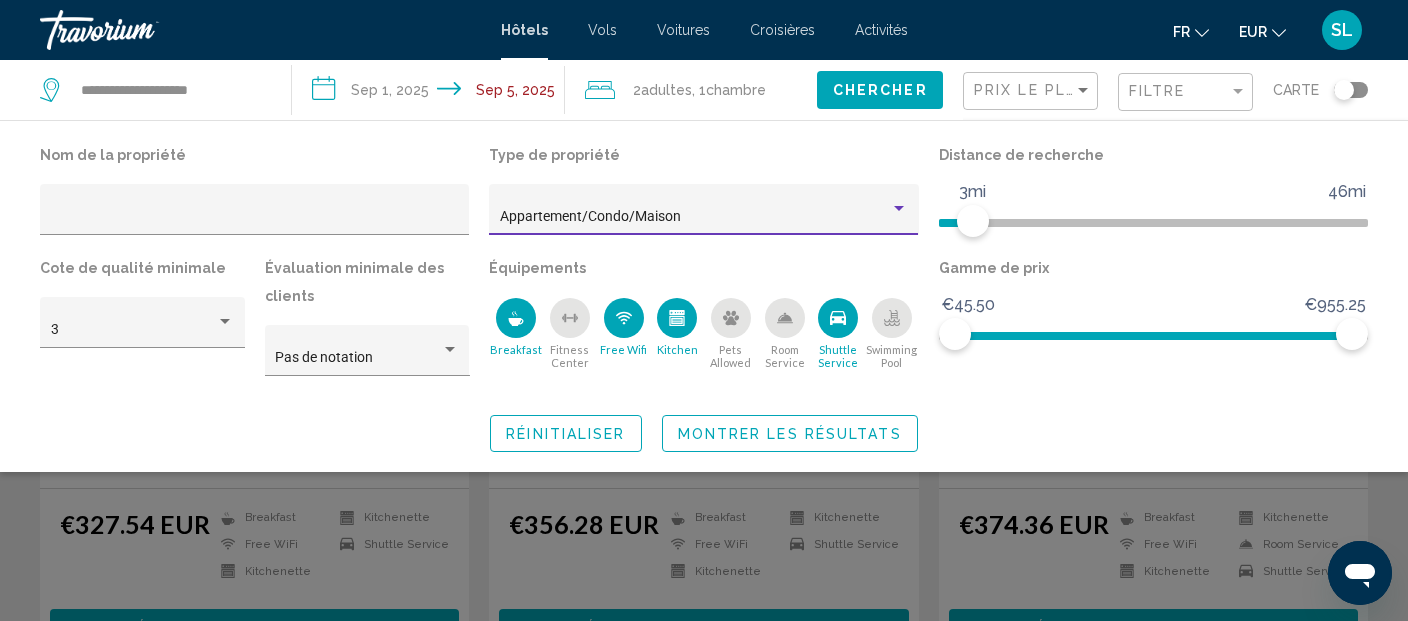 click on "Appartement/Condo/Maison" 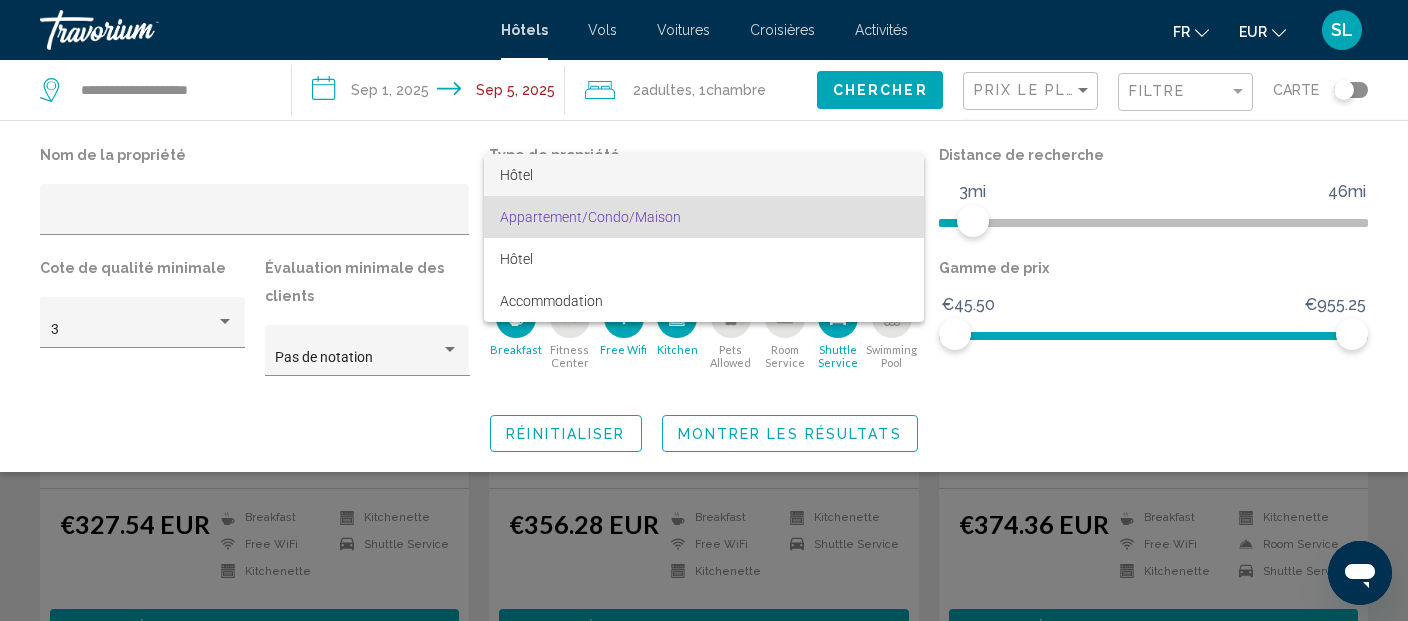 click on "Hôtel" at bounding box center [704, 175] 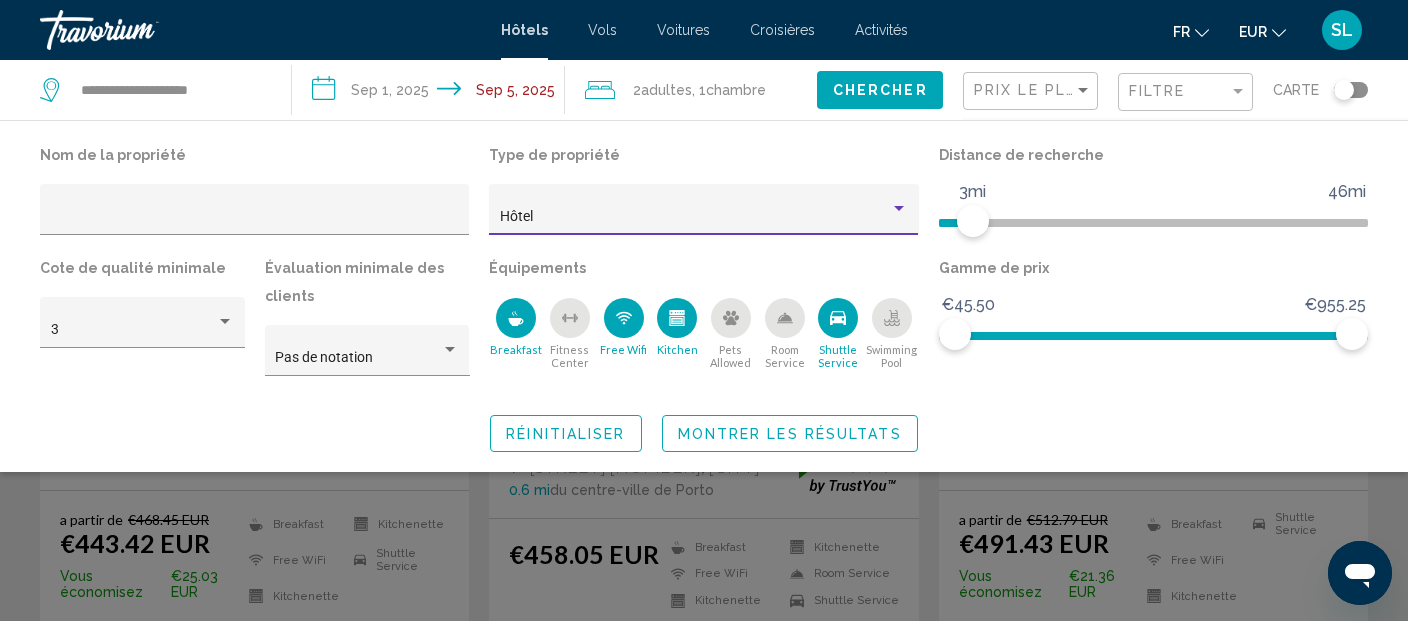 click on "Hôtel" at bounding box center [695, 217] 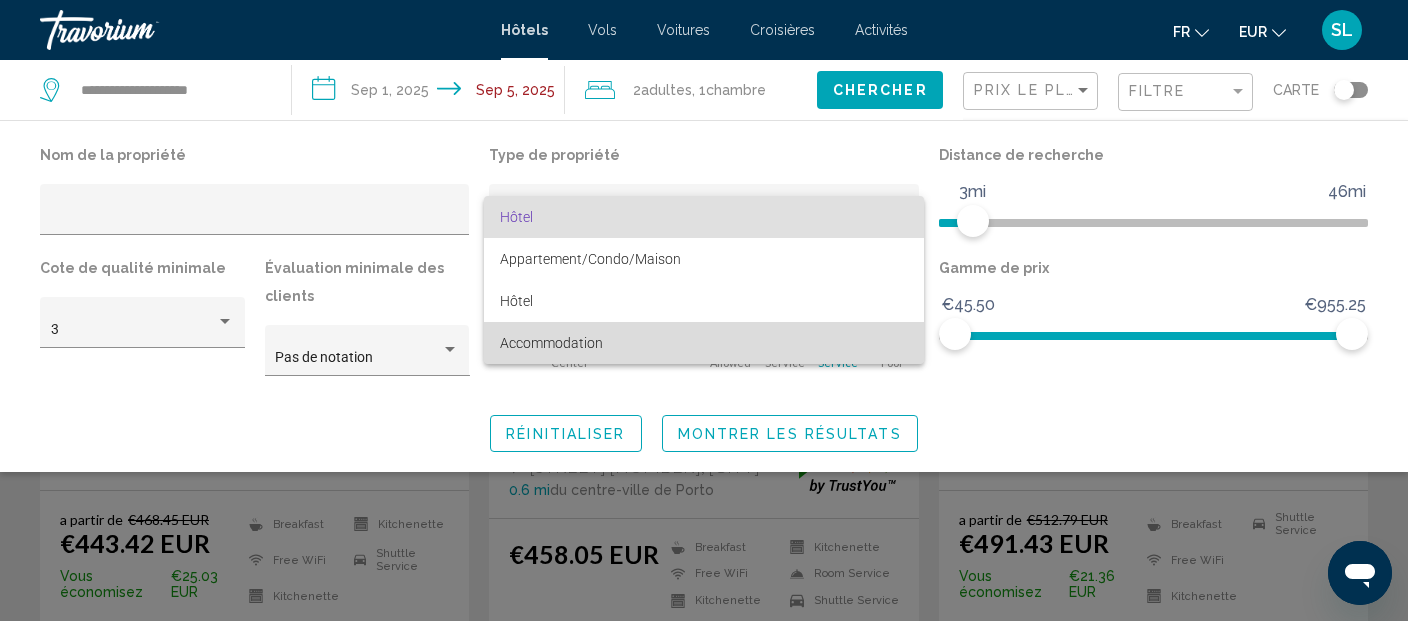 click on "Accommodation" at bounding box center [704, 343] 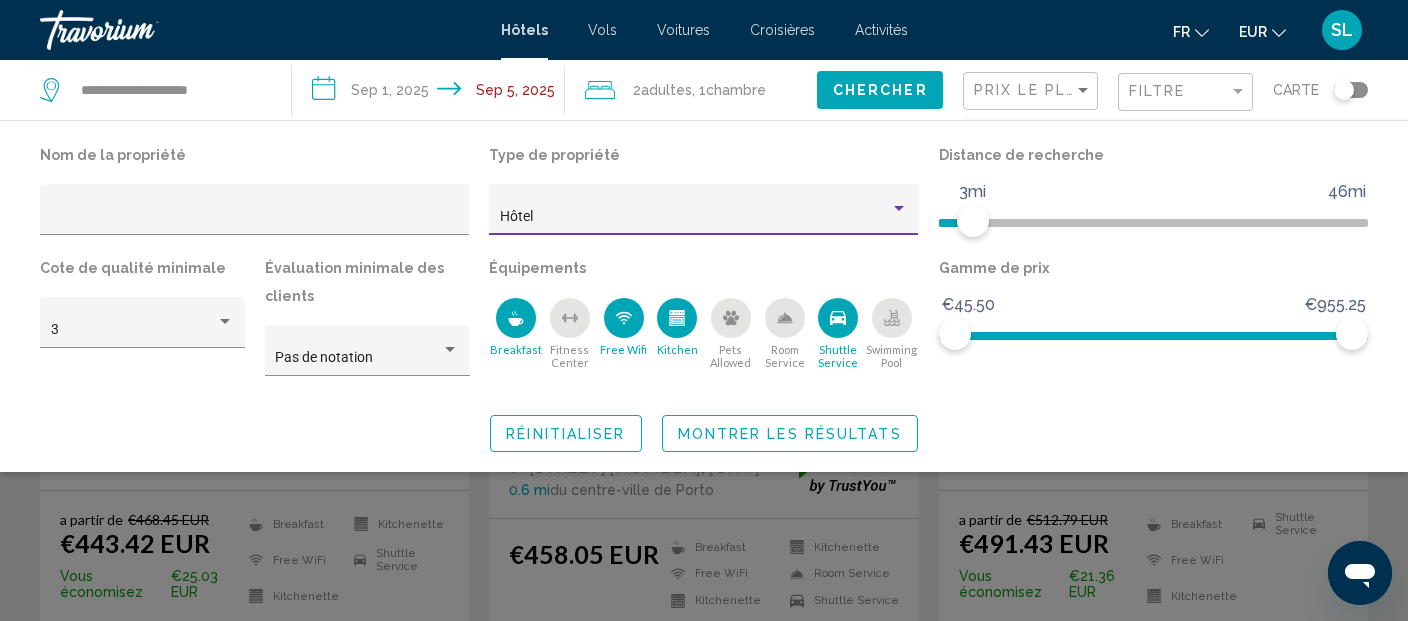 scroll, scrollTop: 0, scrollLeft: 0, axis: both 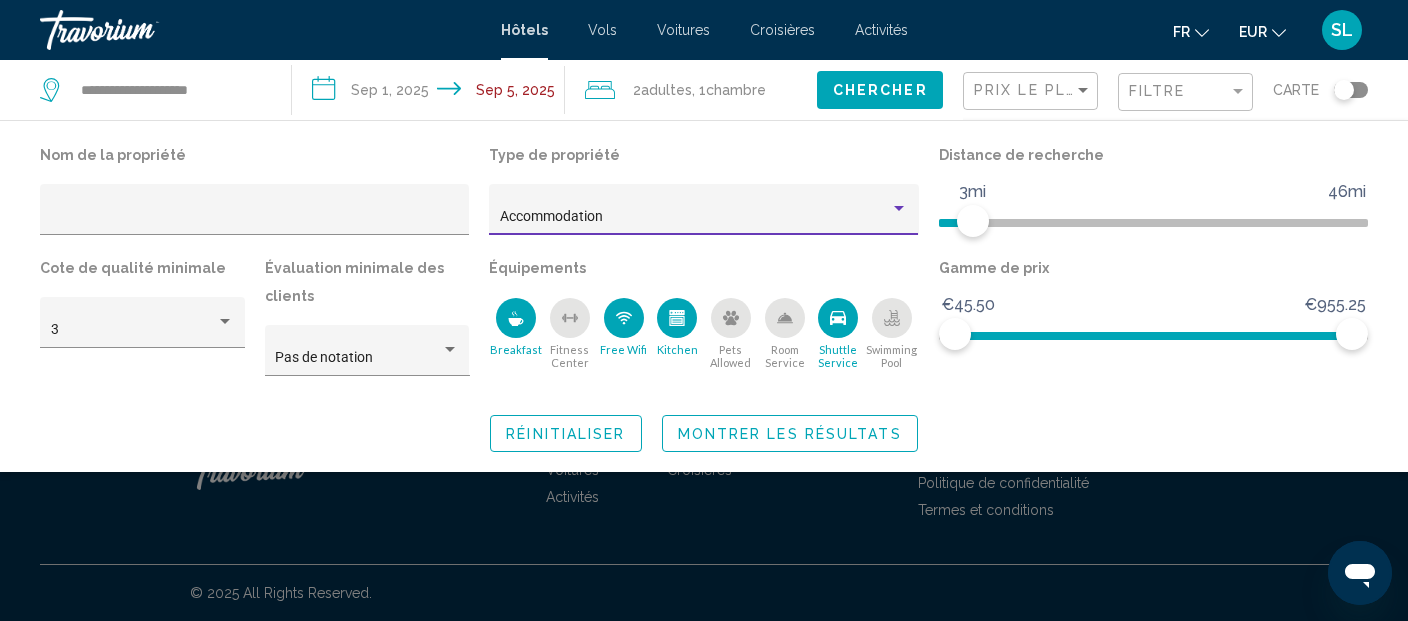 click on "Accommodation" at bounding box center [695, 217] 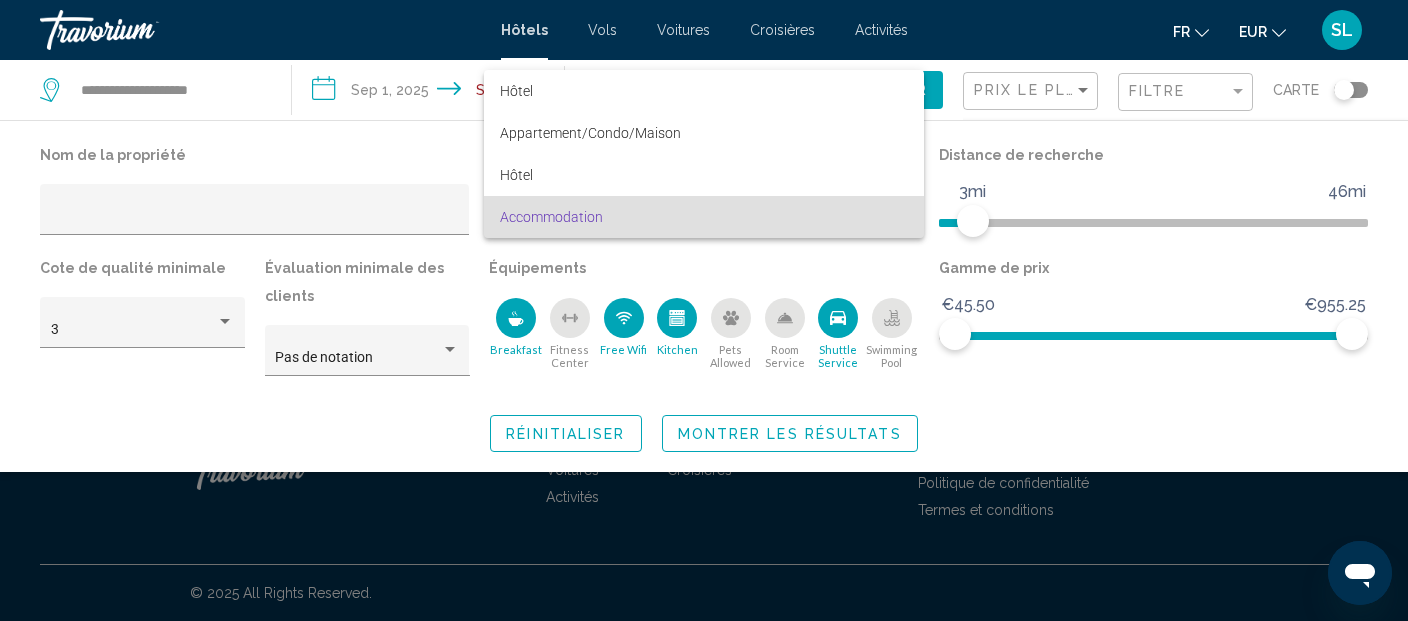 click at bounding box center (704, 310) 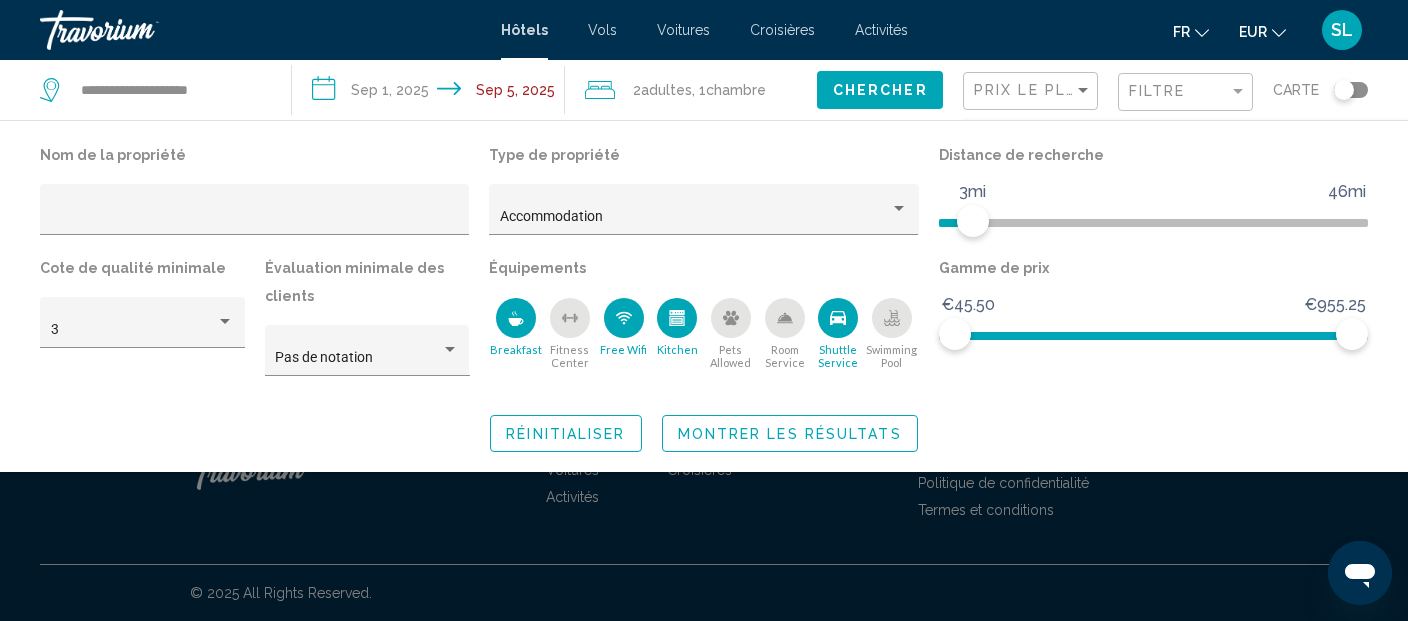 click on "Réinitialiser" 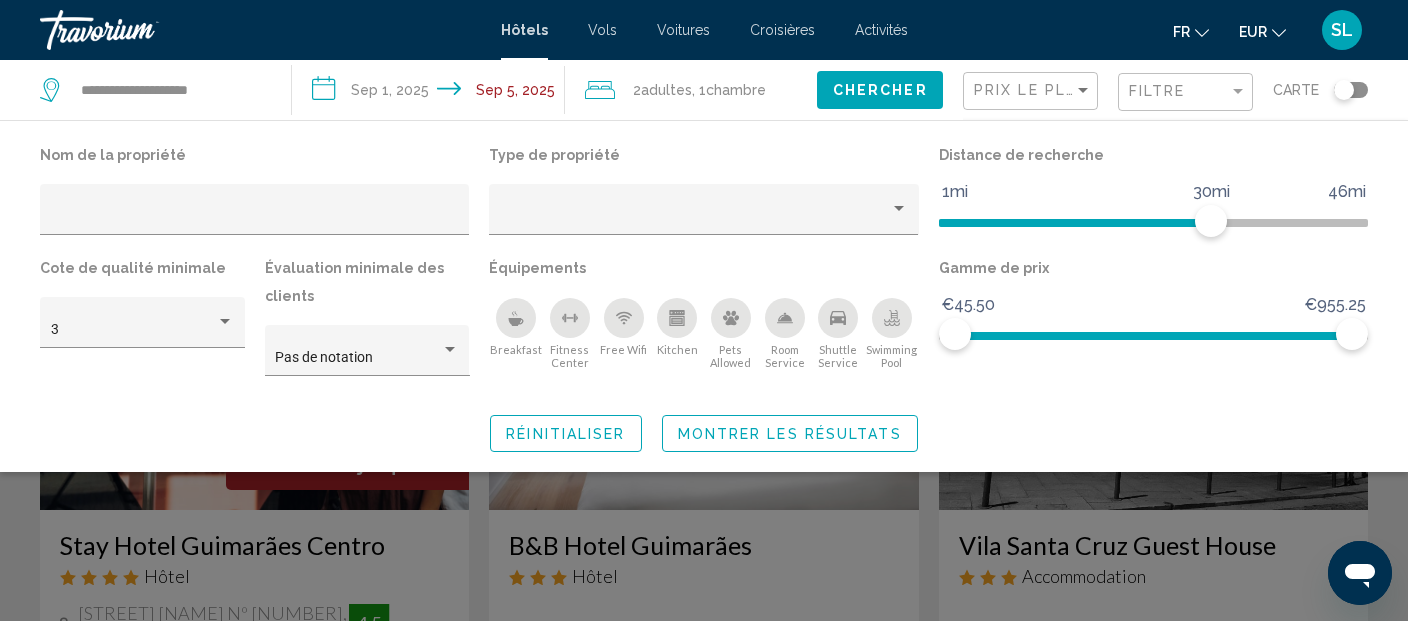 click on "Filtre" 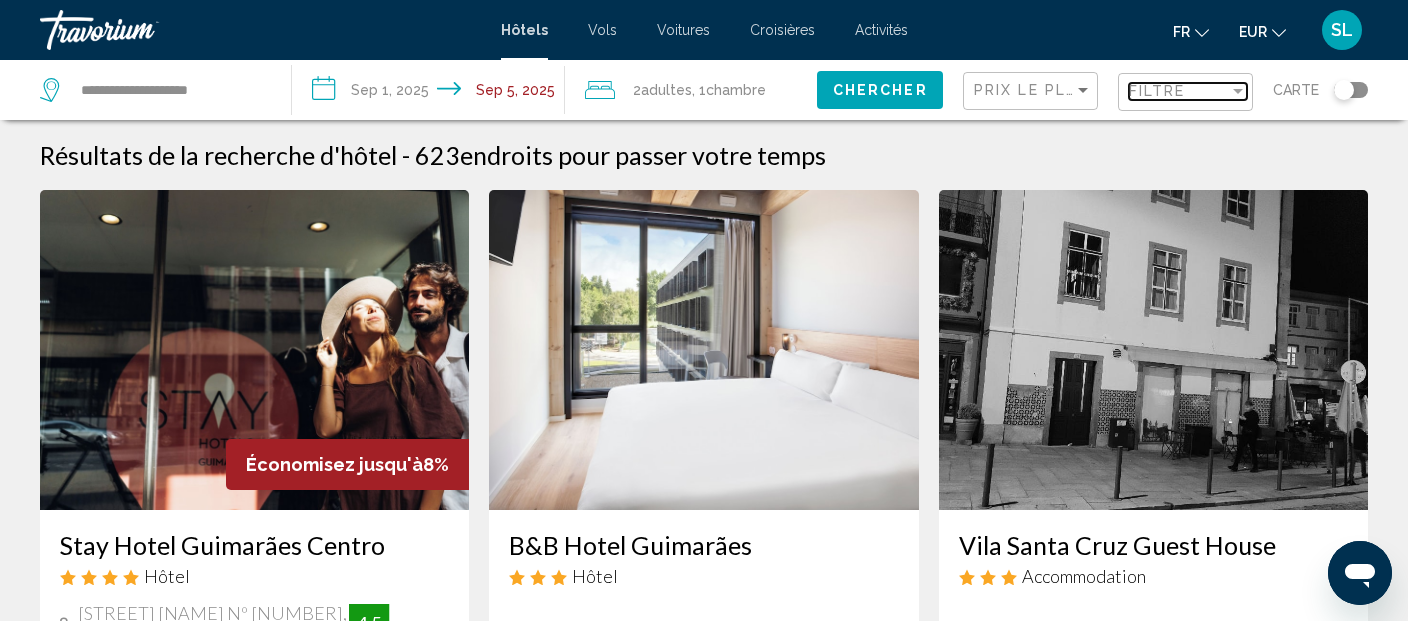 click on "Filtre" at bounding box center (1157, 91) 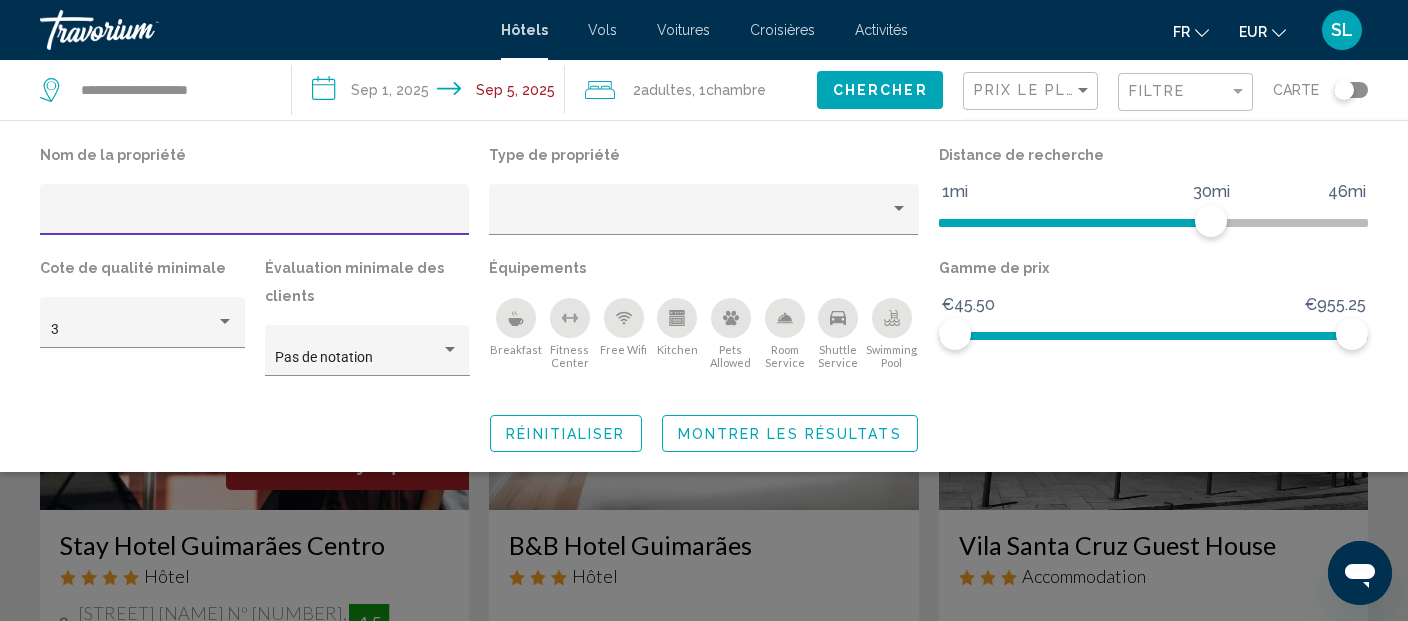 click 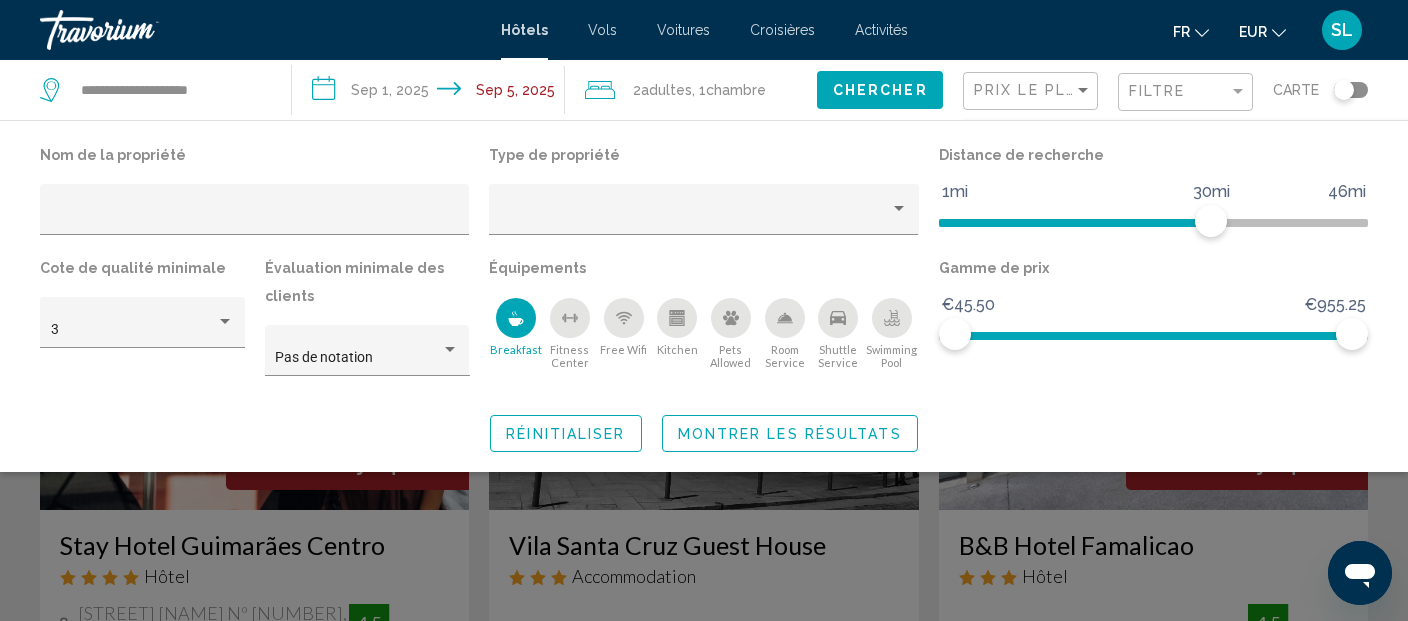 click 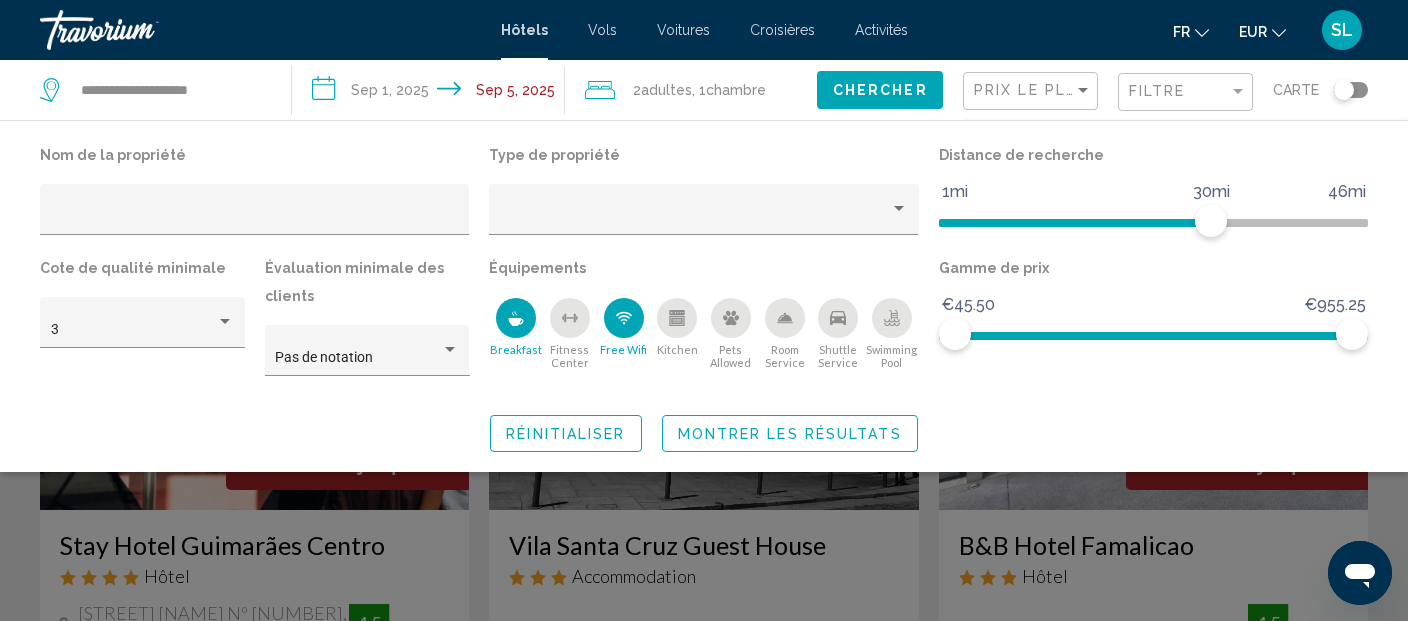 click 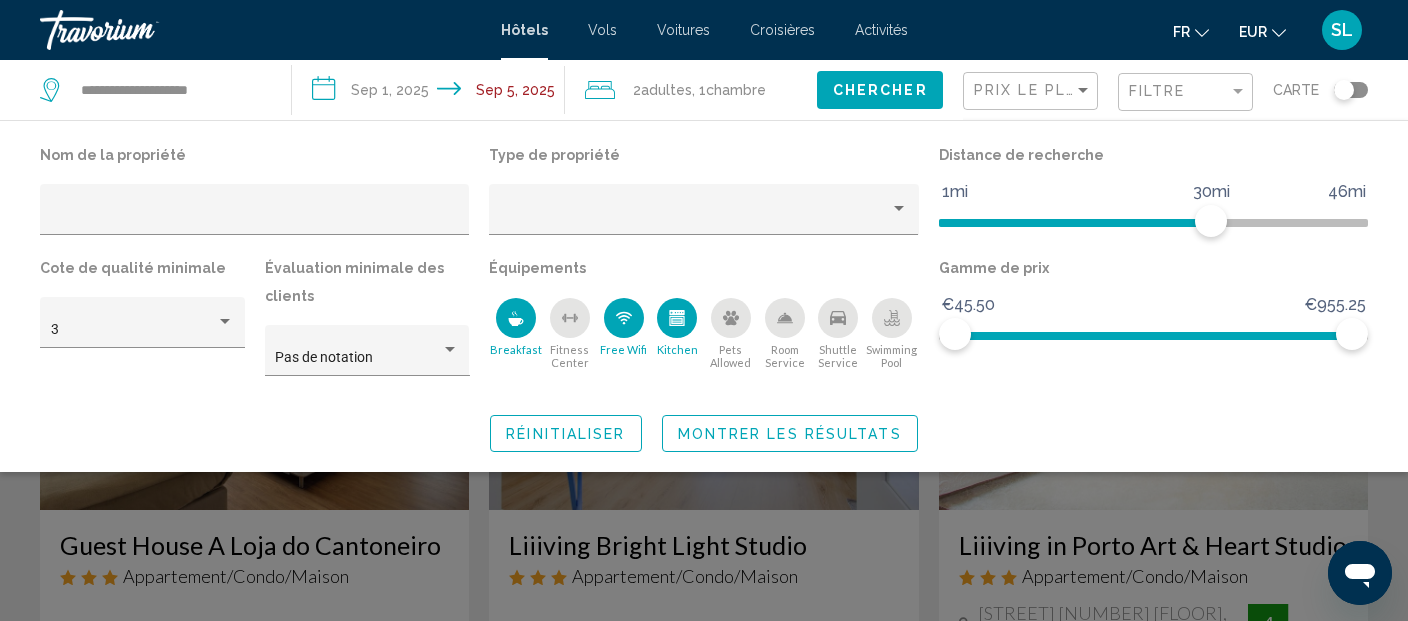 click 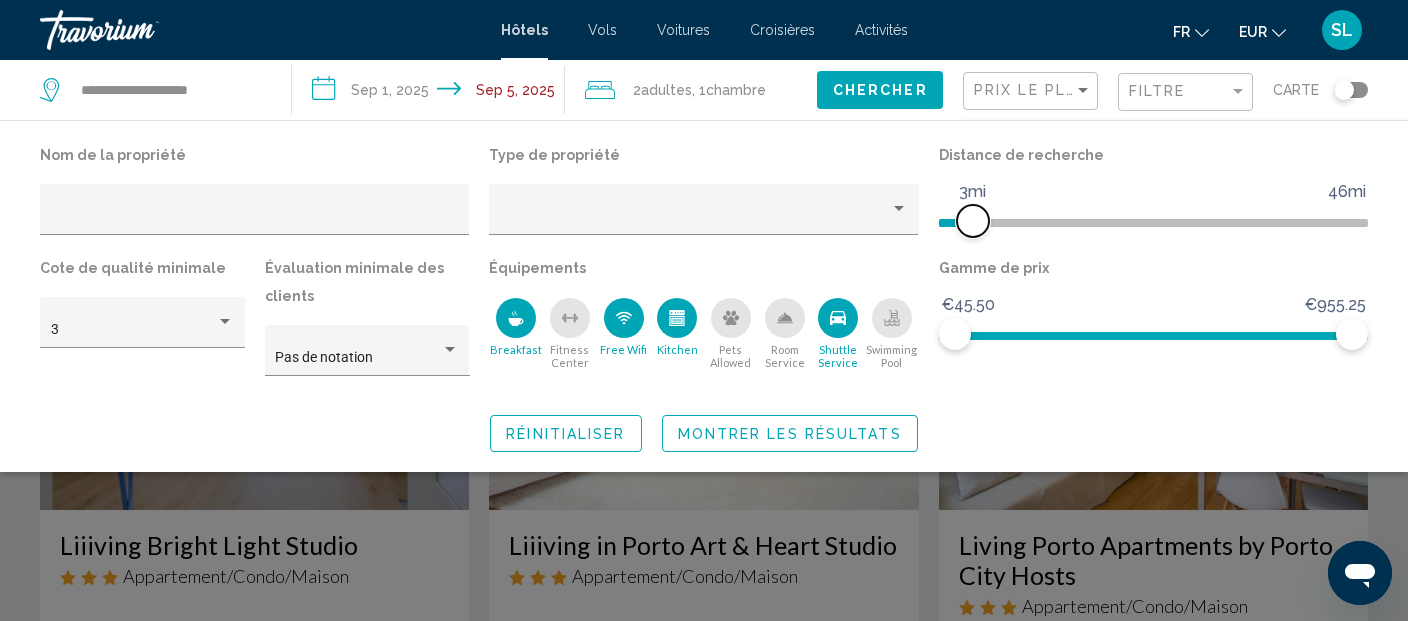 drag, startPoint x: 1210, startPoint y: 227, endPoint x: 976, endPoint y: 243, distance: 234.54637 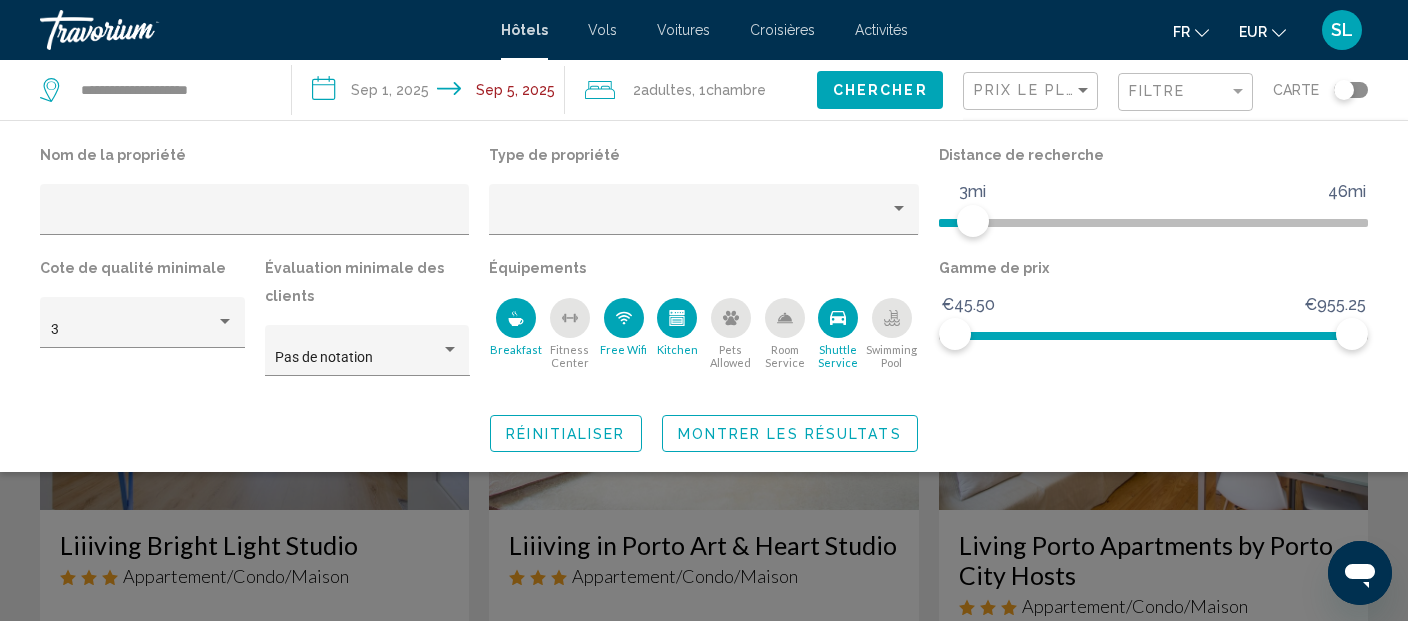 click on "Montrer les résultats" 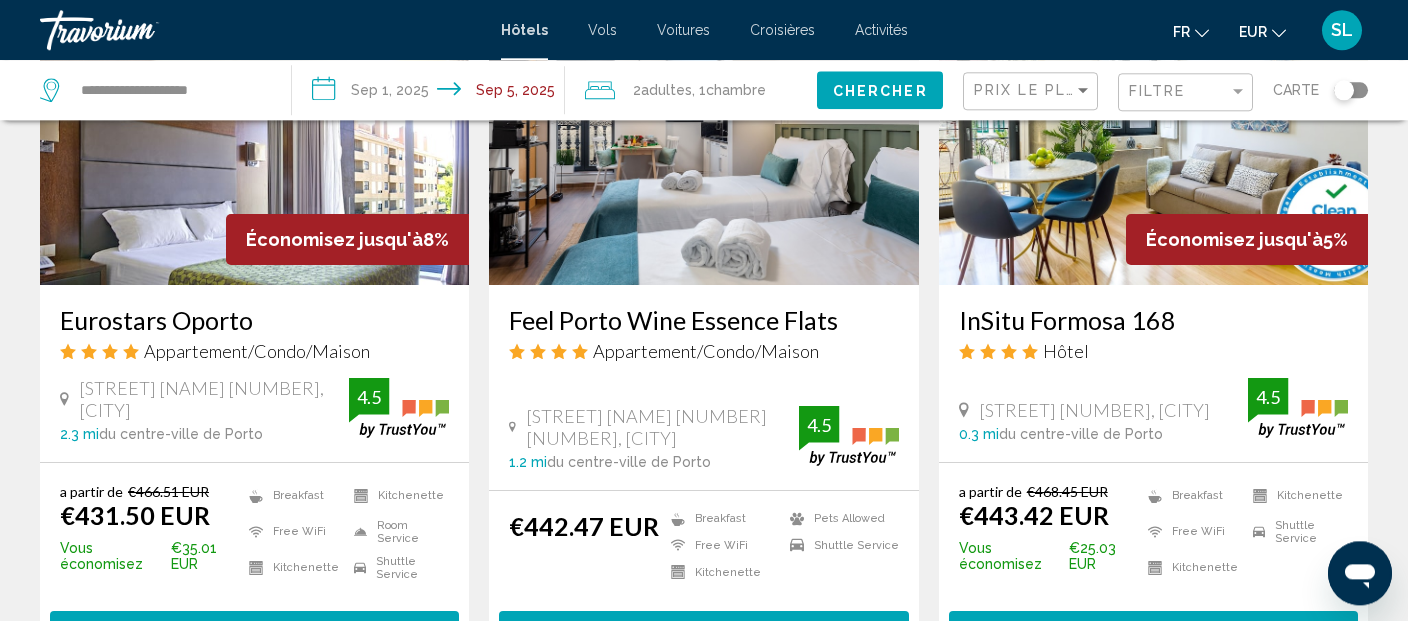 scroll, scrollTop: 2534, scrollLeft: 0, axis: vertical 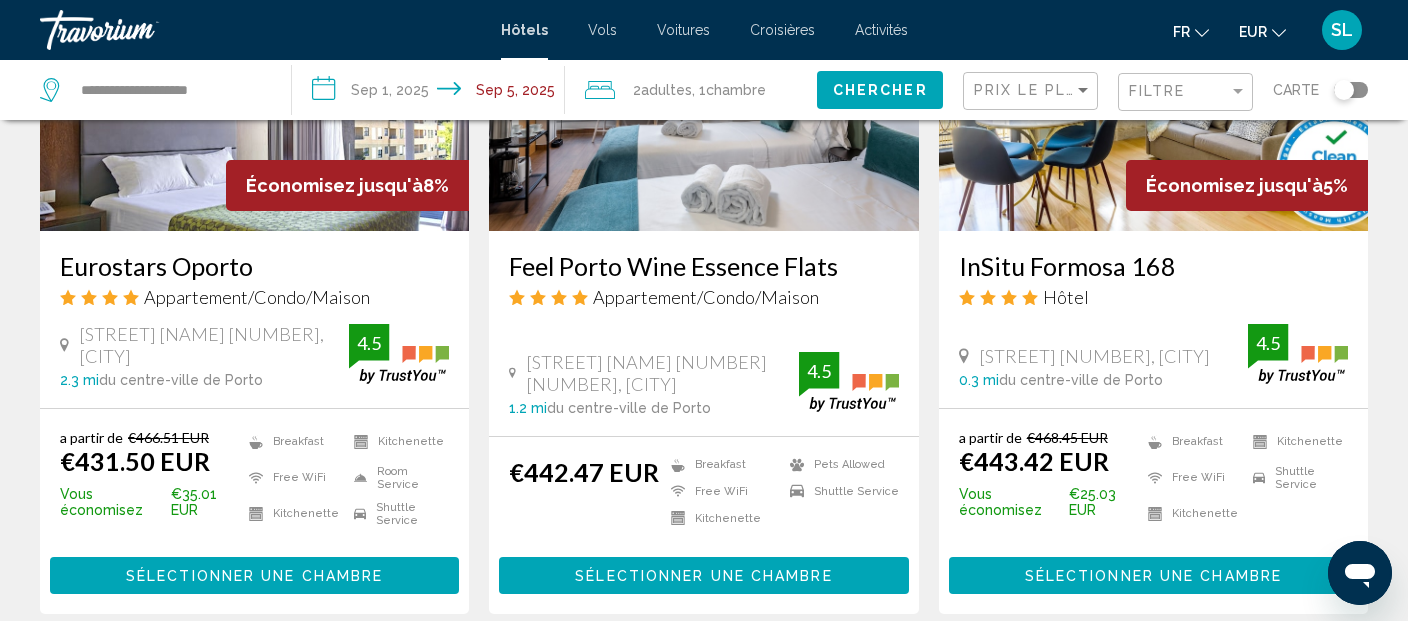 click at bounding box center (1153, 71) 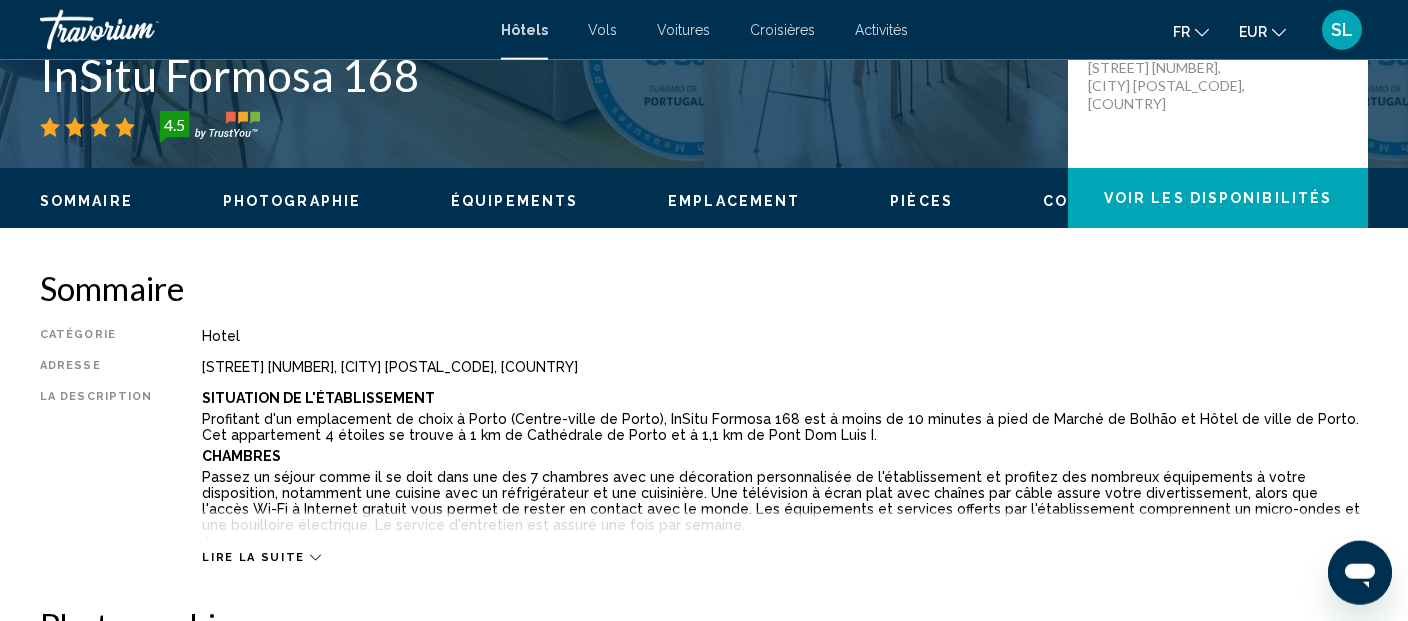 scroll, scrollTop: 528, scrollLeft: 0, axis: vertical 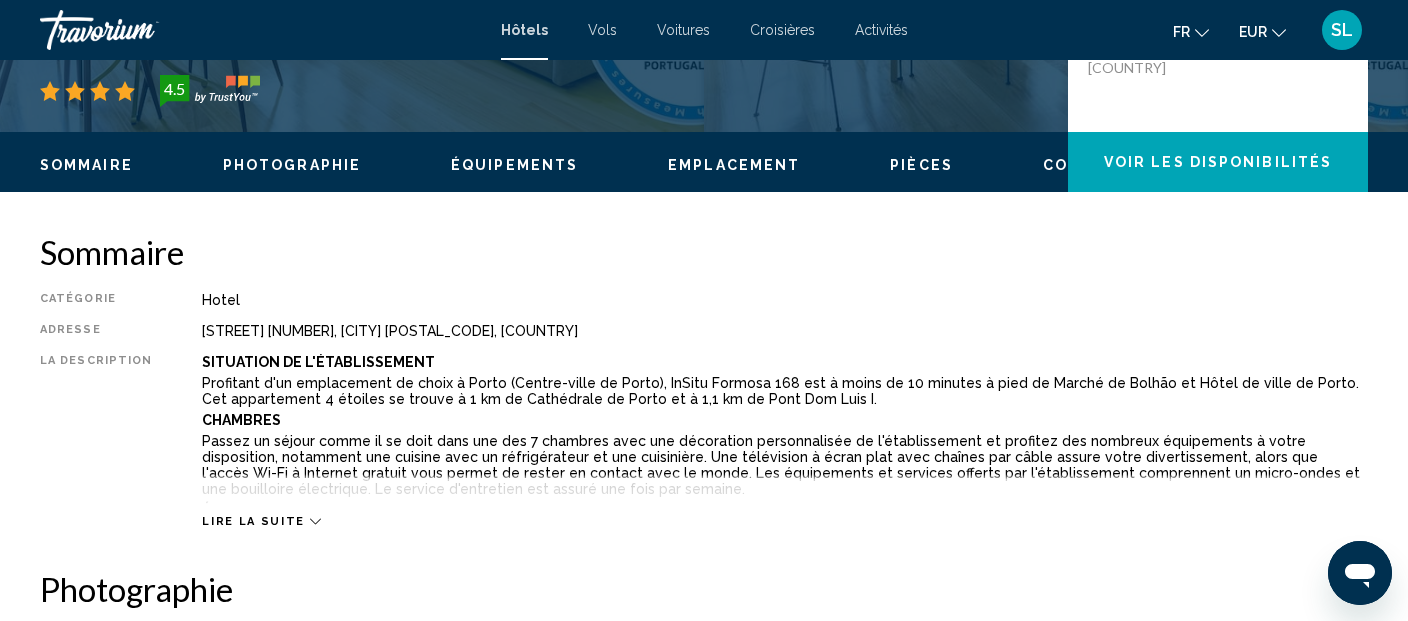 click on "Lire la suite" at bounding box center [253, 521] 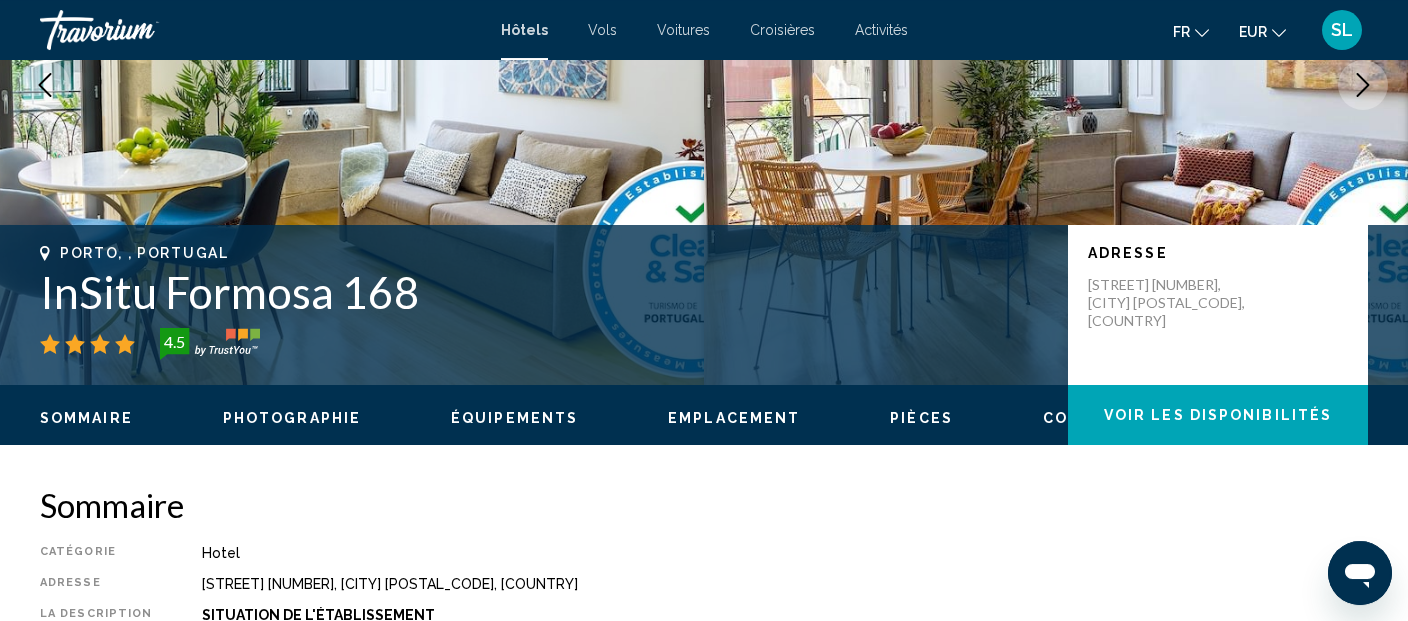 scroll, scrollTop: 211, scrollLeft: 0, axis: vertical 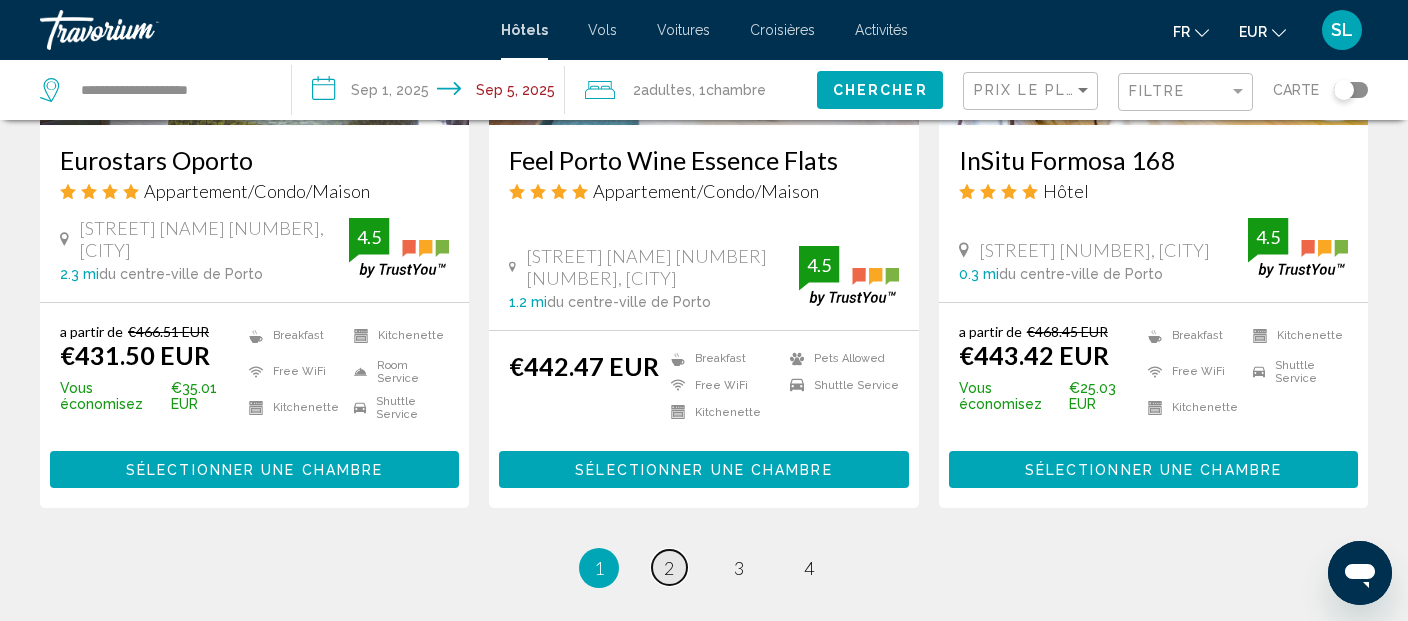 click on "2" at bounding box center (669, 568) 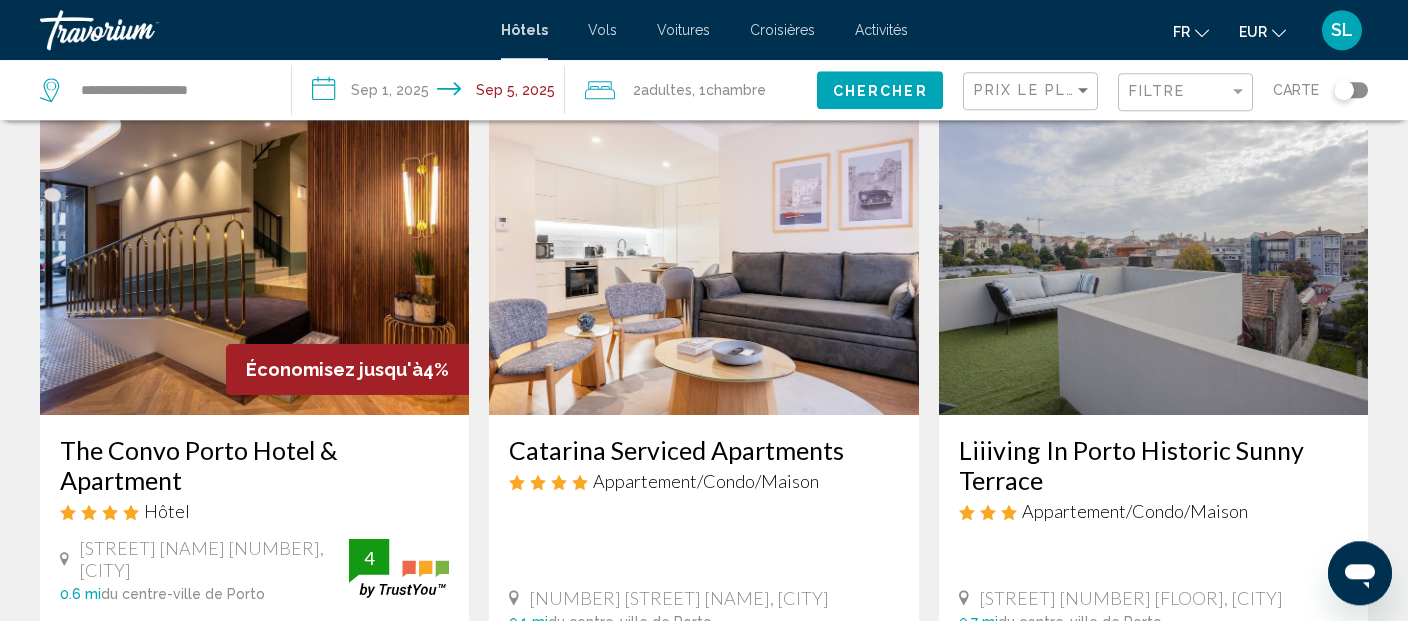 scroll, scrollTop: 1584, scrollLeft: 0, axis: vertical 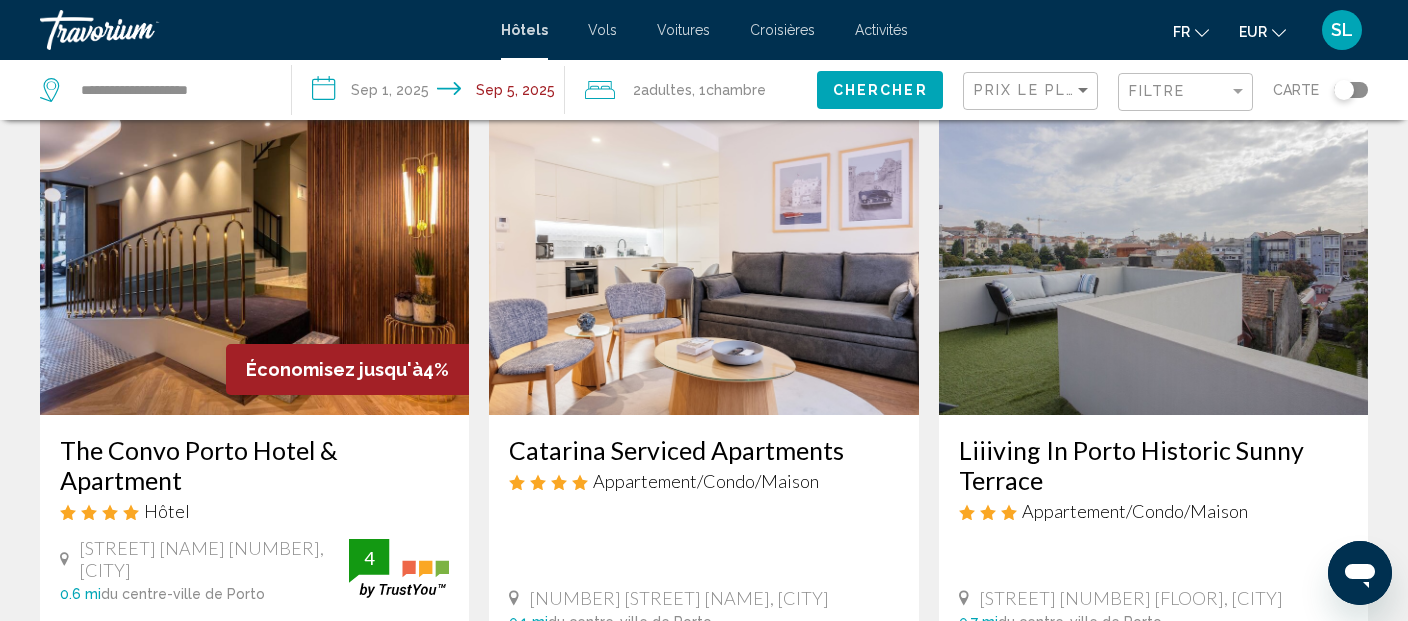 click on "Liiiving In Porto Historic Sunny Terrace" at bounding box center [1153, 465] 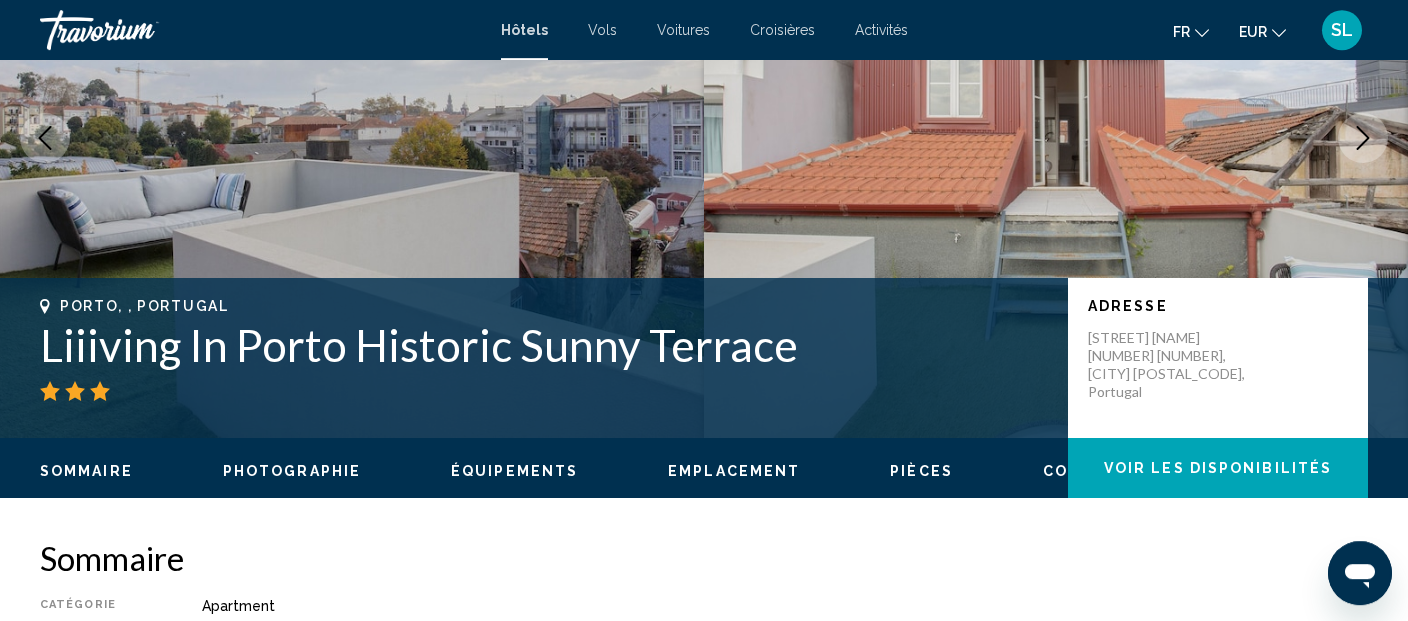 scroll, scrollTop: 528, scrollLeft: 0, axis: vertical 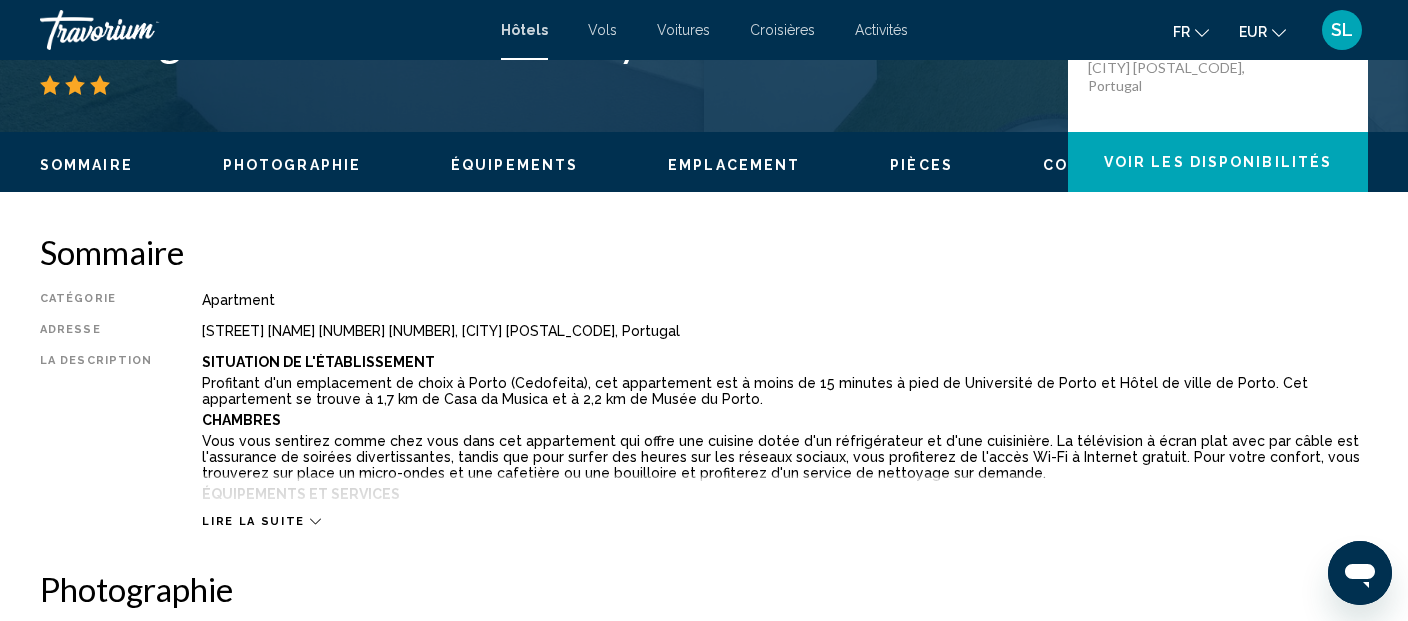 click on "Lire la suite" at bounding box center (253, 521) 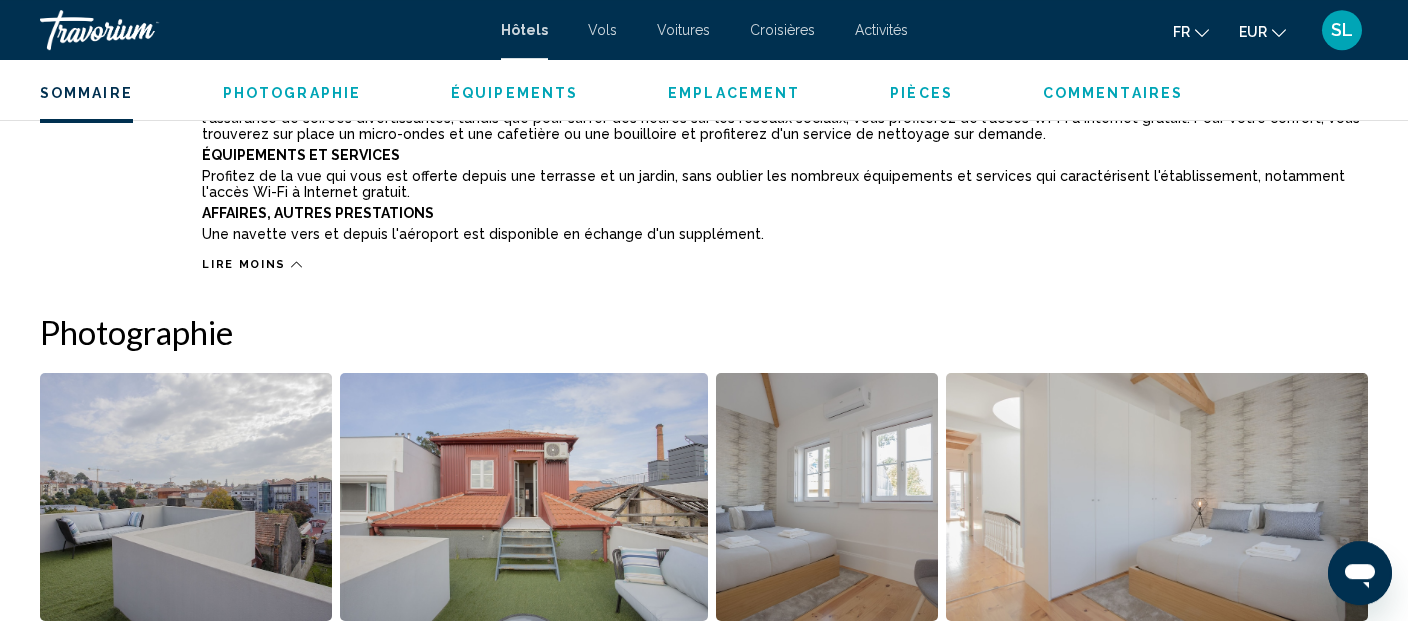 scroll, scrollTop: 739, scrollLeft: 0, axis: vertical 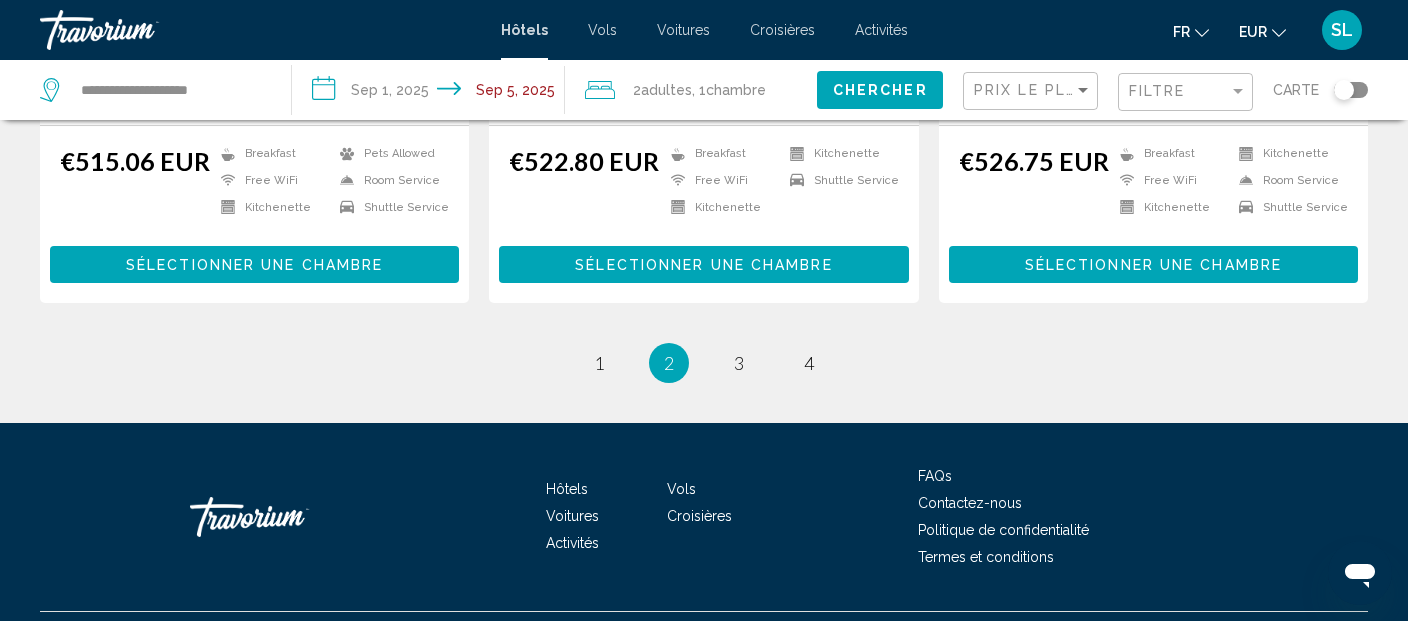 click on "2 / 4  page  1 You're on page  2 page  3 page  4" at bounding box center [704, 363] 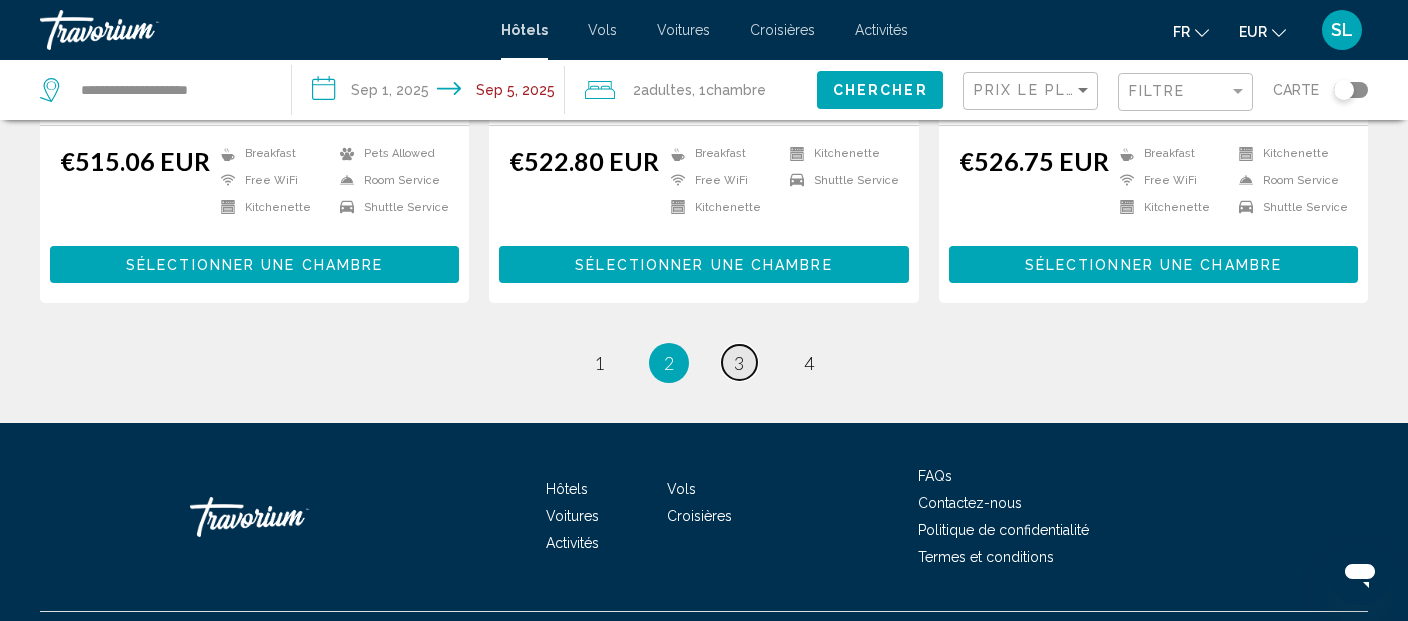 click on "page  3" at bounding box center [739, 362] 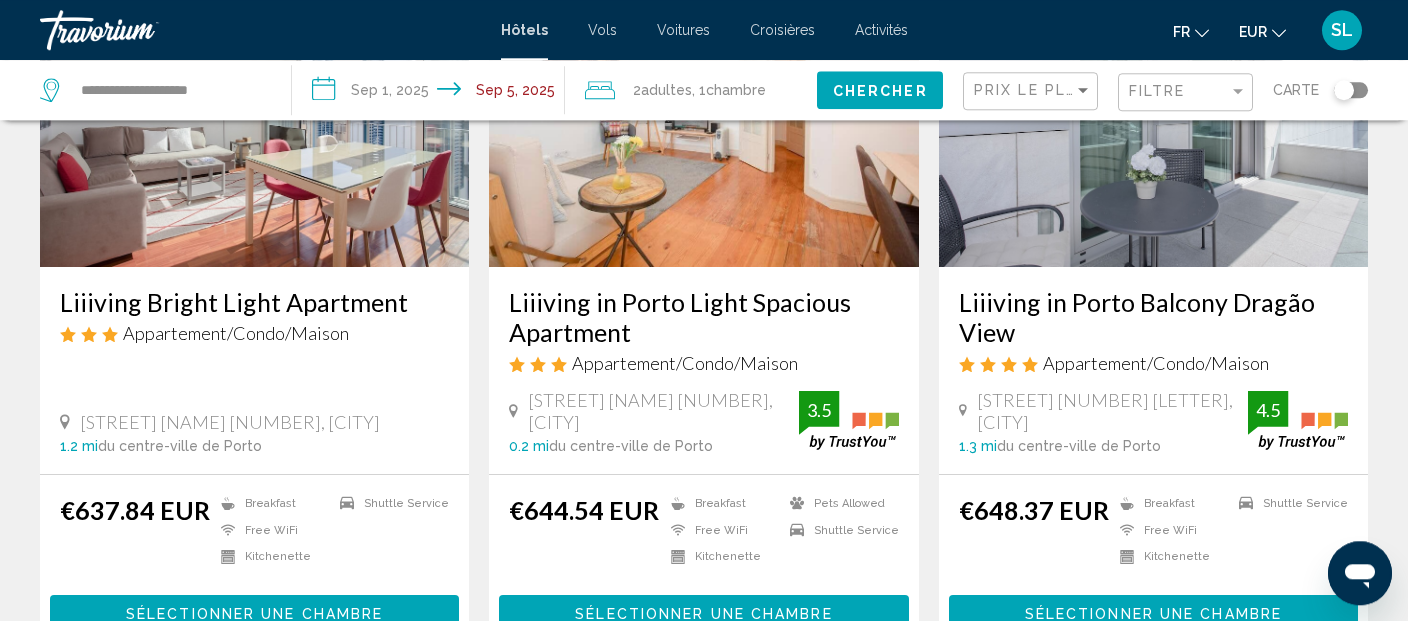 scroll, scrollTop: 1244, scrollLeft: 0, axis: vertical 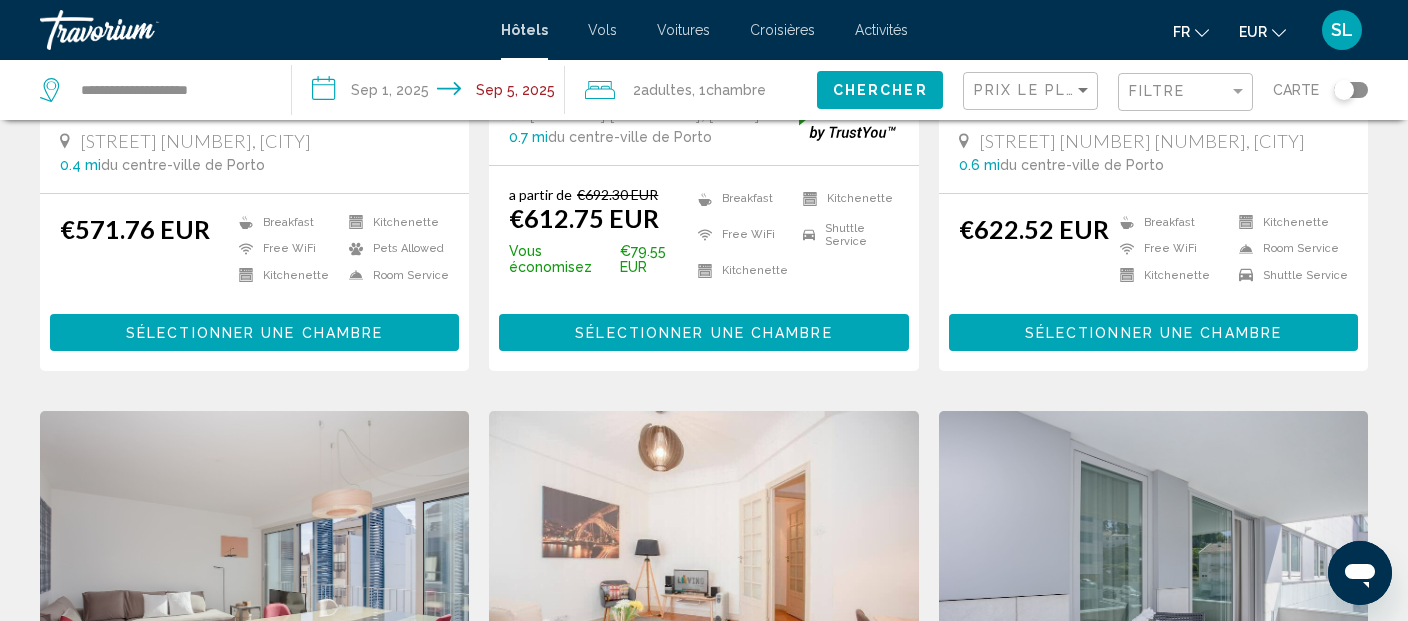 click on "Filtre" 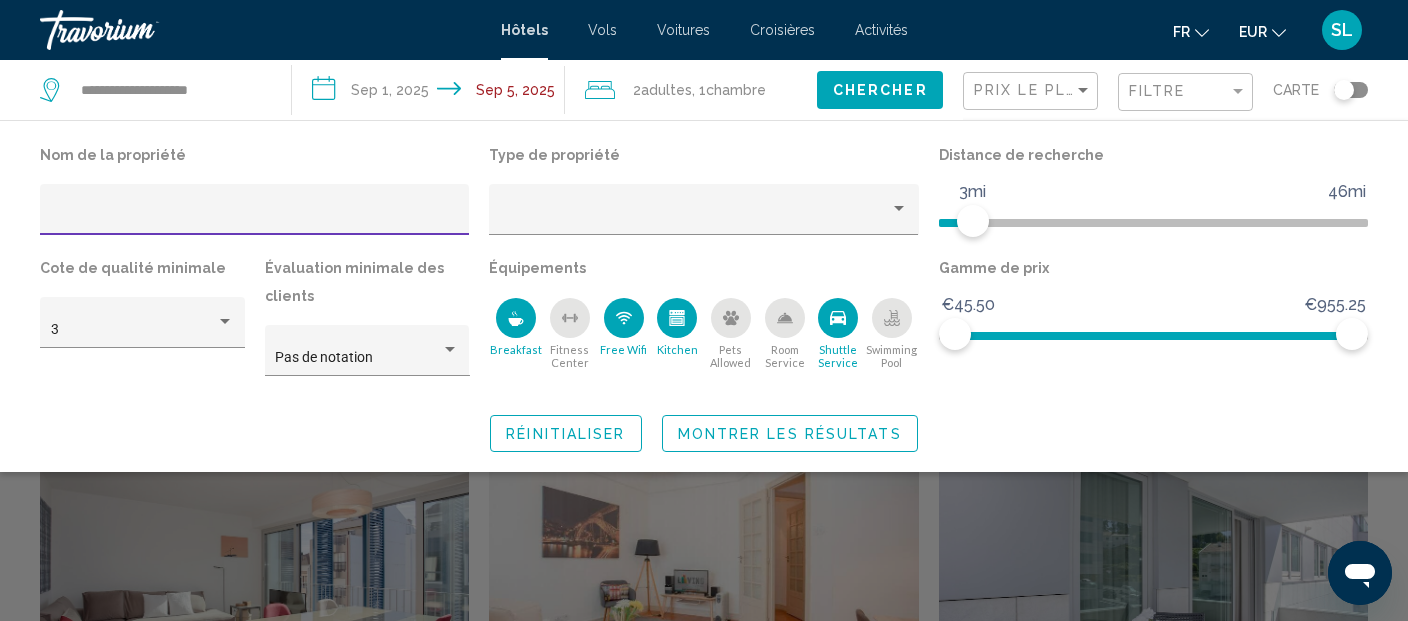 click 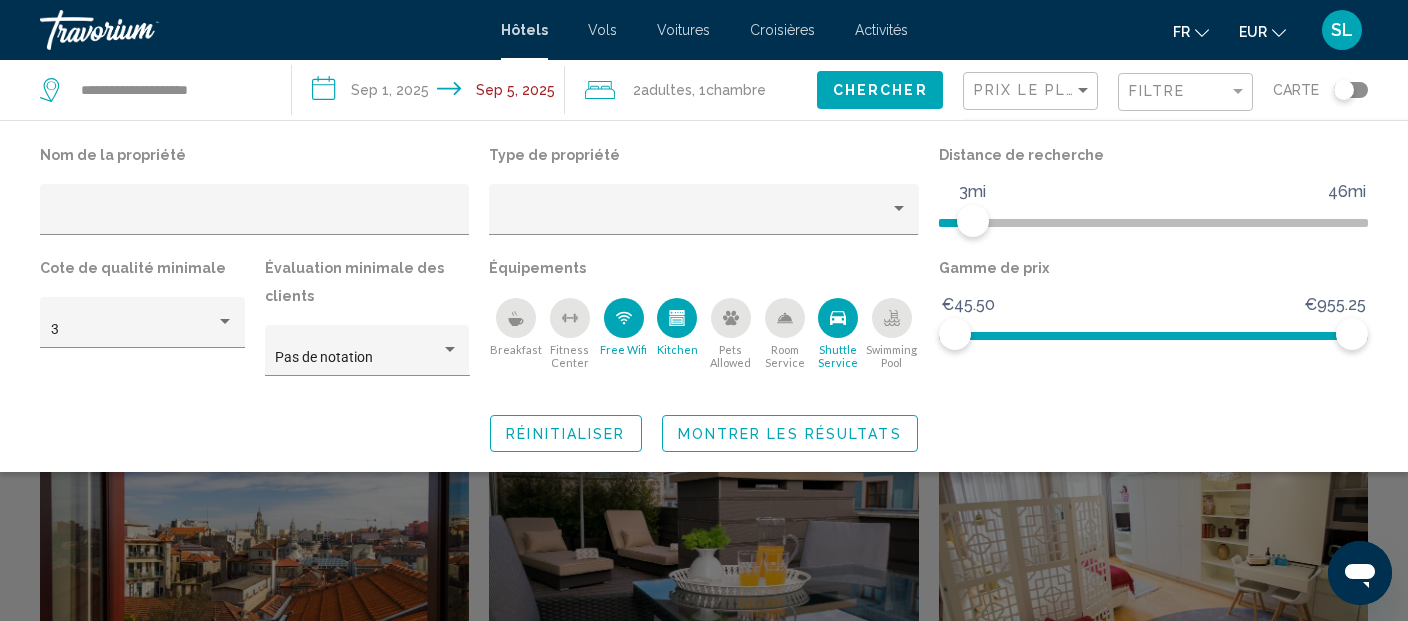 click on "Montrer les résultats" 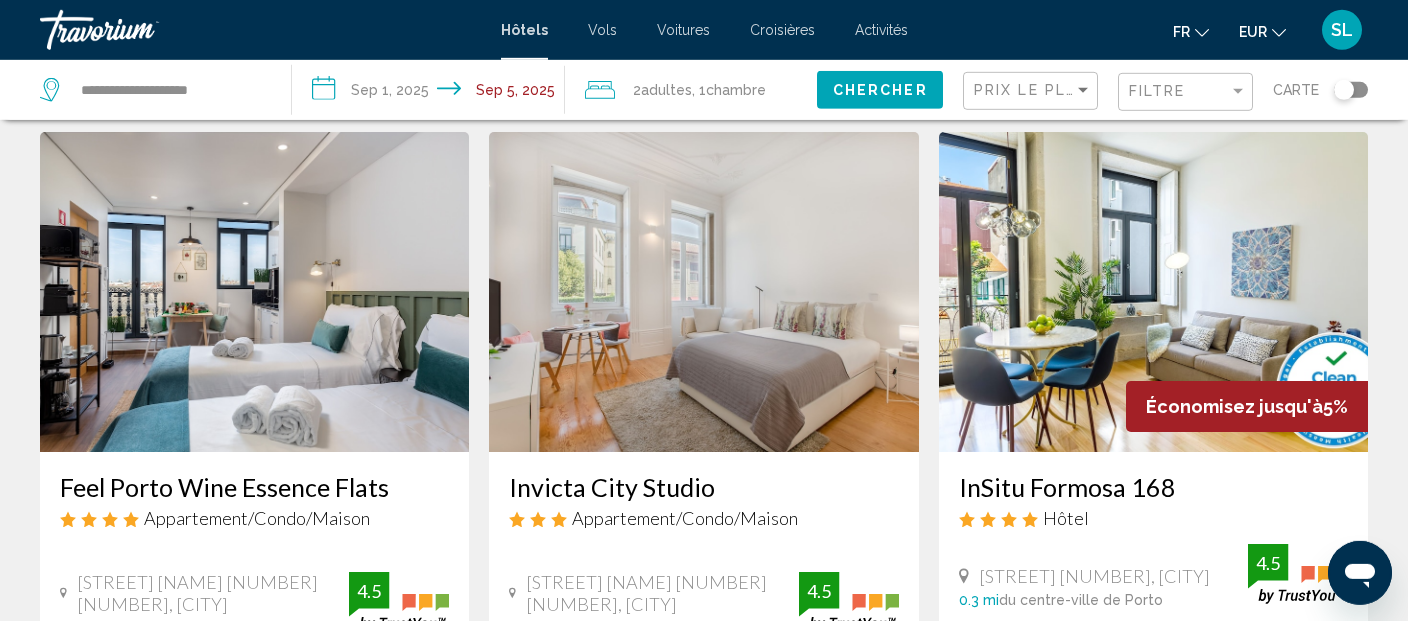 scroll, scrollTop: 505, scrollLeft: 0, axis: vertical 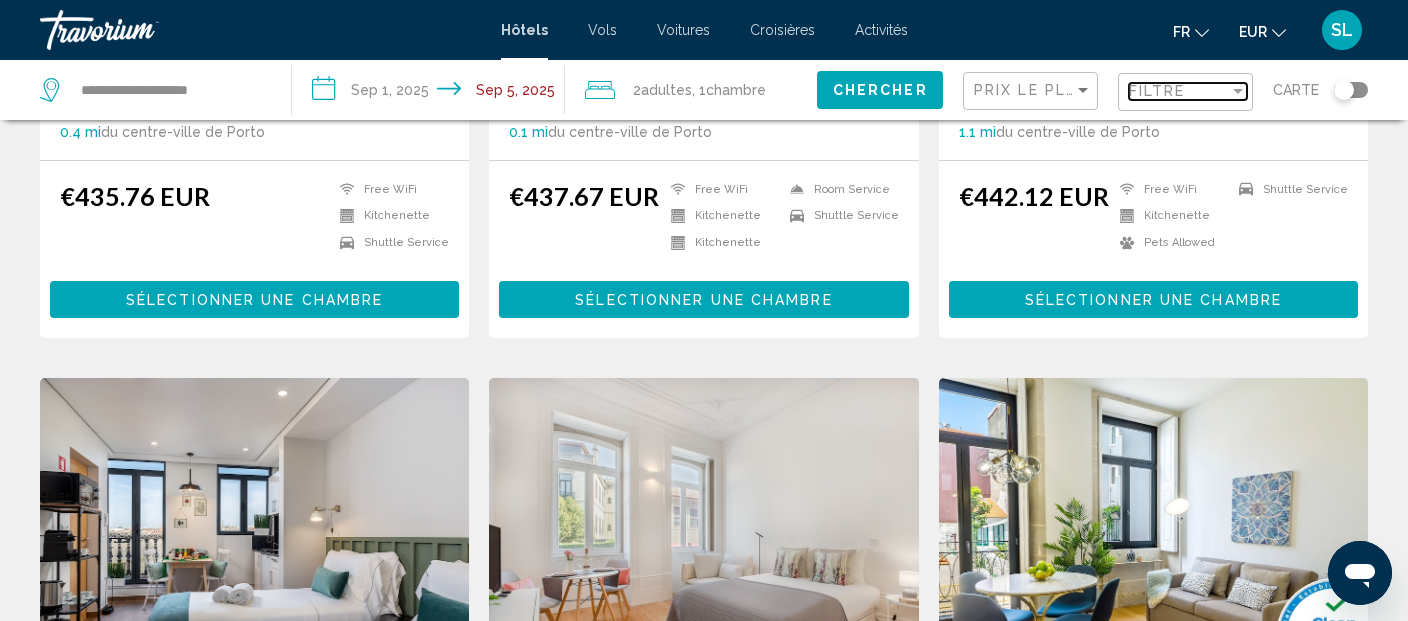 click on "Filtre" at bounding box center (1157, 91) 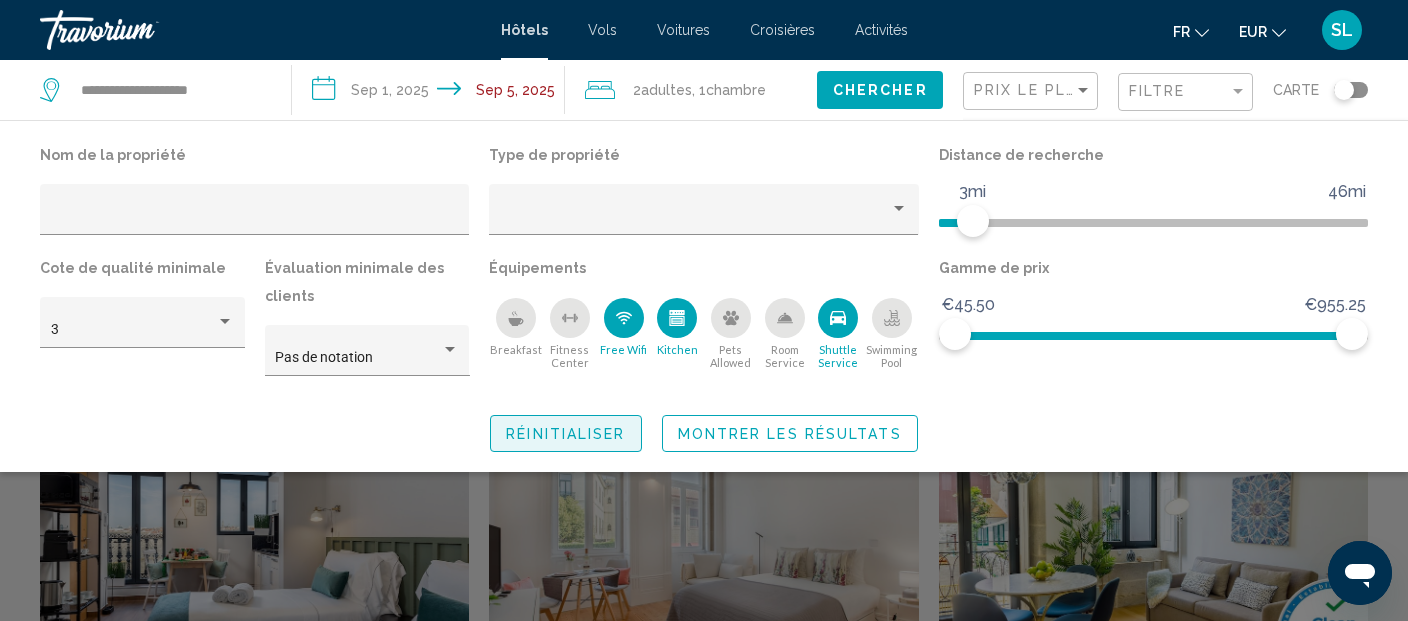 click on "Réinitialiser" 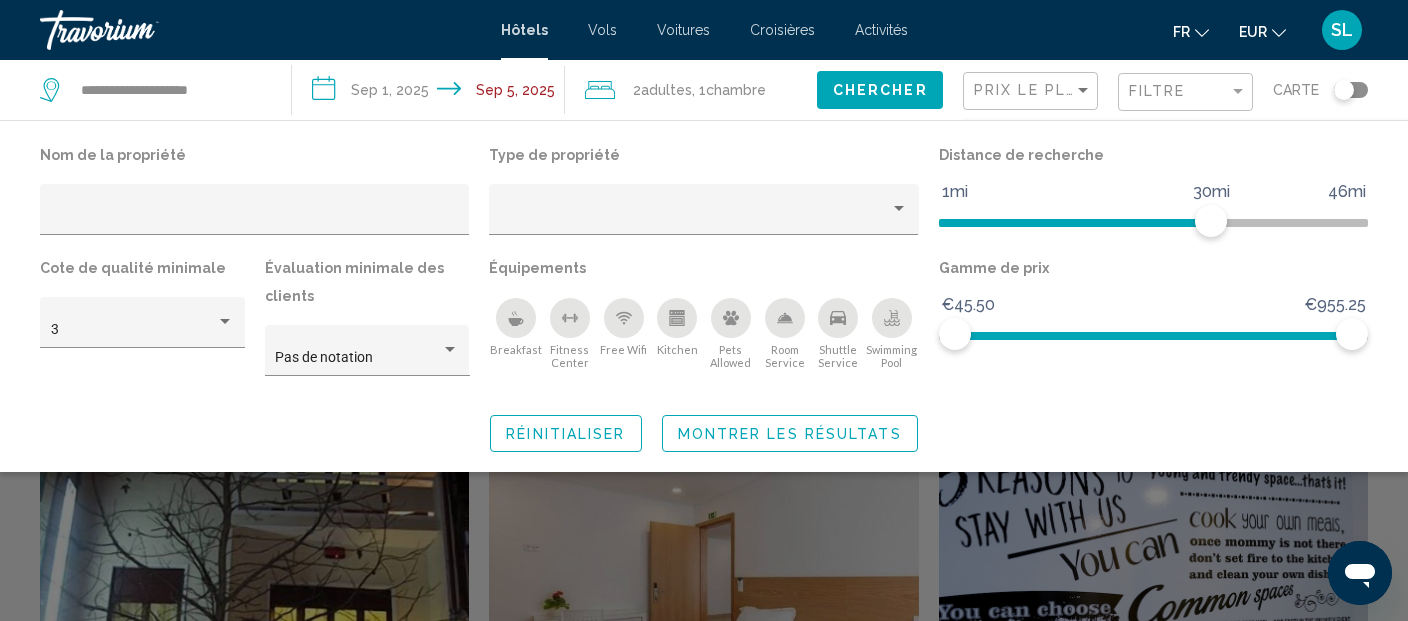 click on "Filtre" 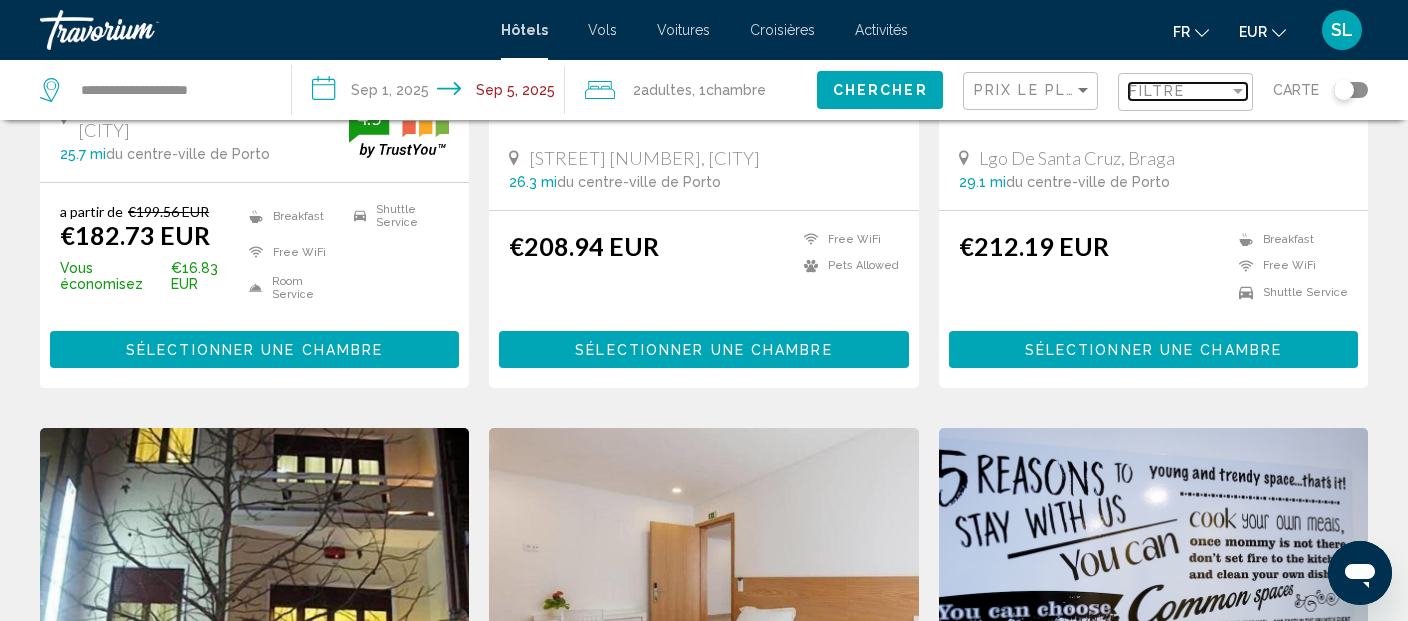 click on "Filtre" at bounding box center (1157, 91) 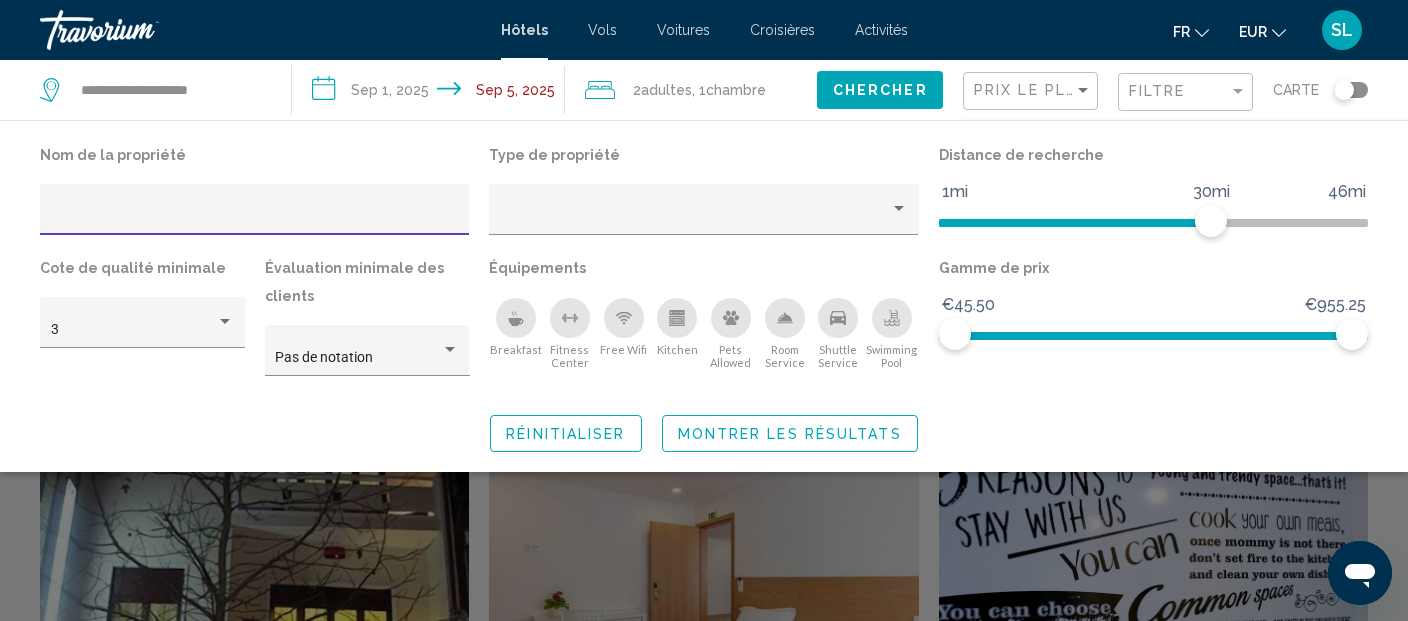 click 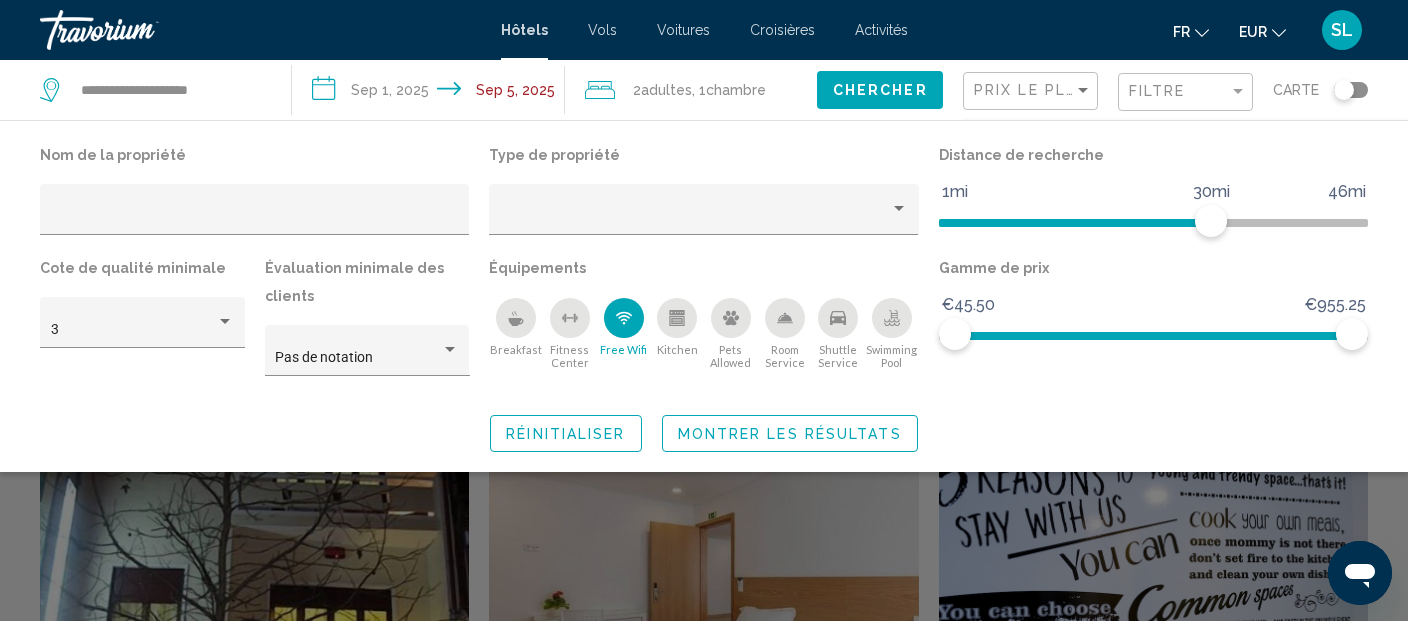 click 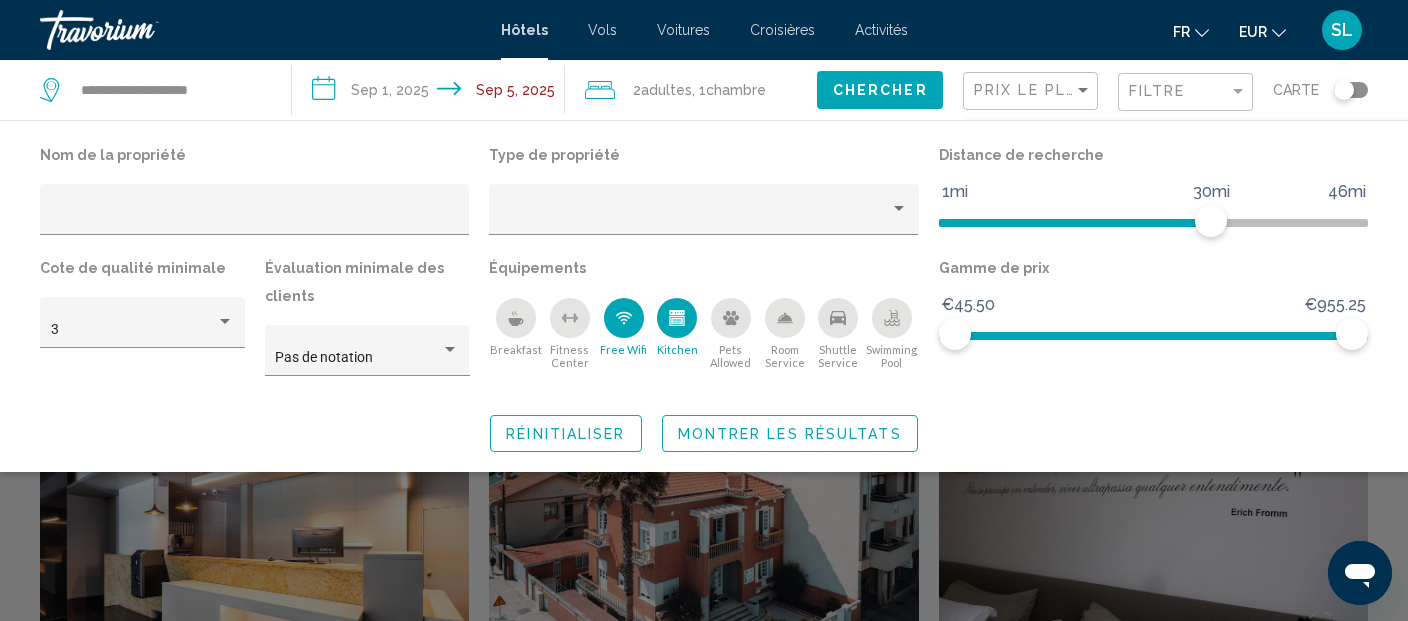 scroll, scrollTop: 0, scrollLeft: 0, axis: both 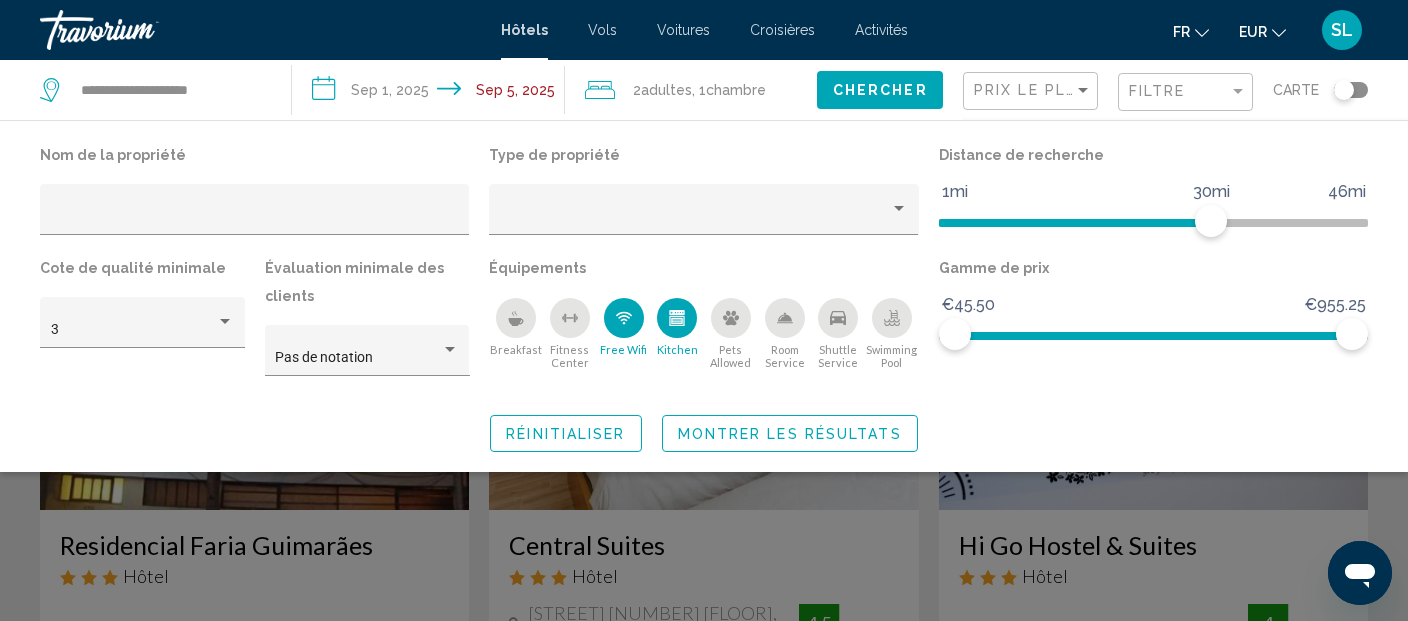 click 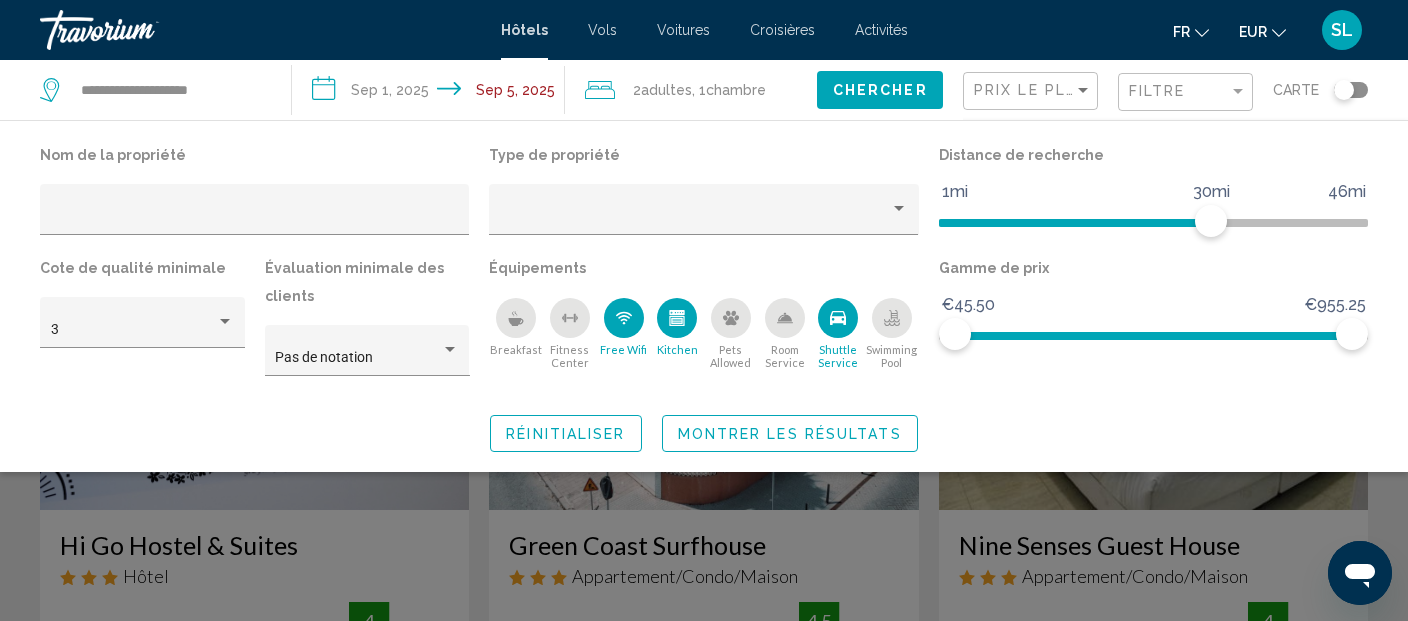 click 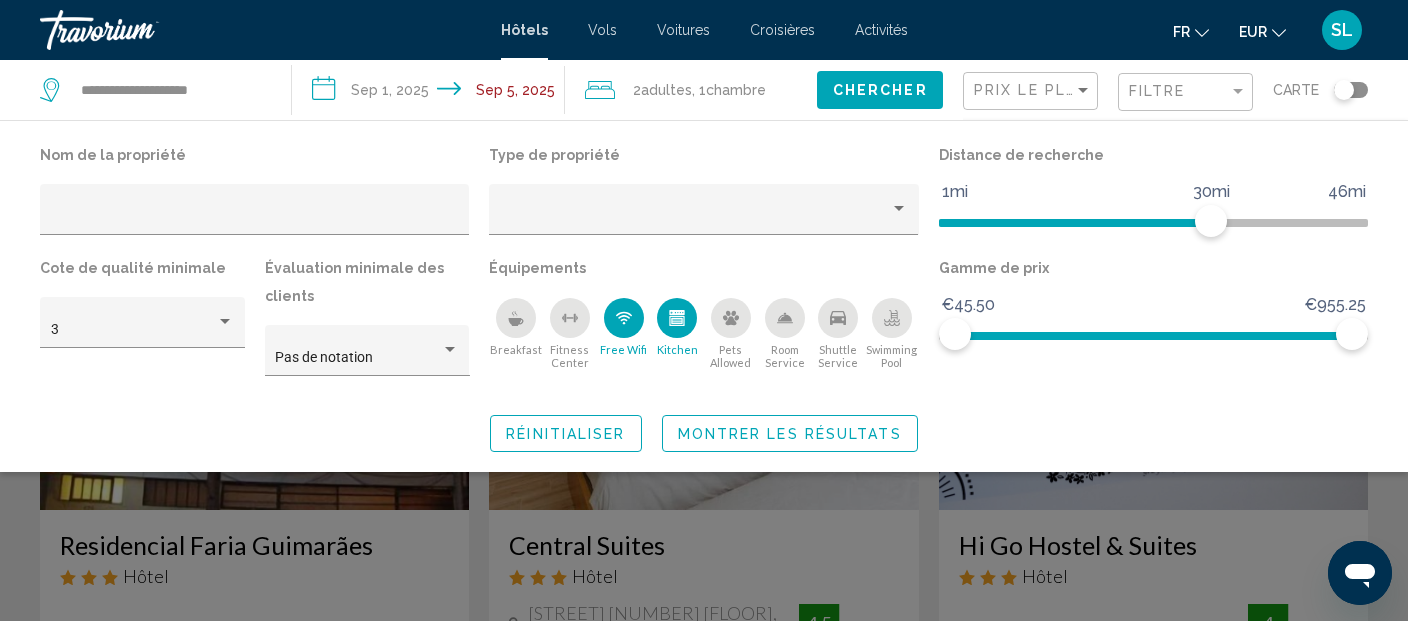 click on "Montrer les résultats" 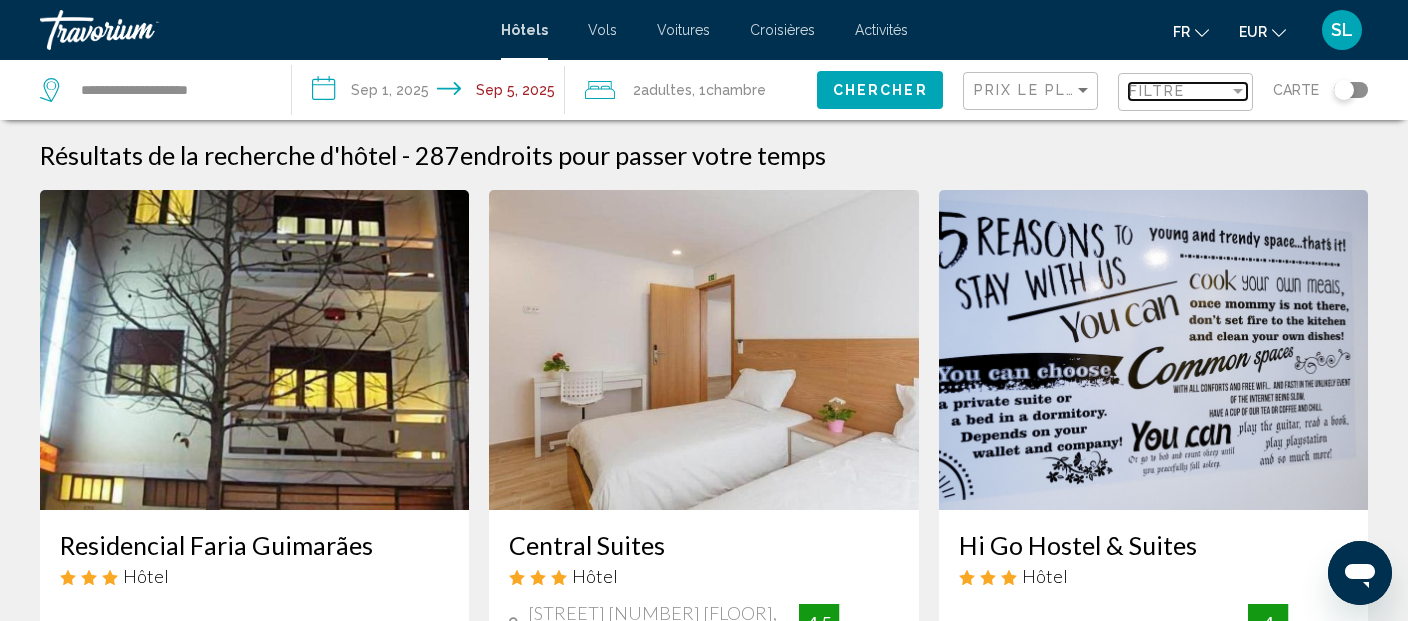click on "Filtre" at bounding box center (1157, 91) 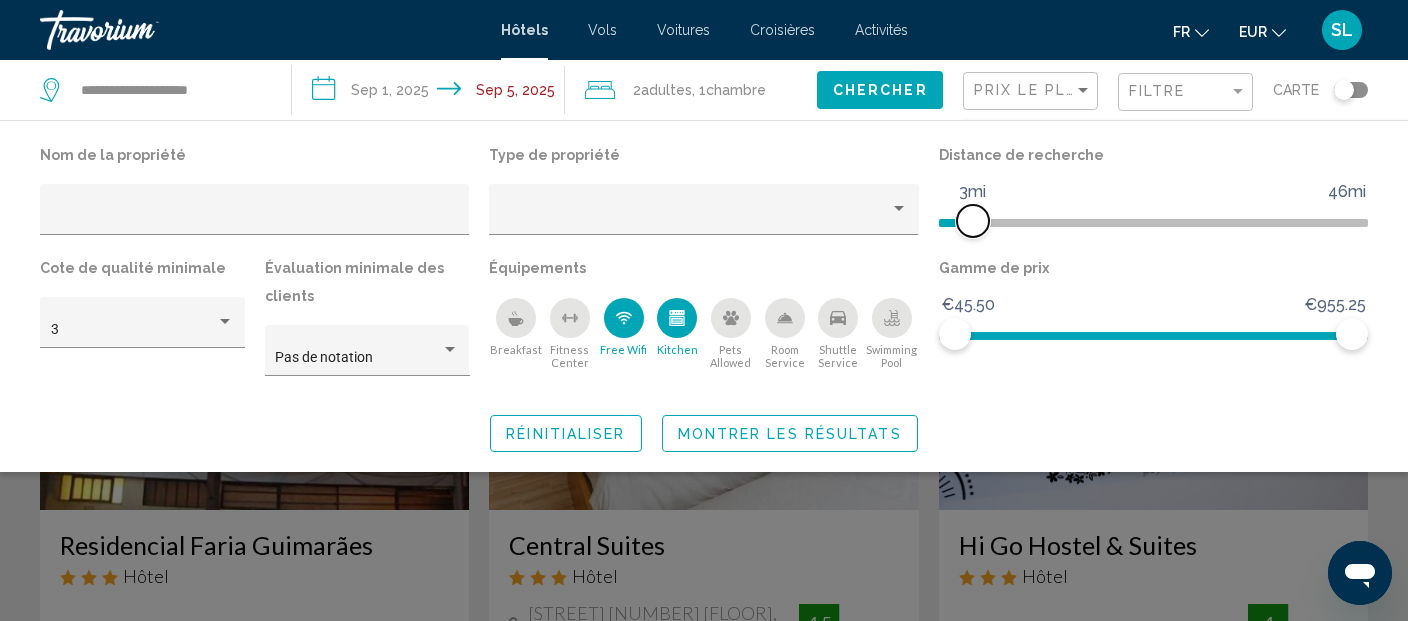 drag, startPoint x: 1217, startPoint y: 220, endPoint x: 974, endPoint y: 227, distance: 243.1008 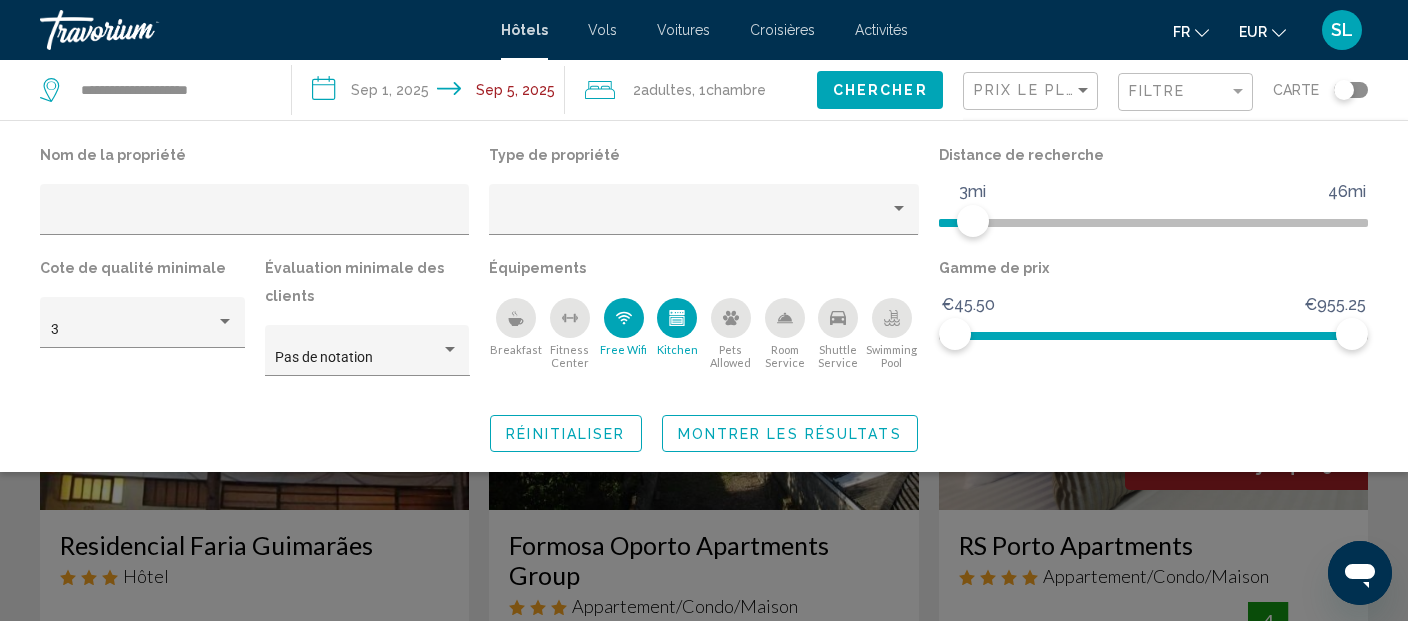 click on "Montrer les résultats" 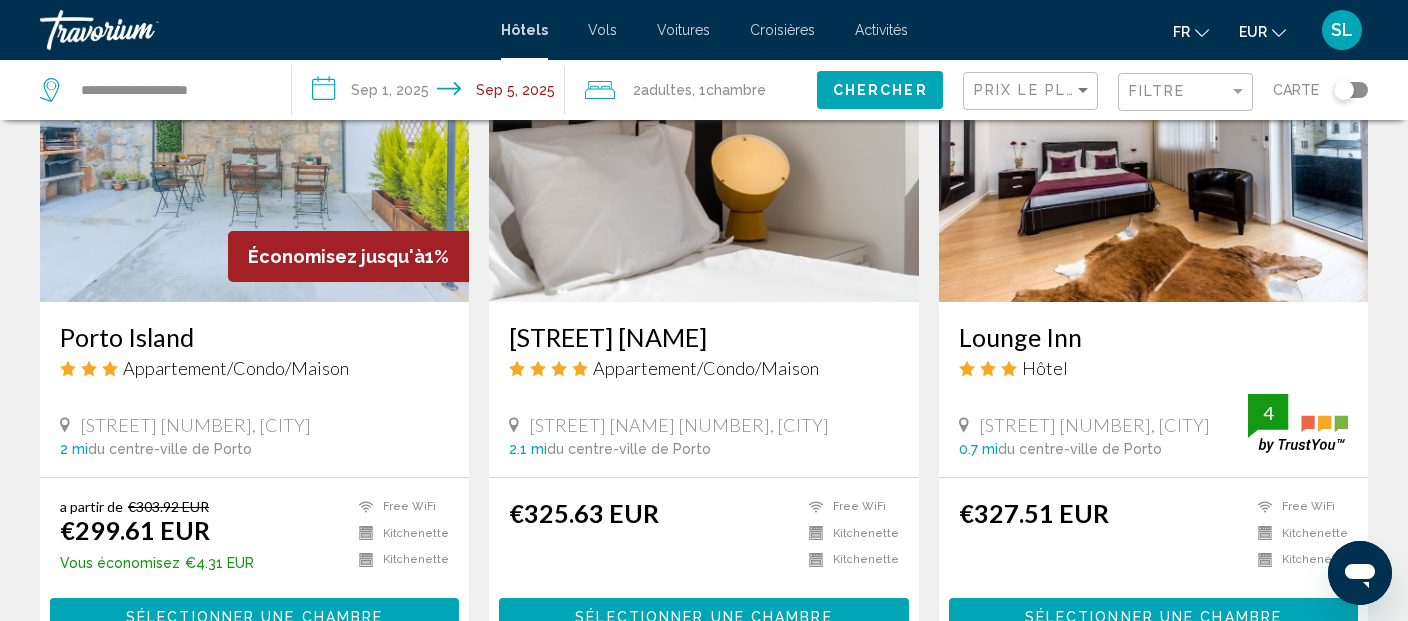 scroll, scrollTop: 1056, scrollLeft: 0, axis: vertical 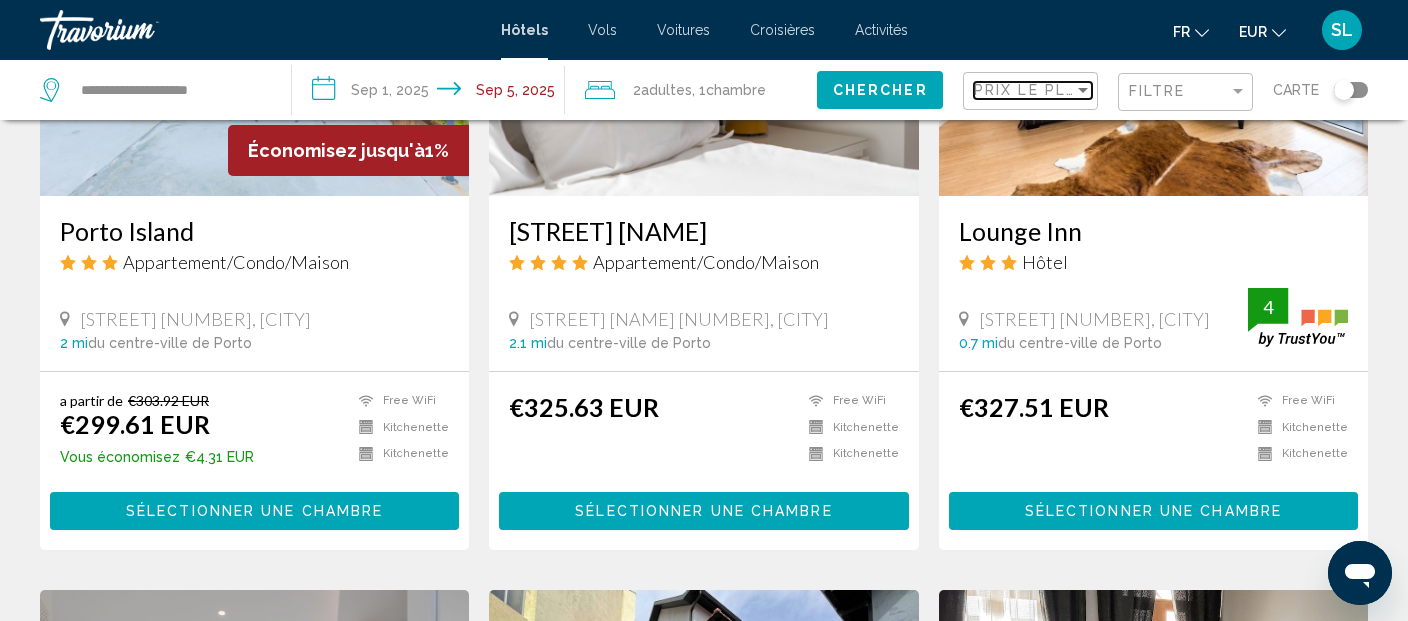 click on "Prix le plus bas" at bounding box center [1051, 90] 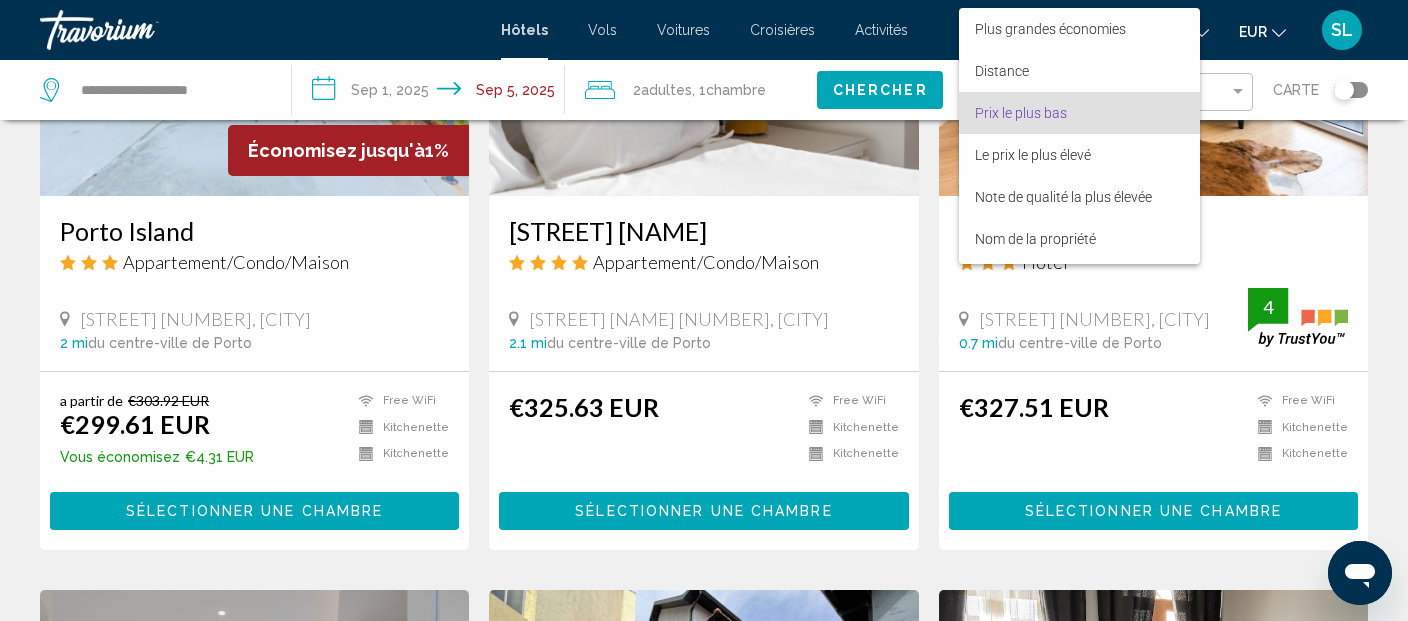 scroll, scrollTop: 22, scrollLeft: 0, axis: vertical 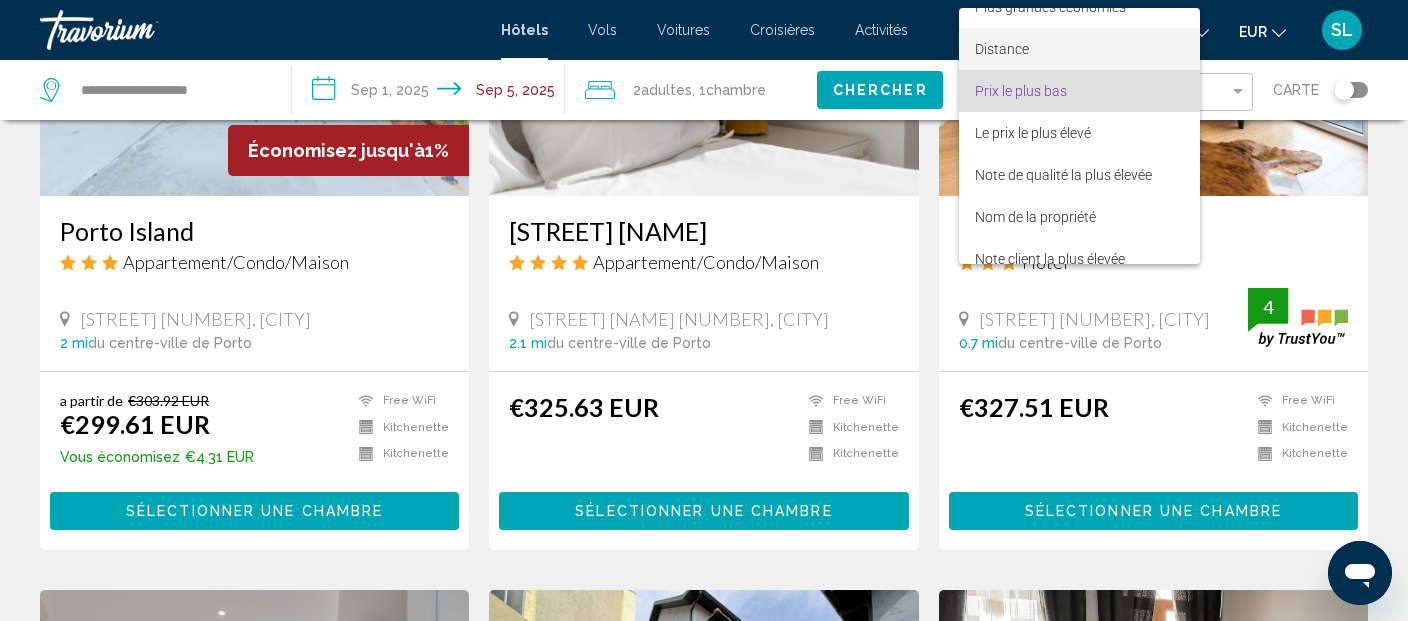 click on "Distance" at bounding box center (1002, 49) 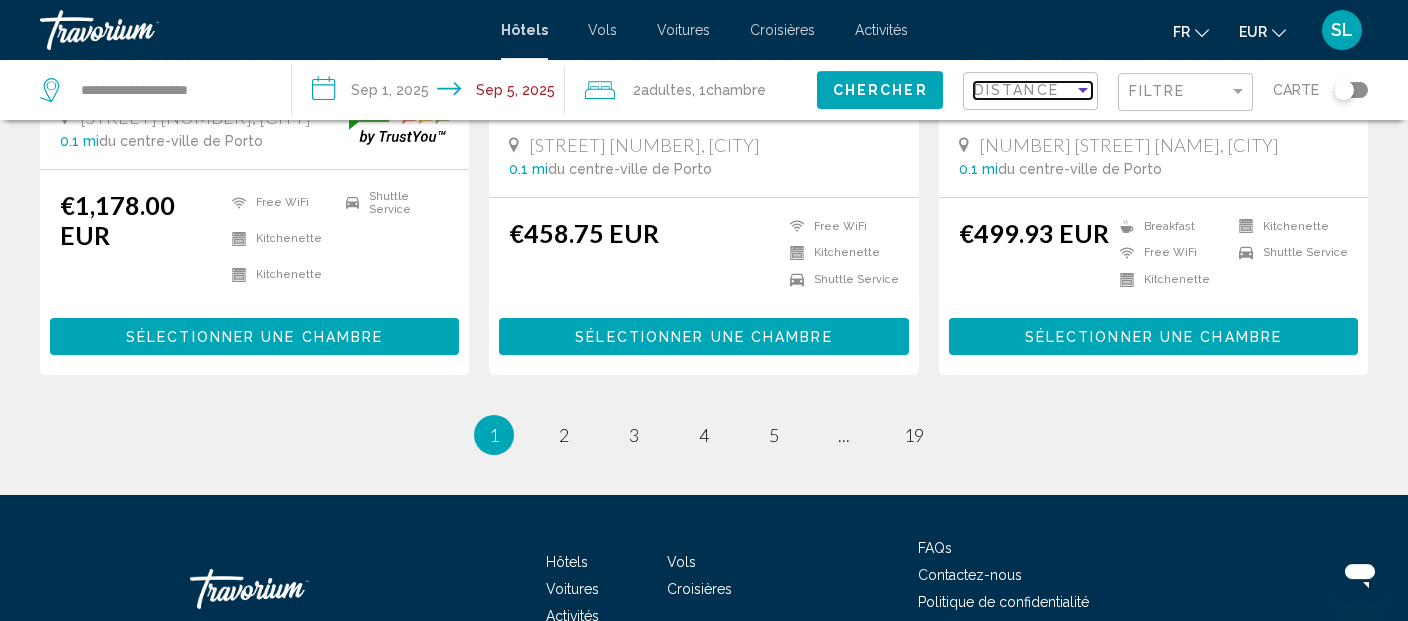 scroll, scrollTop: 2851, scrollLeft: 0, axis: vertical 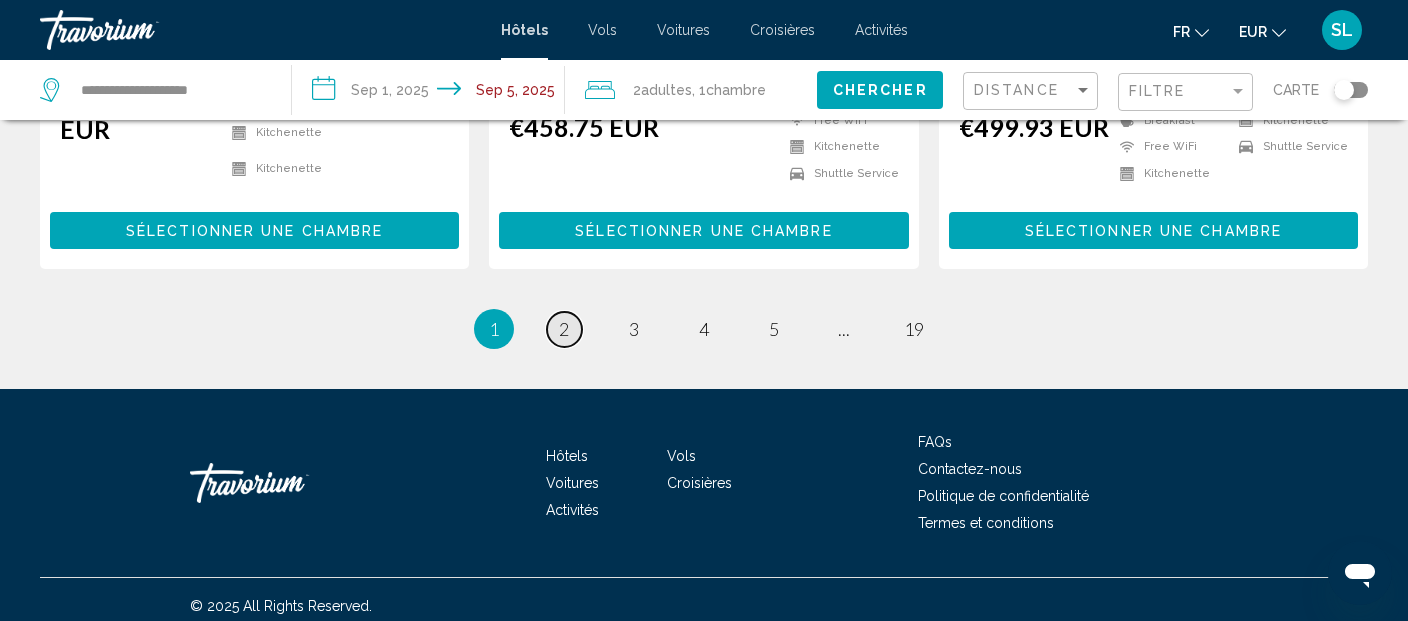 click on "page  2" at bounding box center (564, 329) 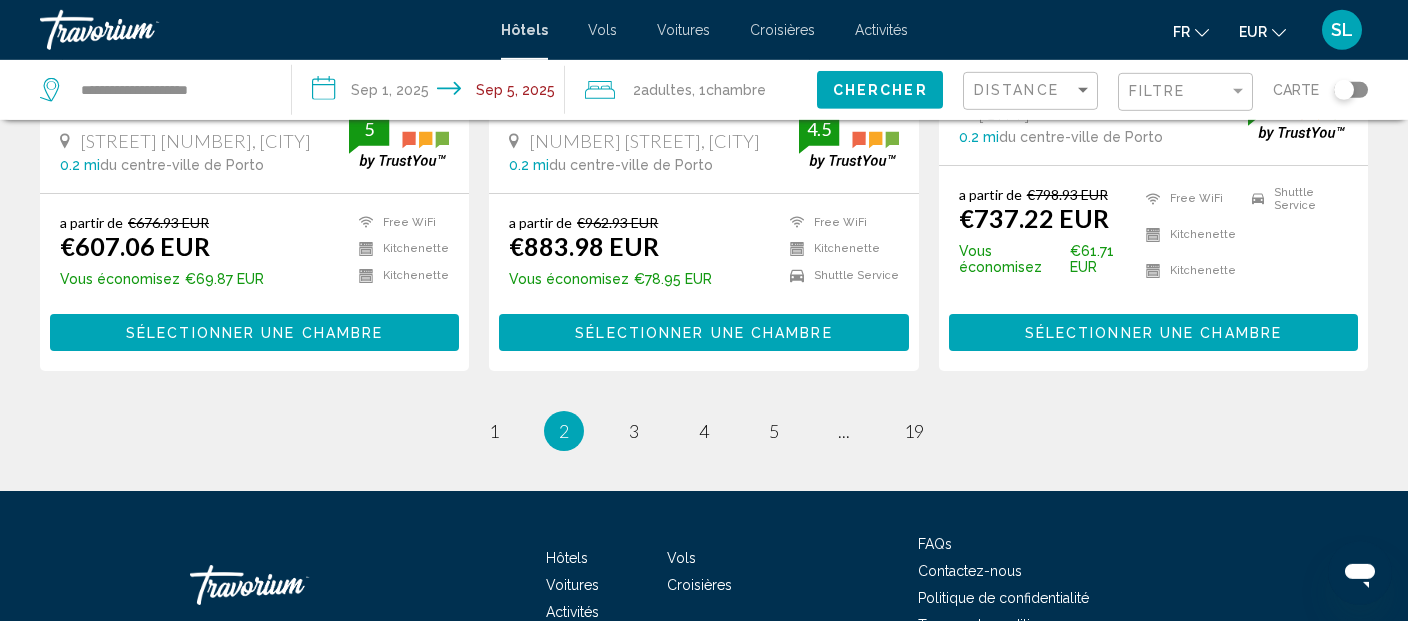 scroll, scrollTop: 2615, scrollLeft: 0, axis: vertical 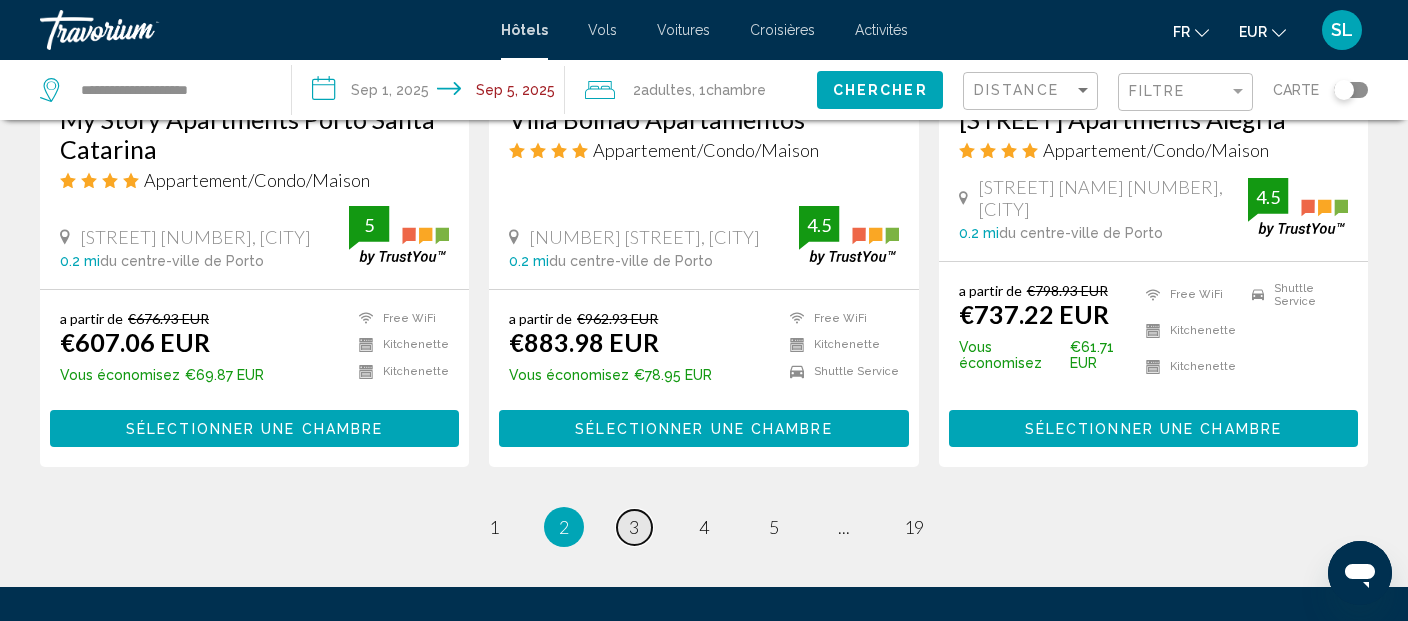 click on "3" at bounding box center [634, 527] 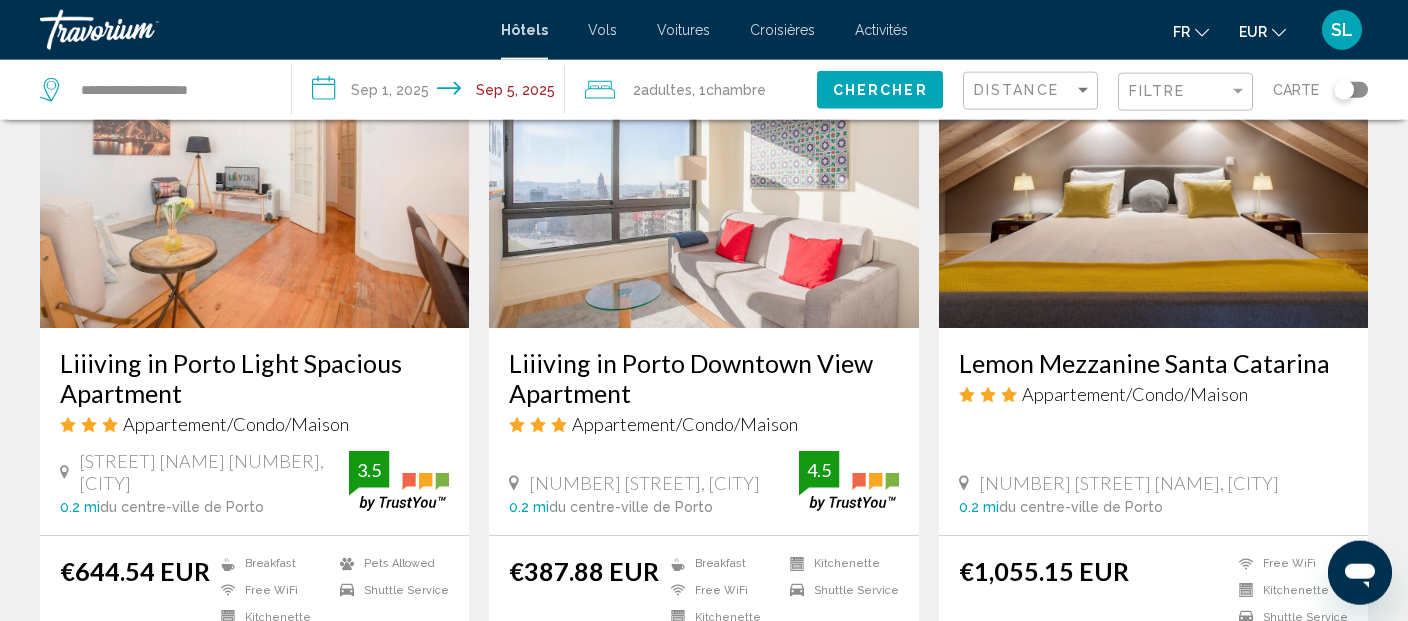 scroll, scrollTop: 2323, scrollLeft: 0, axis: vertical 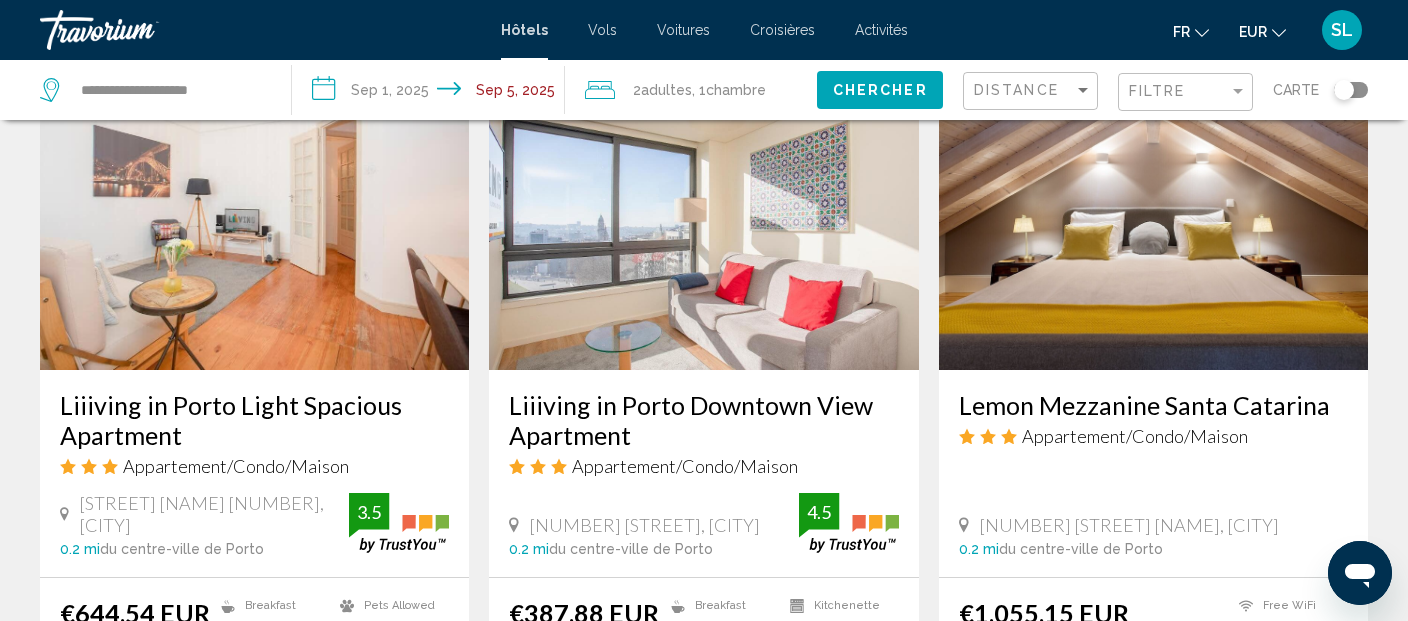 click at bounding box center (254, 210) 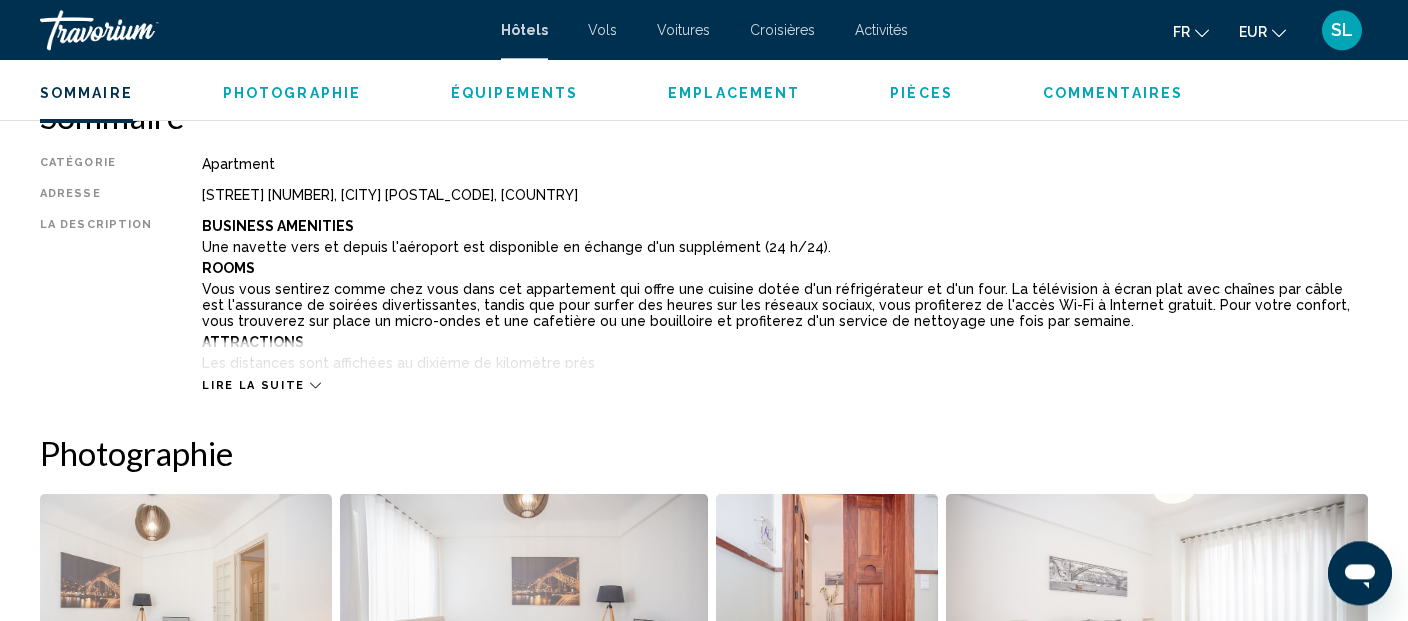 scroll, scrollTop: 739, scrollLeft: 0, axis: vertical 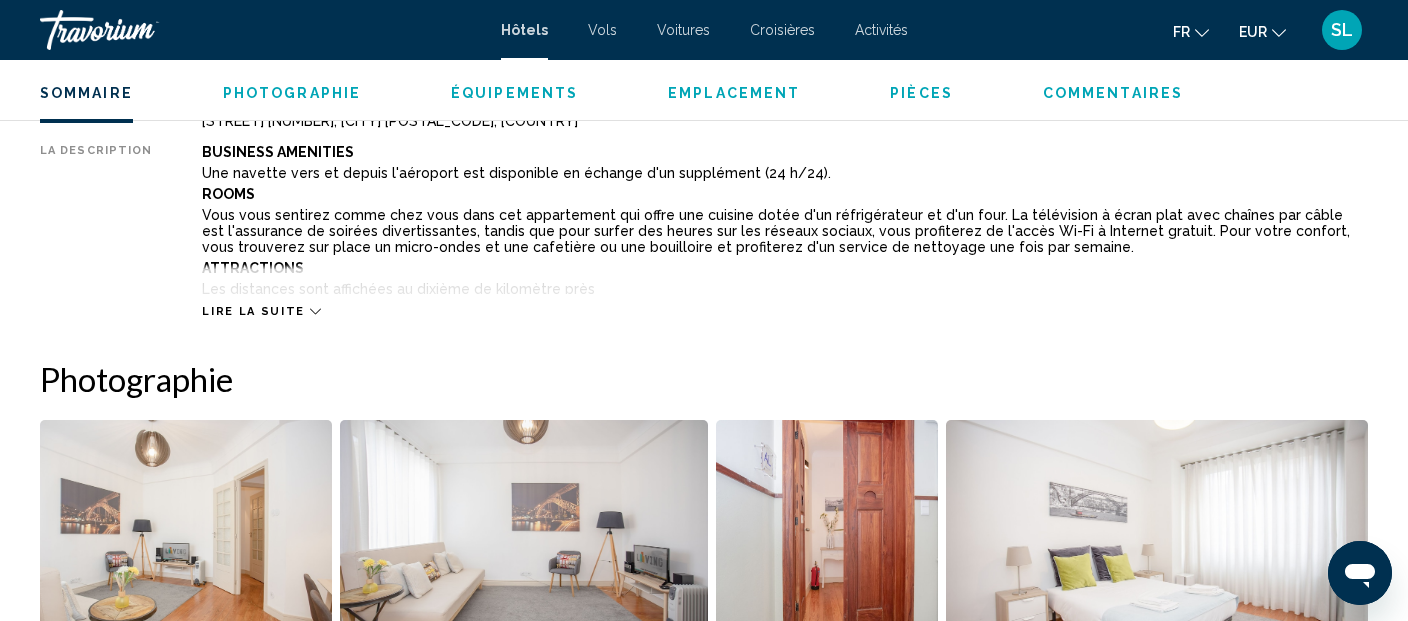click on "Lire la suite" at bounding box center (261, 311) 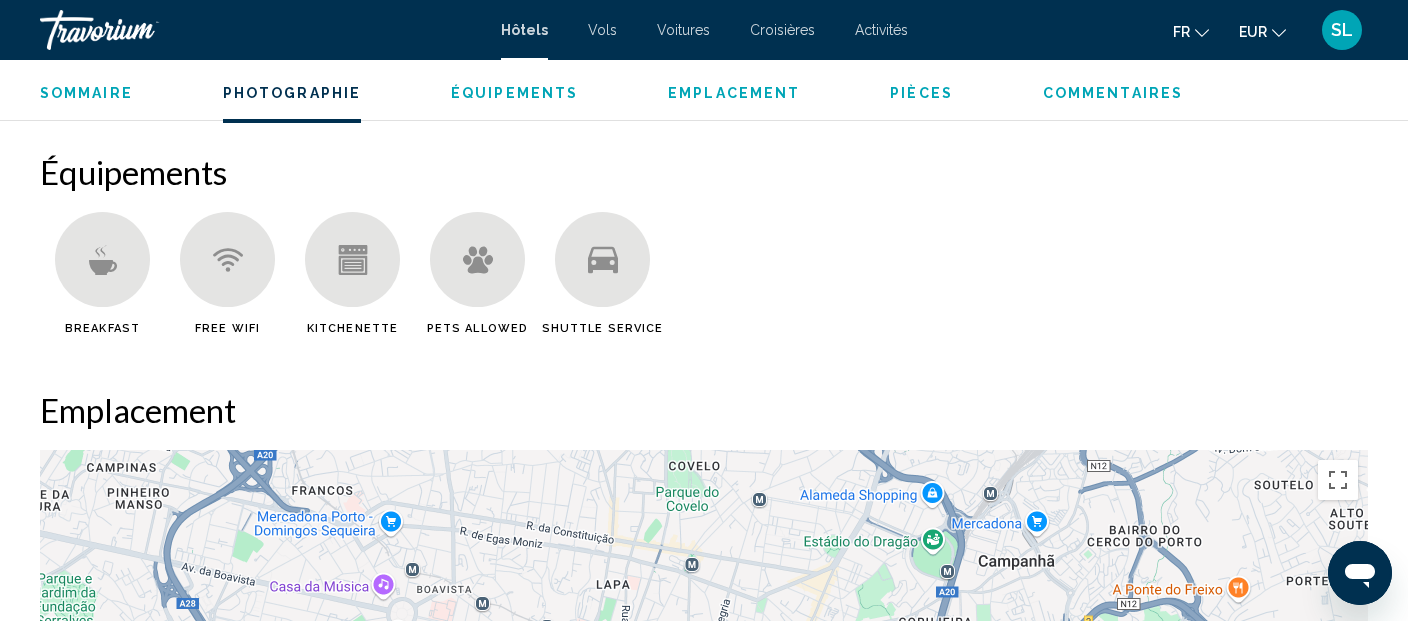 scroll, scrollTop: 1161, scrollLeft: 0, axis: vertical 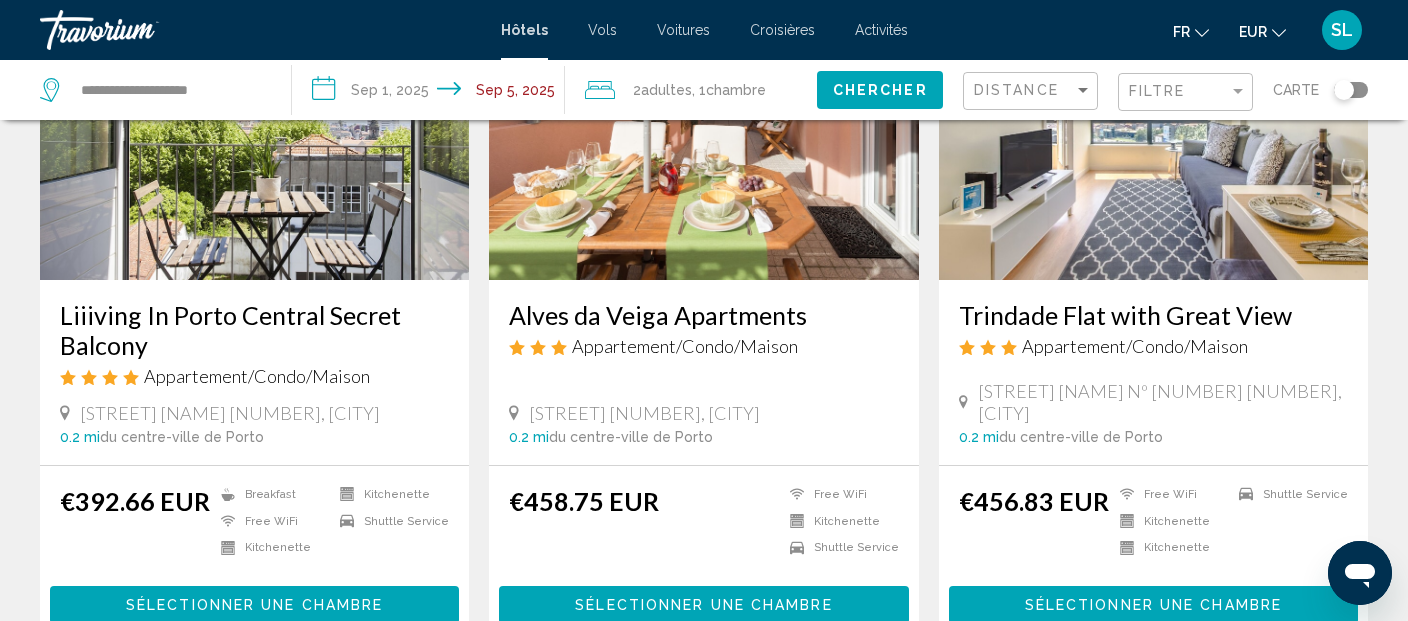 click at bounding box center (703, 120) 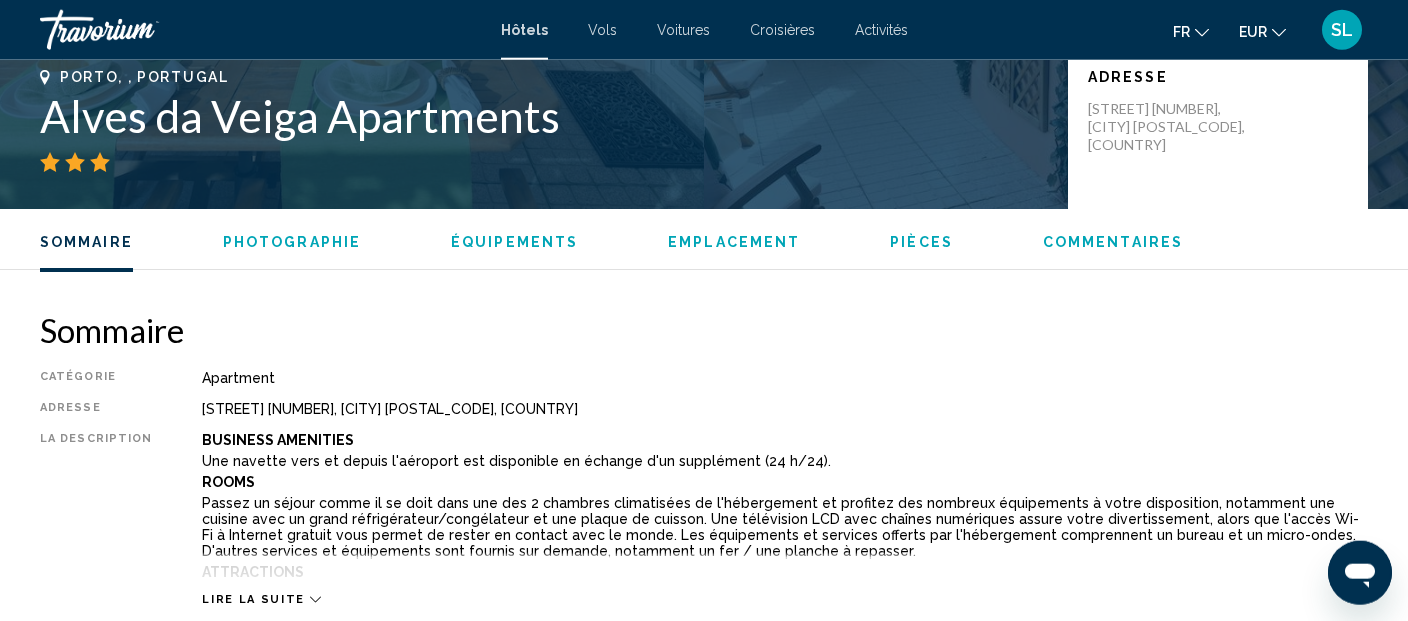 scroll, scrollTop: 633, scrollLeft: 0, axis: vertical 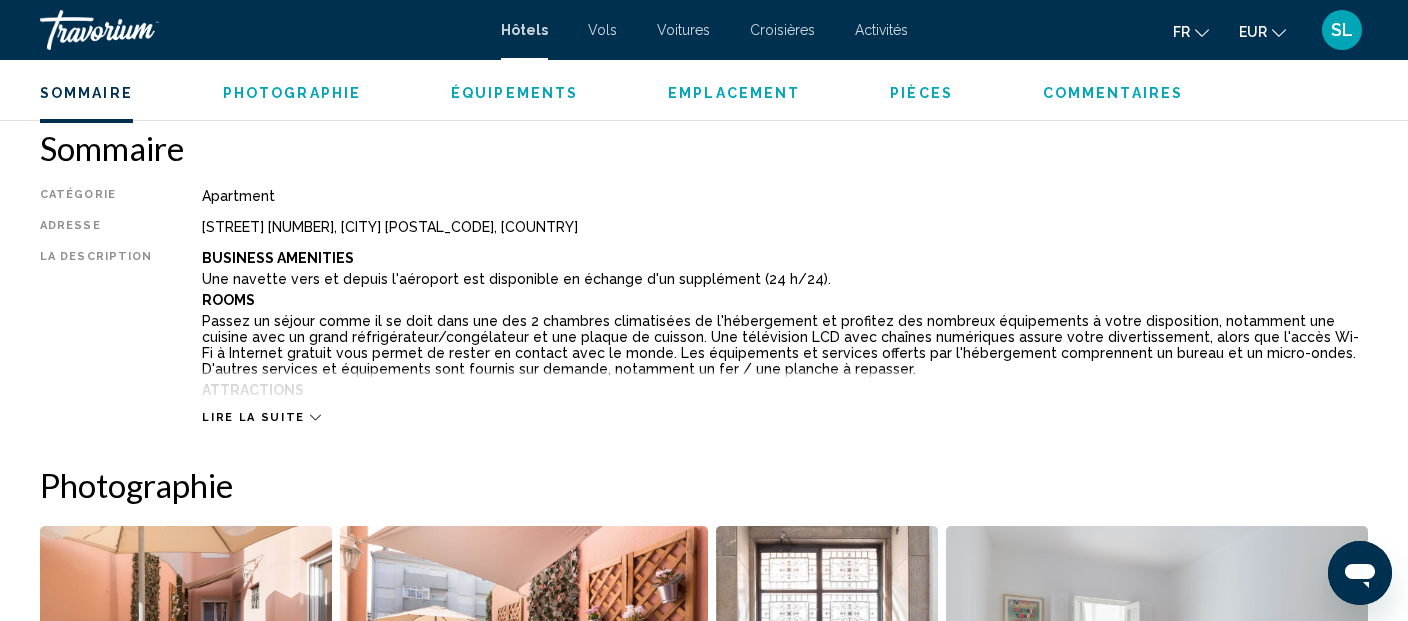 click on "Sommaire Catégorie Apartment Adresse [STREET] [NUMBER], [CITY]  [POSTAL_CODE], [COUNTRY] La description Business Amenities Une navette vers et depuis l'aéroport est disponible en échange d'un supplément (24 h/24). Rooms Passez un séjour comme il se doit dans une des 2 chambres climatisées de l'hébergement et profitez des nombreux équipements à votre disposition, notamment une cuisine avec un grand réfrigérateur/congélateur et une plaque de cuisson. Une télévision LCD avec chaînes numériques assure votre divertissement, alors que l'accès Wi-Fi à Internet gratuit vous permet de rester en contact avec le monde. Les équipements et services offerts par l'hébergement comprennent un bureau et un micro-ondes. D'autres services et équipements sont fournis sur demande, notamment un fer / une planche à repasser. Attractions Les distances sont affichées au dixième de kilomètre près Chapelle des Âmes - 0,3 km Marché de [NEIGHBORHOOD] - 0,4 km Lieu historique Café Majestic - 0,6 km Location ← +" at bounding box center [704, 1328] 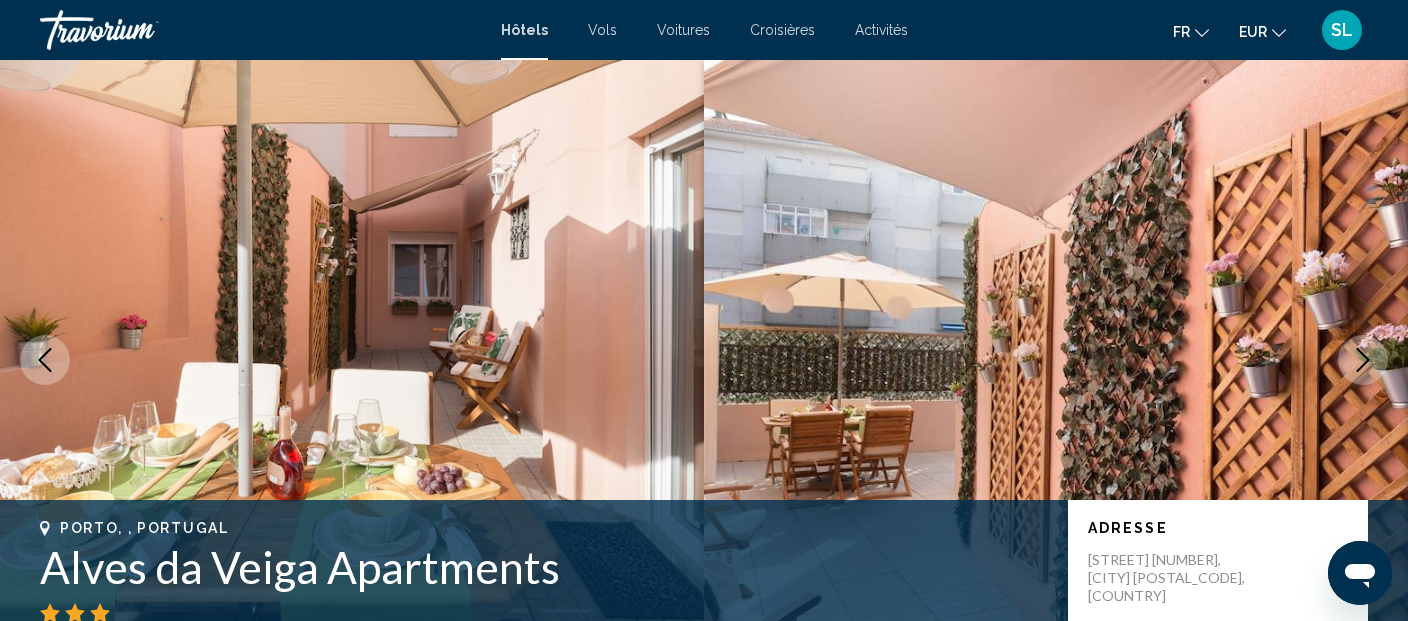scroll, scrollTop: 105, scrollLeft: 0, axis: vertical 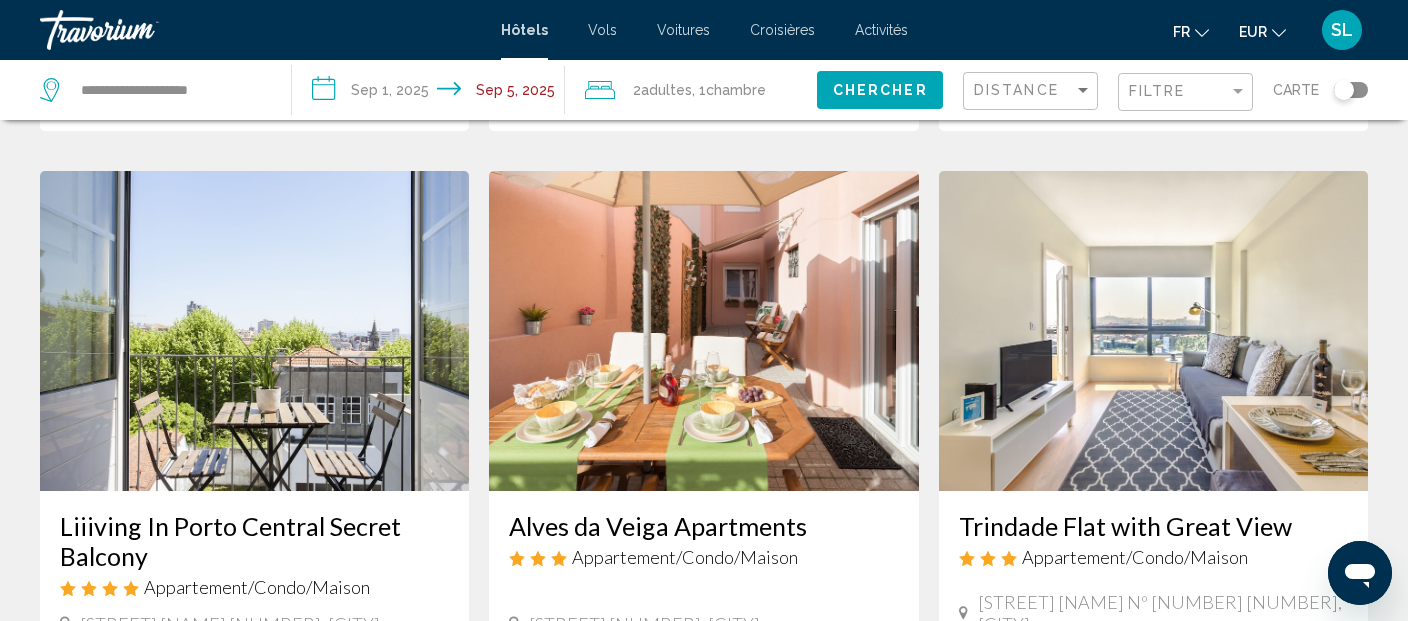 click on "[STREET] [NAME] Apartments
Appartement/Condo/Maison
[STREET] [NAME] [NUMBER], [CITY] 0.2 mi  du centre-ville de [CITY] de l'hôtel" at bounding box center (703, 583) 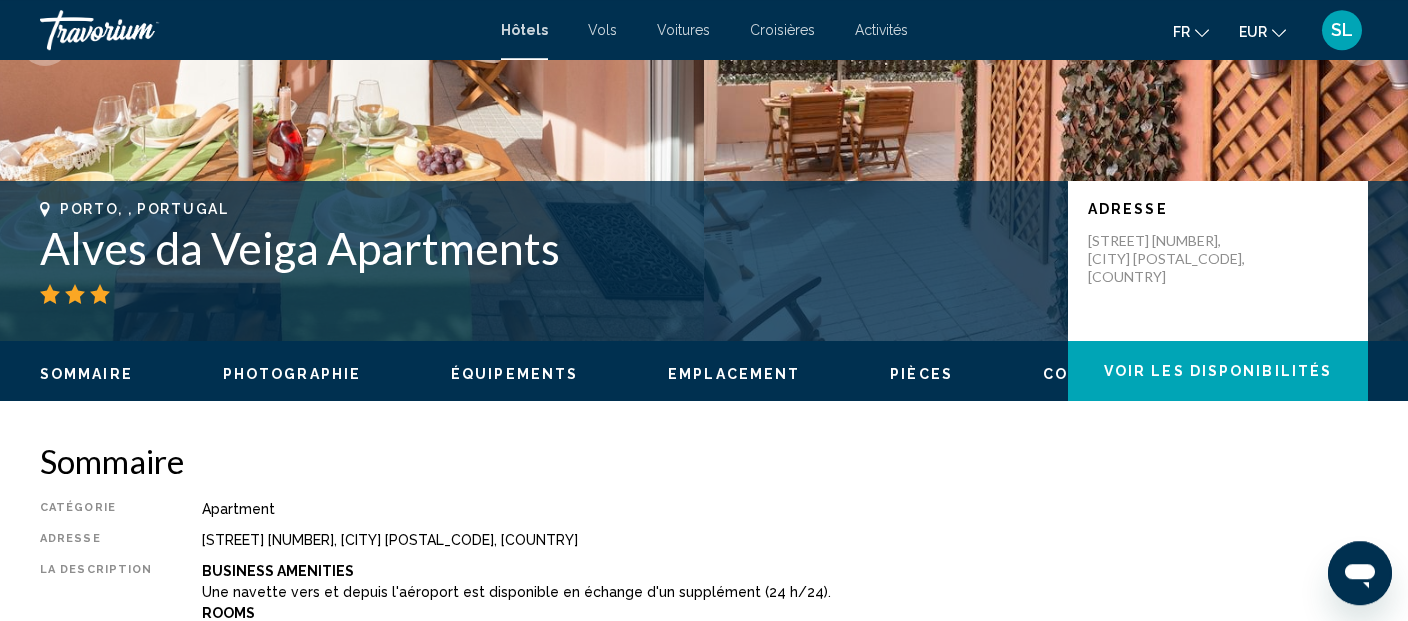 scroll, scrollTop: 633, scrollLeft: 0, axis: vertical 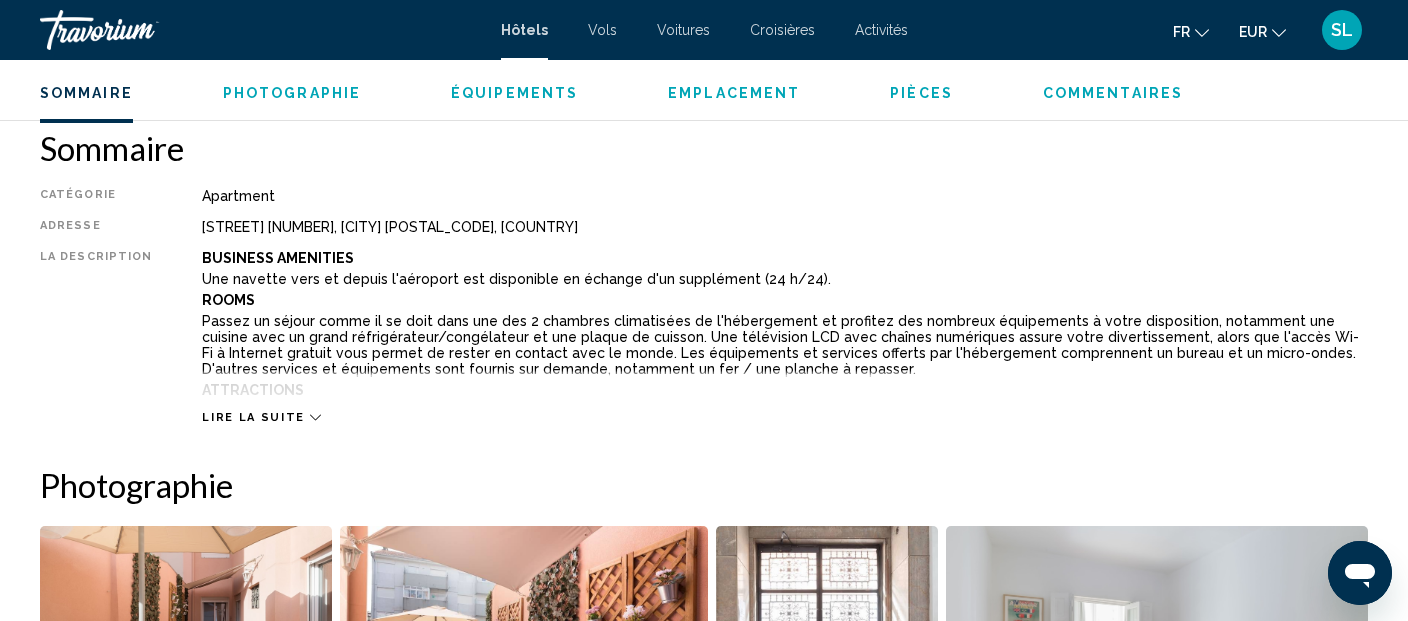 click on "Lire la suite" at bounding box center [785, 397] 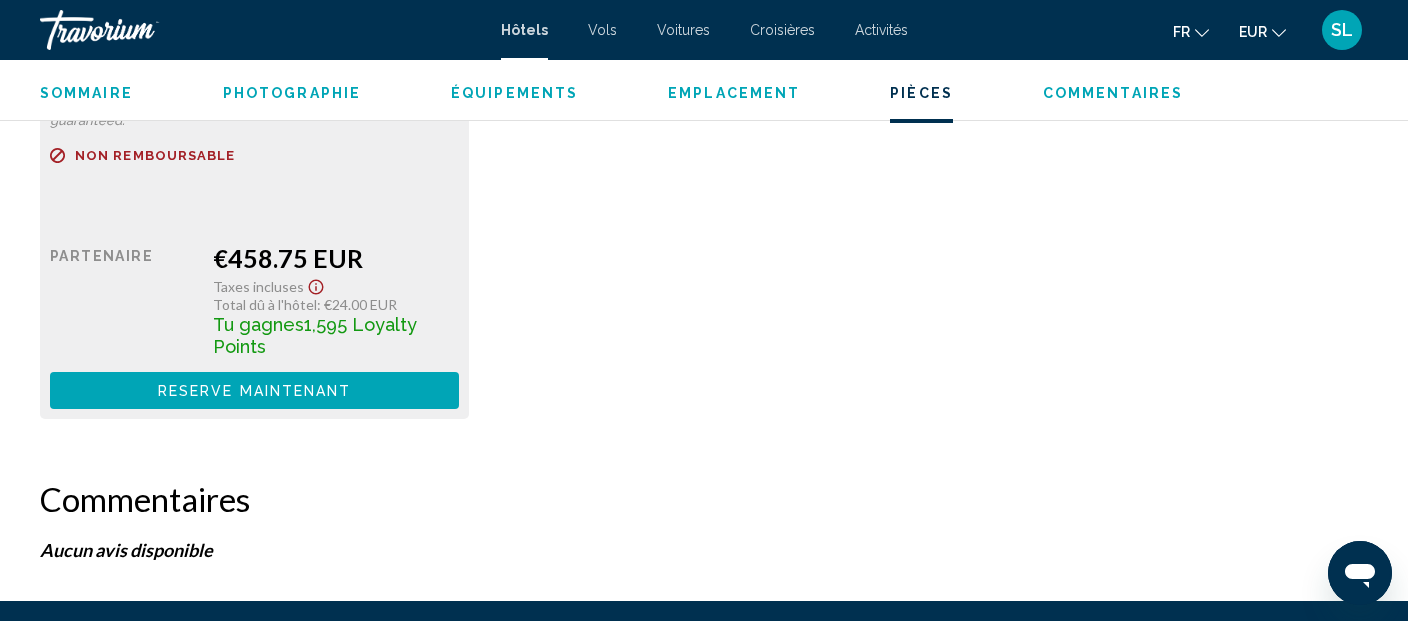 scroll, scrollTop: 3062, scrollLeft: 0, axis: vertical 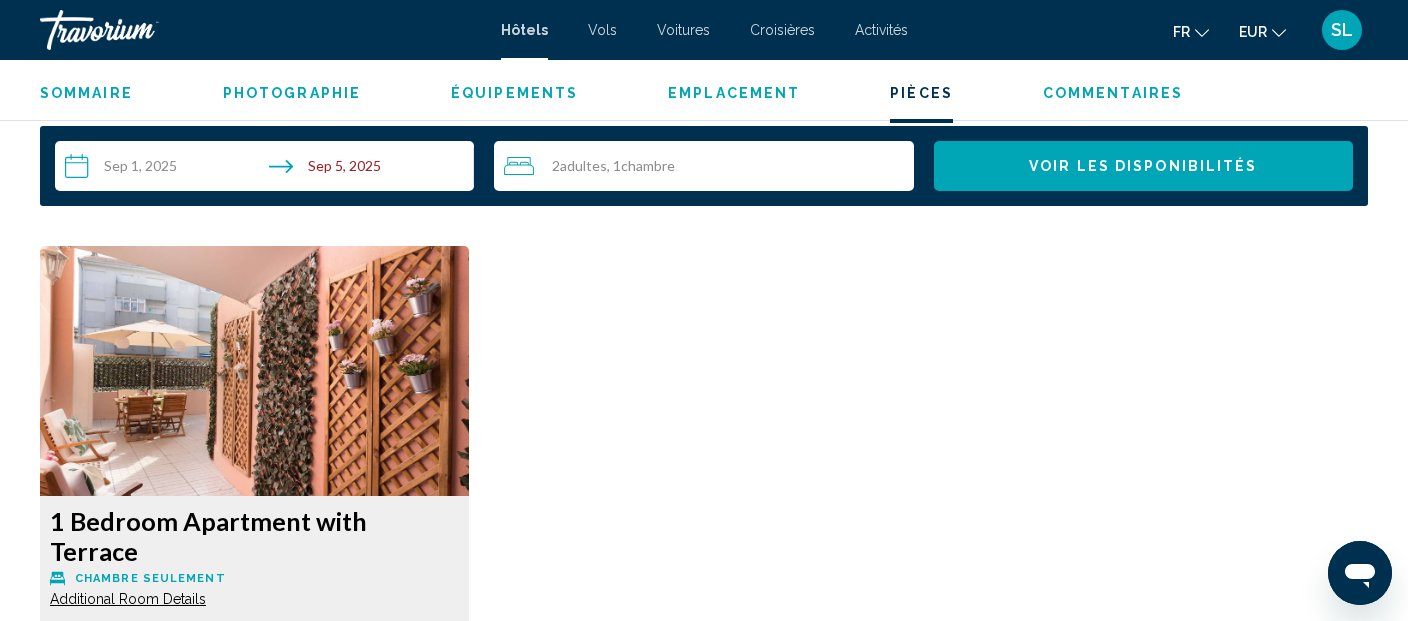 click on "Additional Room Details" at bounding box center (128, 599) 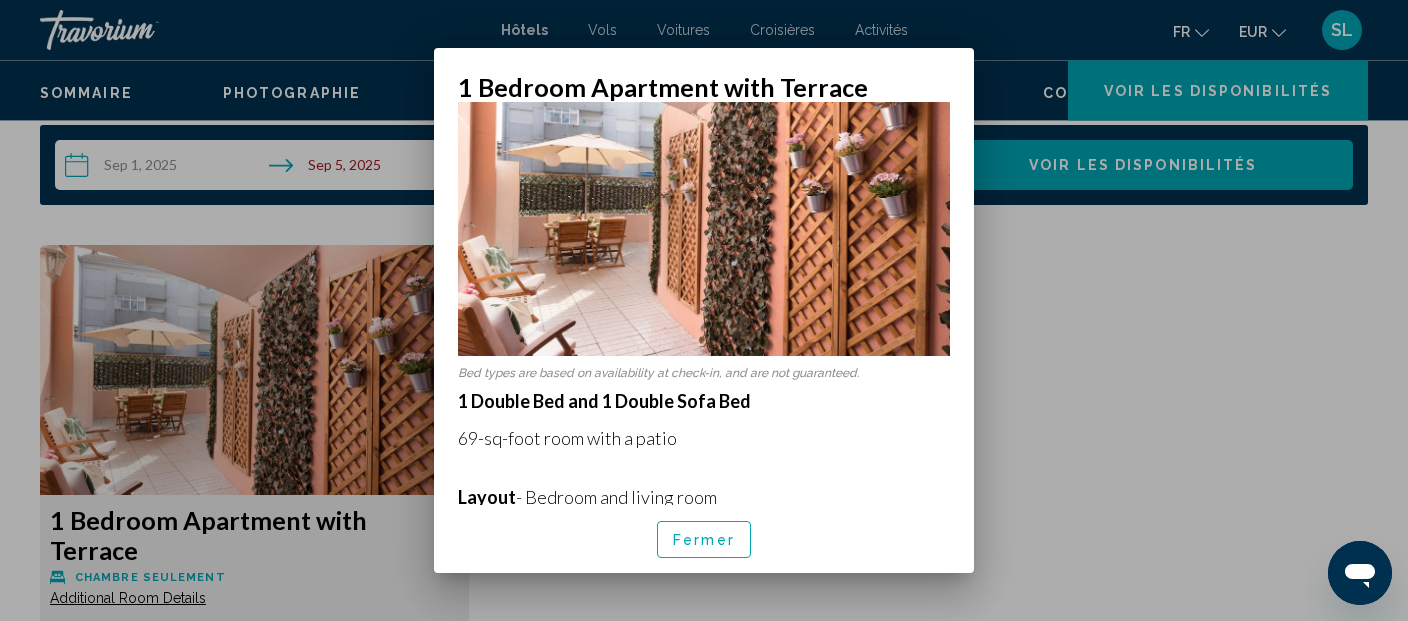 scroll, scrollTop: 127, scrollLeft: 0, axis: vertical 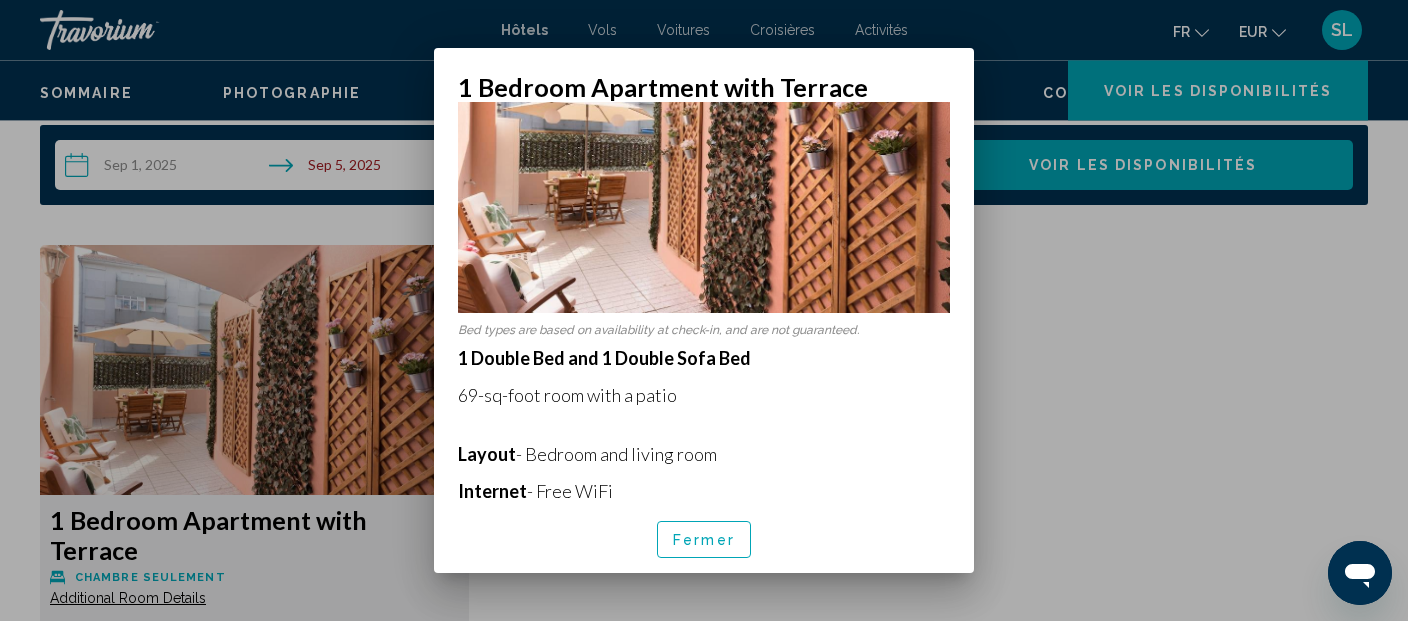 click on "Fermer" at bounding box center (704, 540) 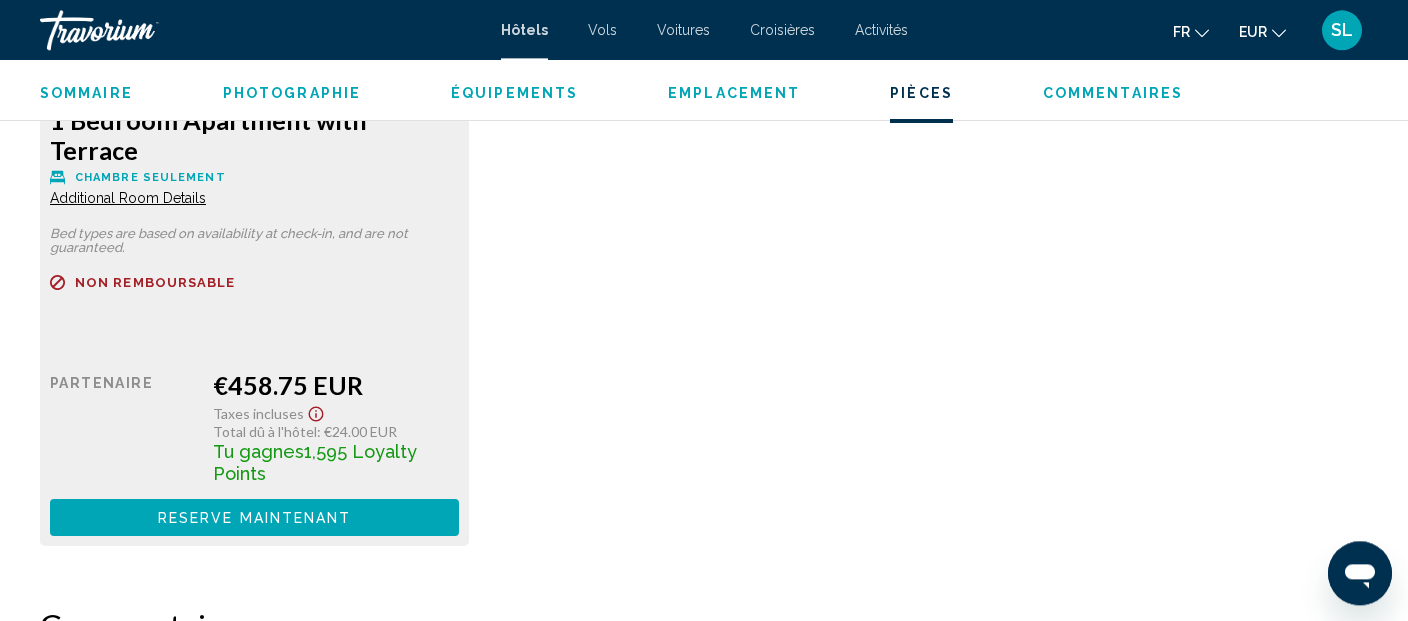 scroll, scrollTop: 3485, scrollLeft: 0, axis: vertical 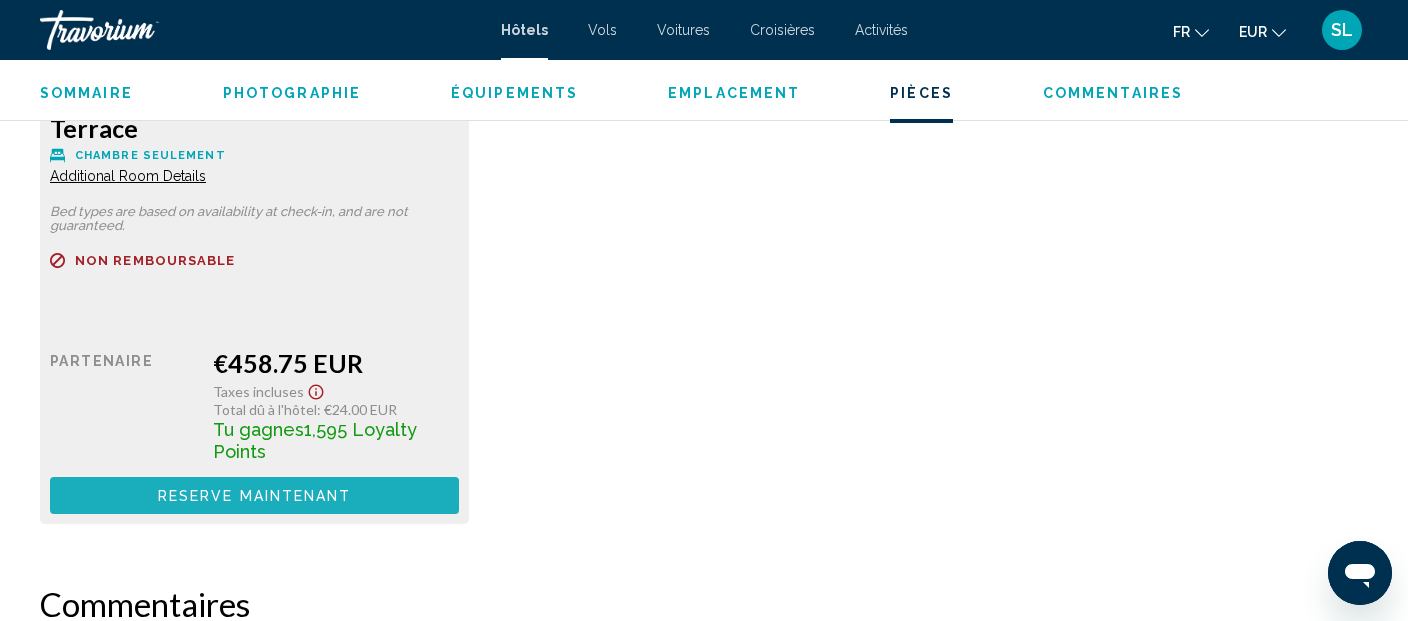 click on "Reserve maintenant" at bounding box center [255, 496] 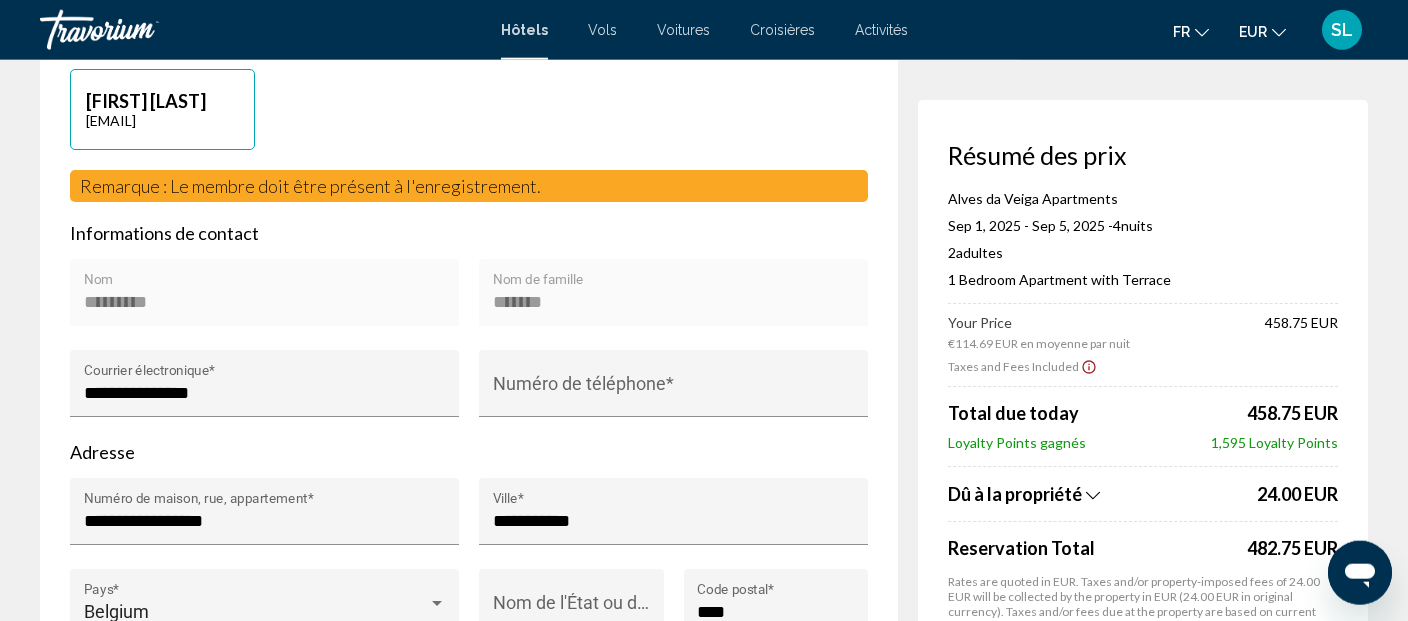 scroll, scrollTop: 633, scrollLeft: 0, axis: vertical 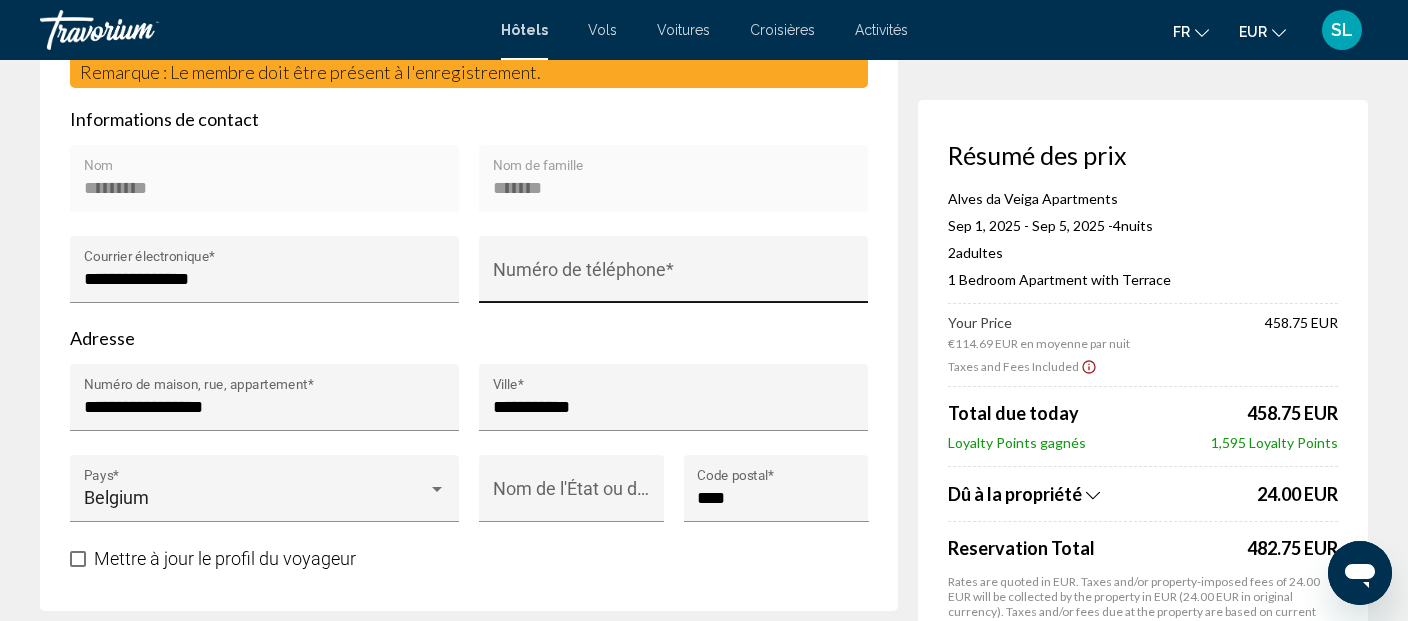click on "Numéro de téléphone  *" at bounding box center (674, 275) 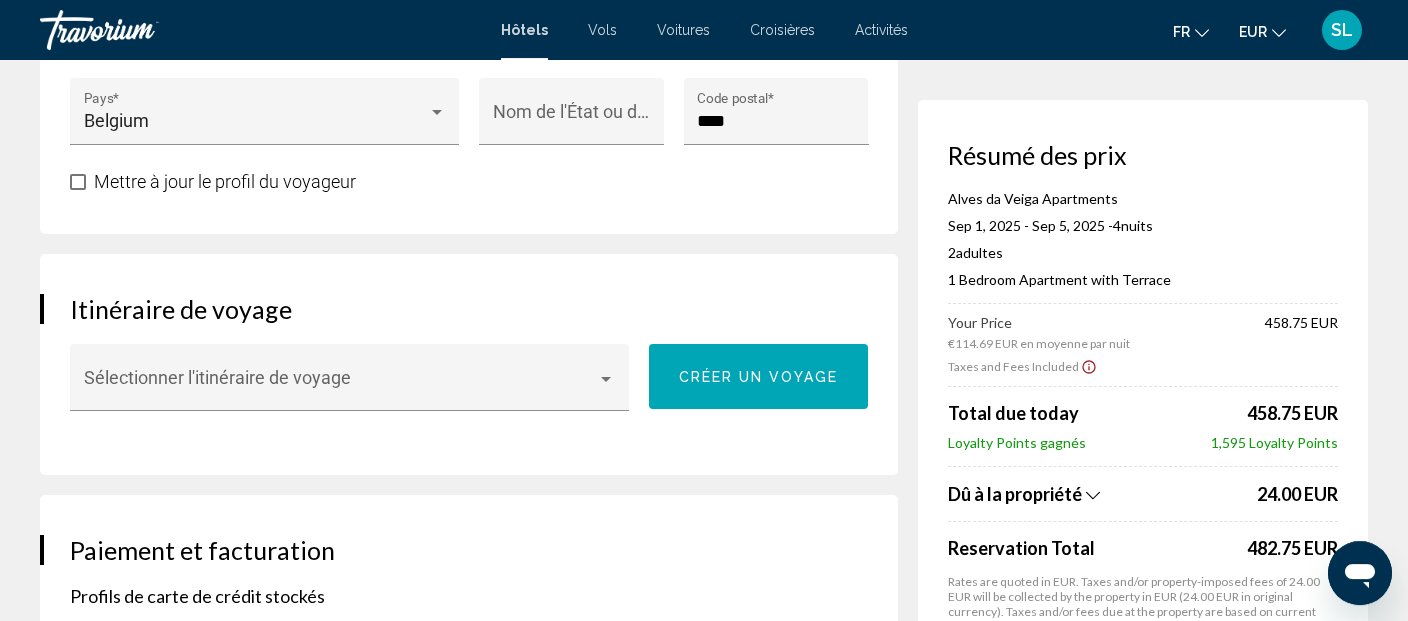 scroll, scrollTop: 1056, scrollLeft: 0, axis: vertical 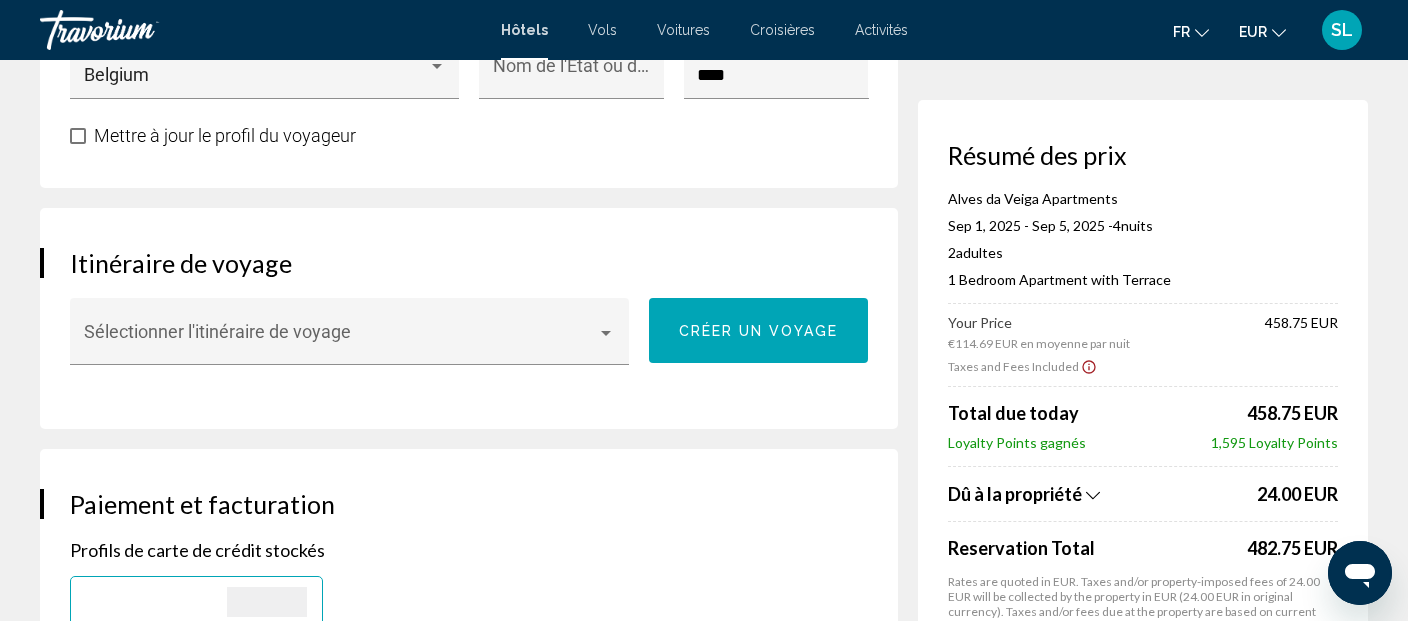 type on "**********" 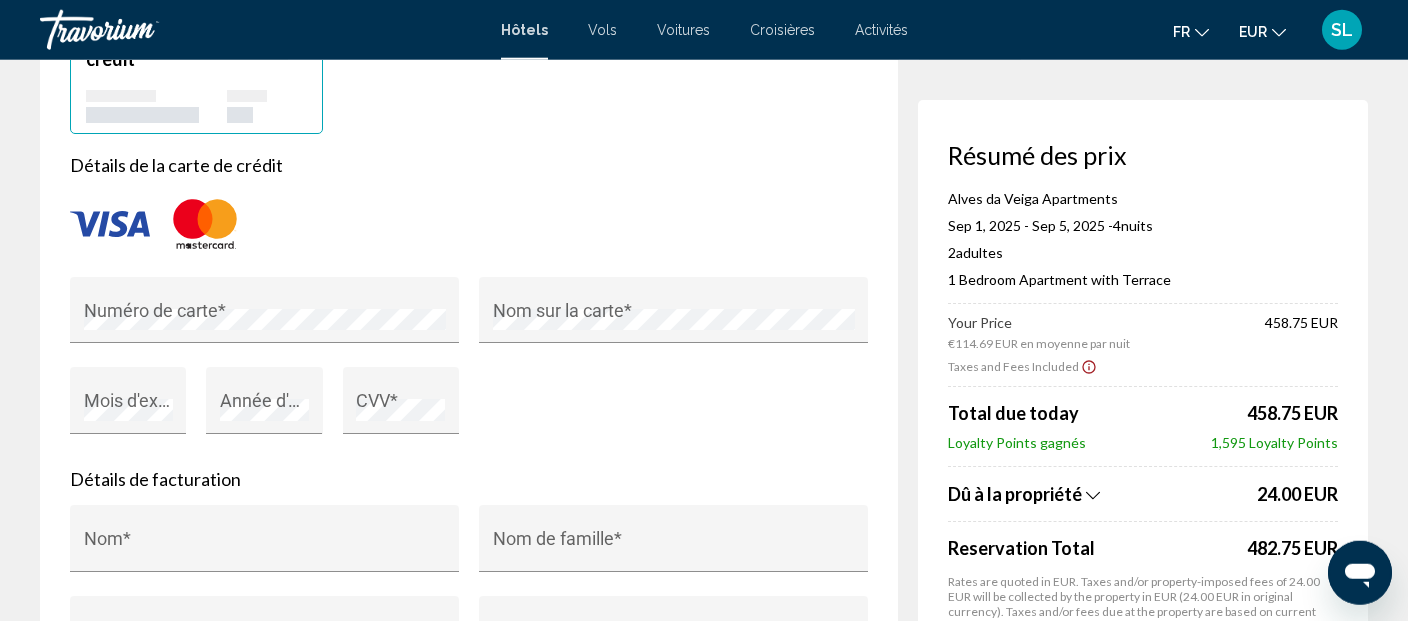 scroll, scrollTop: 1689, scrollLeft: 0, axis: vertical 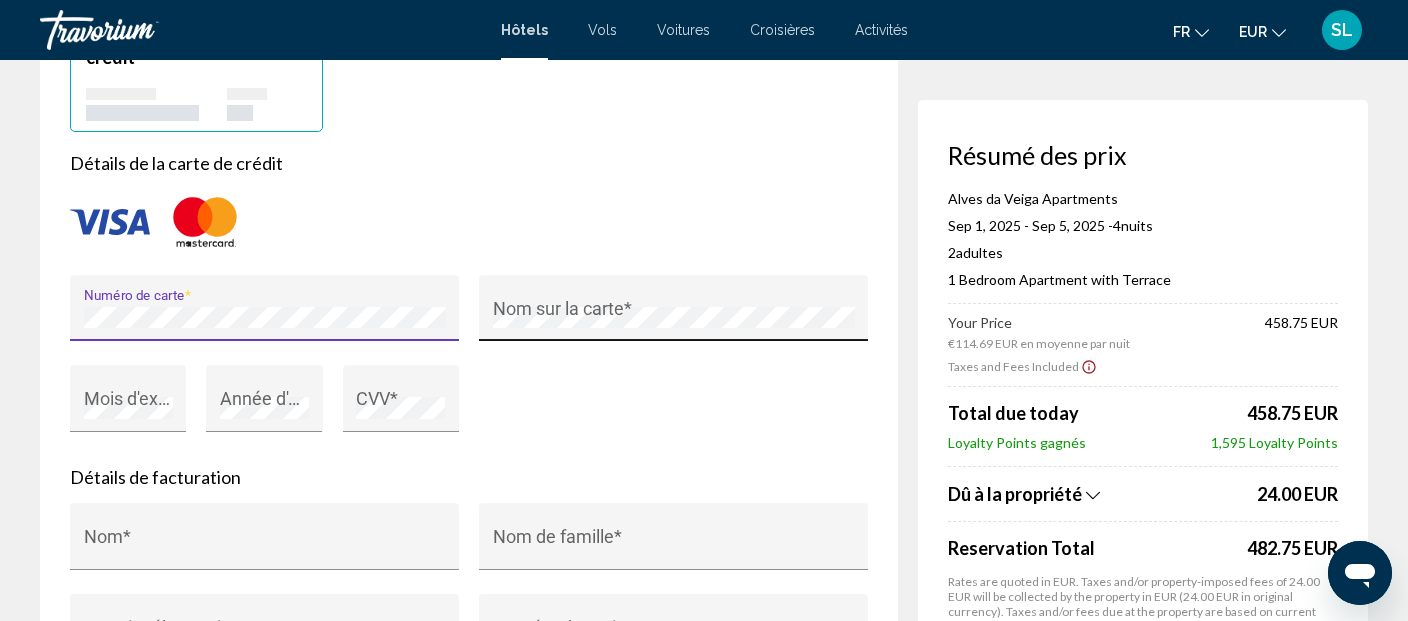 click on "Nom sur la carte  *" at bounding box center (674, 314) 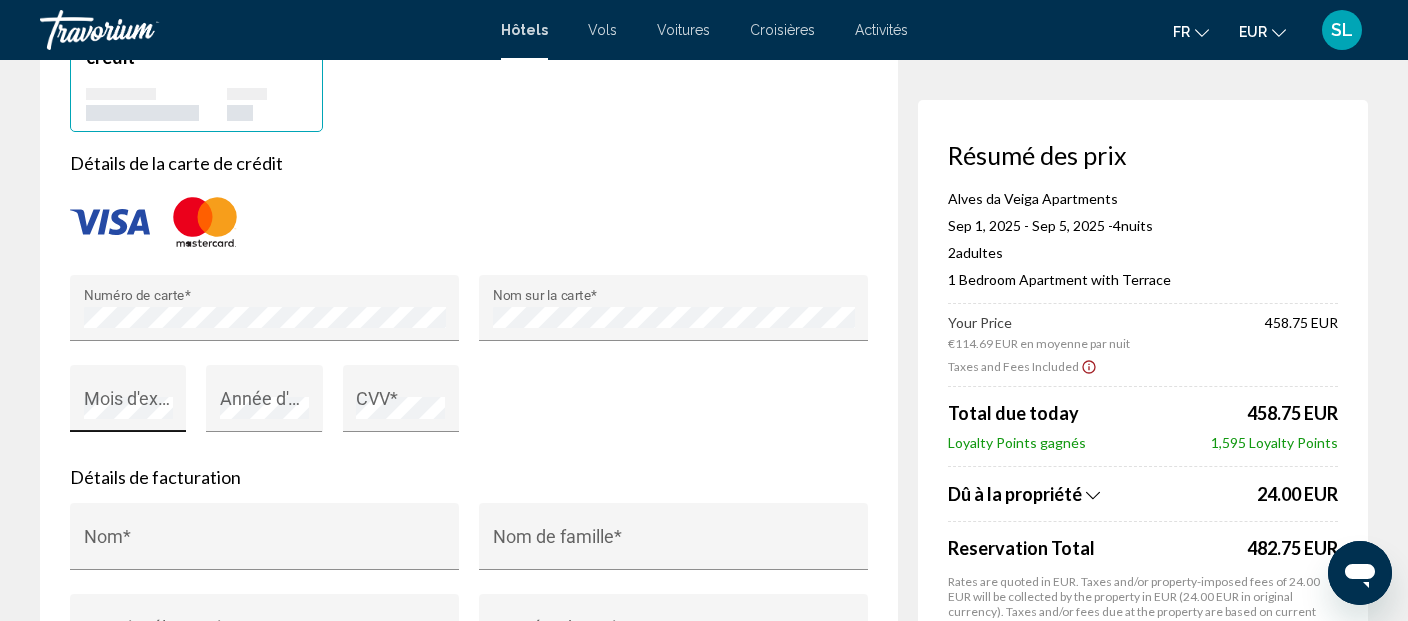 click on "Mois d'expiration  *" at bounding box center [128, 405] 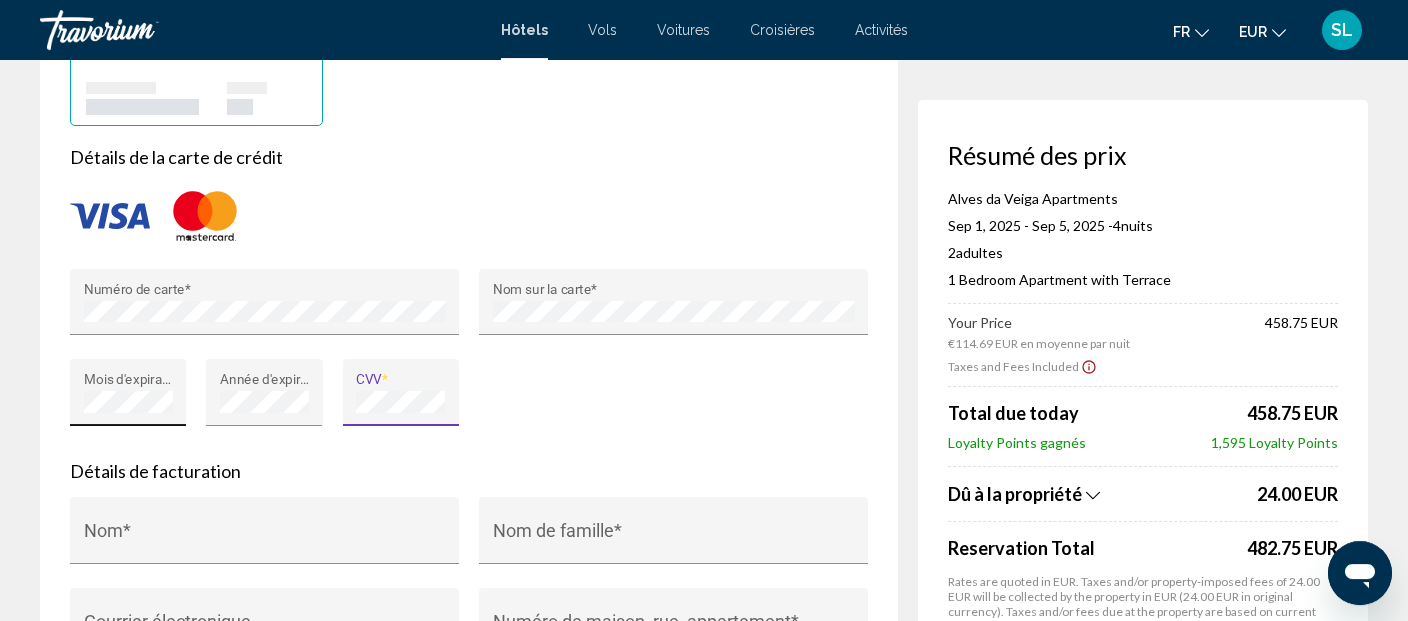 scroll, scrollTop: 2006, scrollLeft: 0, axis: vertical 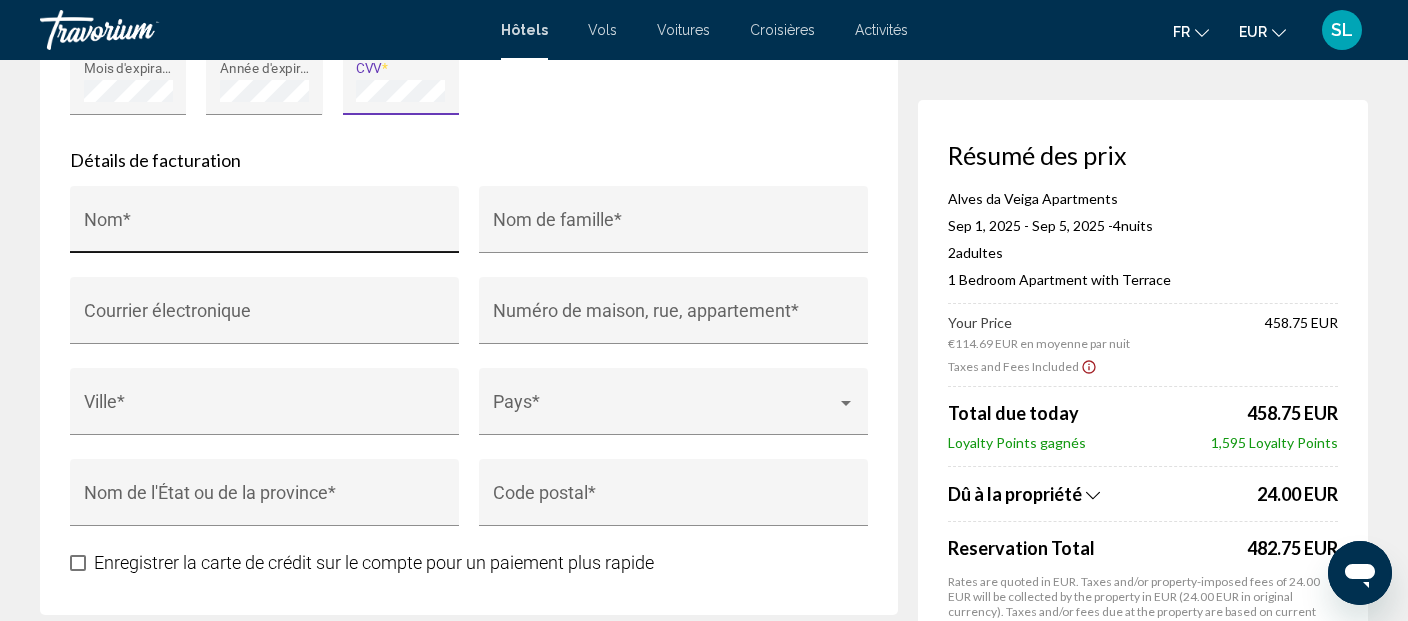 click on "Nom  *" at bounding box center [264, 219] 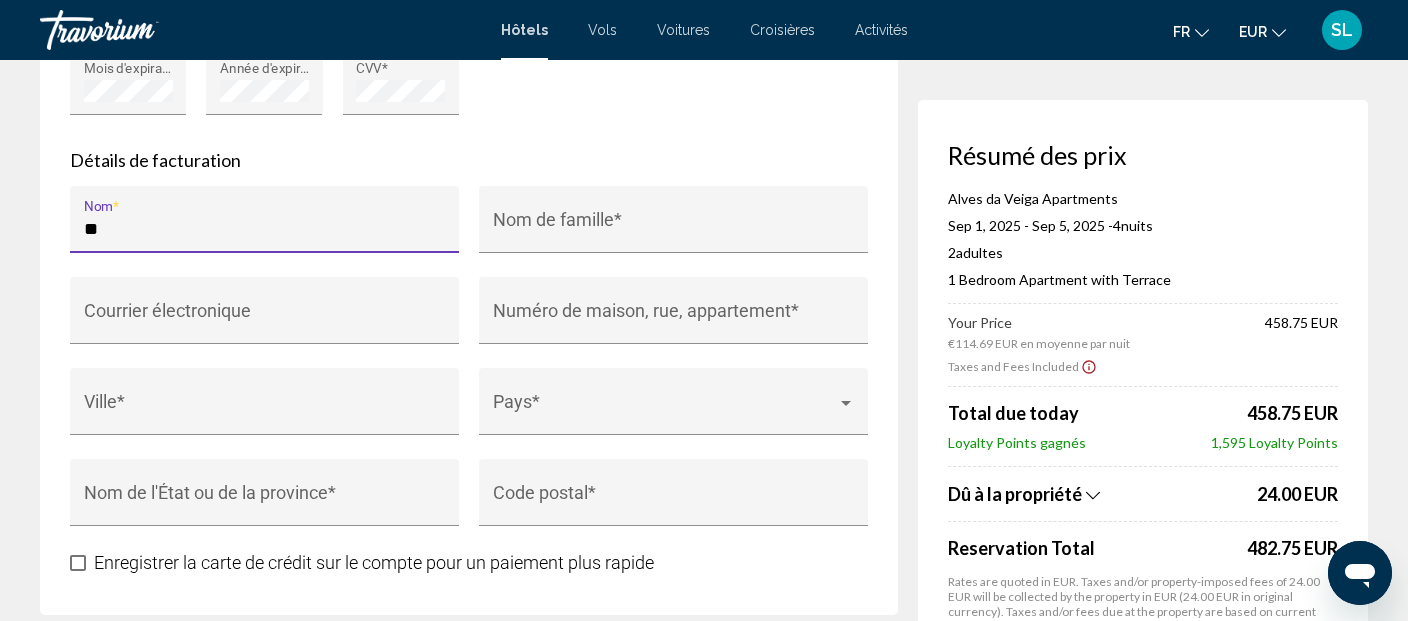 type on "*" 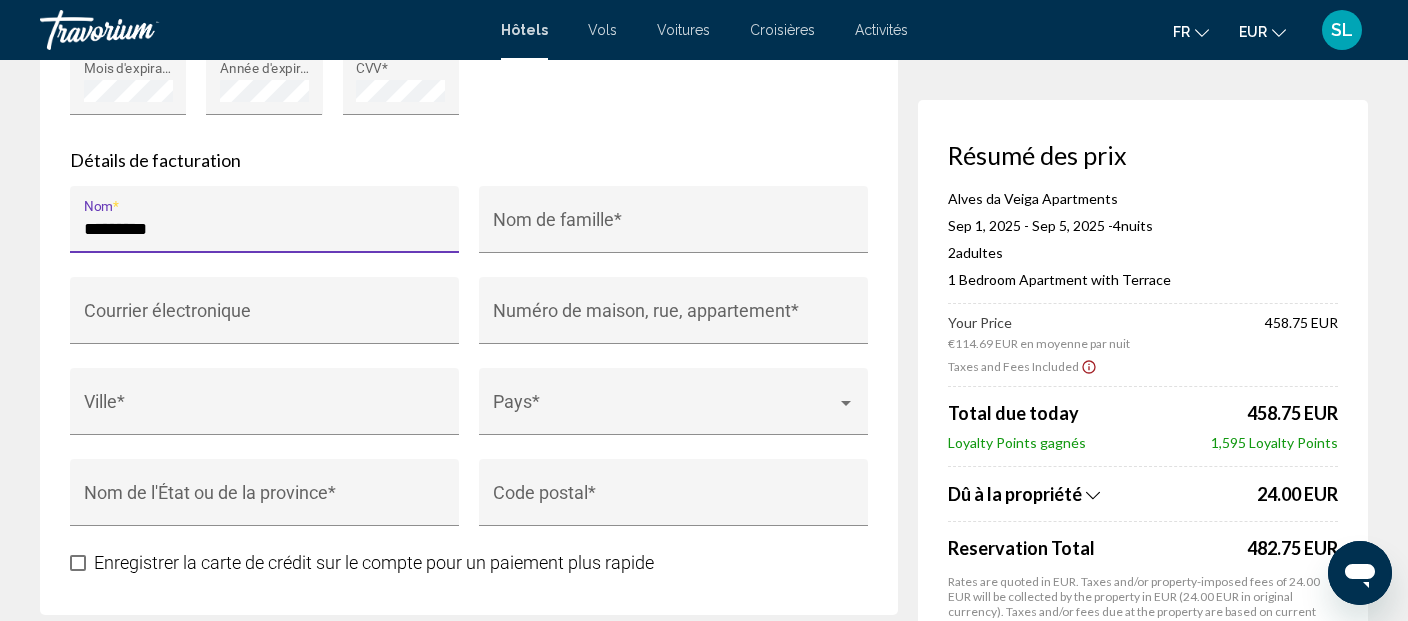 type on "*********" 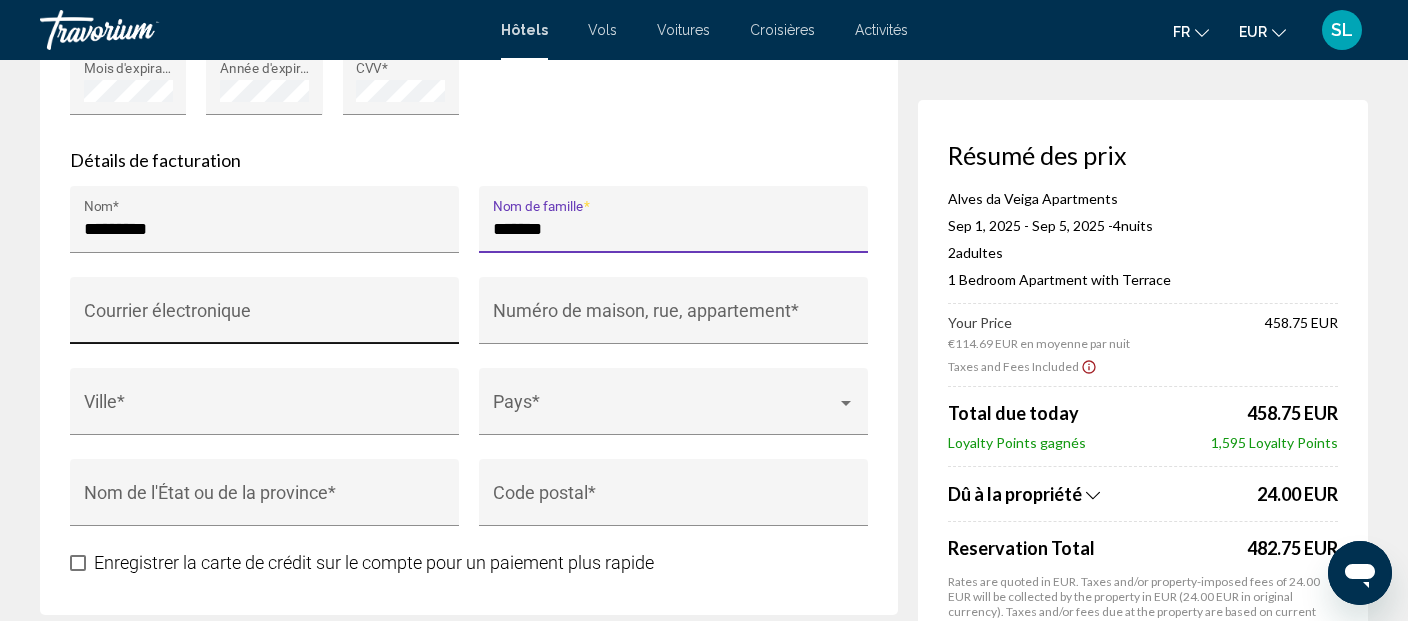 type on "*******" 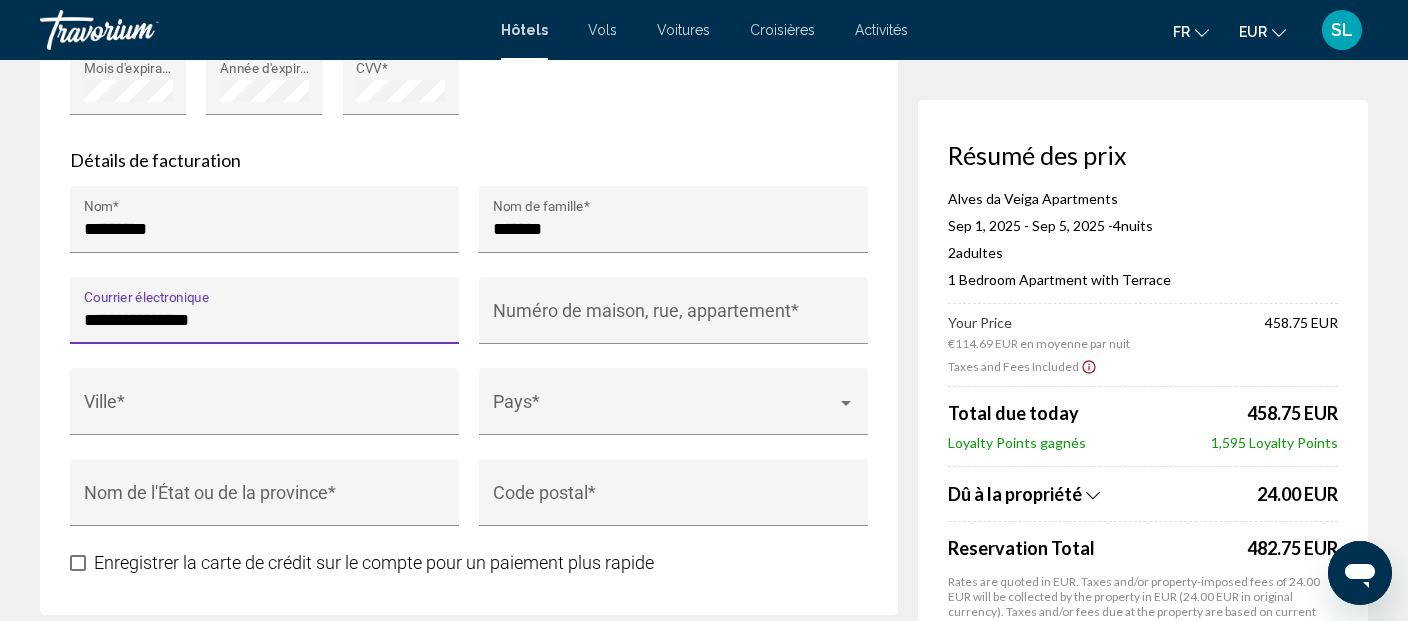type on "**********" 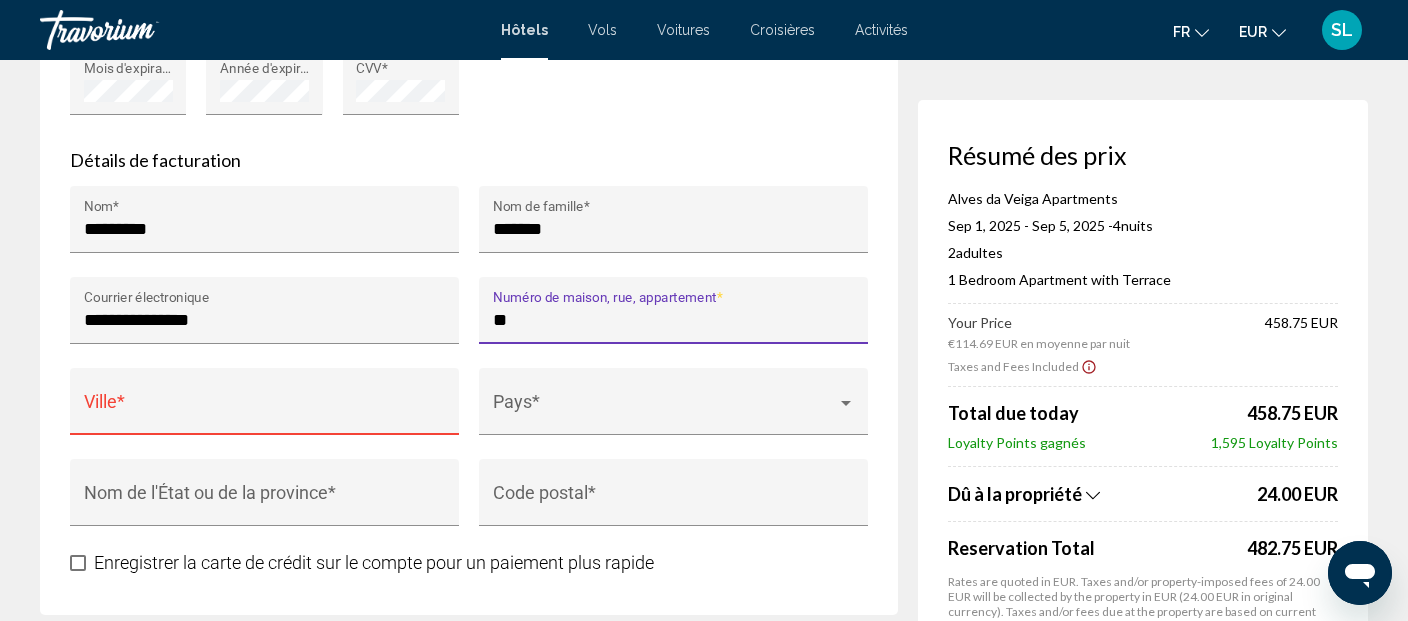 drag, startPoint x: 663, startPoint y: 334, endPoint x: 0, endPoint y: 289, distance: 664.5254 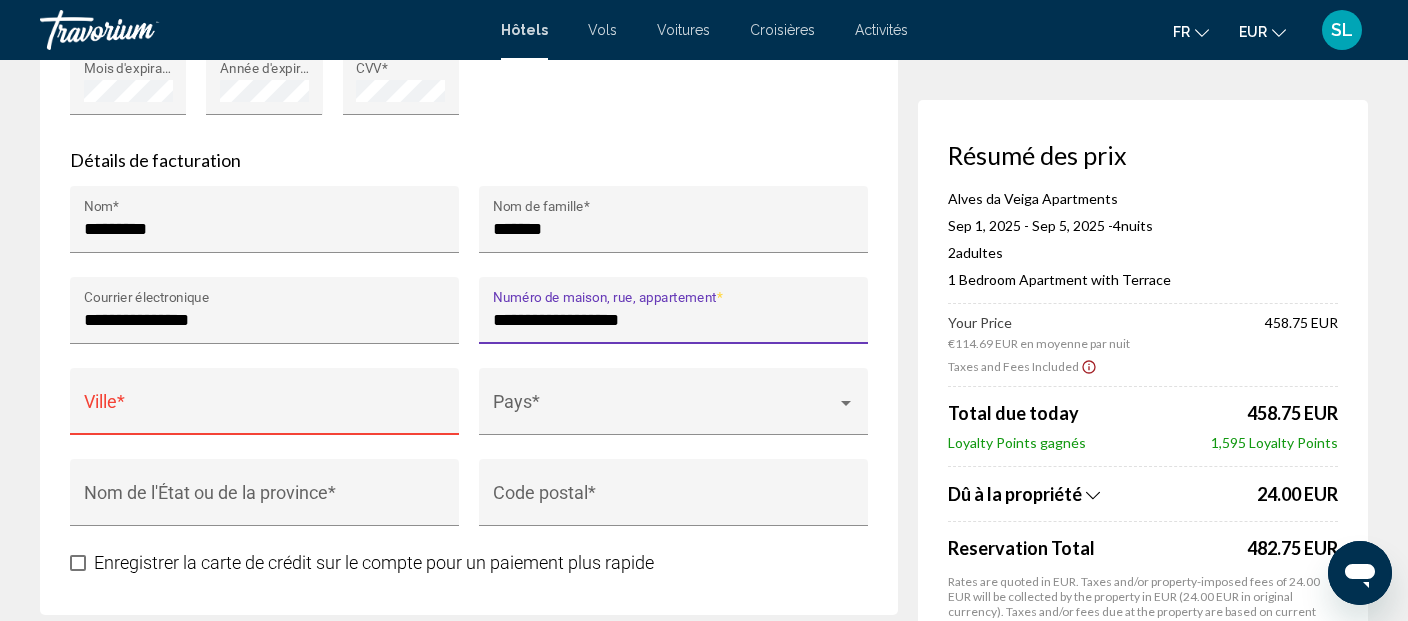 type on "**********" 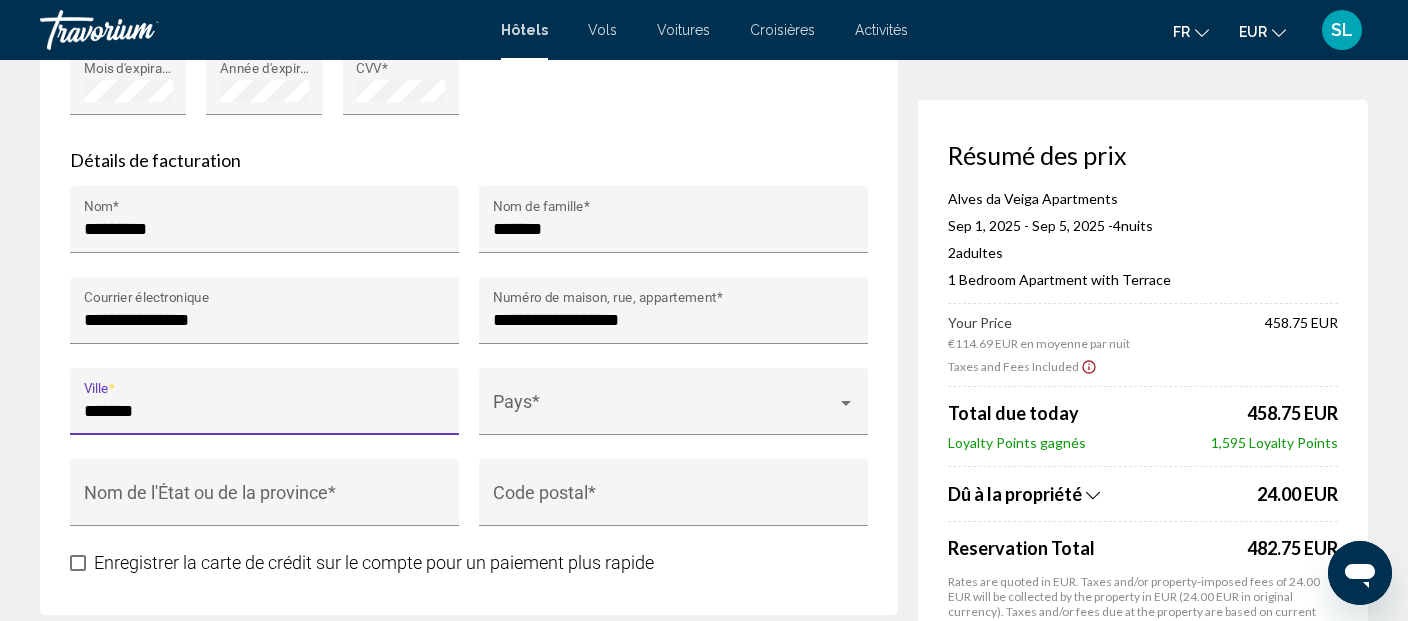 type on "*******" 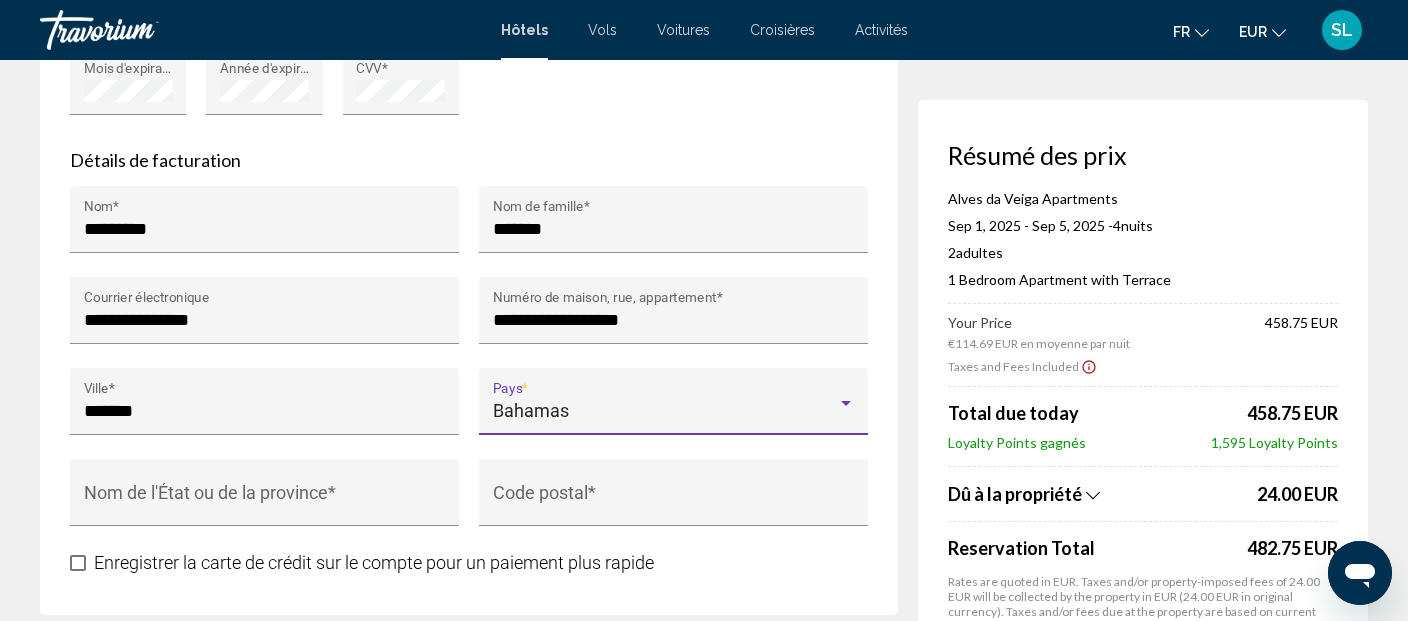 click at bounding box center (846, 403) 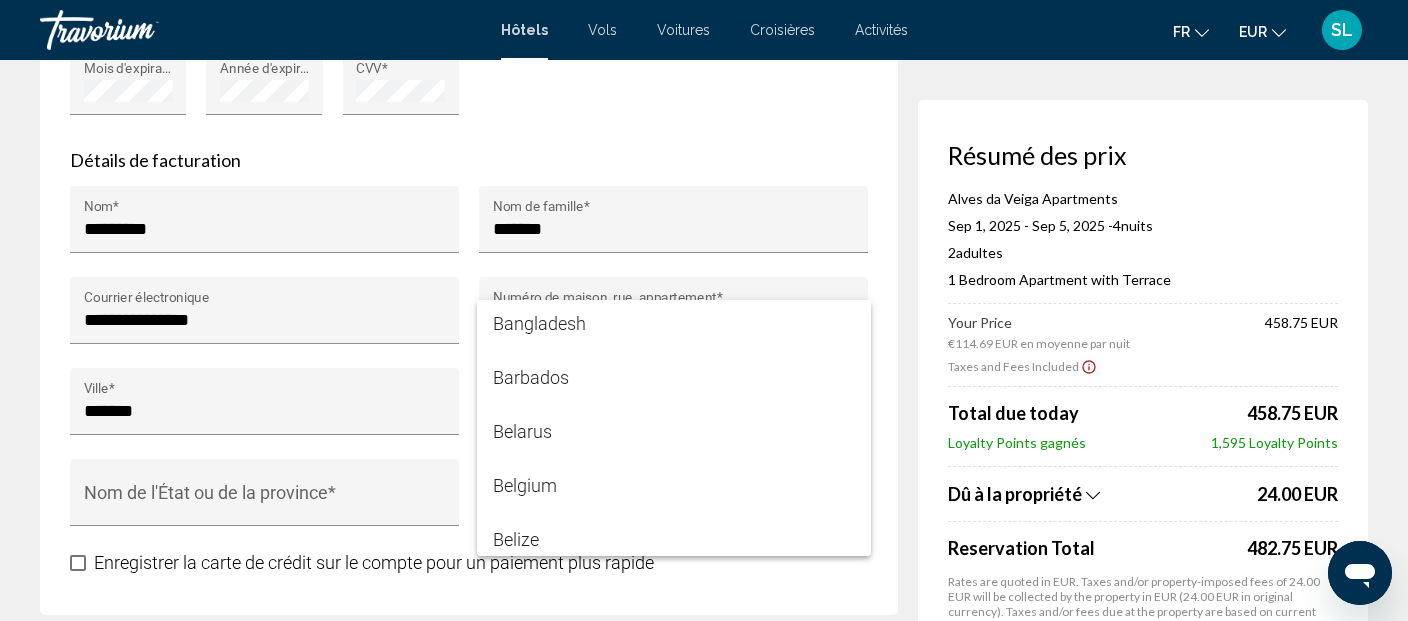 scroll, scrollTop: 1071, scrollLeft: 0, axis: vertical 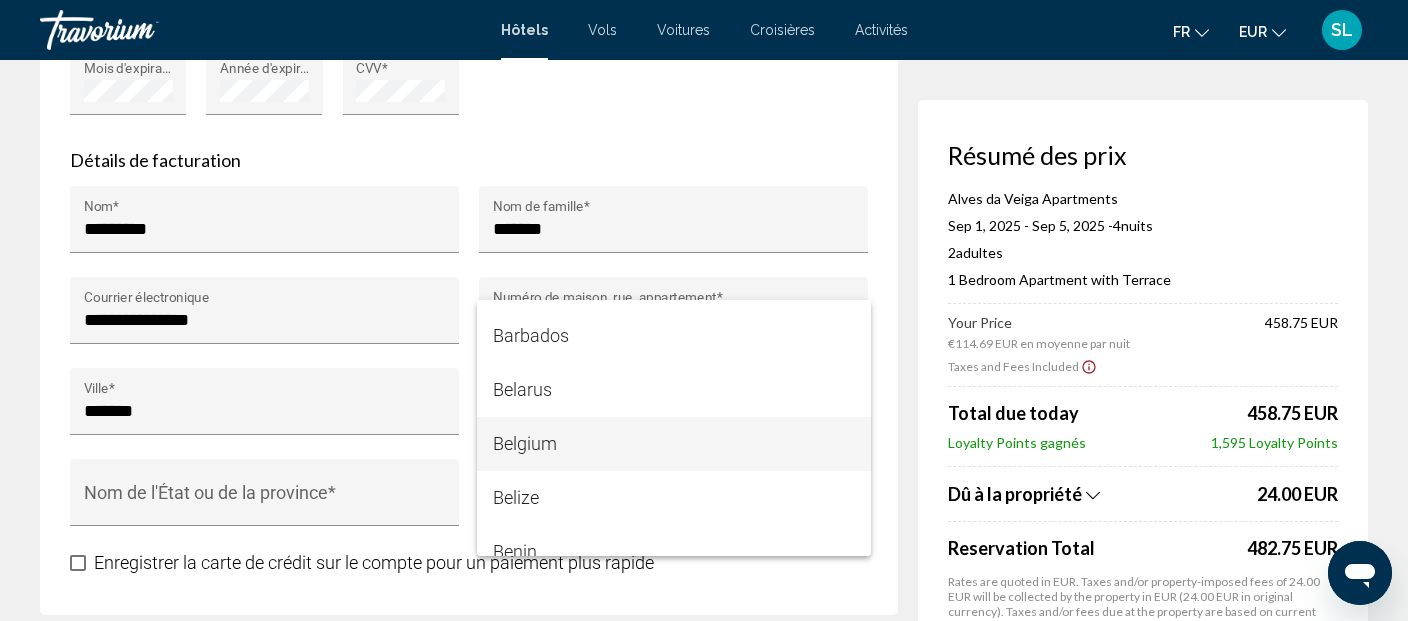 click on "Belgium" at bounding box center [674, 444] 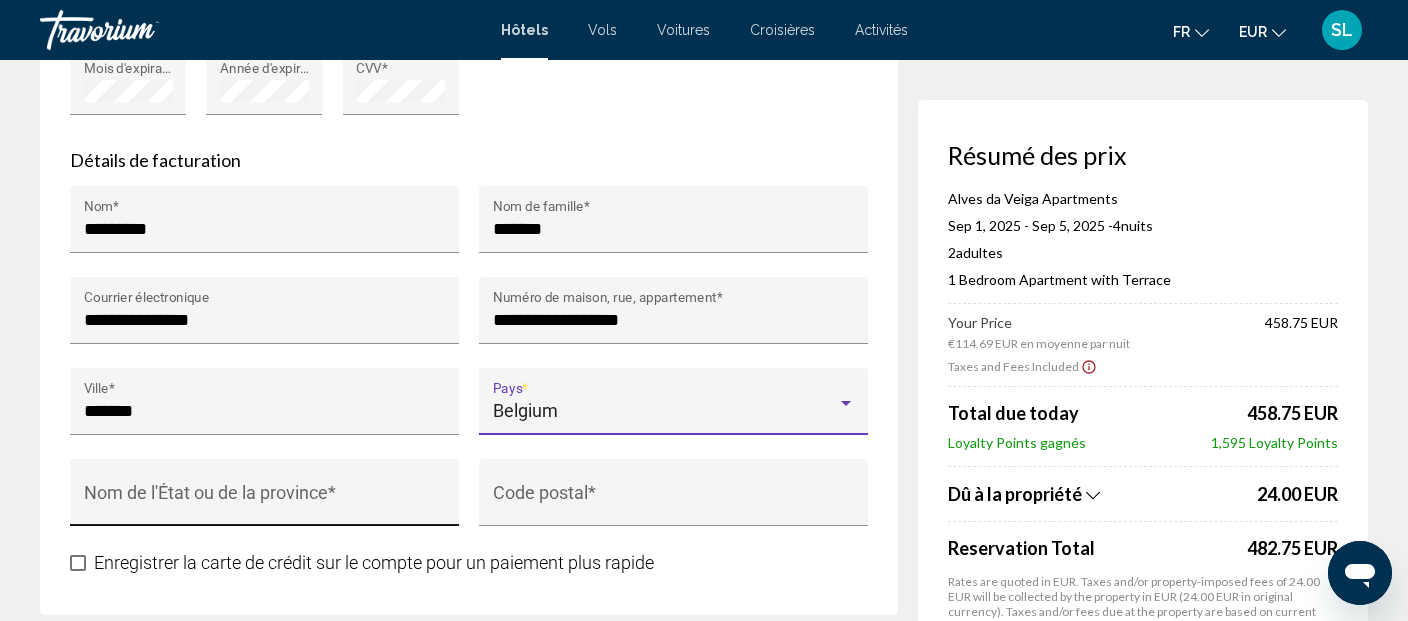 click on "Nom de l'État ou de la province  *" at bounding box center (265, 502) 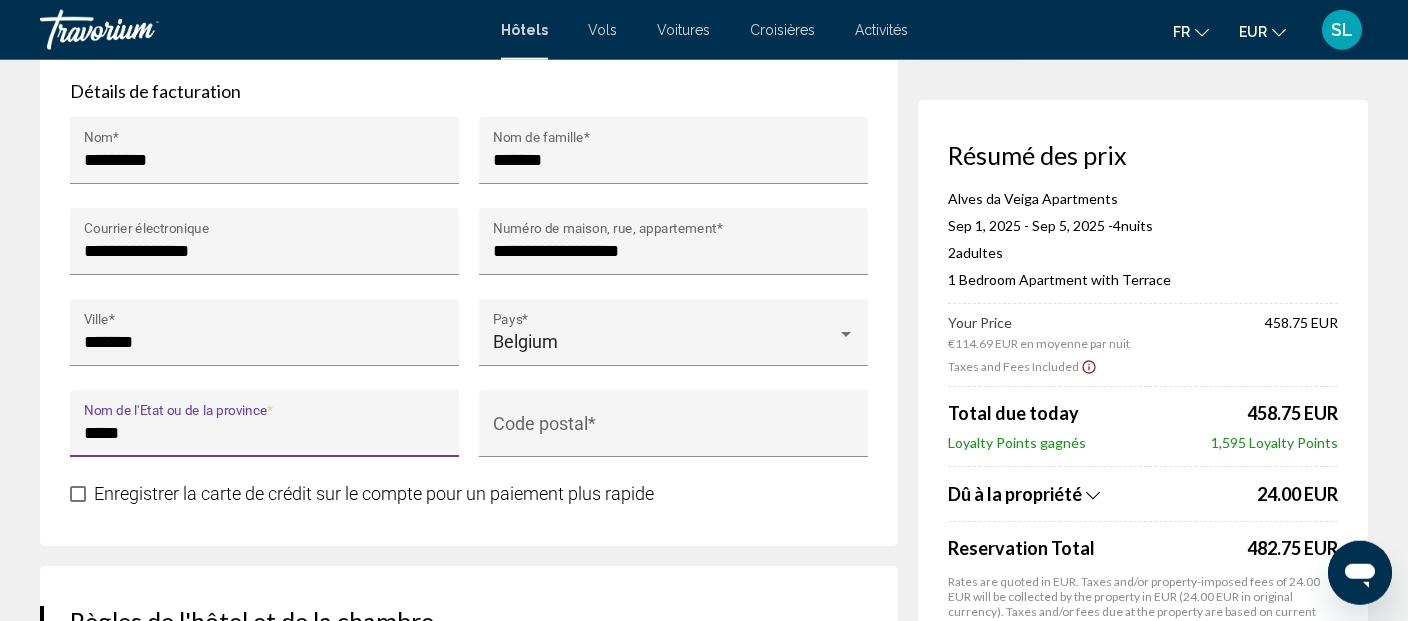 scroll, scrollTop: 2112, scrollLeft: 0, axis: vertical 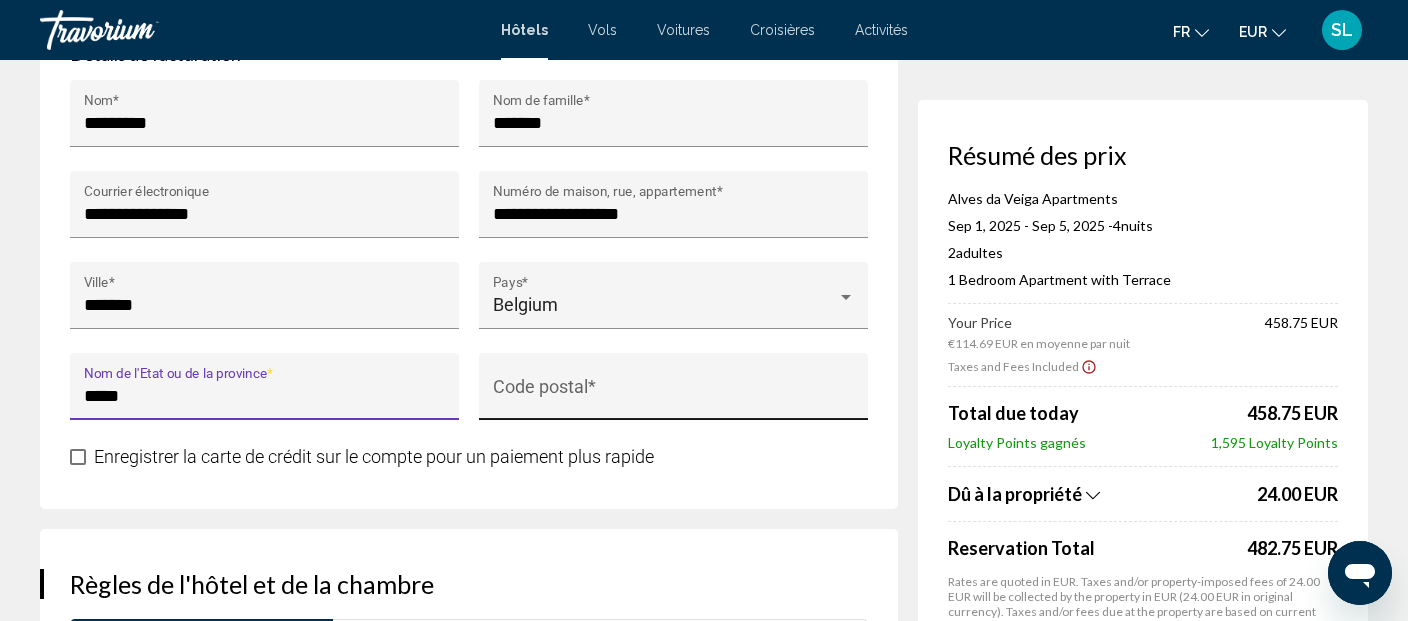 type on "*****" 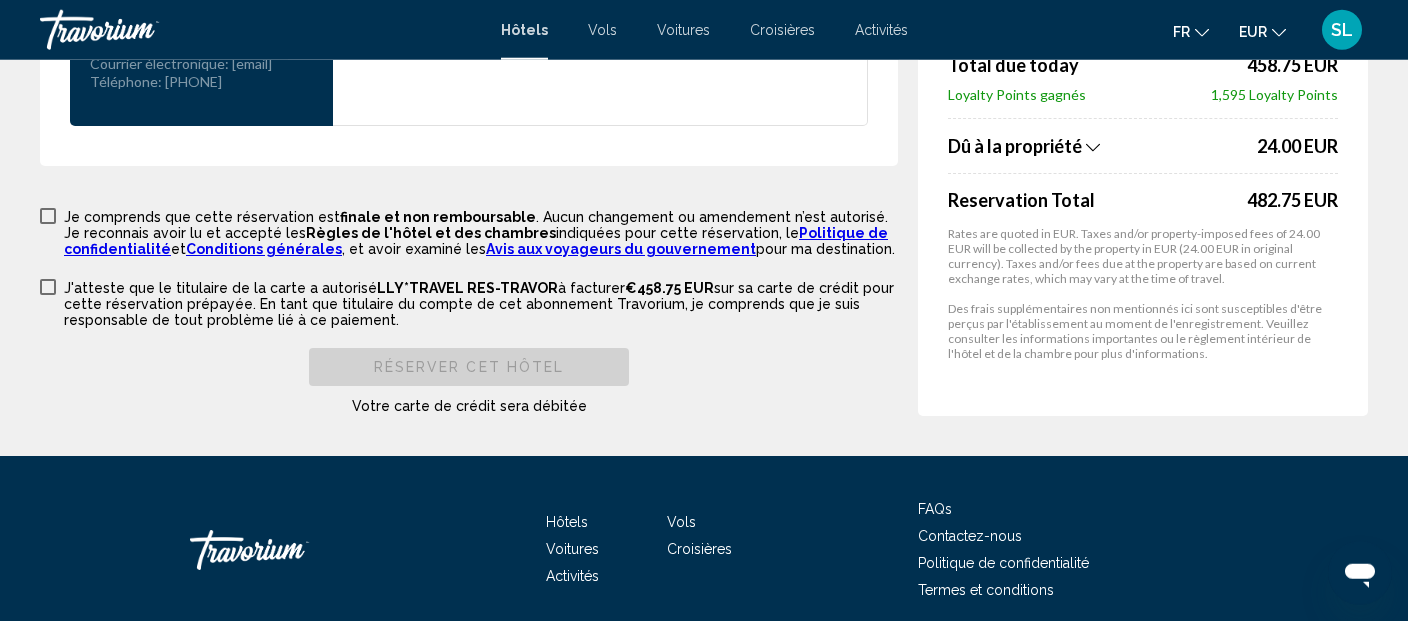 scroll, scrollTop: 2851, scrollLeft: 0, axis: vertical 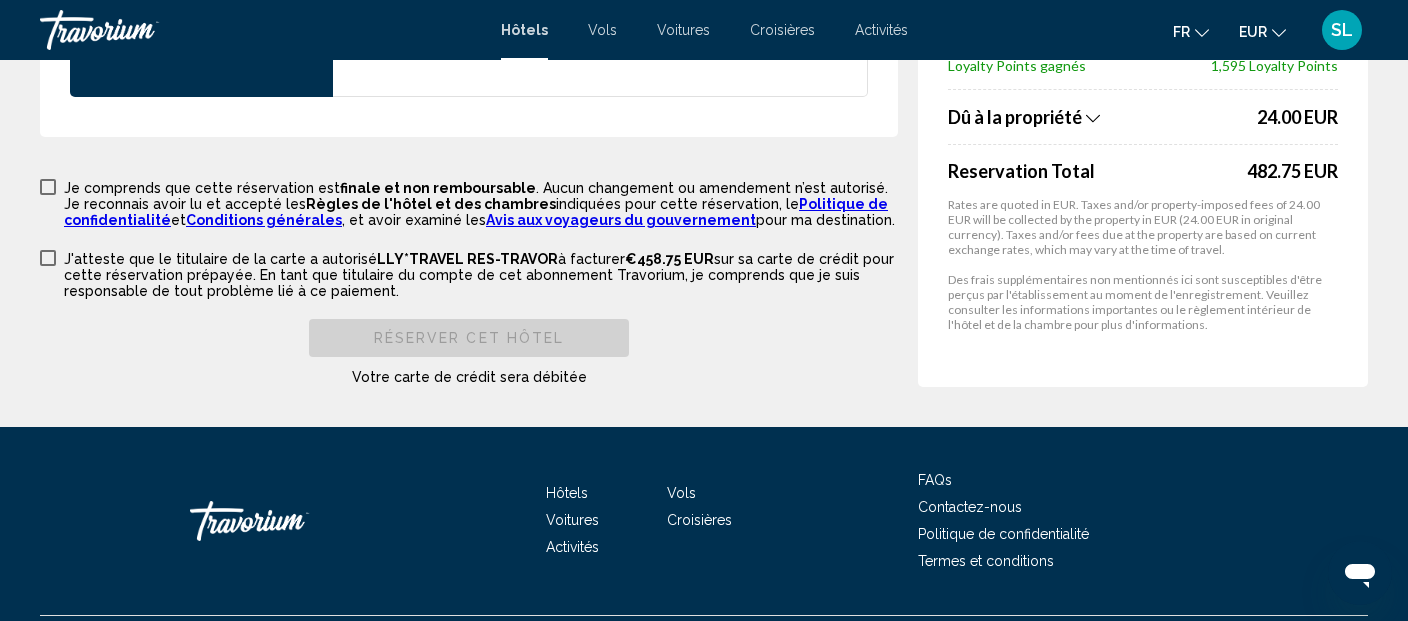 type on "****" 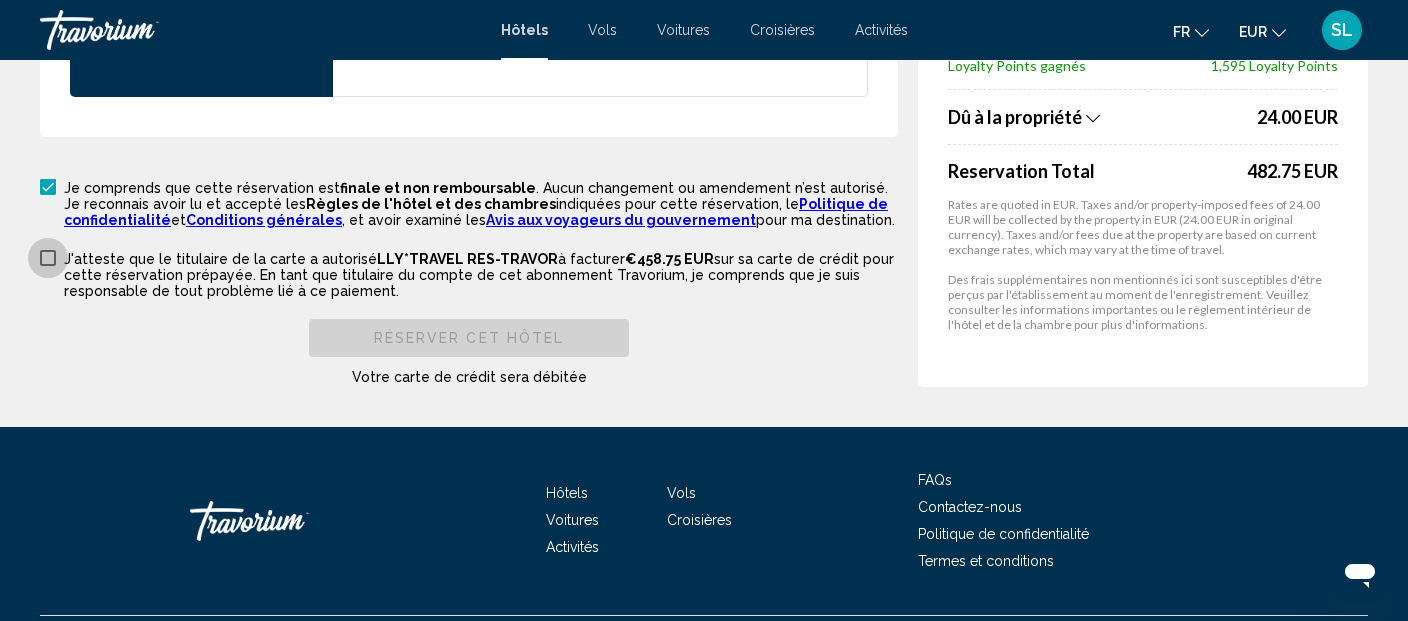click on "J'atteste que le titulaire de la carte a autorisé  LLY*TRAVEL RES-TRAVOR  à facturer   [PRICE] EUR   sur sa carte de crédit pour cette réservation prépayée. En tant que titulaire du compte de cet abonnement Travorium, je comprends que je suis responsable de tout problème lié à ce paiement." at bounding box center [469, 273] 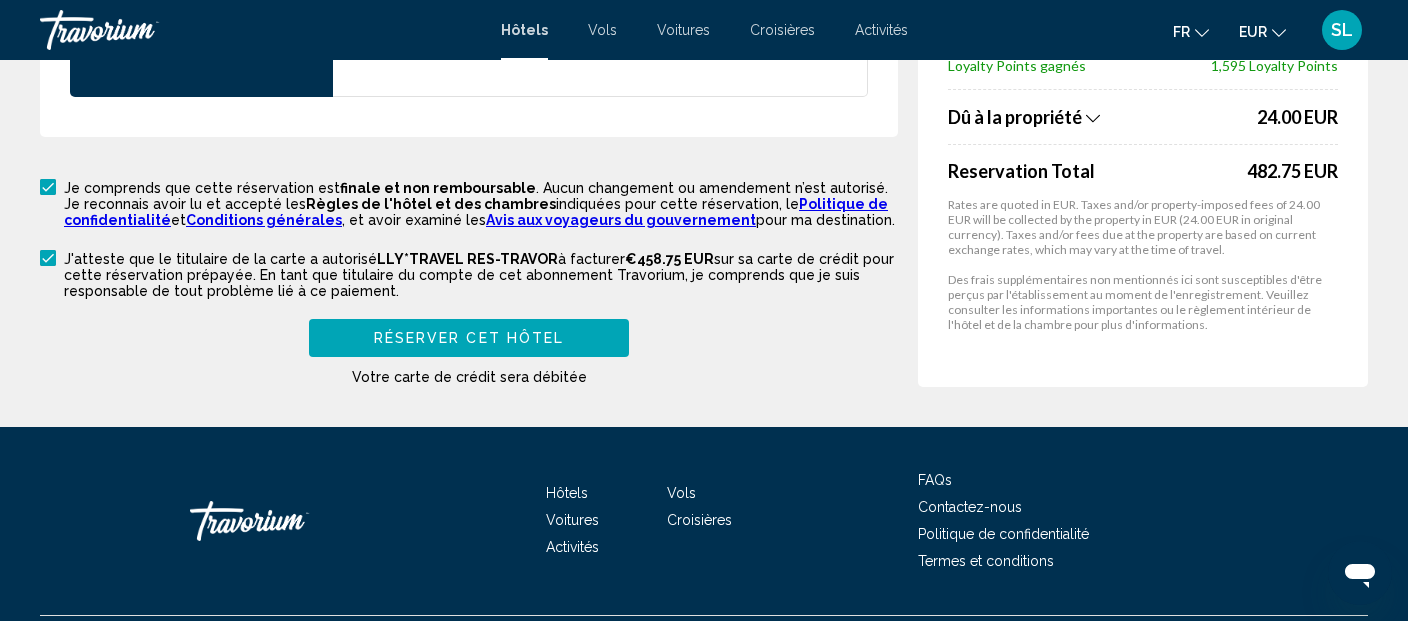 click on "Réserver cet hôtel" at bounding box center [469, 337] 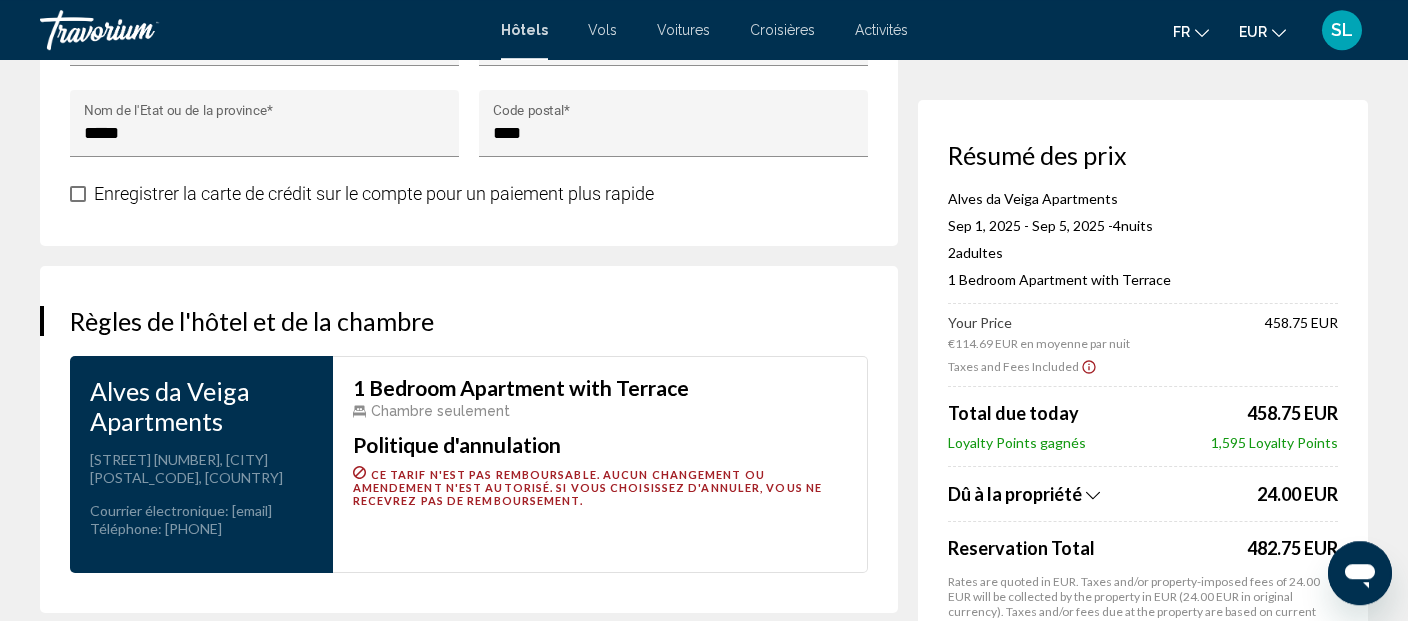 scroll, scrollTop: 2634, scrollLeft: 0, axis: vertical 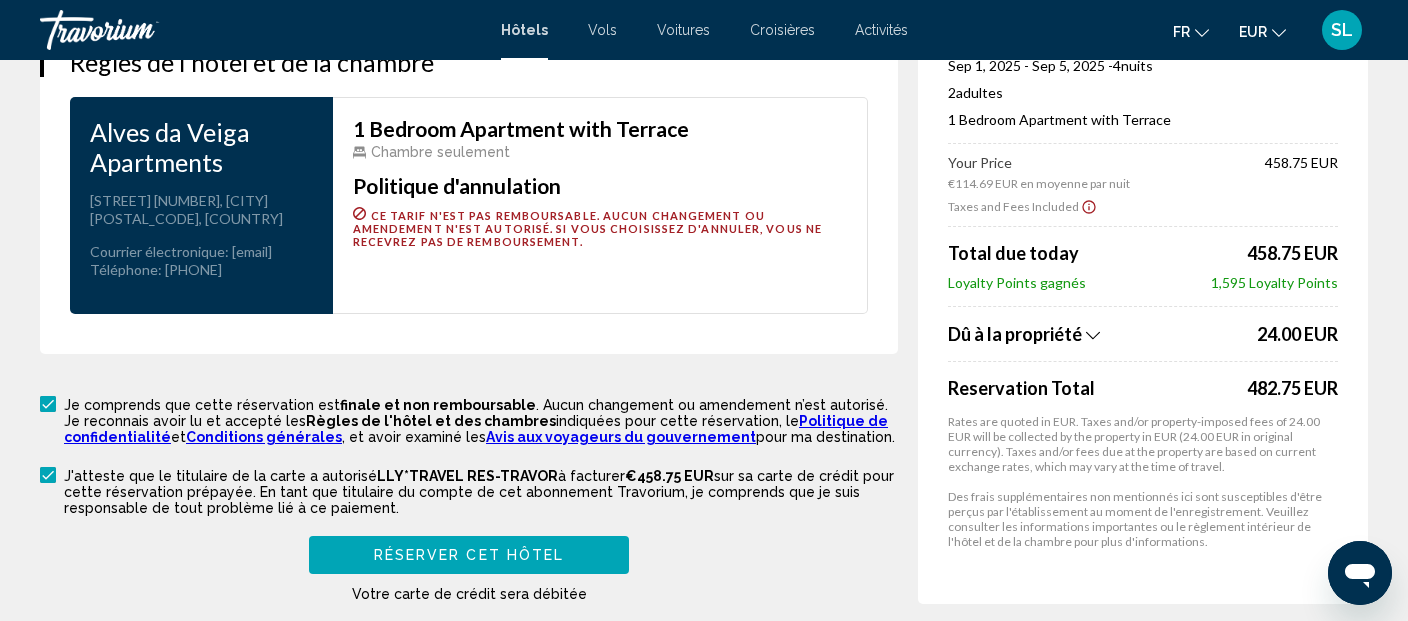 type on "*****" 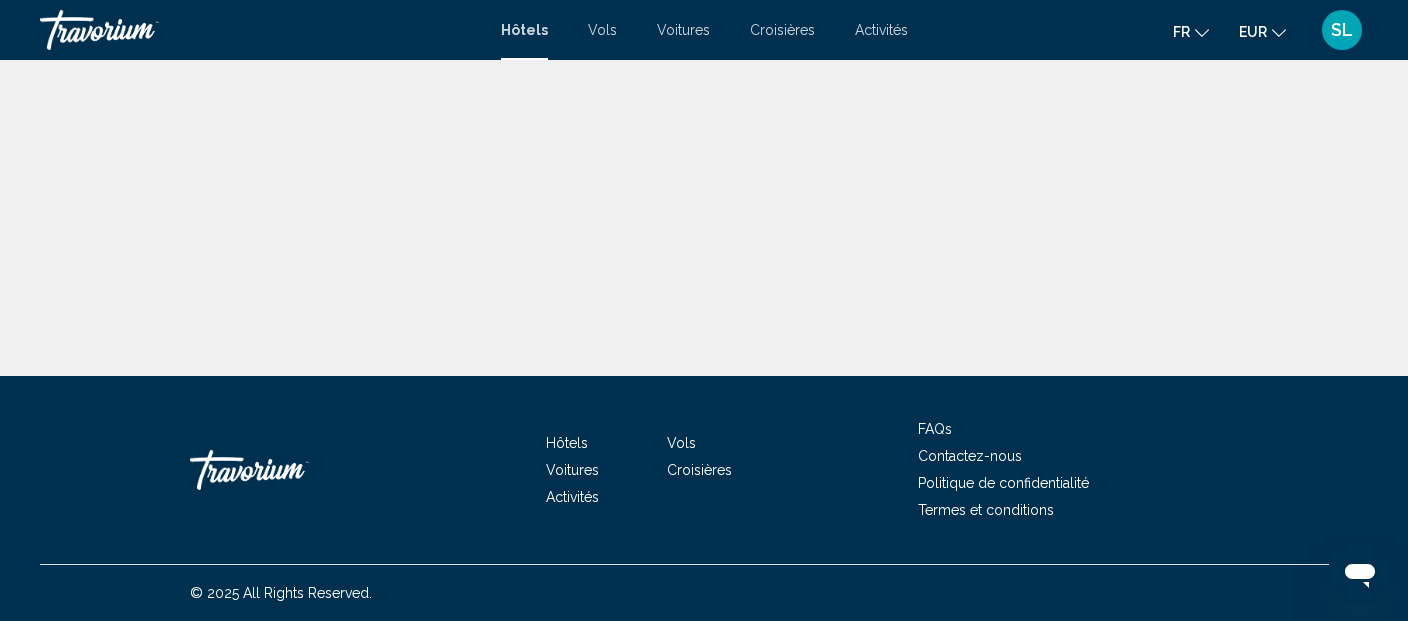scroll, scrollTop: 0, scrollLeft: 0, axis: both 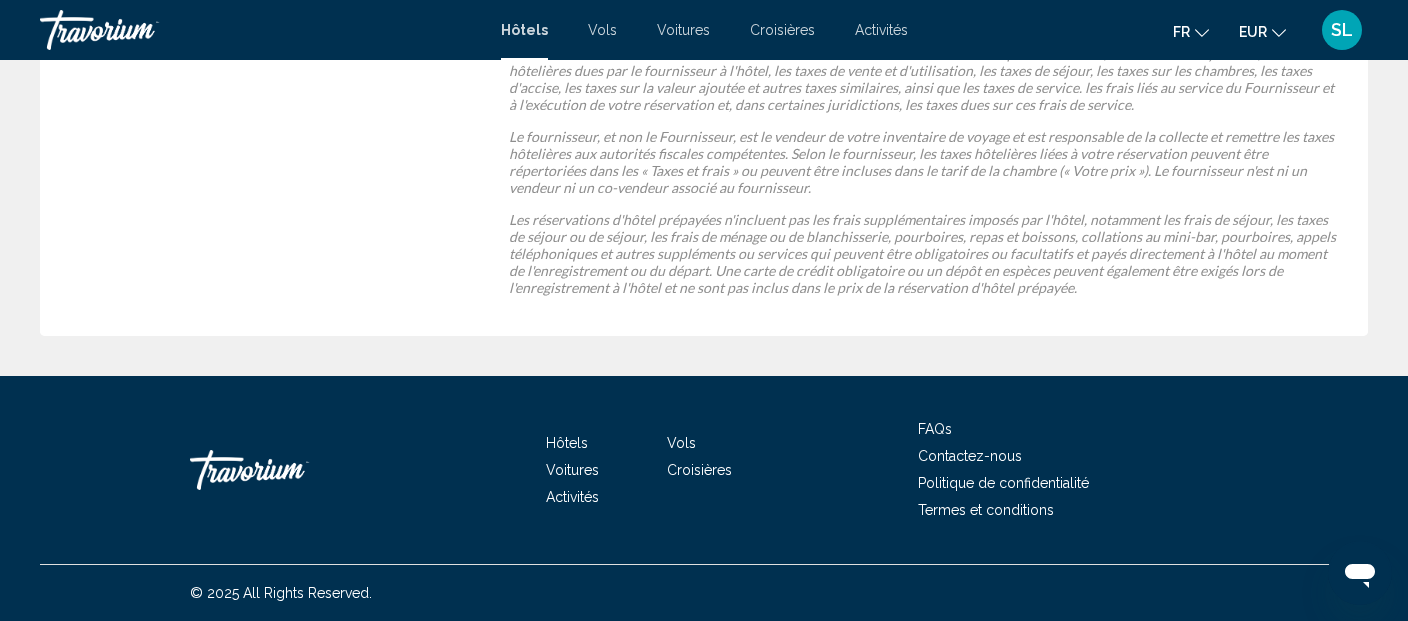 click on "Voitures" at bounding box center [572, 470] 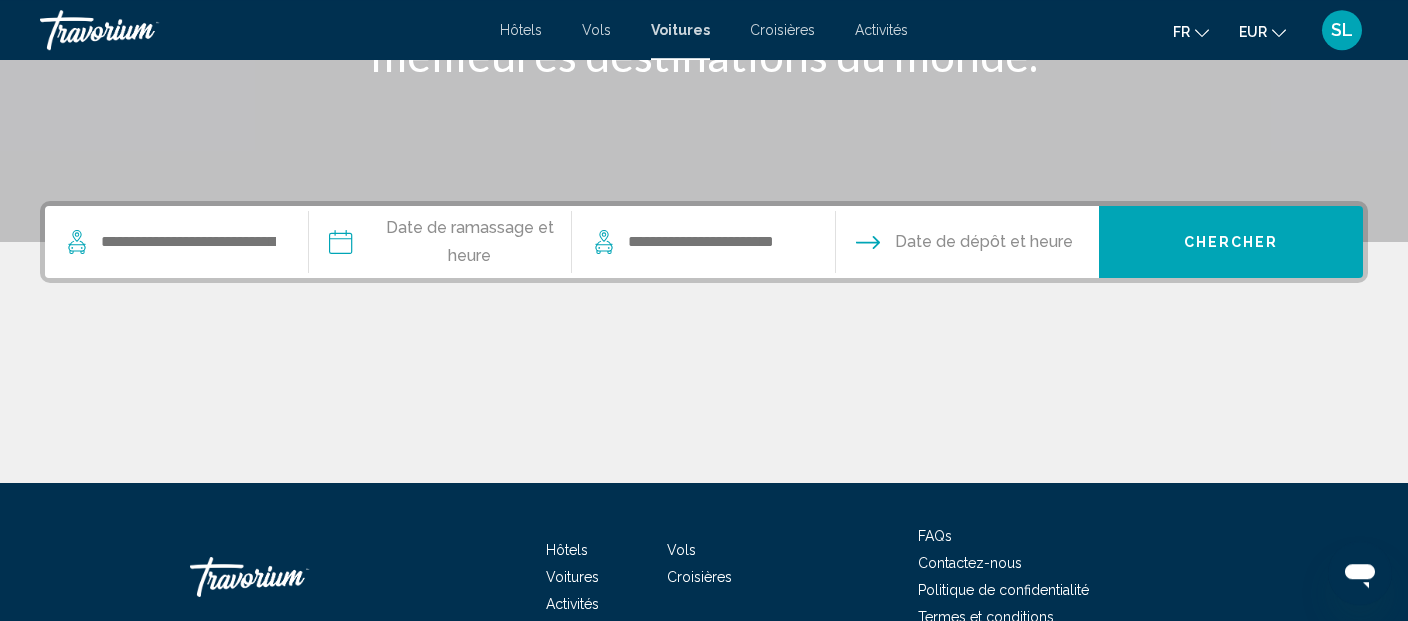 scroll, scrollTop: 357, scrollLeft: 0, axis: vertical 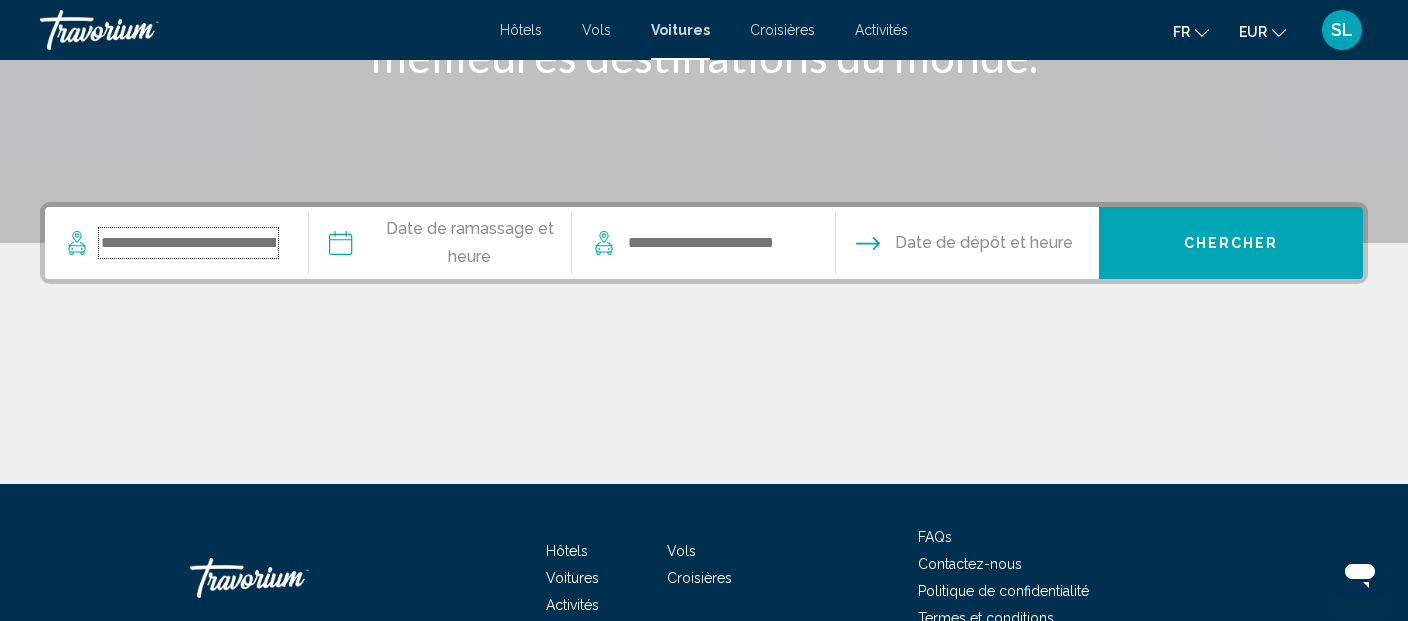 click at bounding box center [188, 243] 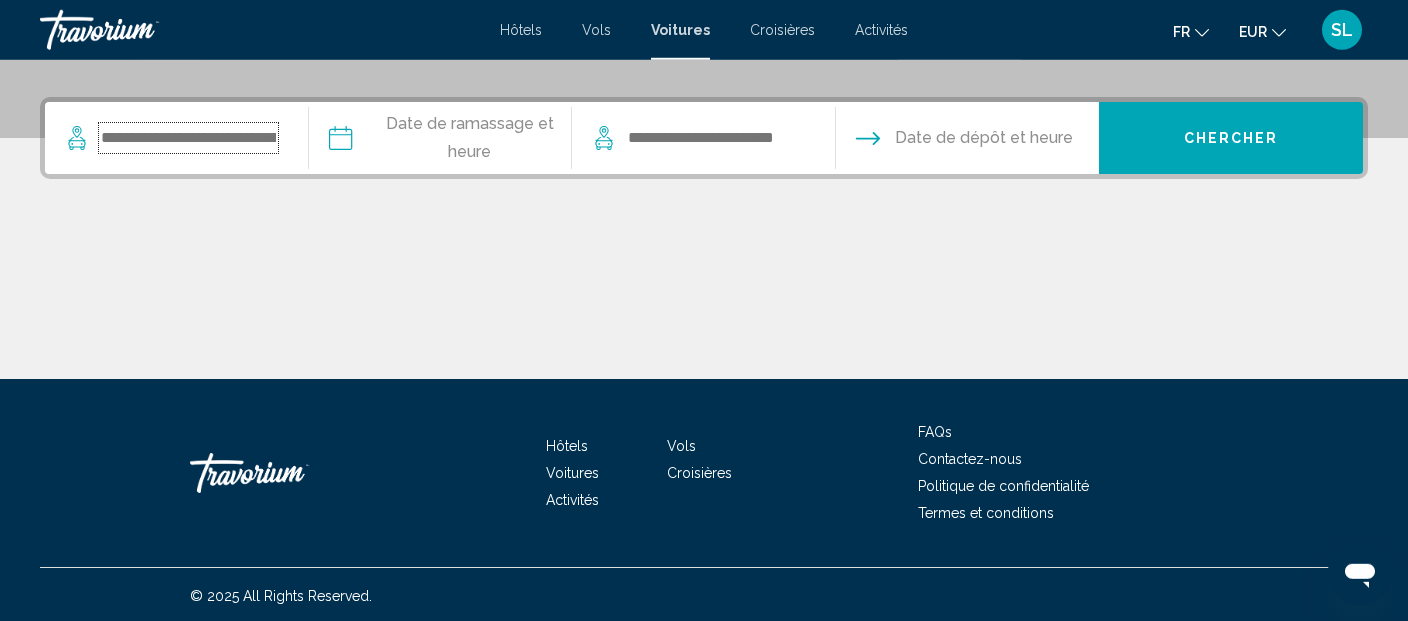 scroll, scrollTop: 463, scrollLeft: 0, axis: vertical 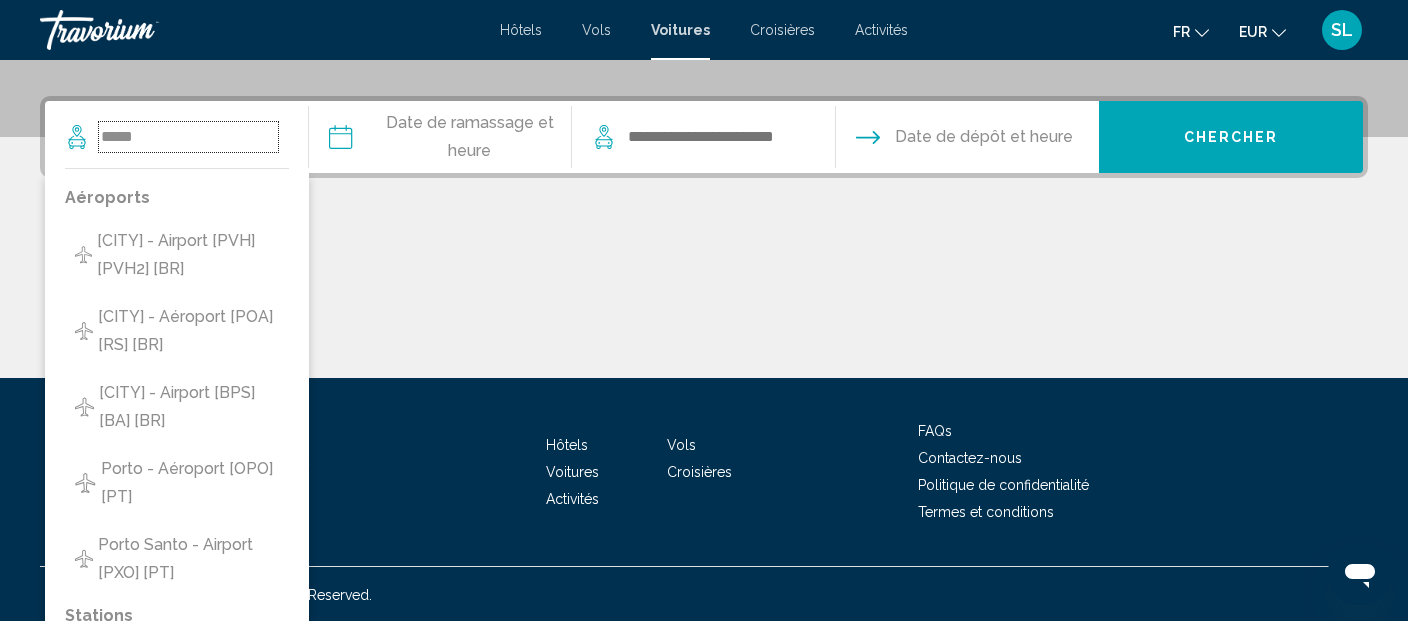 type on "*****" 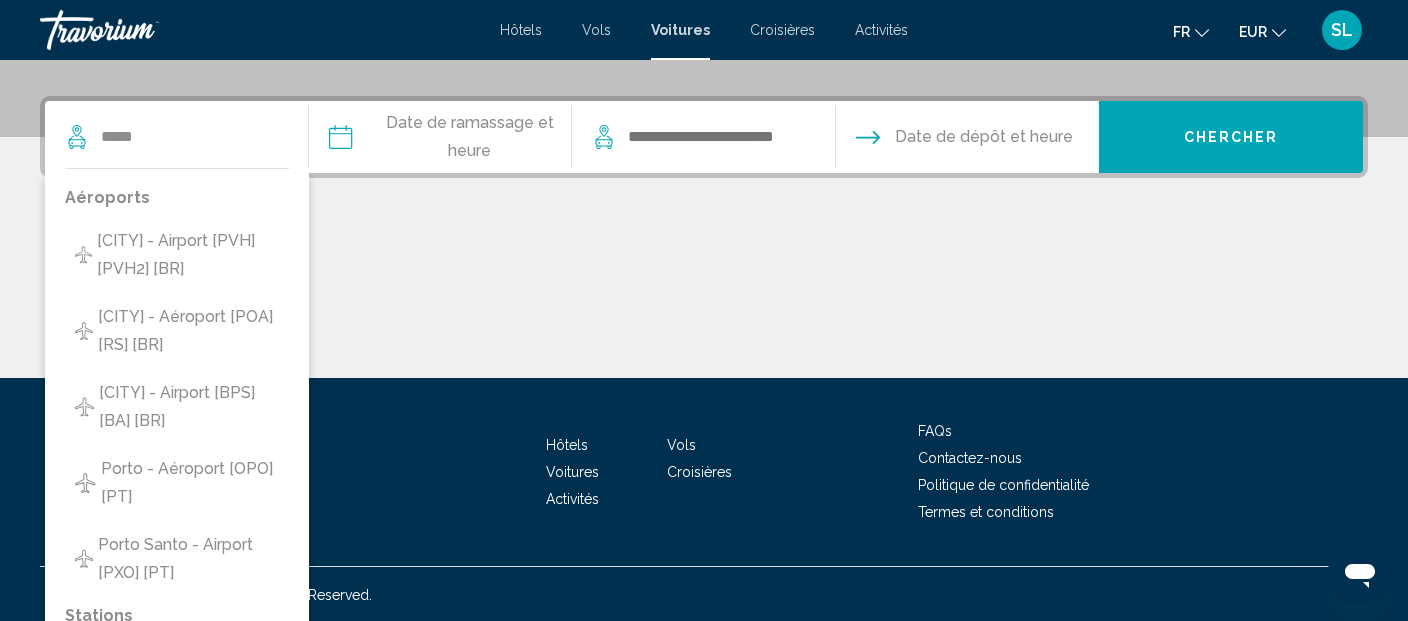 click at bounding box center [704, 303] 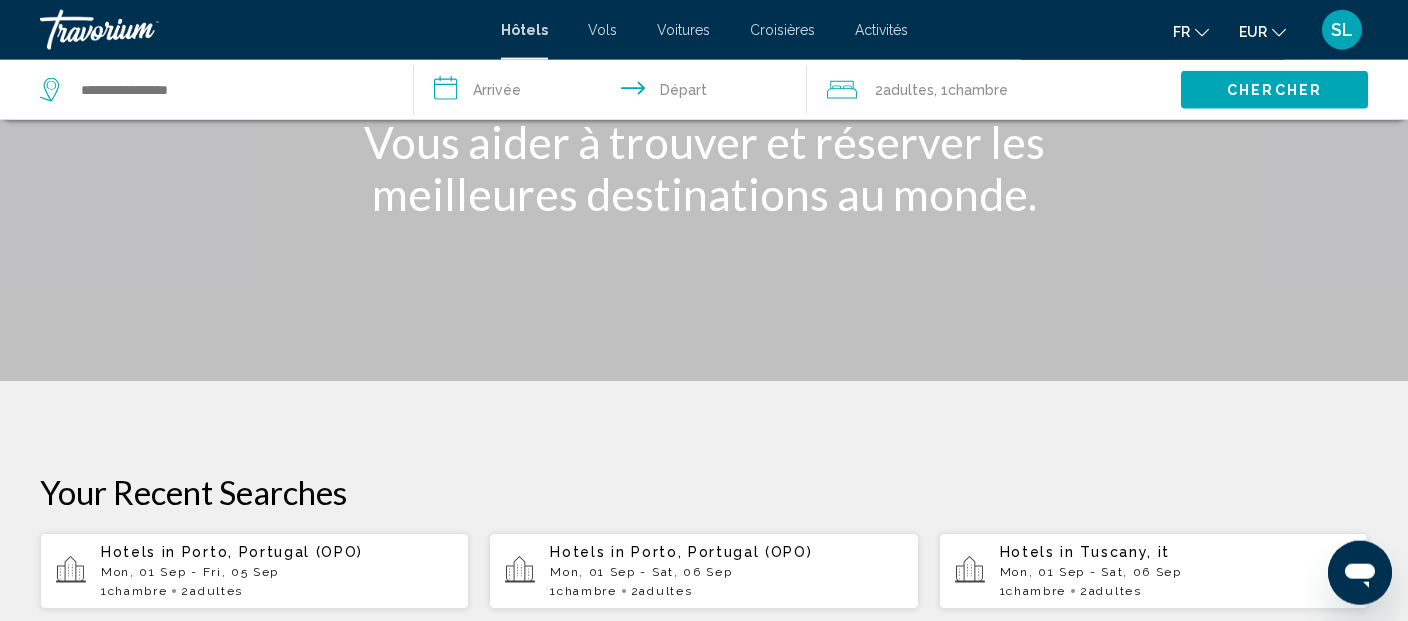 scroll, scrollTop: 0, scrollLeft: 0, axis: both 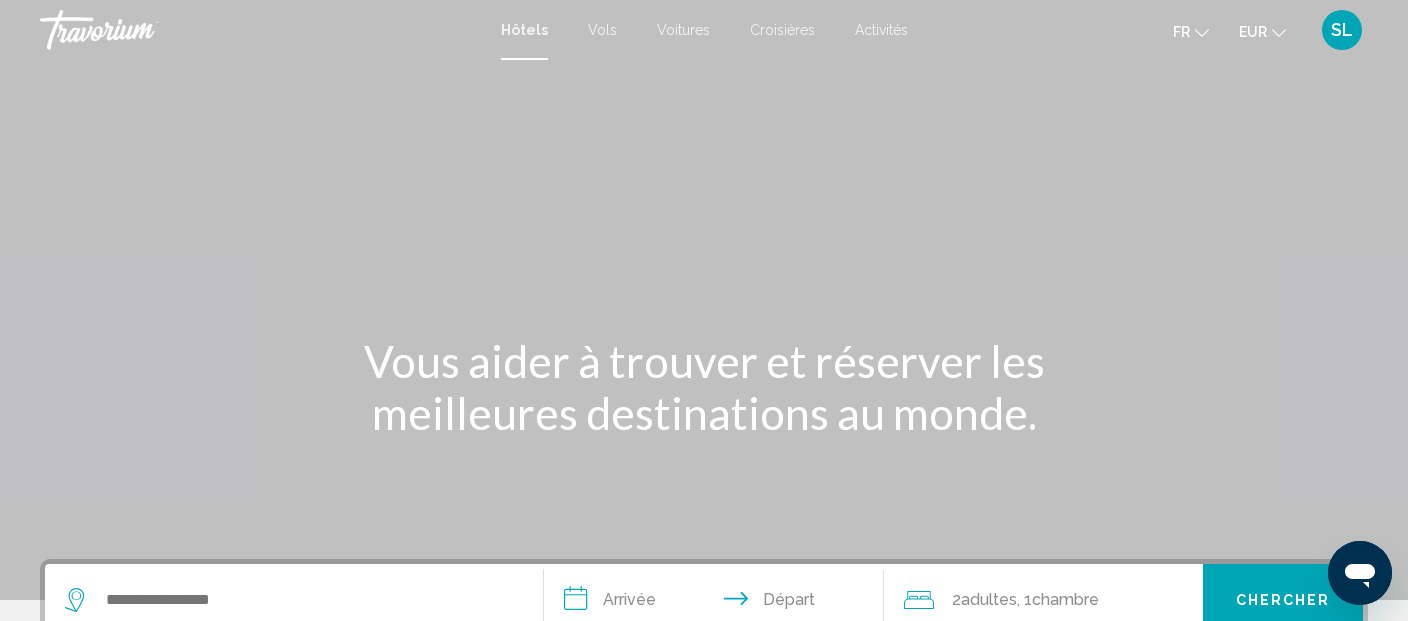 click on "Activités" at bounding box center (881, 30) 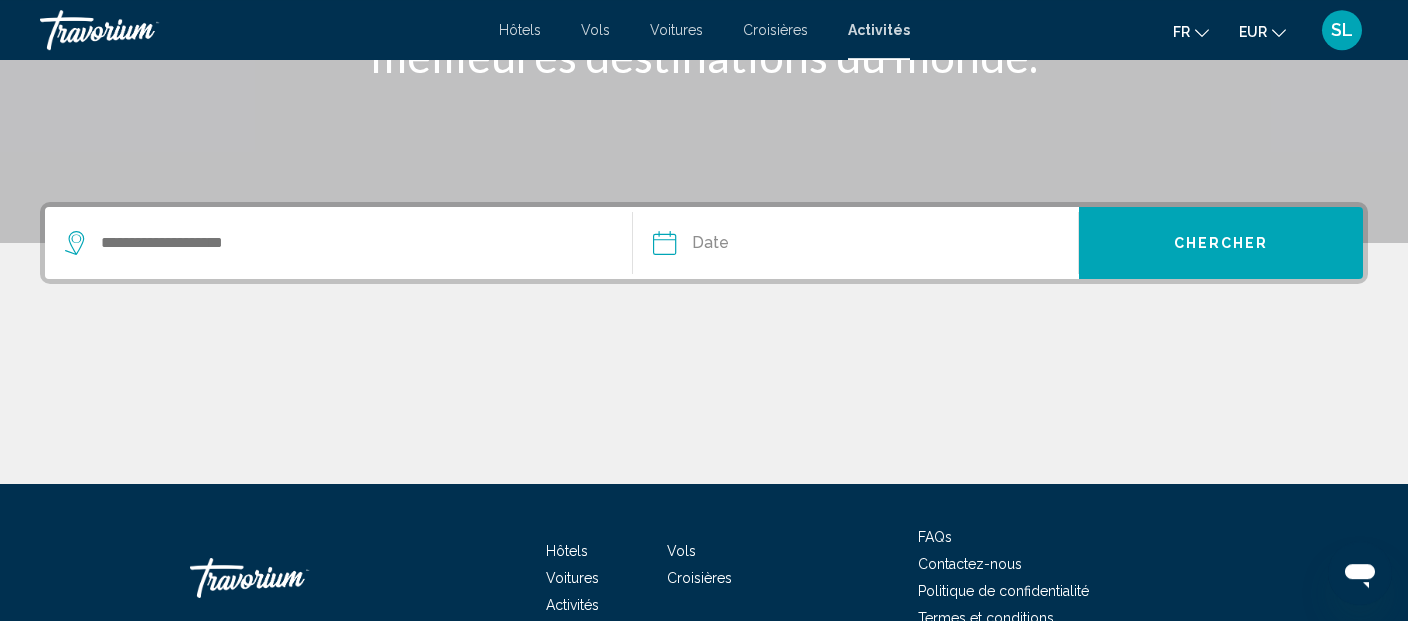 scroll, scrollTop: 422, scrollLeft: 0, axis: vertical 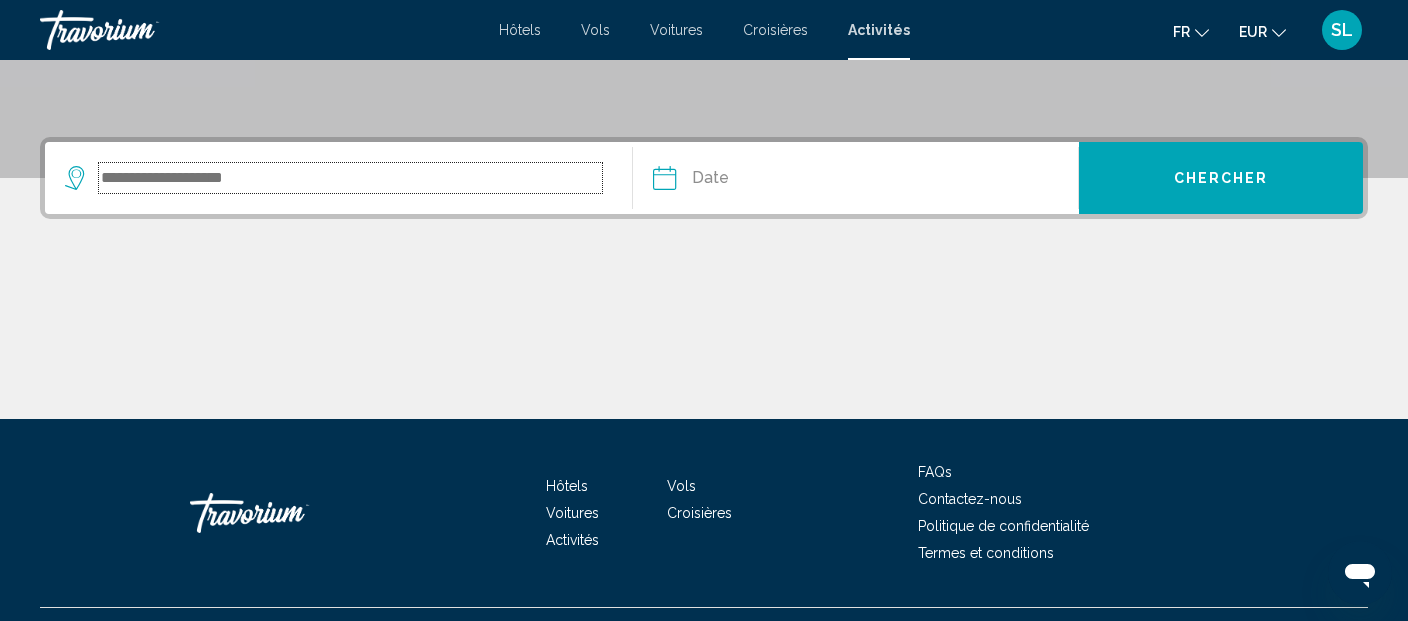 click at bounding box center (350, 178) 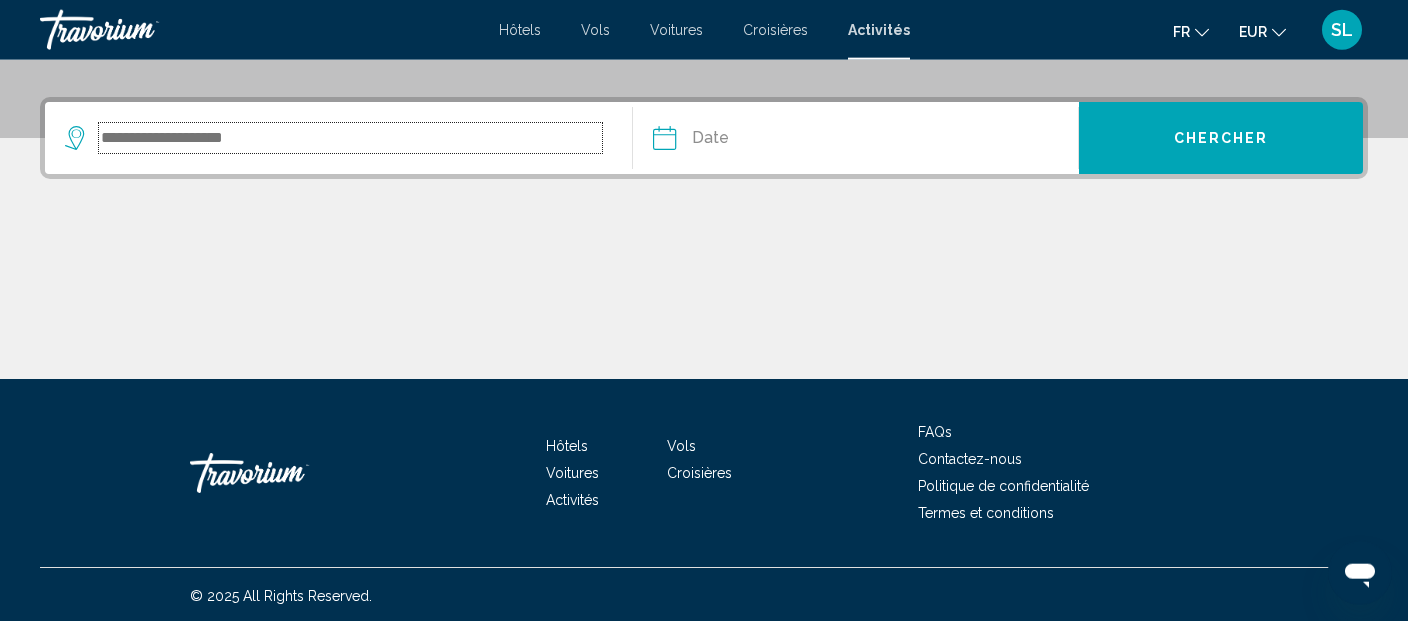 scroll, scrollTop: 463, scrollLeft: 0, axis: vertical 